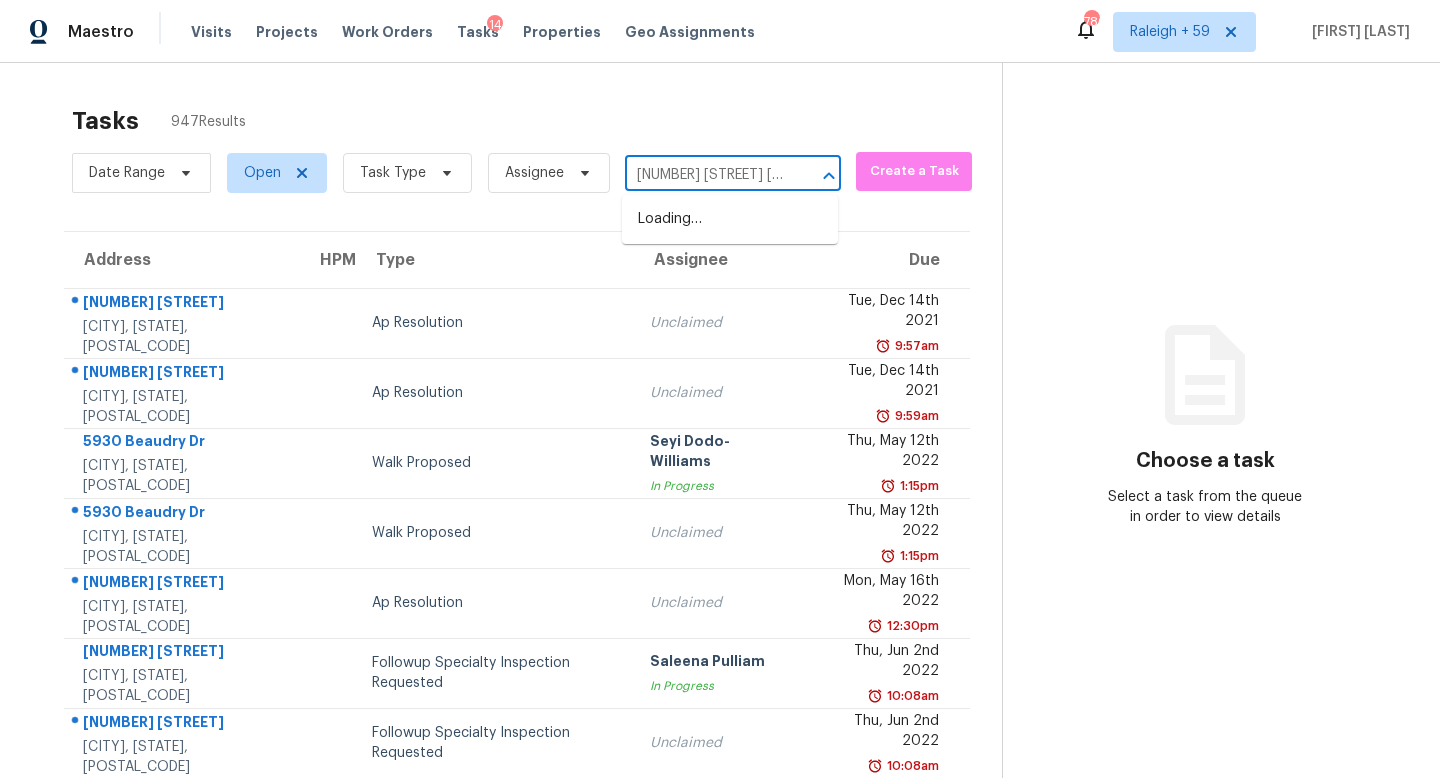 scroll, scrollTop: 0, scrollLeft: 0, axis: both 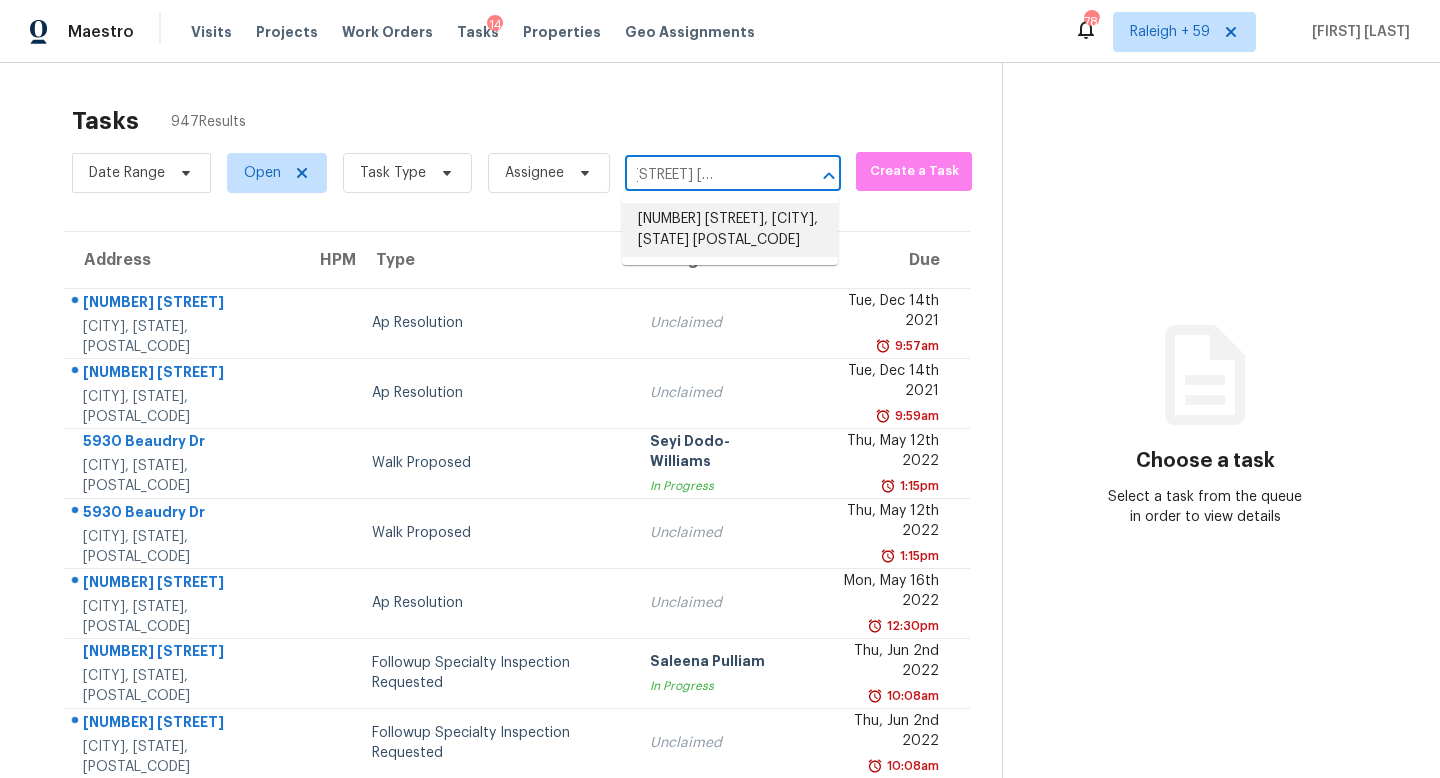 click on "304 Kilgore Rd, Griffin, GA 30223" at bounding box center (730, 230) 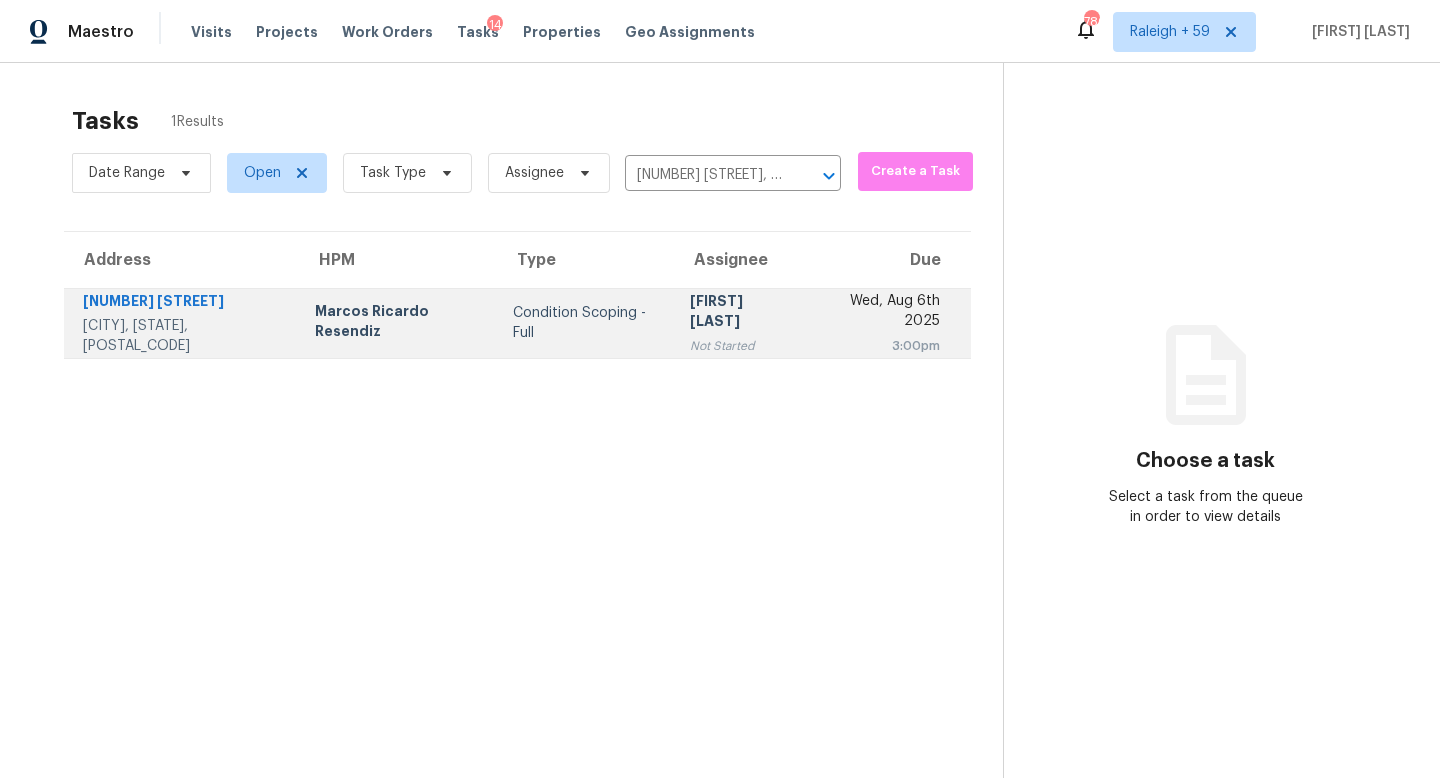 click on "[FIRST] [LAST]" at bounding box center [740, 313] 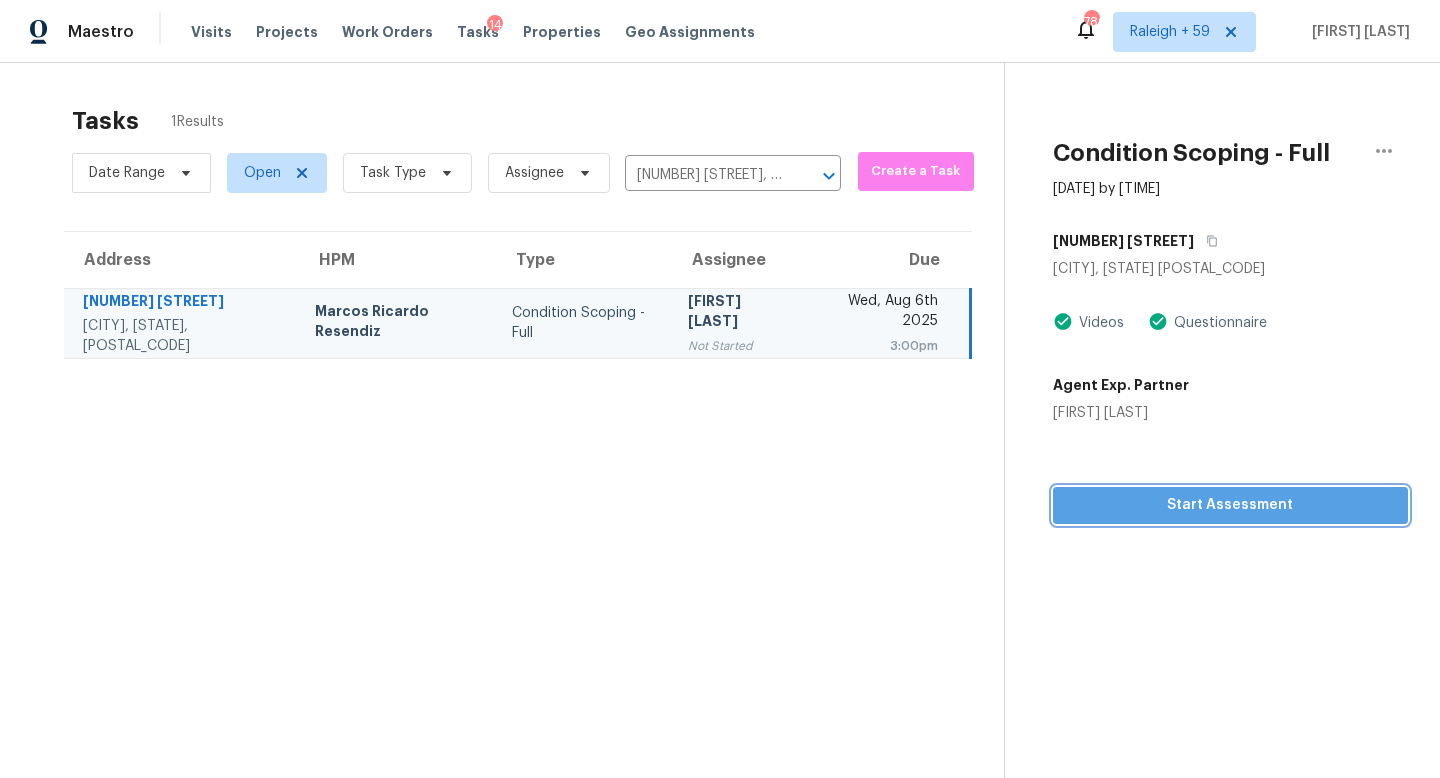 click on "Start Assessment" at bounding box center (1230, 505) 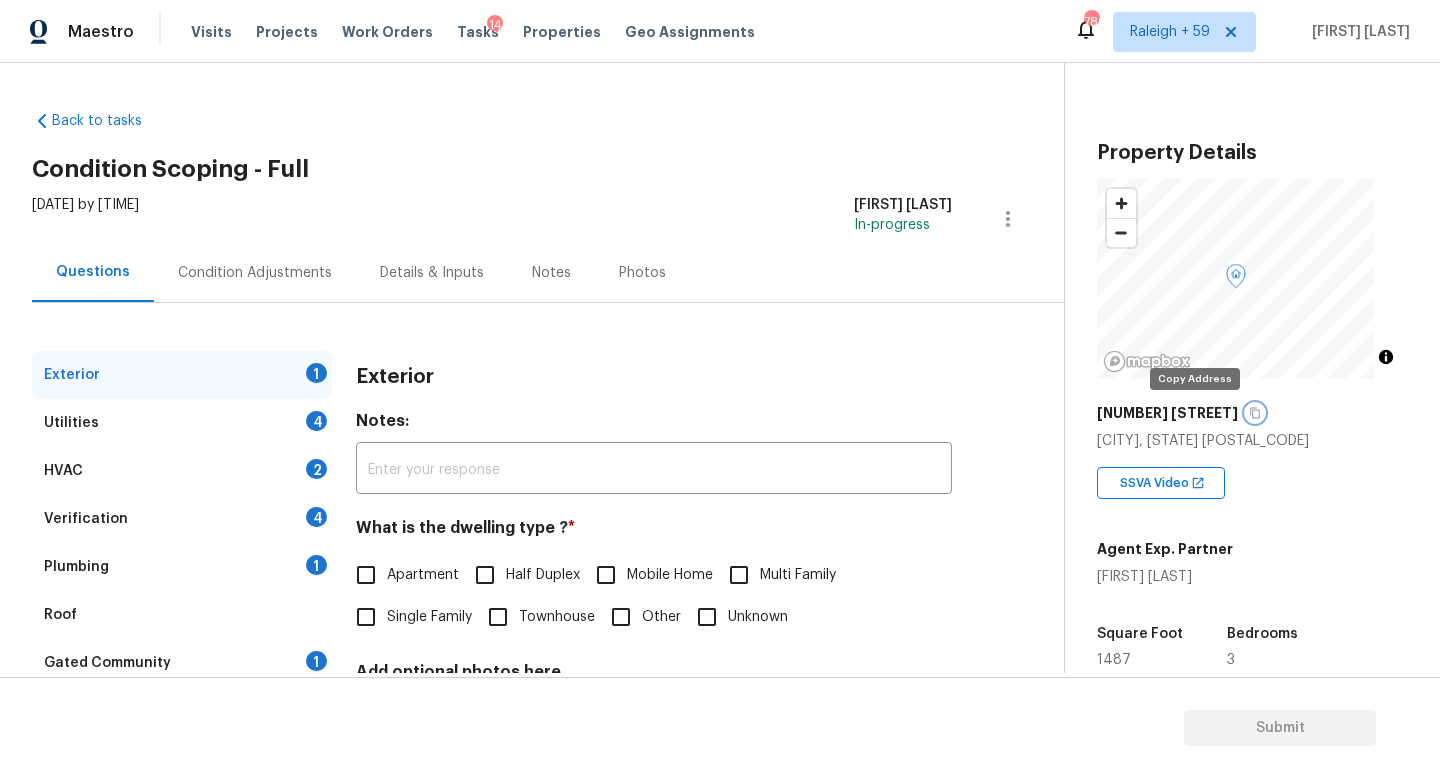 click 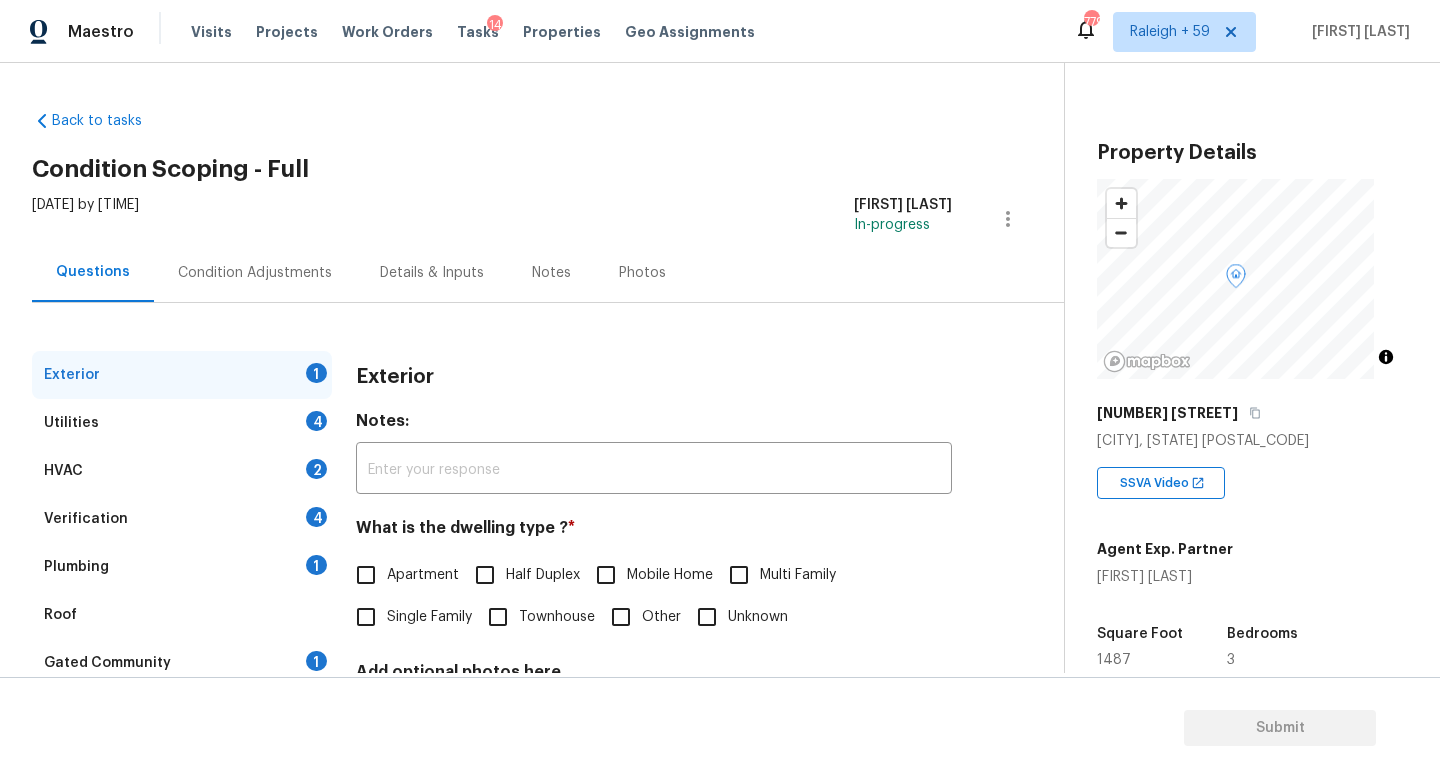 click on "Single Family" at bounding box center (429, 617) 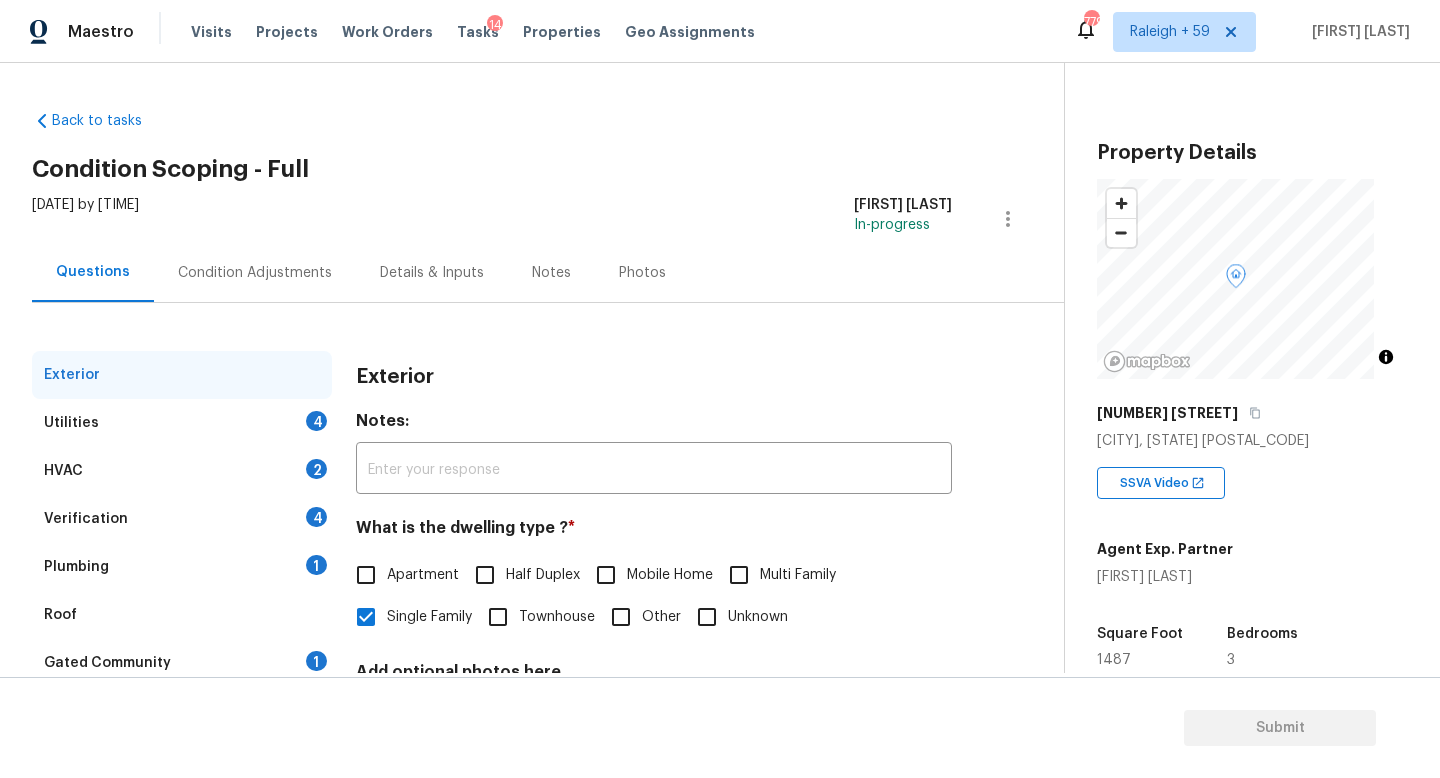 click on "Plumbing 1" at bounding box center (182, 567) 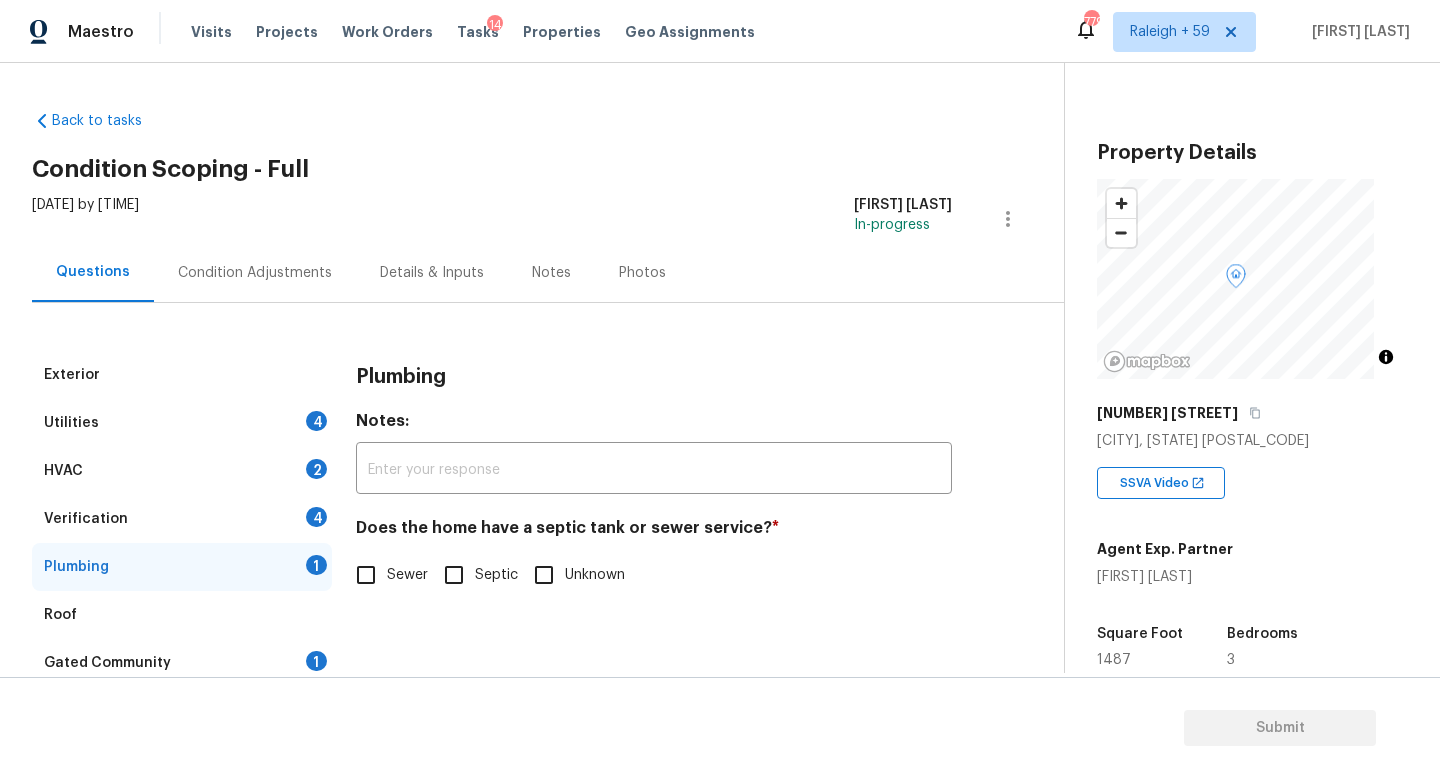 click on "Wed, Aug 06 2025 by 3:00 pm   Roopesh Jaikanth In-progress" at bounding box center (548, 219) 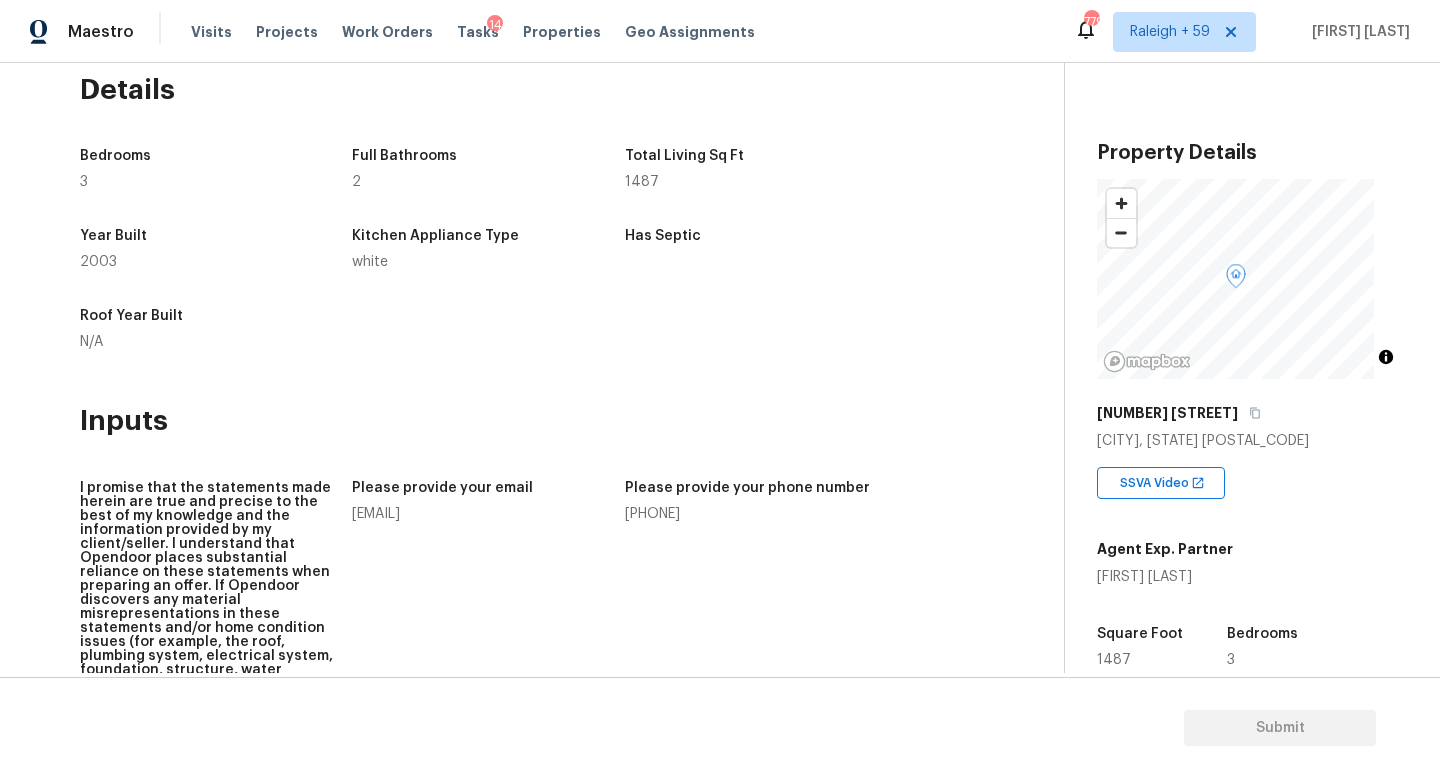 scroll, scrollTop: 0, scrollLeft: 0, axis: both 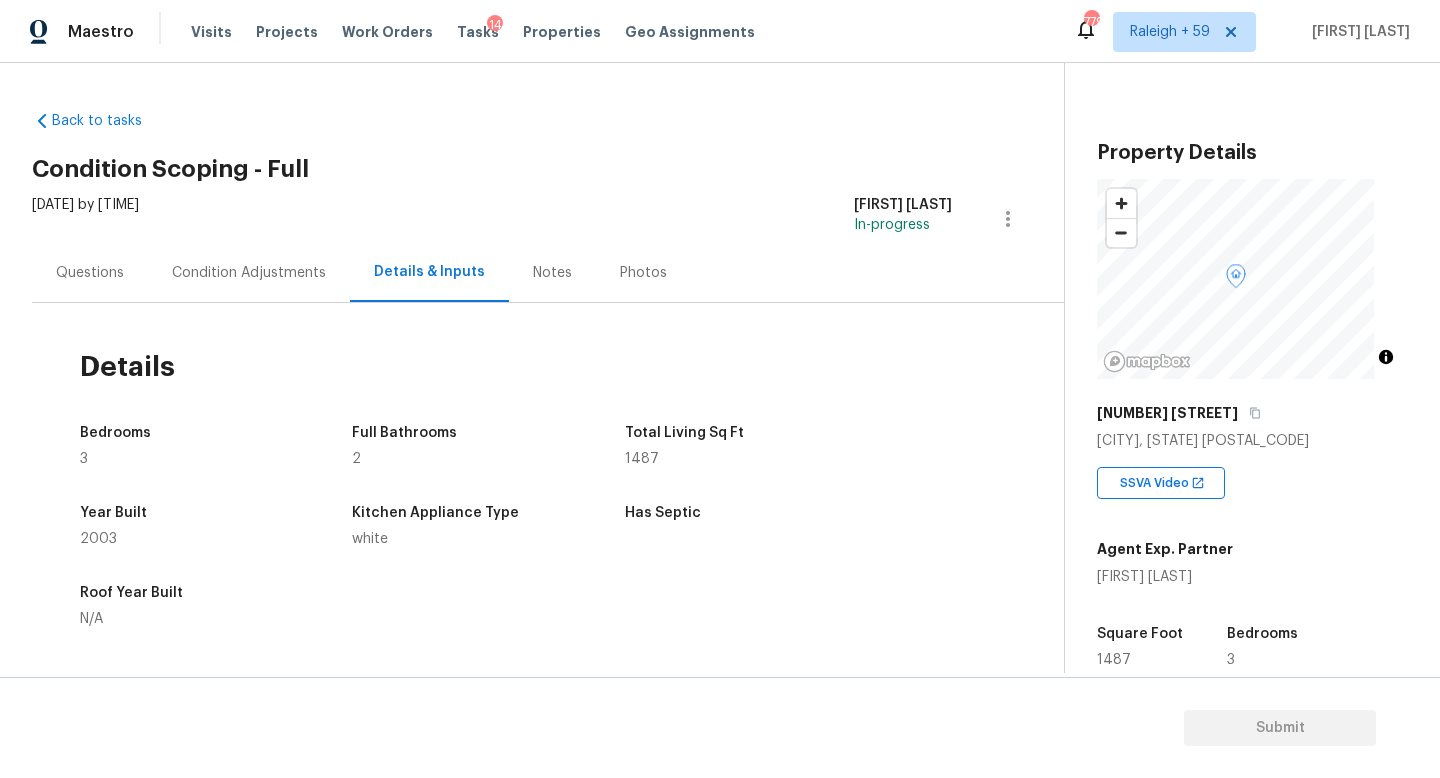click on "Questions" at bounding box center (90, 273) 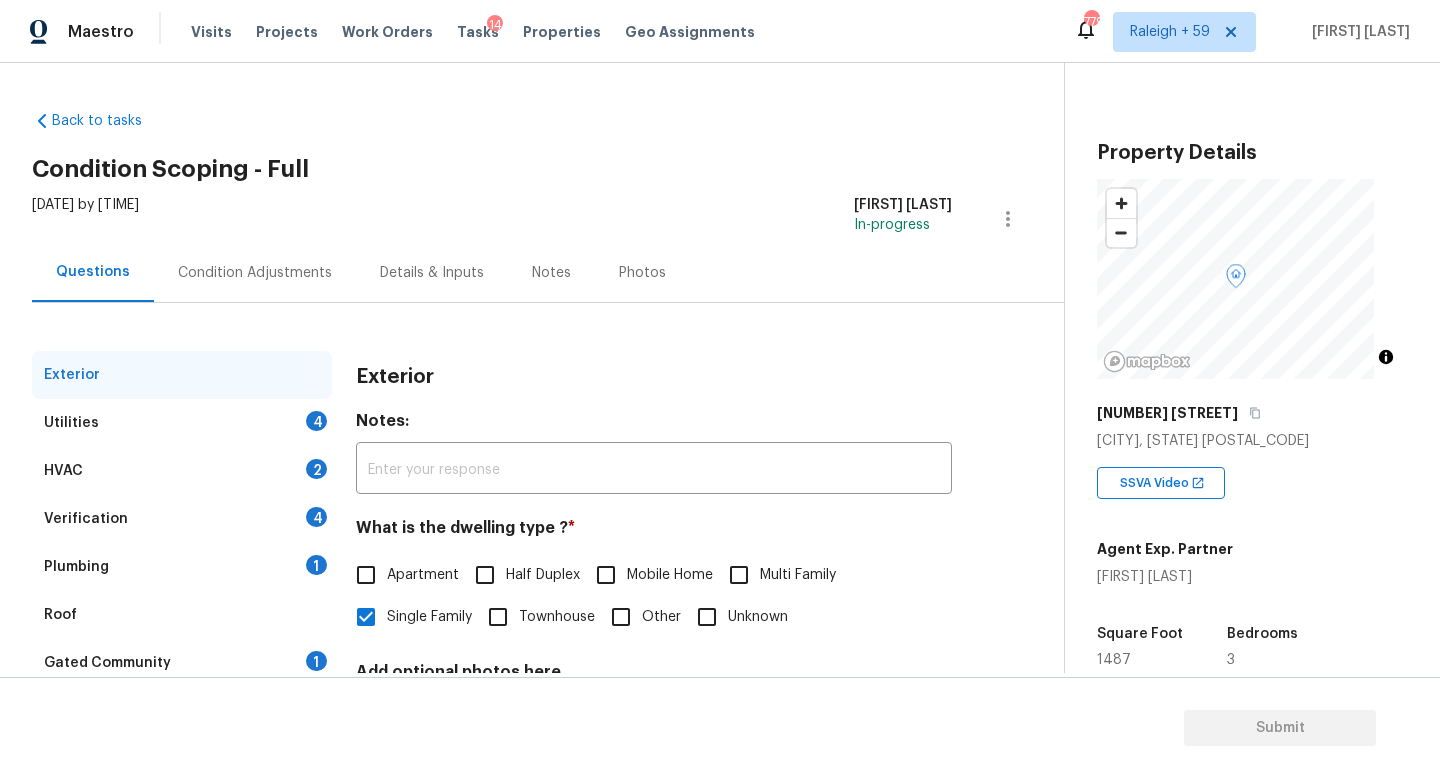 scroll, scrollTop: 32, scrollLeft: 0, axis: vertical 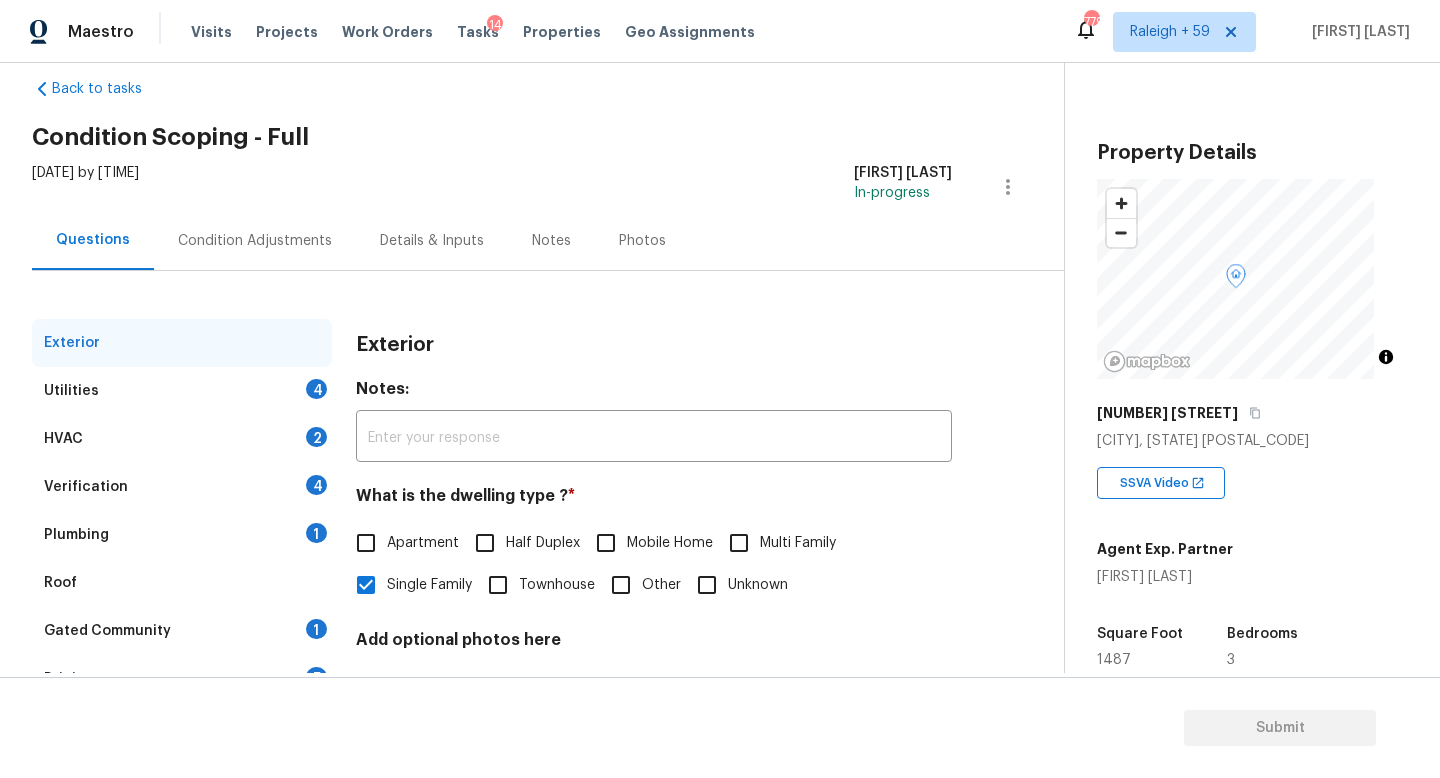drag, startPoint x: 229, startPoint y: 525, endPoint x: 324, endPoint y: 542, distance: 96.50906 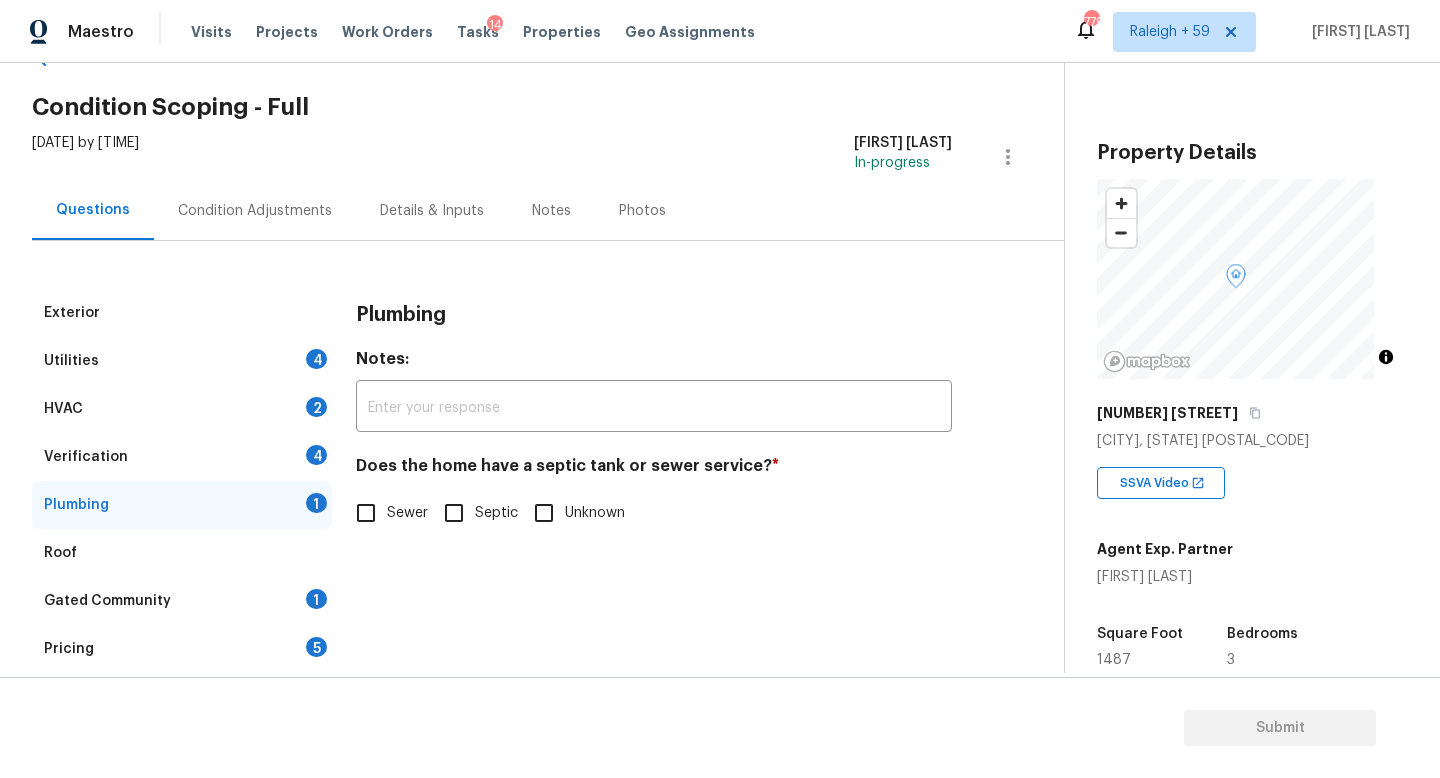 scroll, scrollTop: 78, scrollLeft: 0, axis: vertical 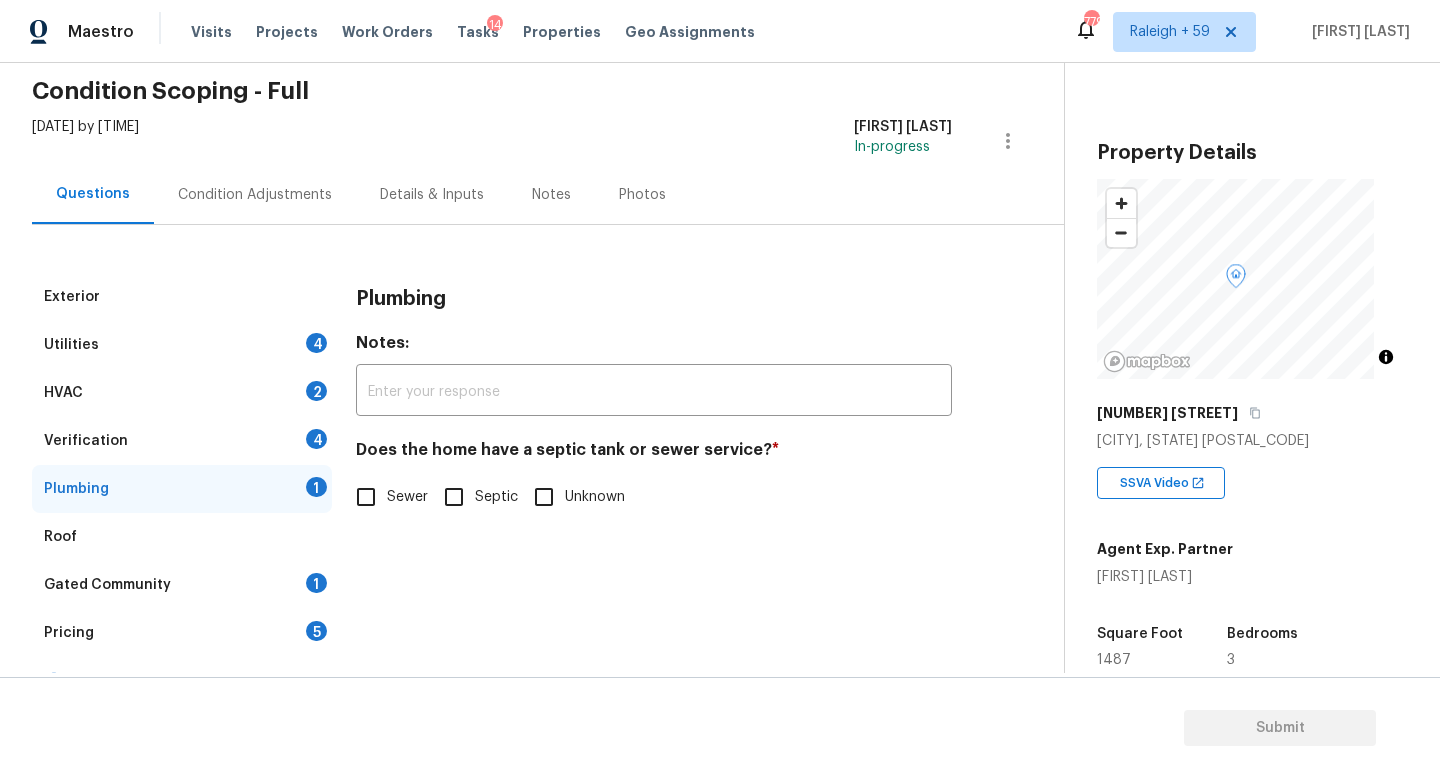 click on "Septic" at bounding box center [496, 497] 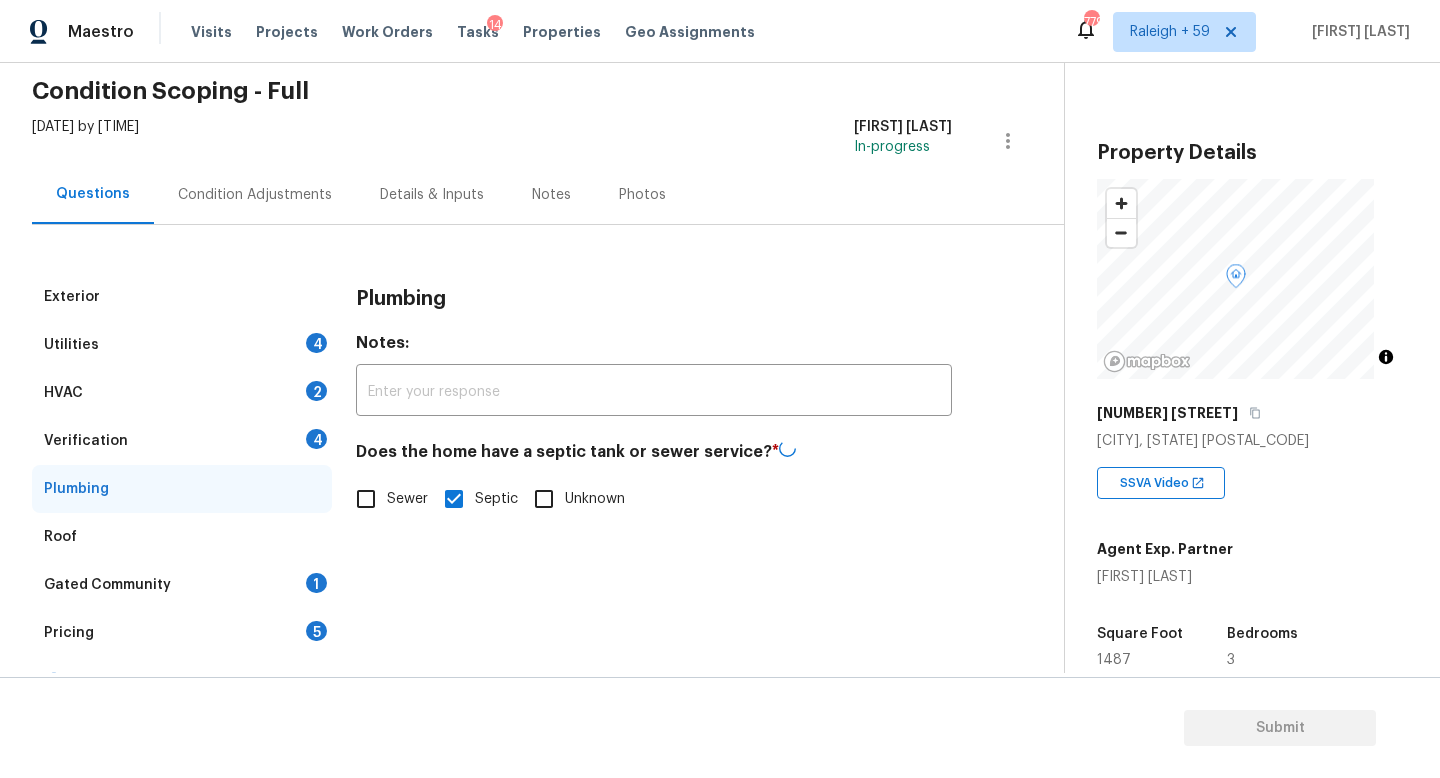 click on "Verification 4" at bounding box center [182, 441] 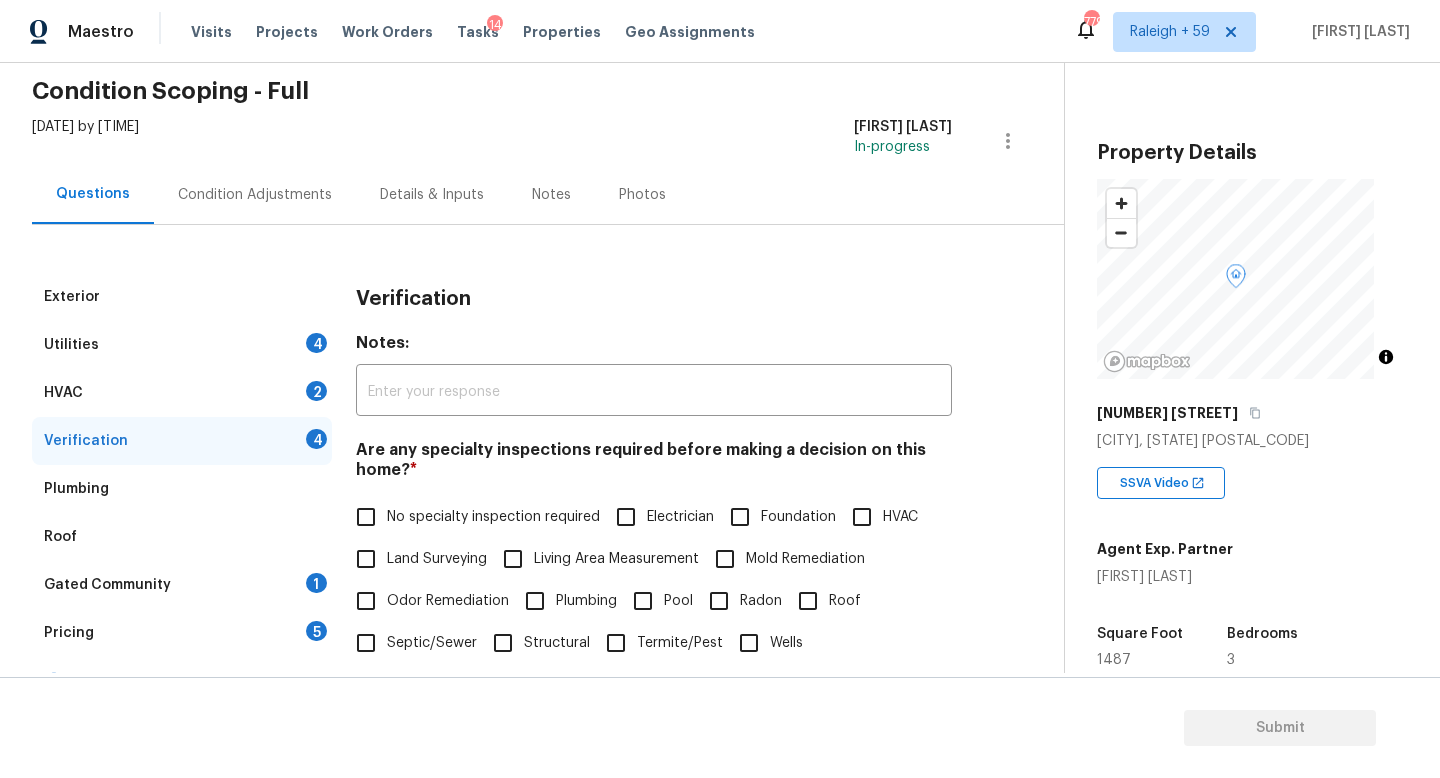 click on "No specialty inspection required" at bounding box center [493, 517] 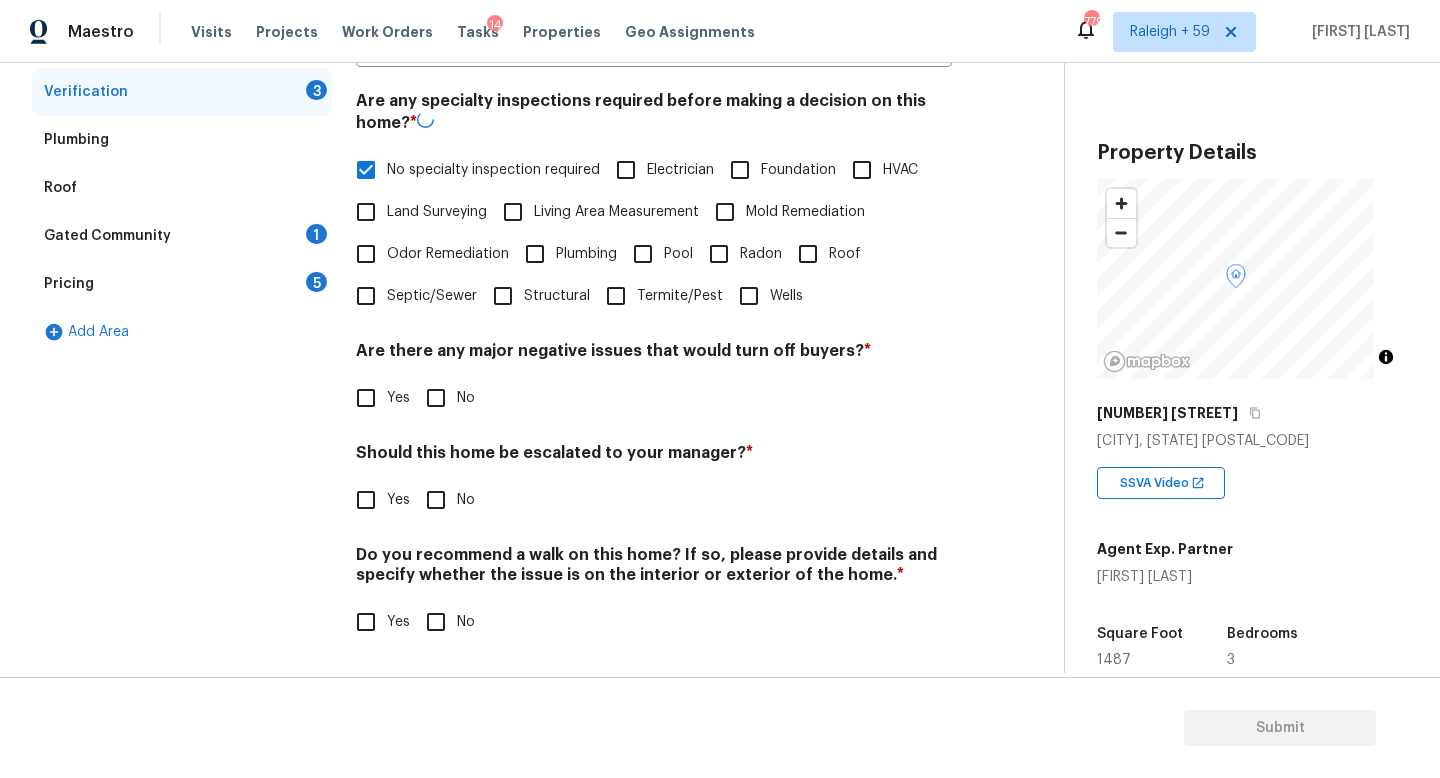 scroll, scrollTop: 482, scrollLeft: 0, axis: vertical 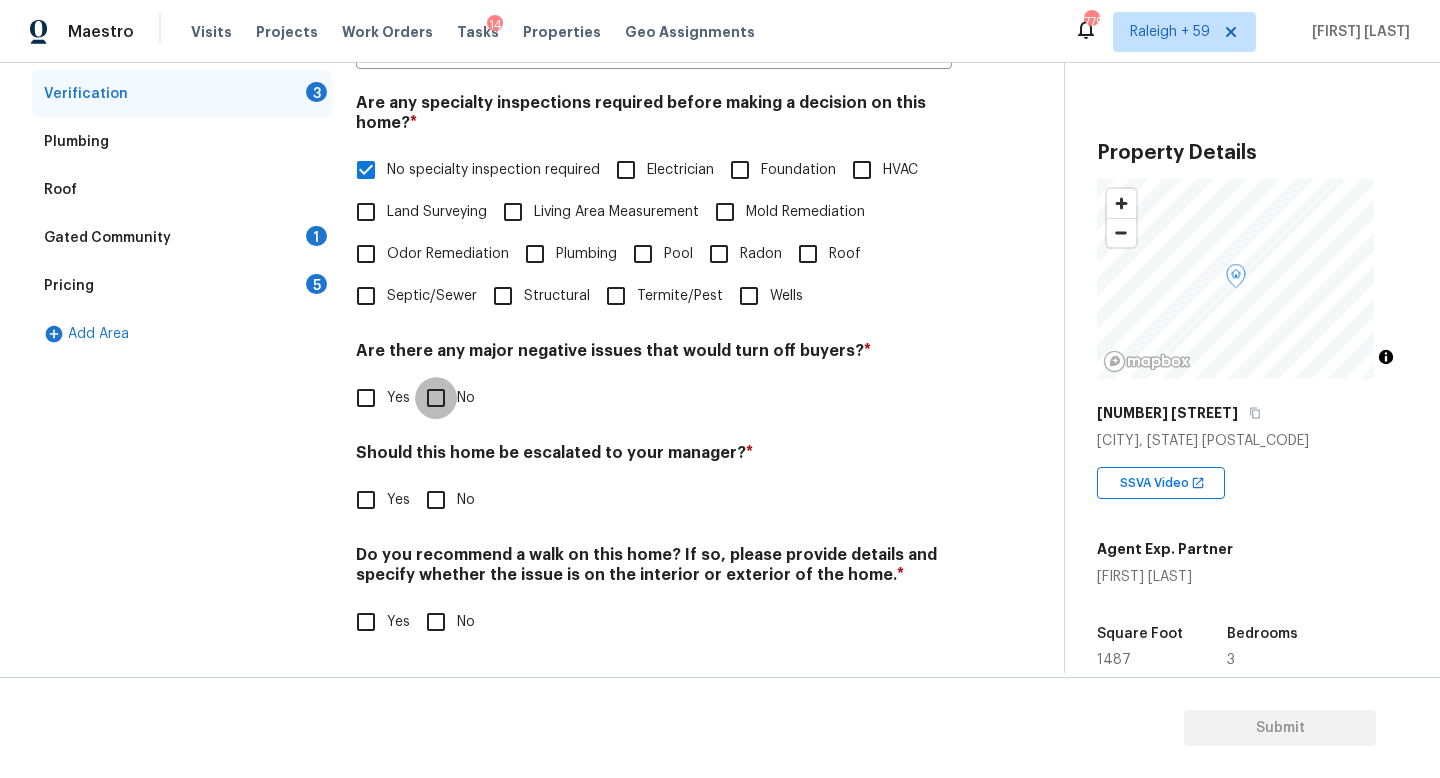 click on "No" at bounding box center [436, 398] 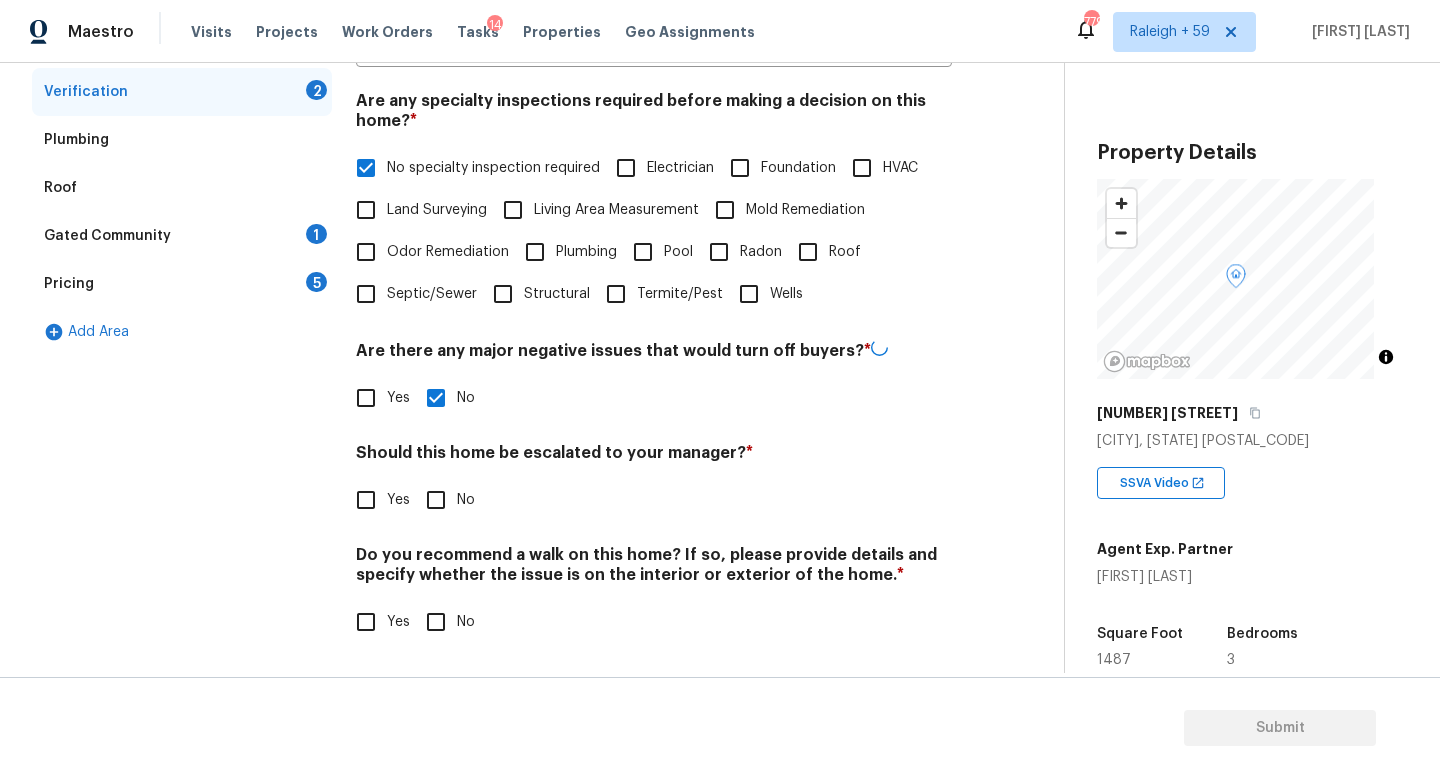 click on "Yes" at bounding box center [366, 500] 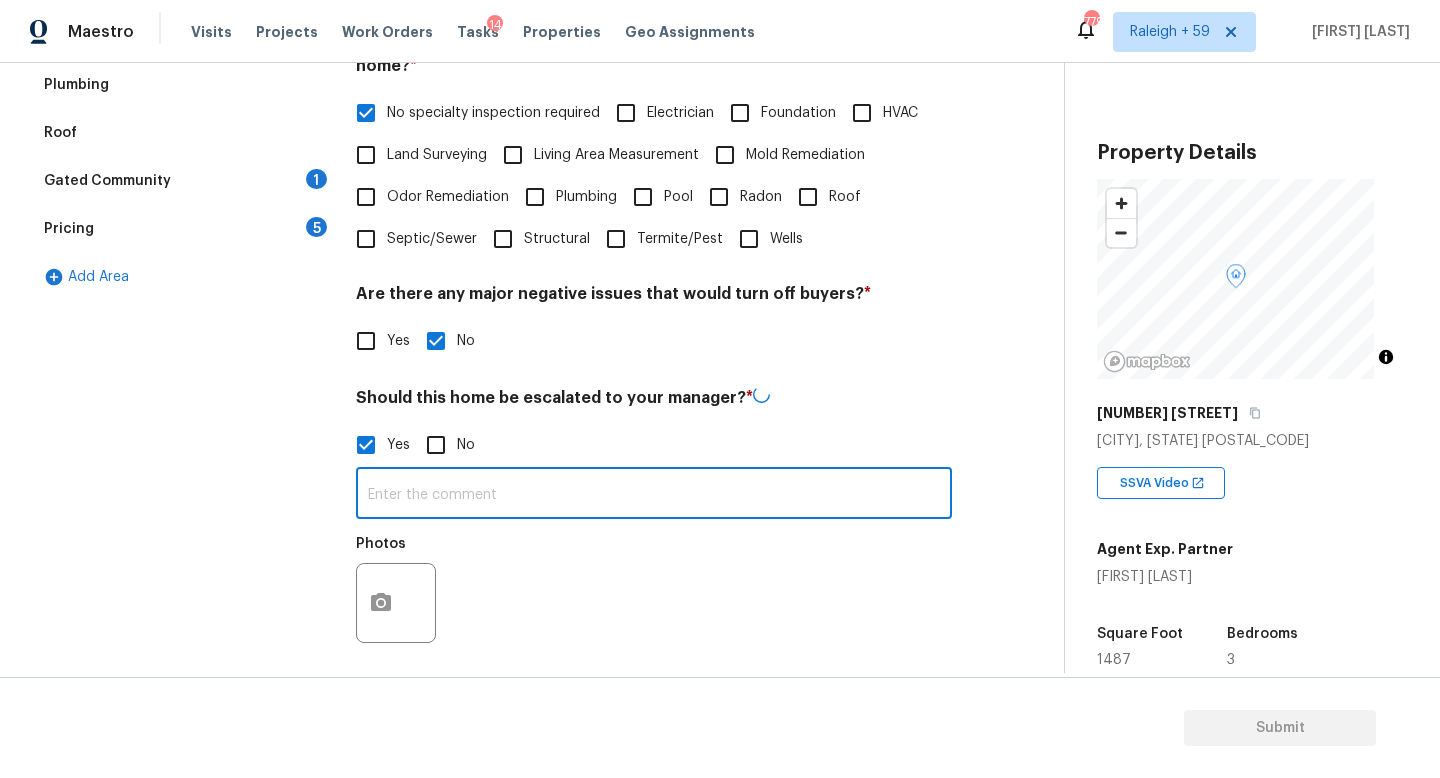 click at bounding box center (654, 495) 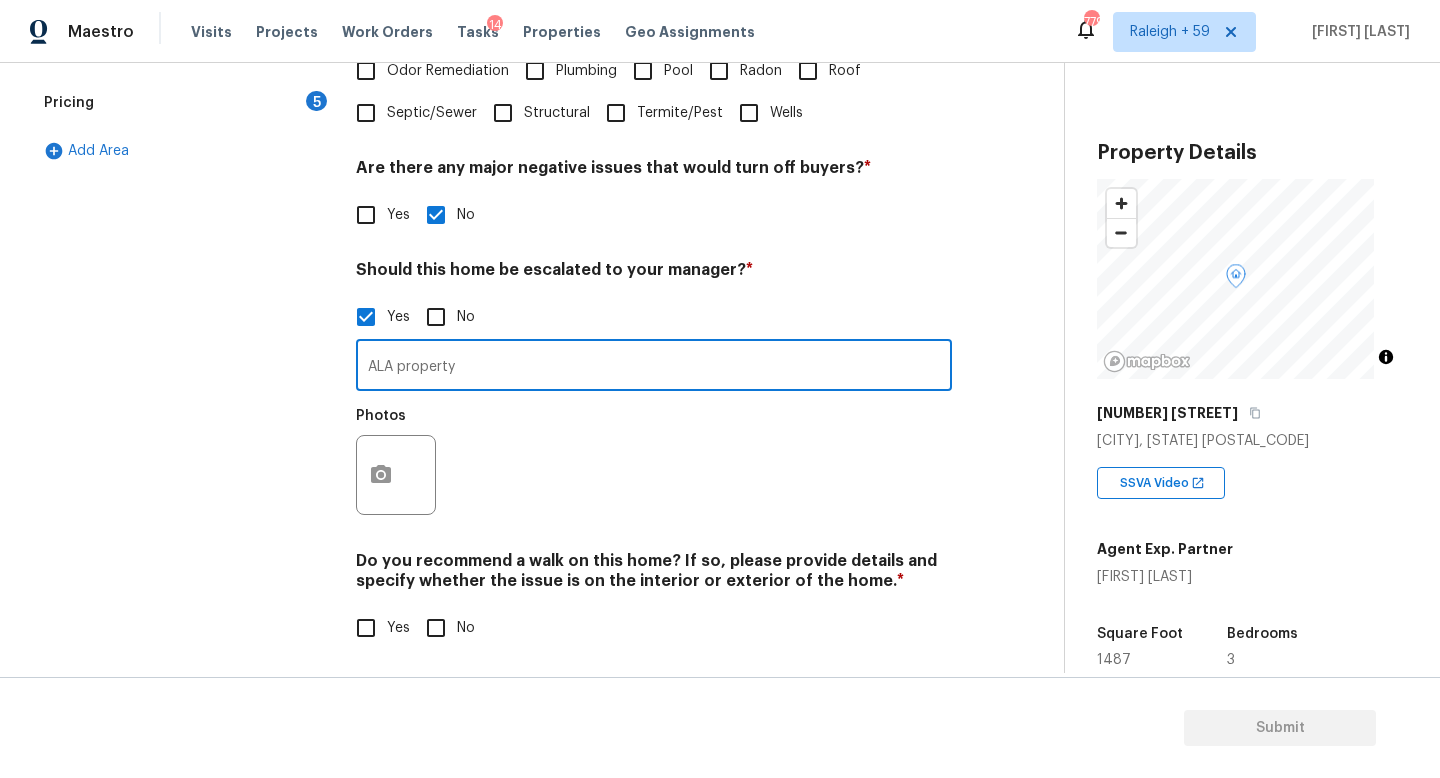 scroll, scrollTop: 672, scrollLeft: 0, axis: vertical 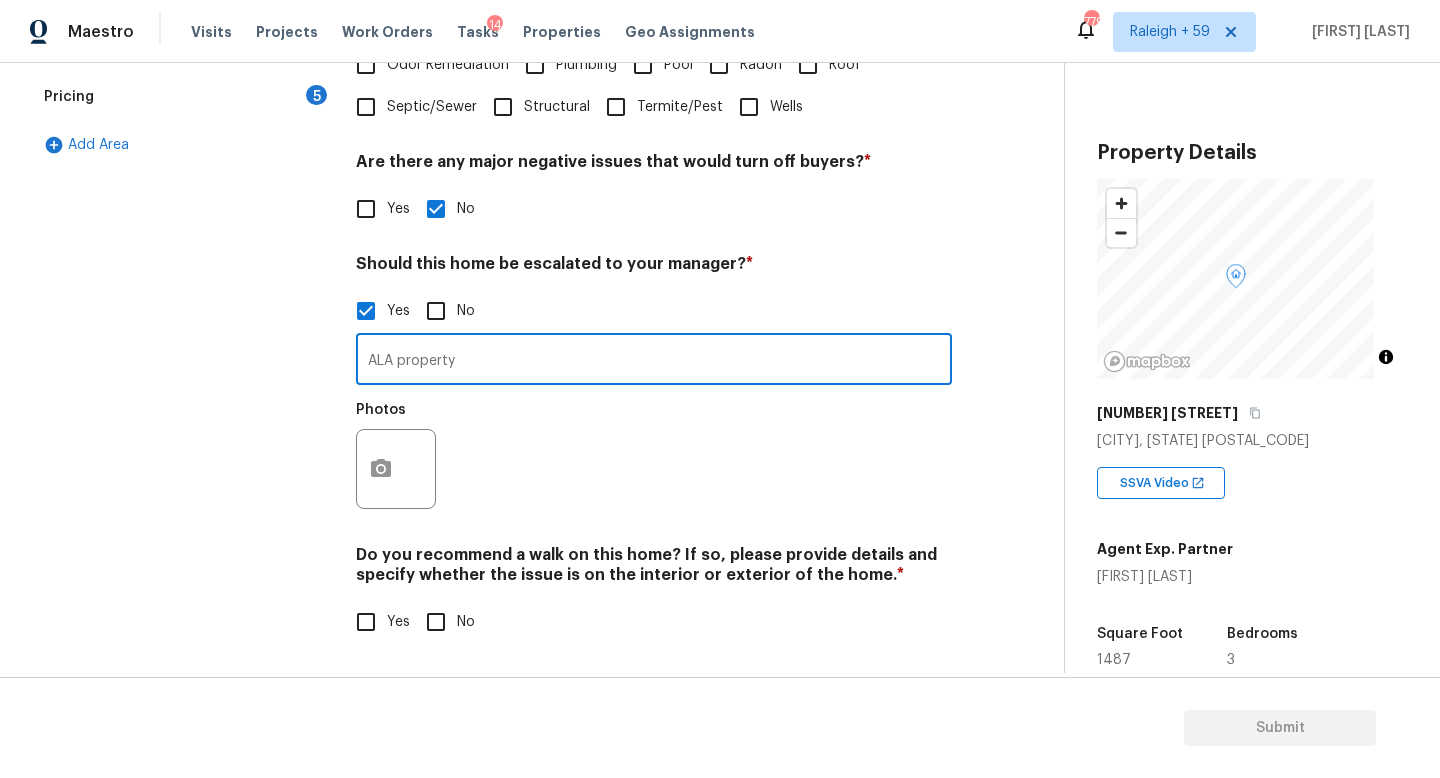 type on "ALA property" 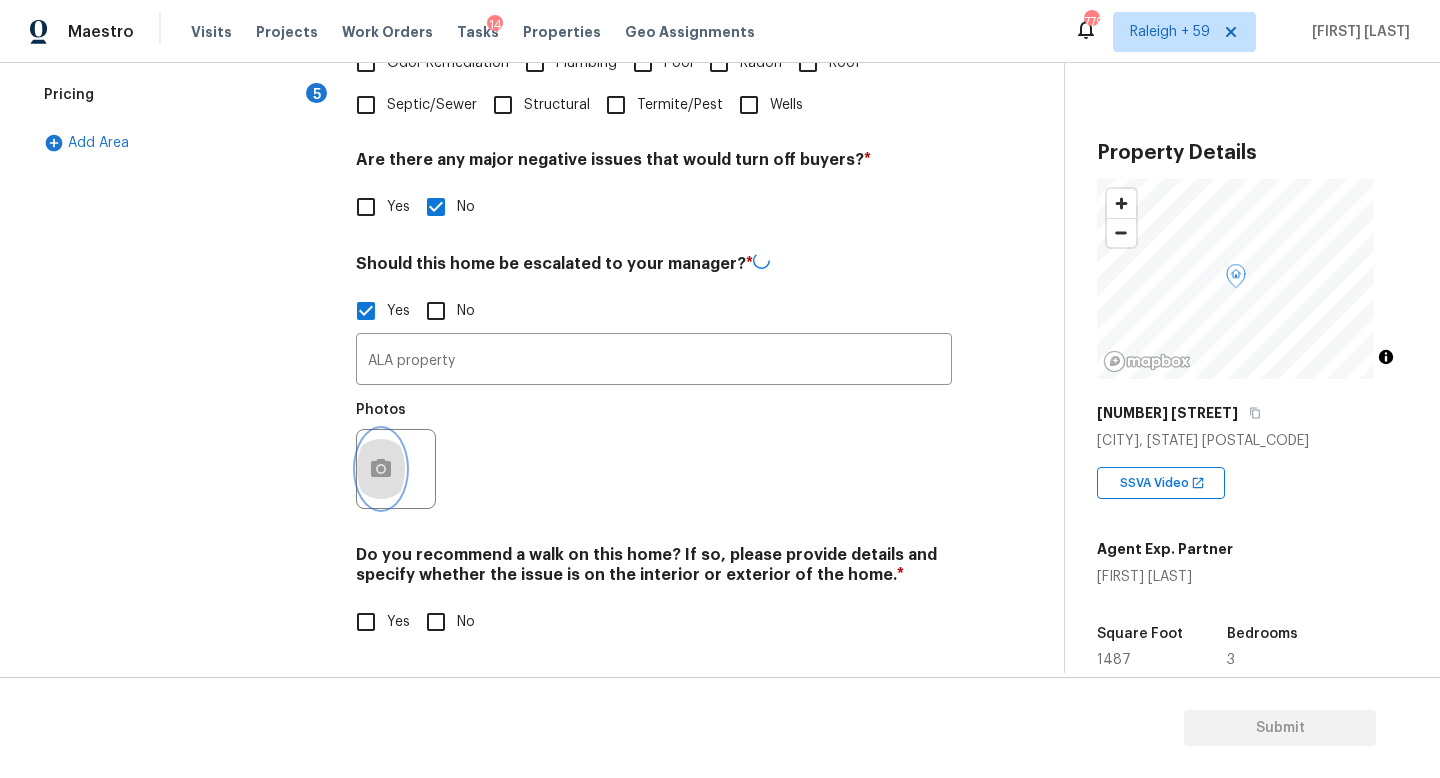 click at bounding box center (381, 469) 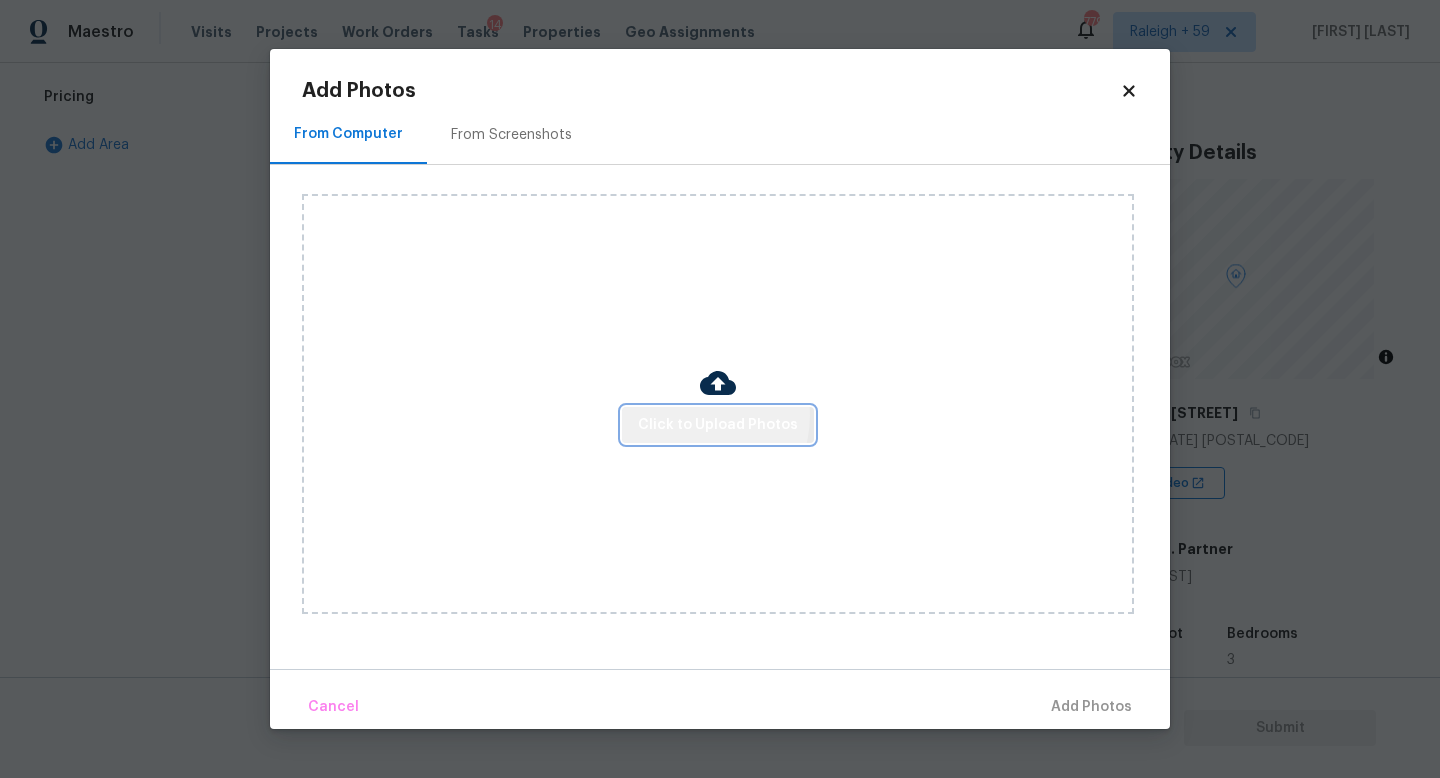 click on "Click to Upload Photos" at bounding box center [718, 425] 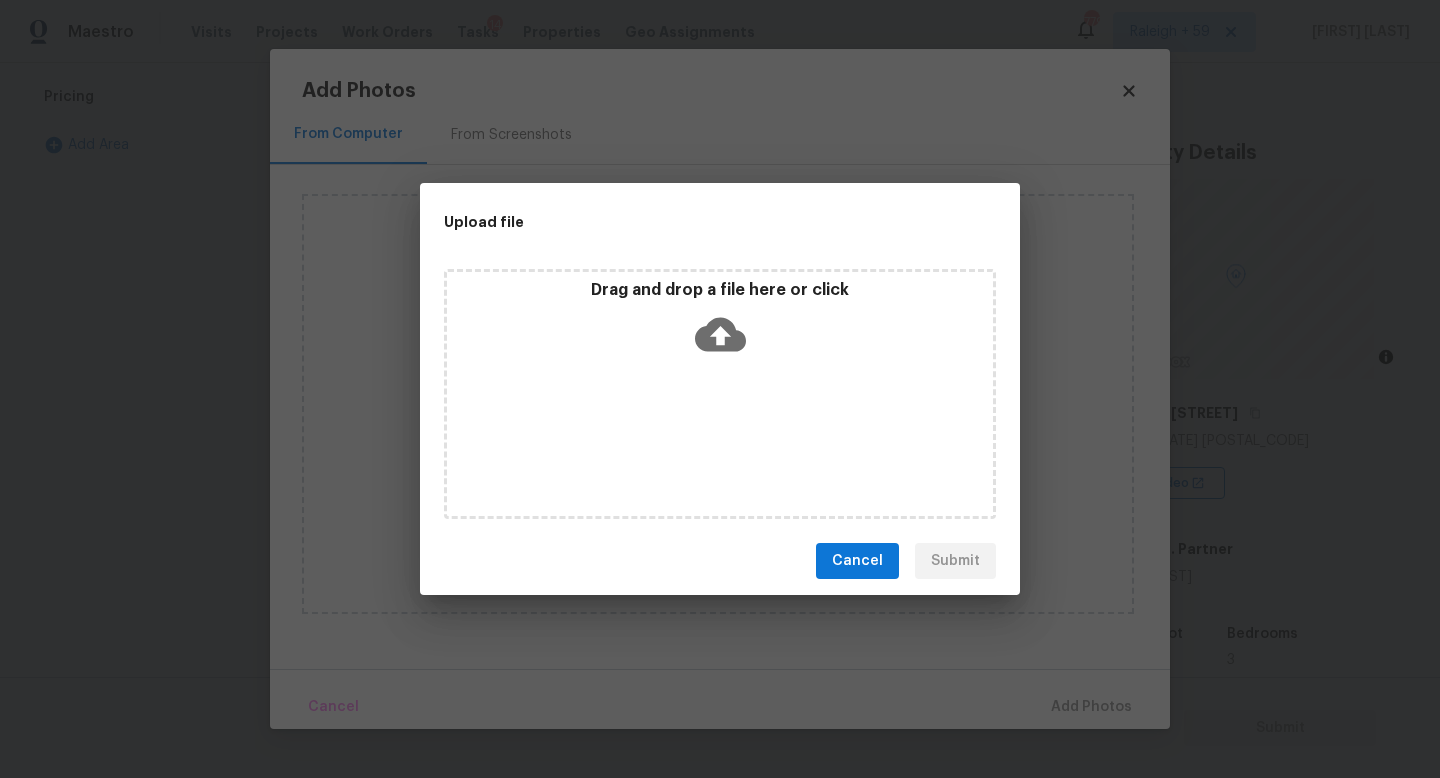 type 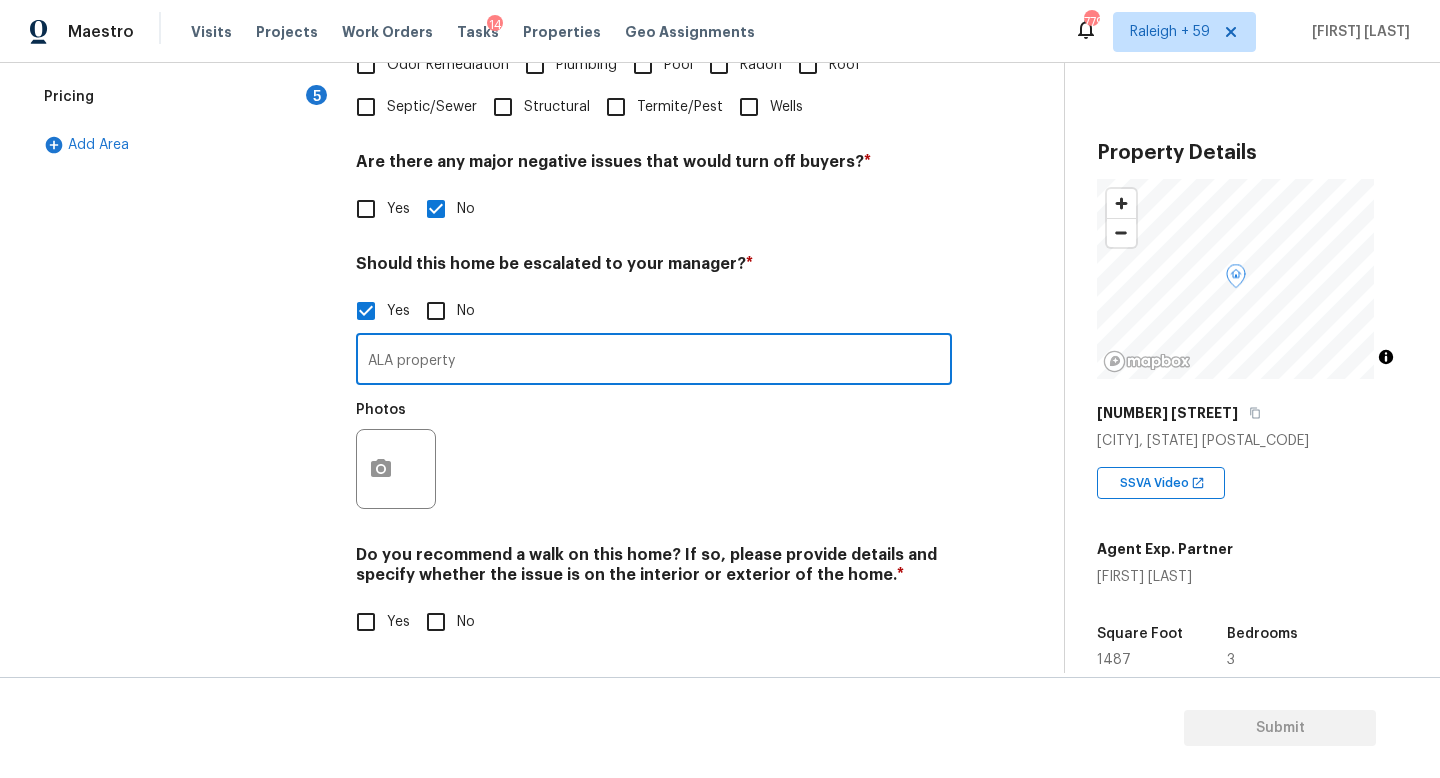 click on "ALA property" at bounding box center [654, 361] 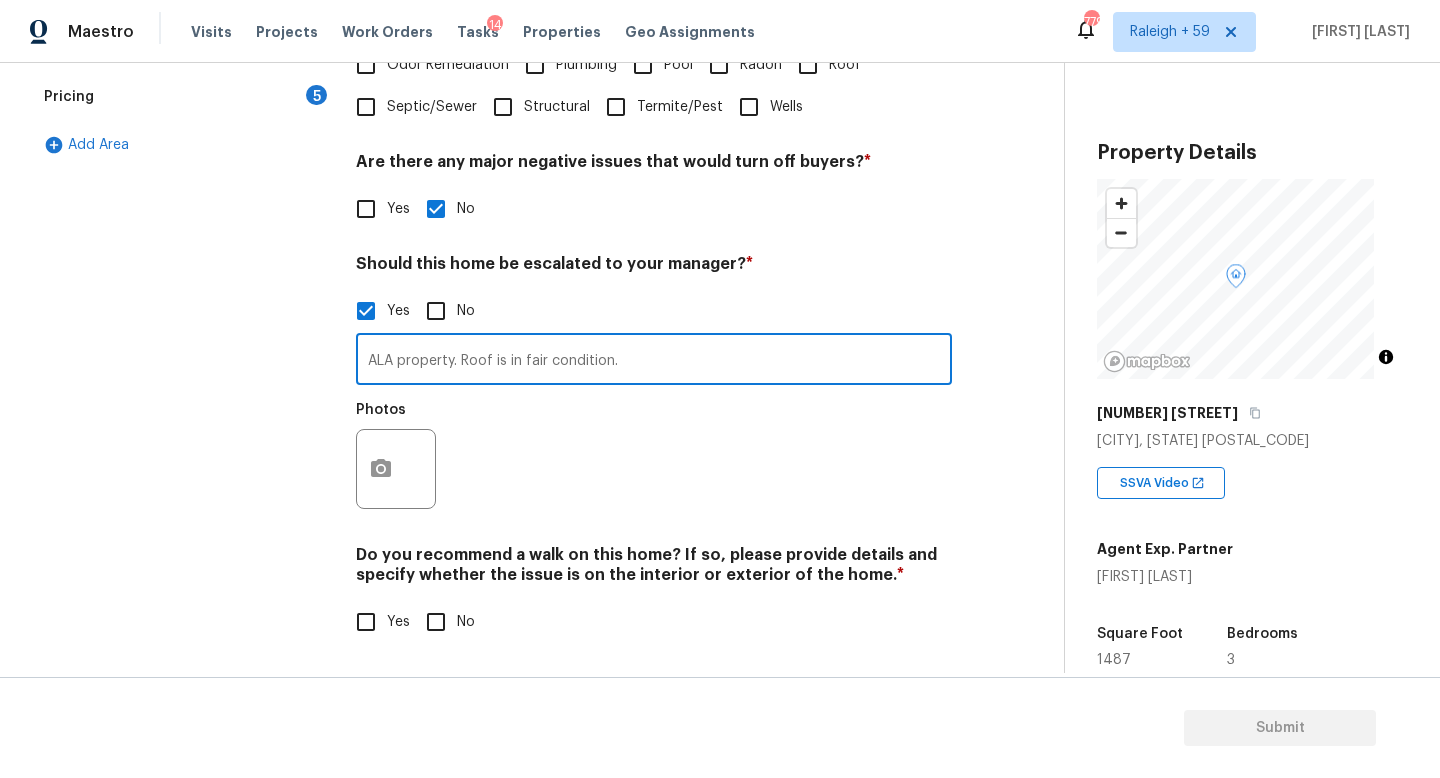 type on "[STATE] property. Roof is in fair condition." 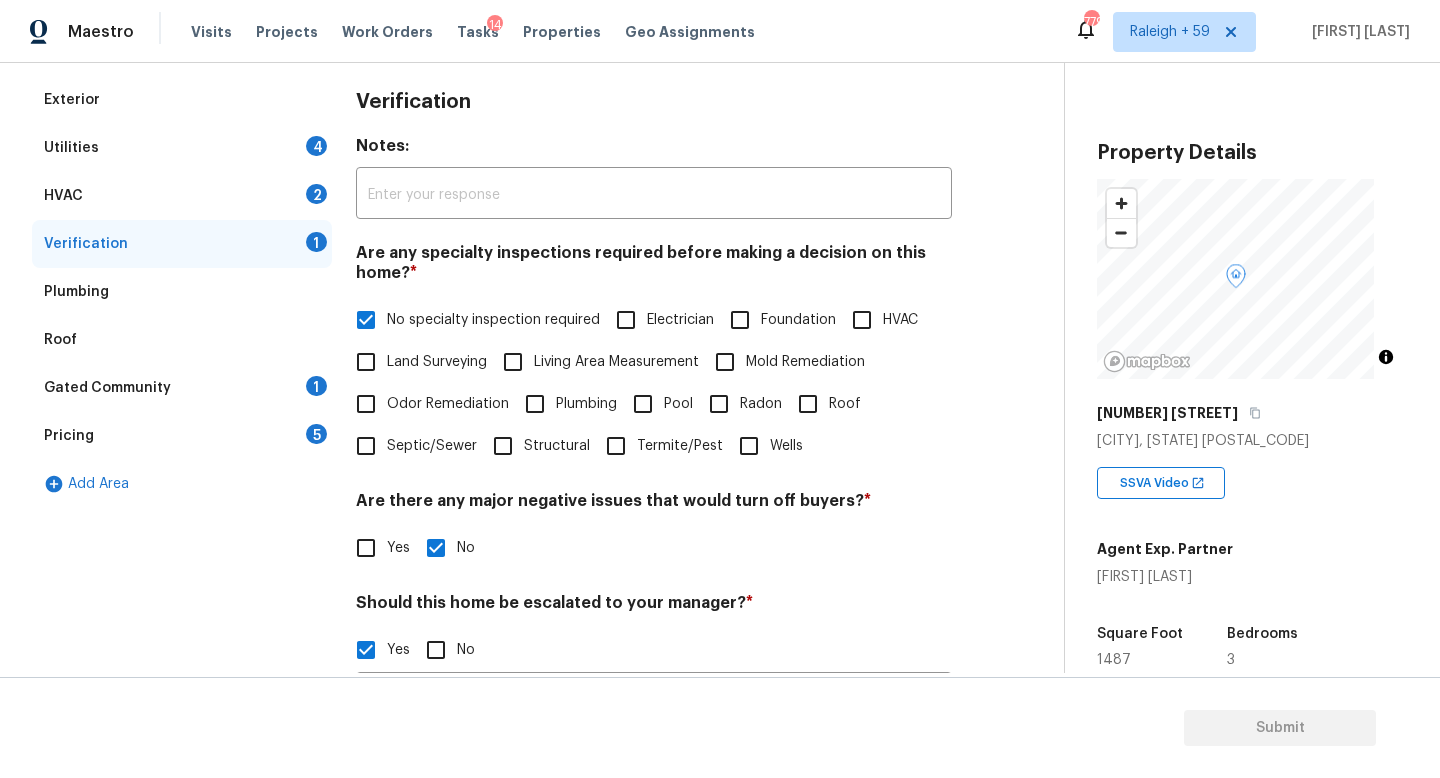 click on "Gated Community 1" at bounding box center [182, 388] 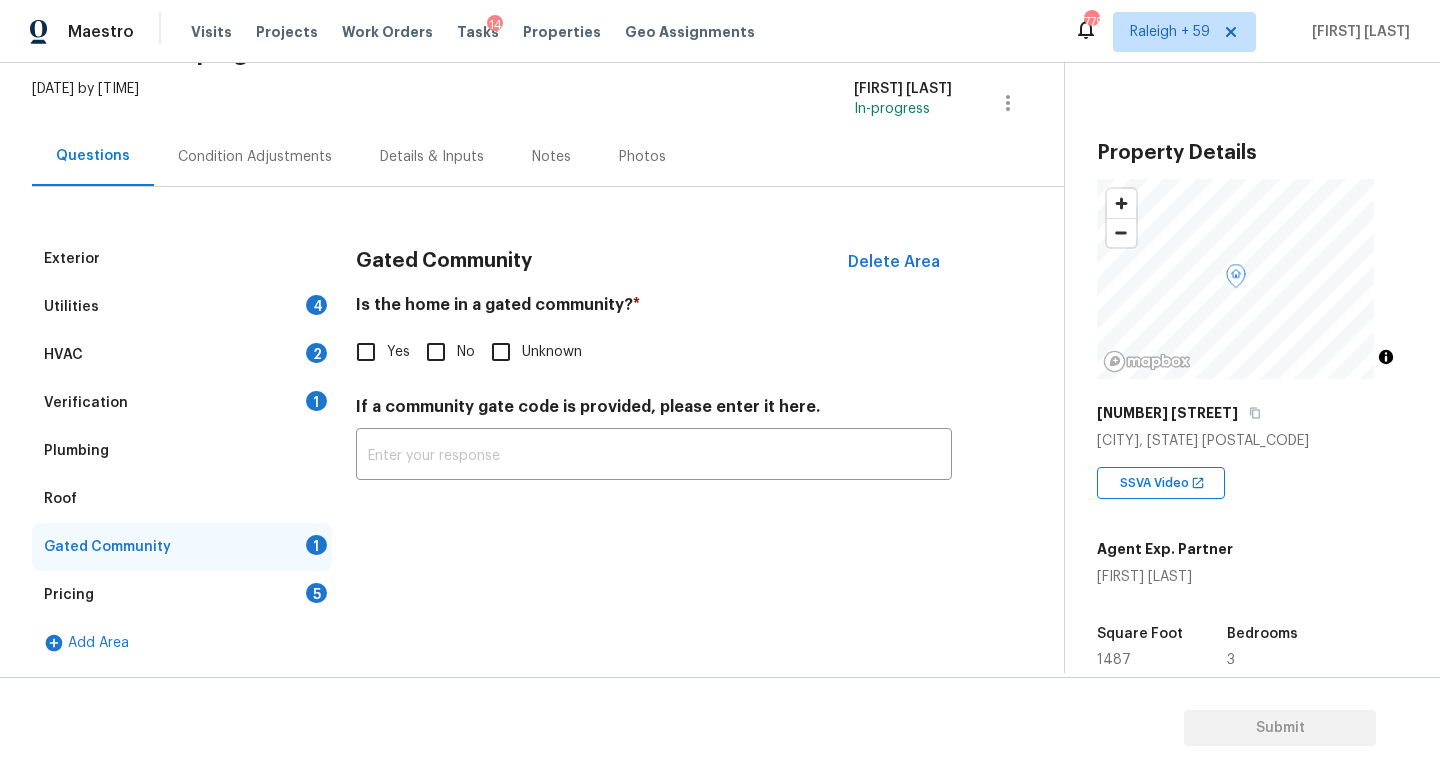 scroll, scrollTop: 131, scrollLeft: 0, axis: vertical 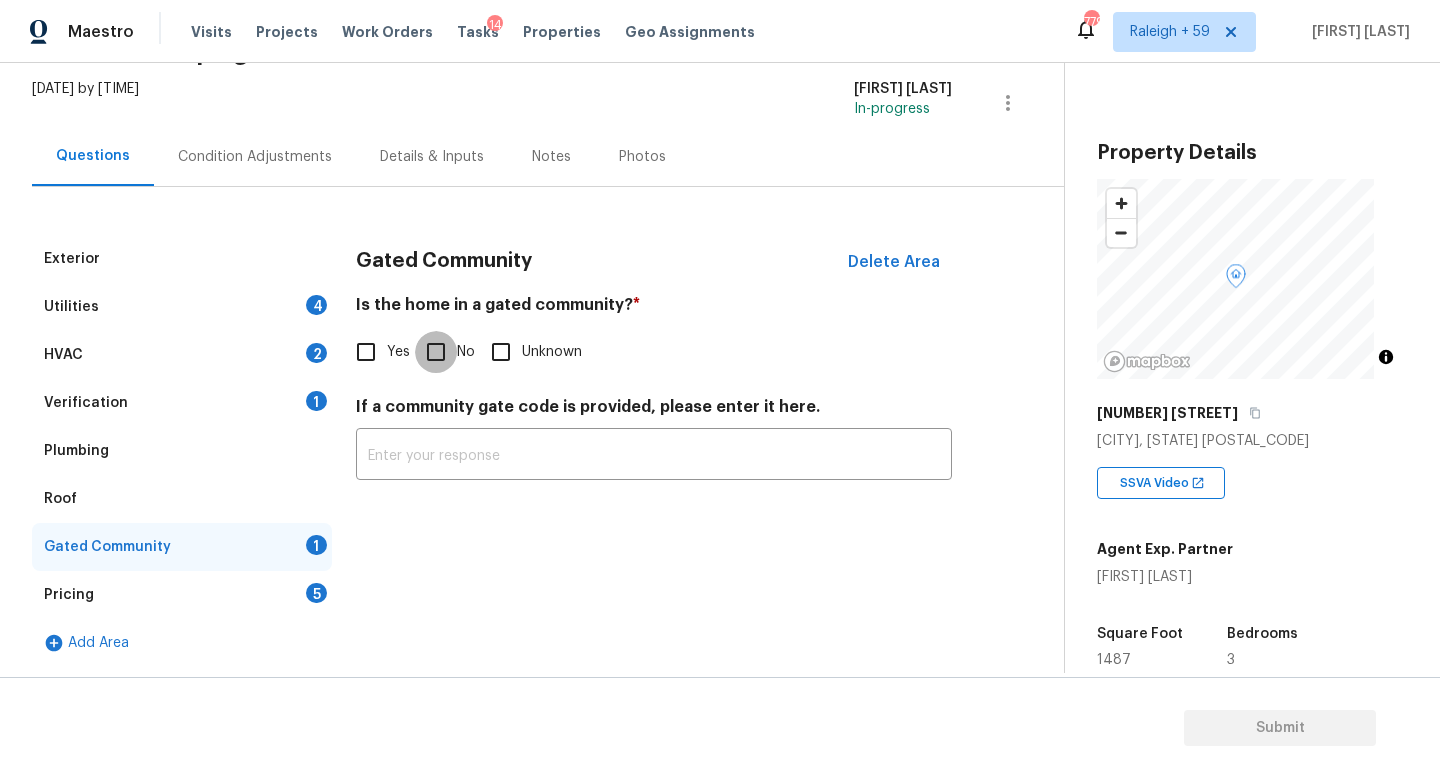 click on "No" at bounding box center [436, 352] 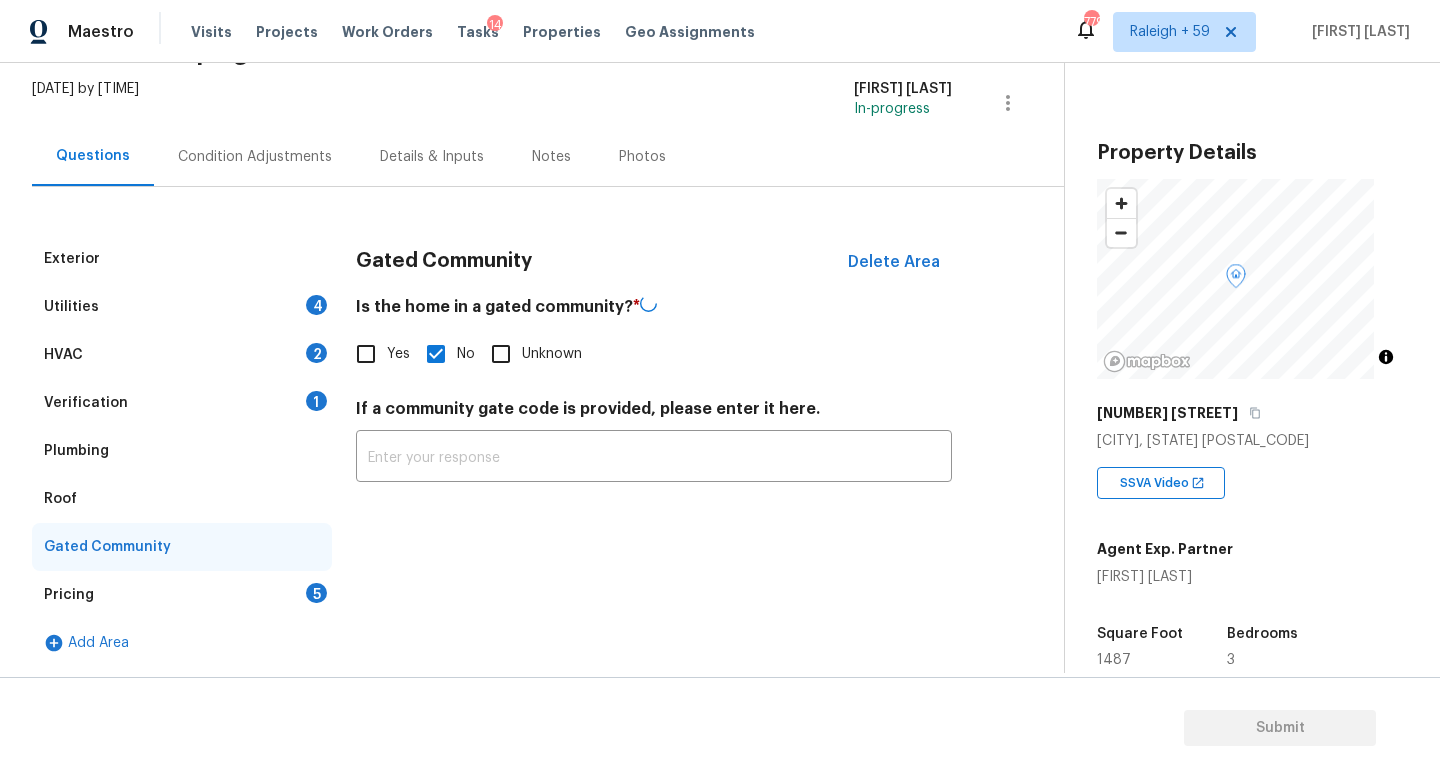 click on "Verification 1" at bounding box center (182, 403) 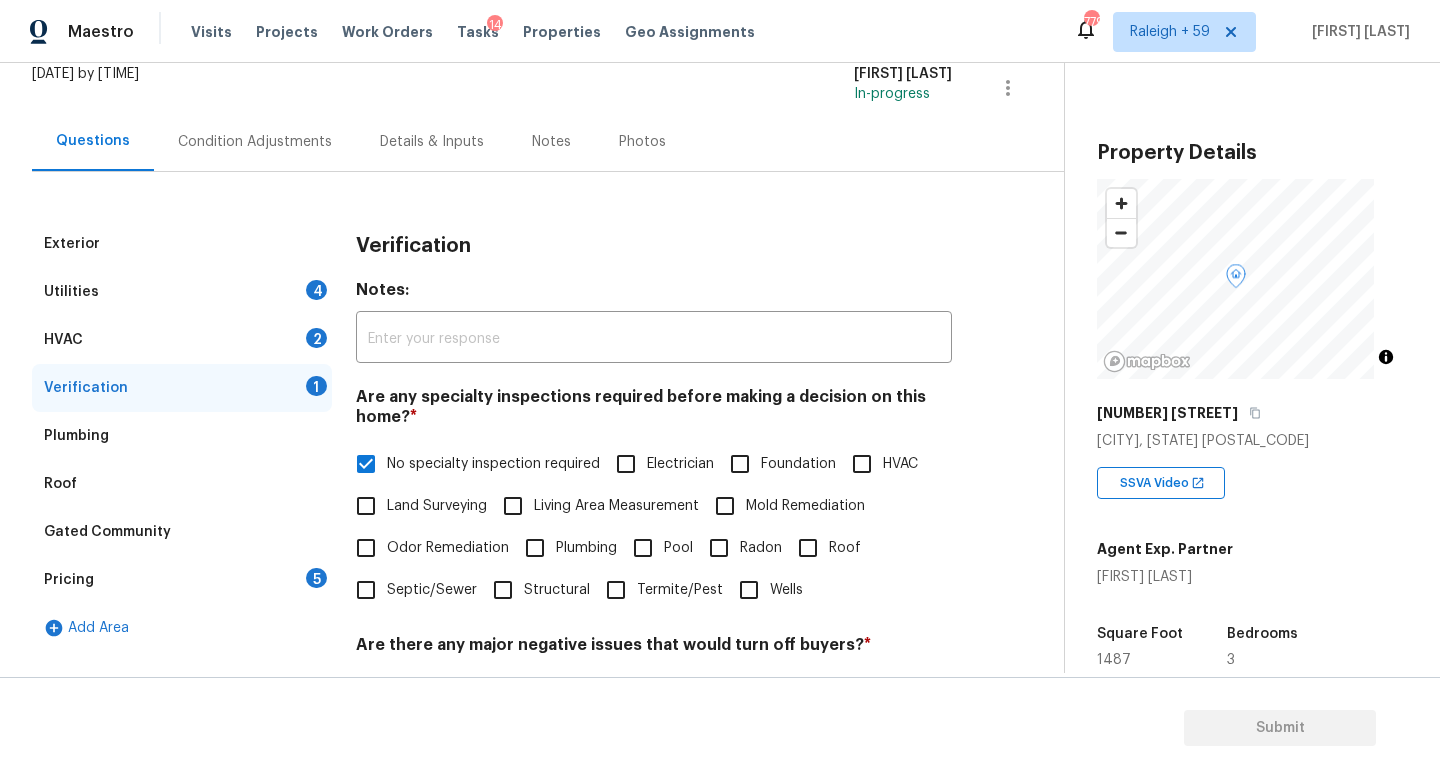 click on "HVAC 2" at bounding box center [182, 340] 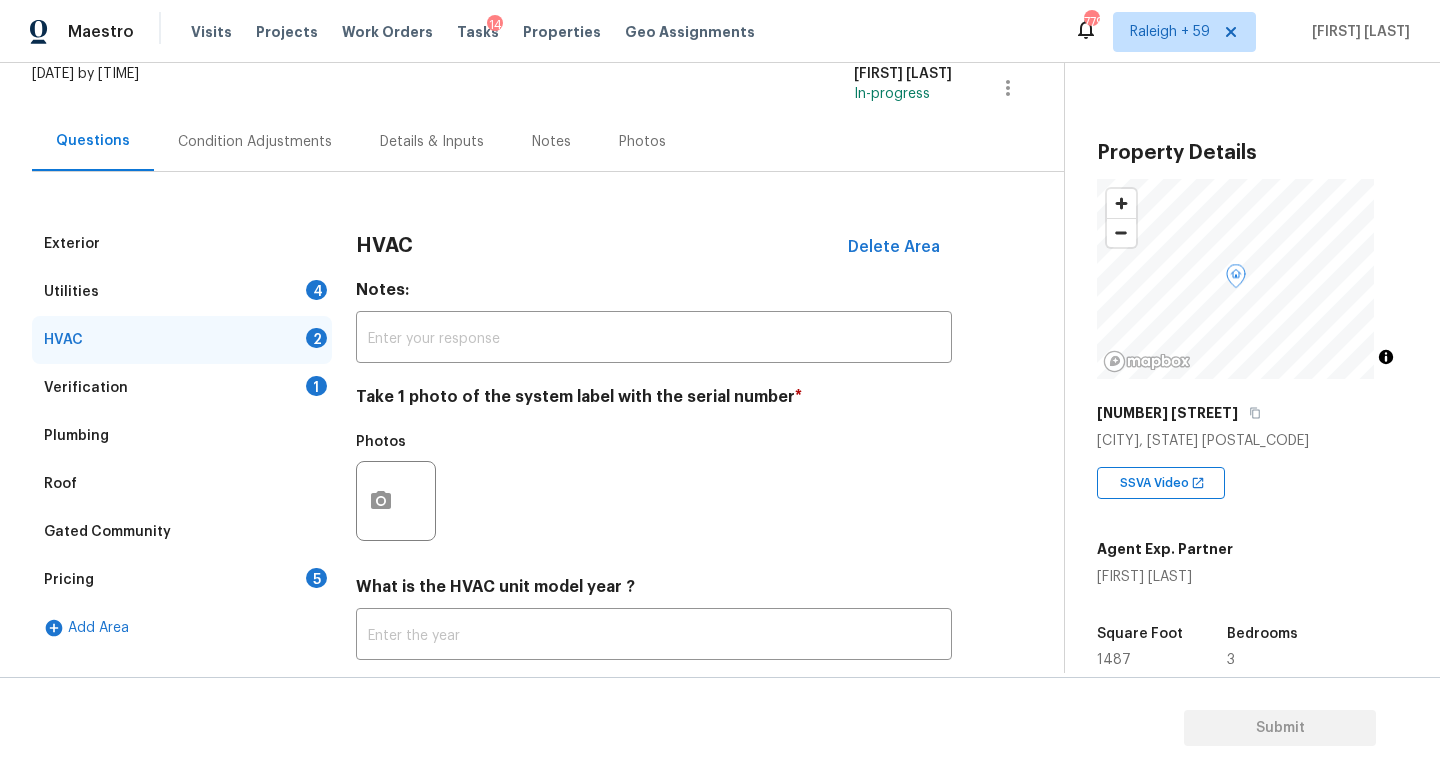 click on "Utilities 4" at bounding box center [182, 292] 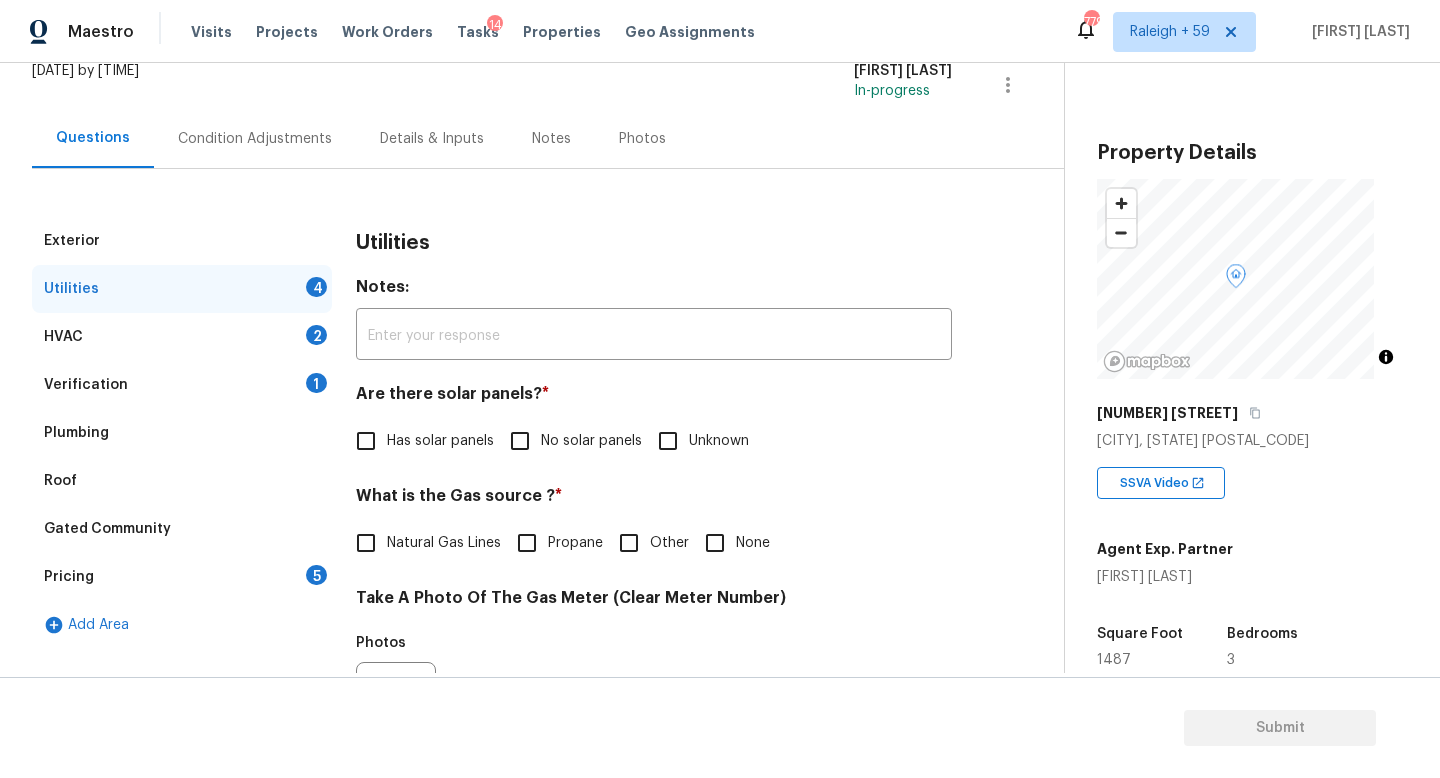 scroll, scrollTop: 135, scrollLeft: 0, axis: vertical 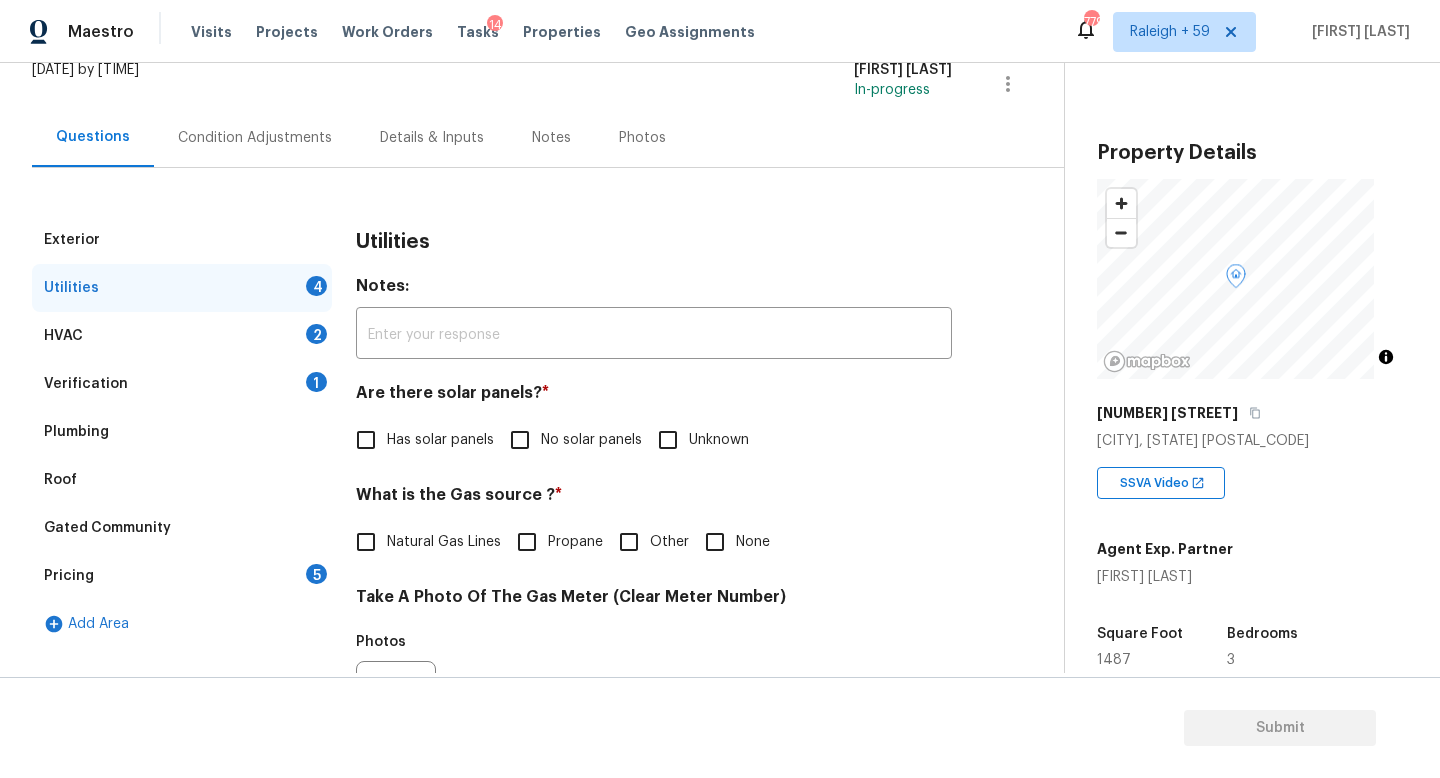 click on "No solar panels" at bounding box center [520, 440] 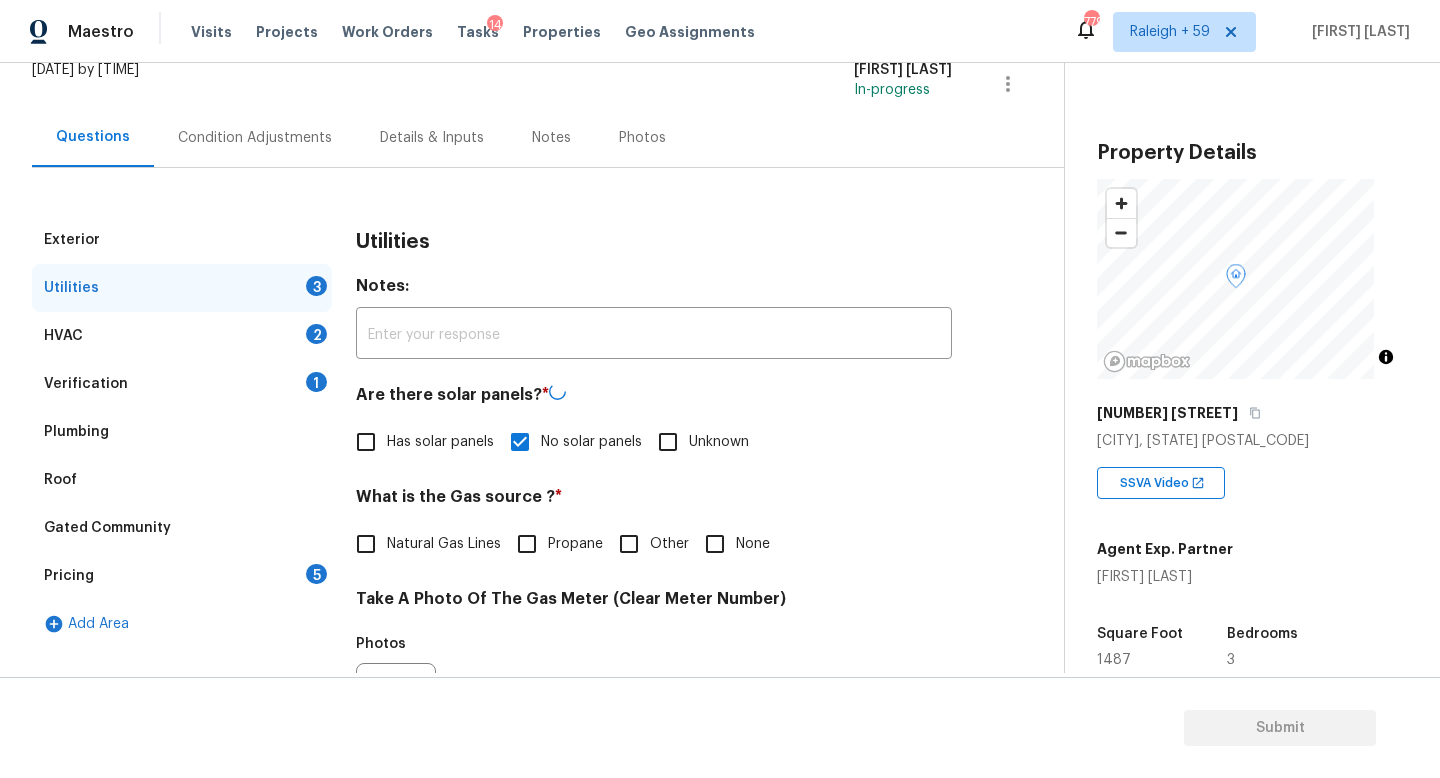 click on "Natural Gas Lines" at bounding box center (444, 544) 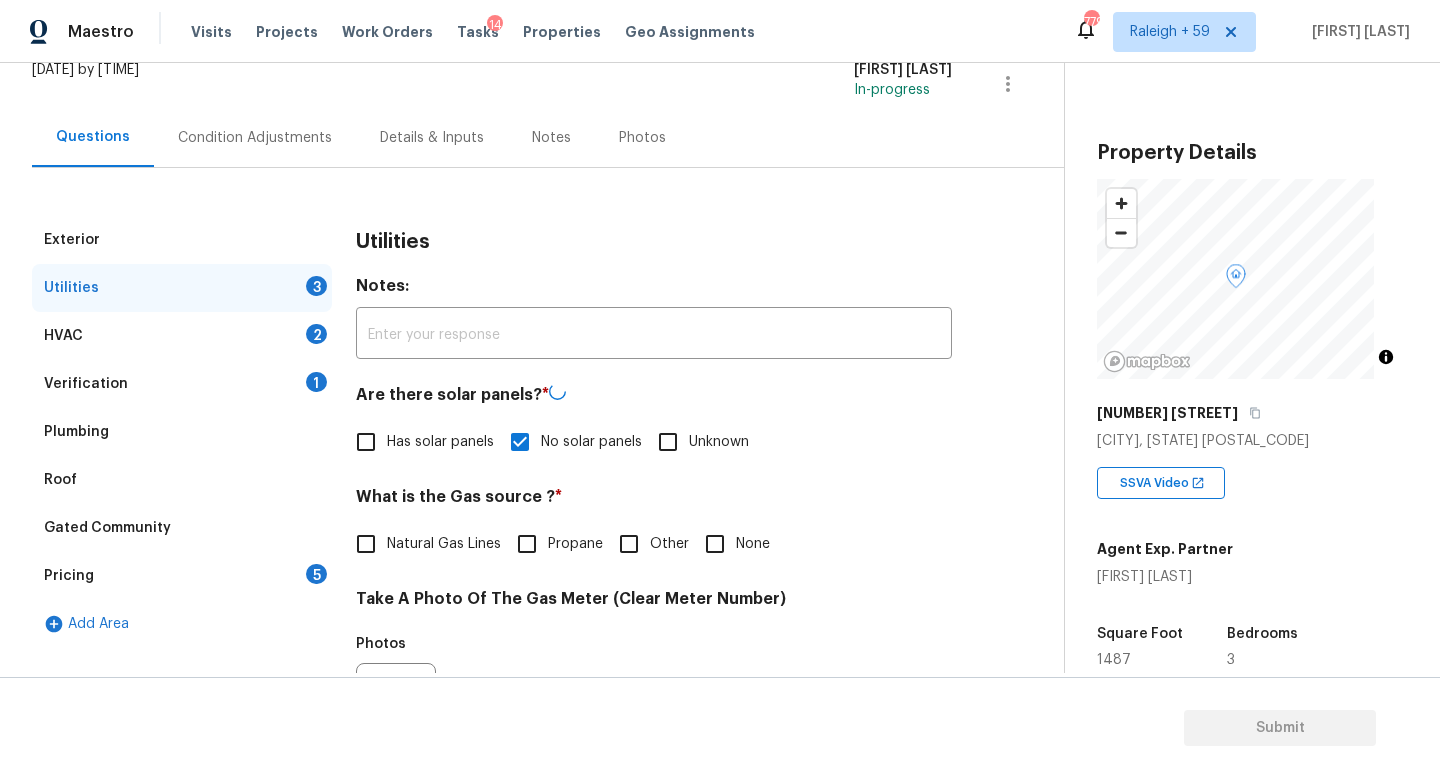 click on "Natural Gas Lines" at bounding box center (366, 544) 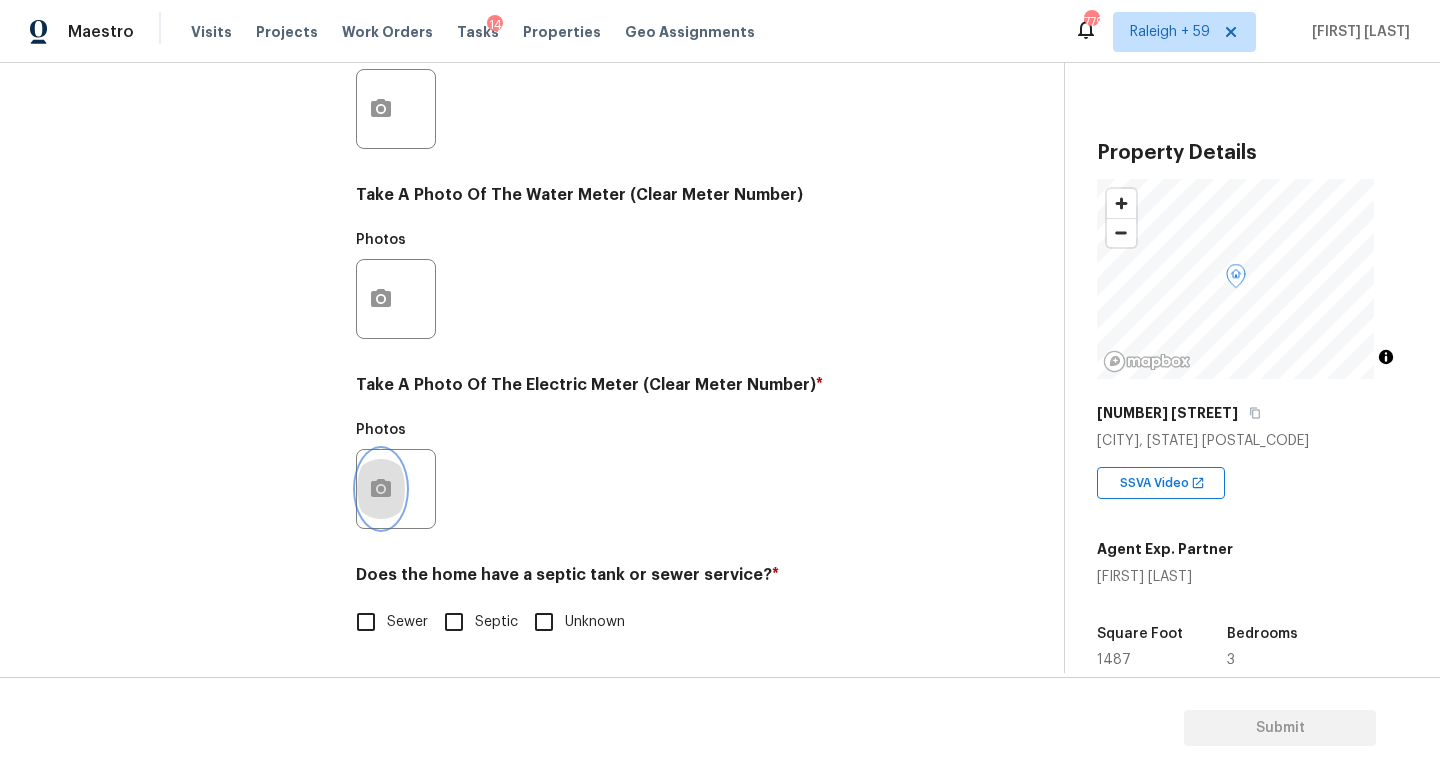 click at bounding box center (381, 489) 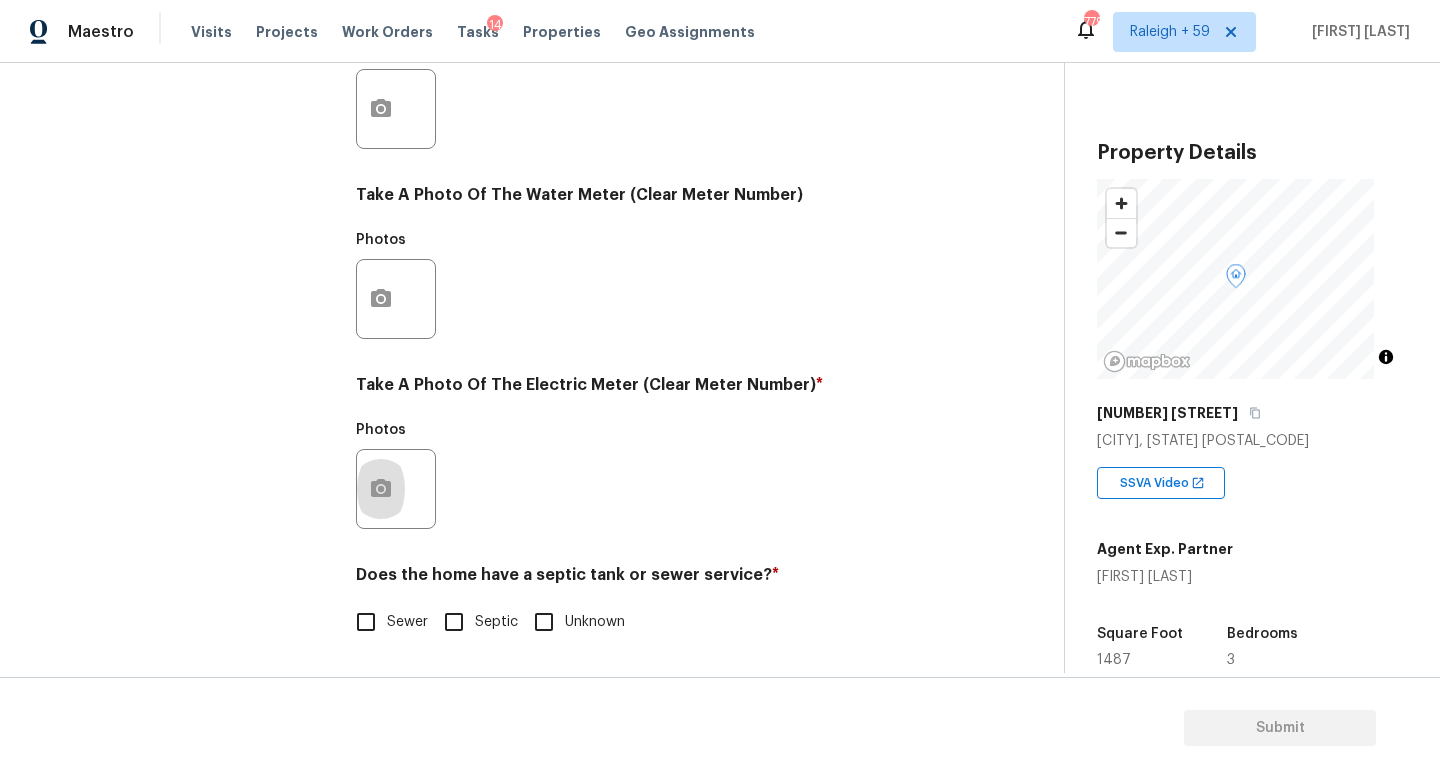 scroll, scrollTop: 742, scrollLeft: 0, axis: vertical 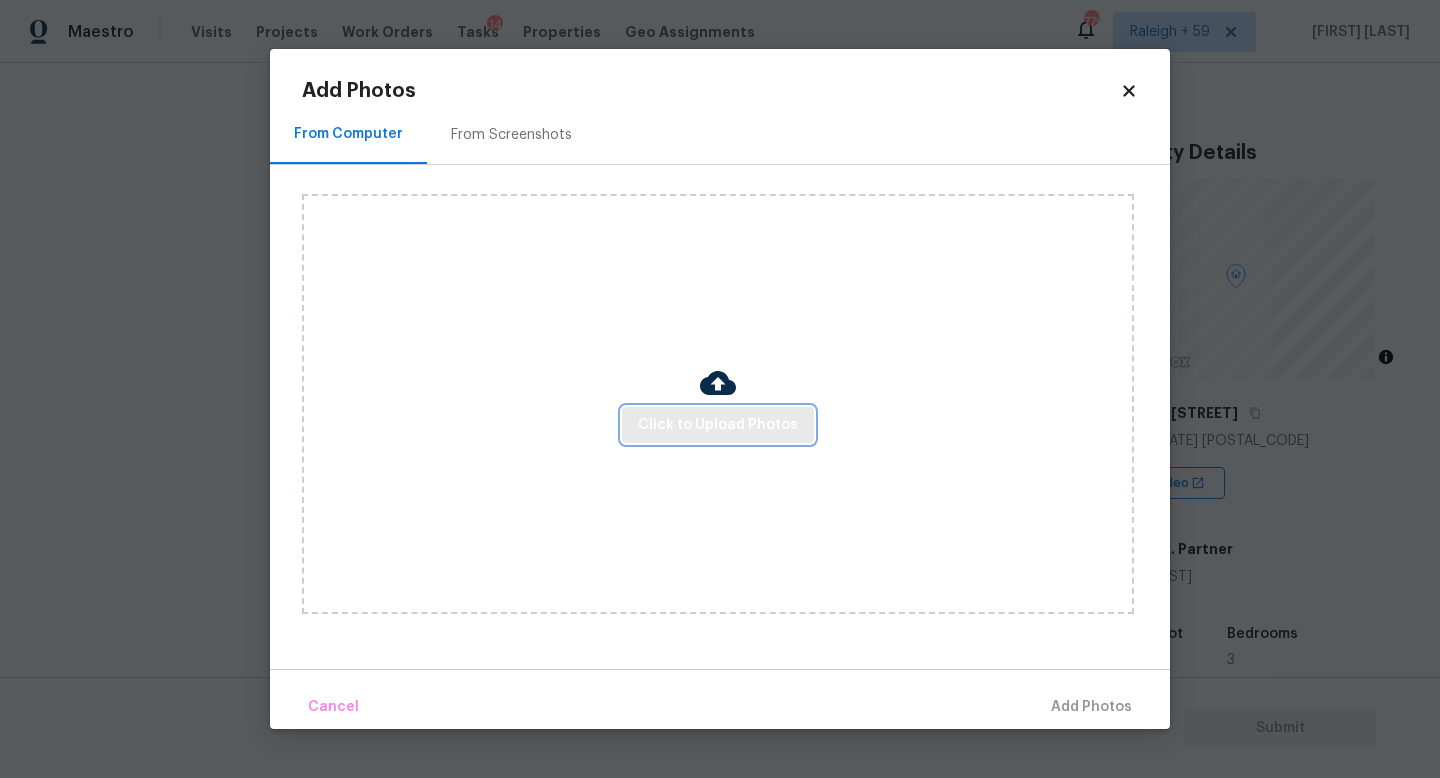 click on "Click to Upload Photos" at bounding box center (718, 425) 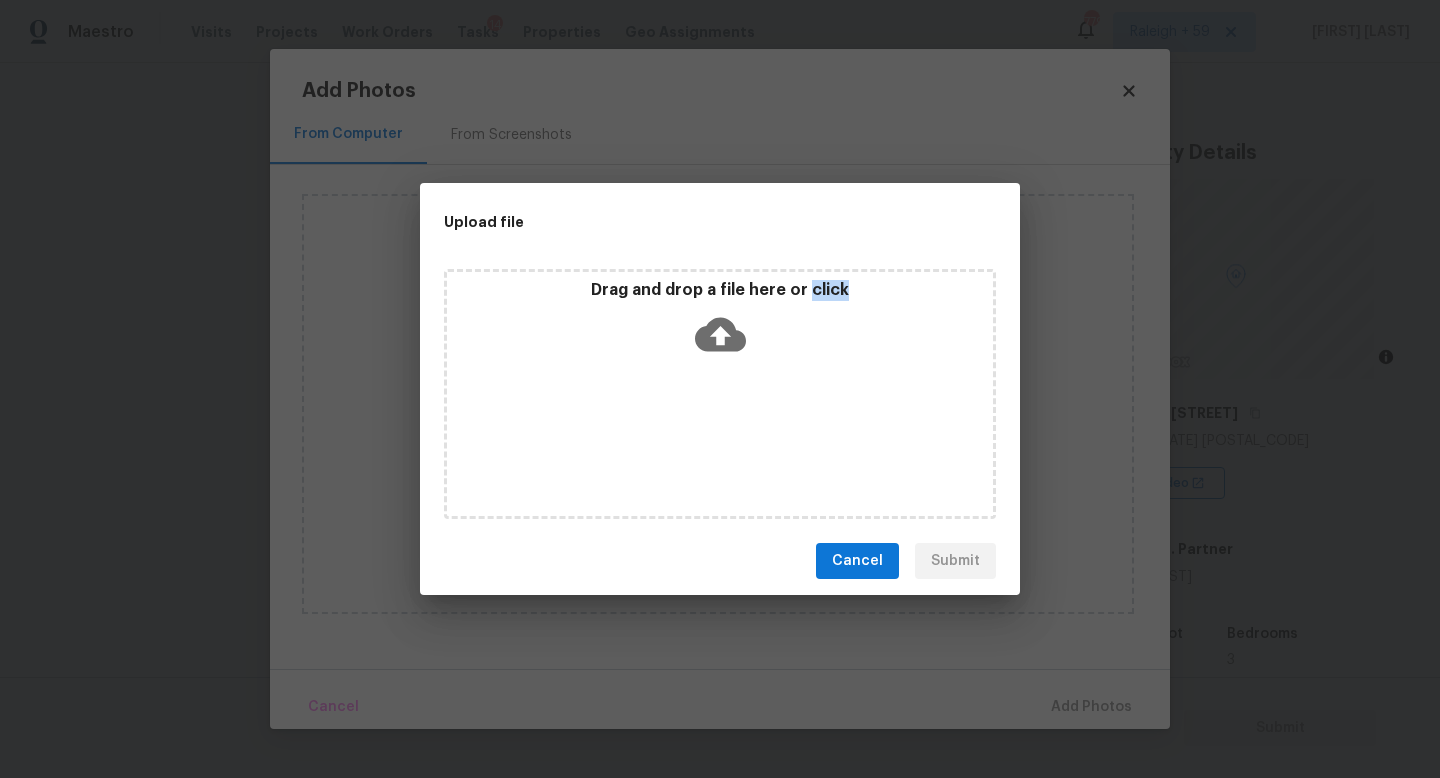 click on "Drag and drop a file here or click" at bounding box center [720, 394] 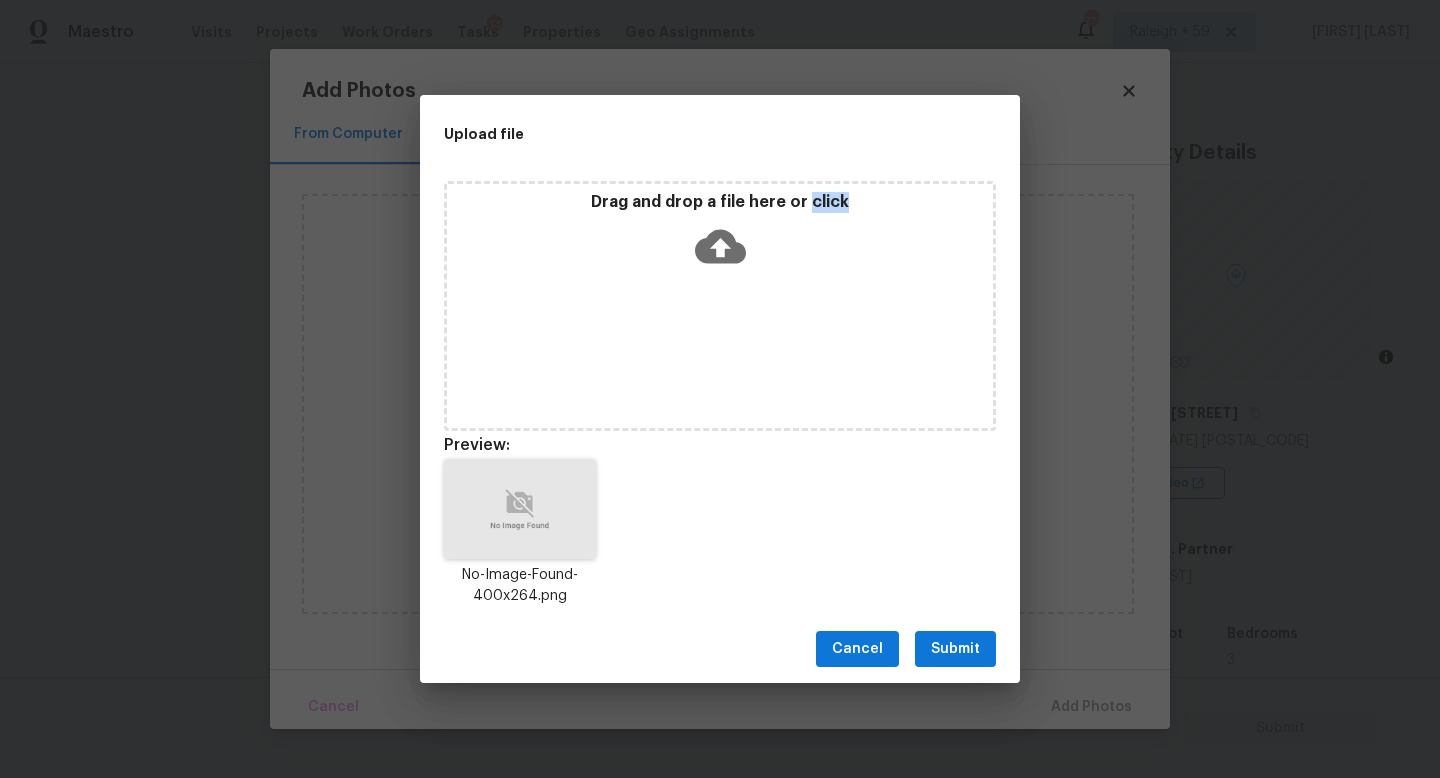 click on "Submit" at bounding box center (955, 649) 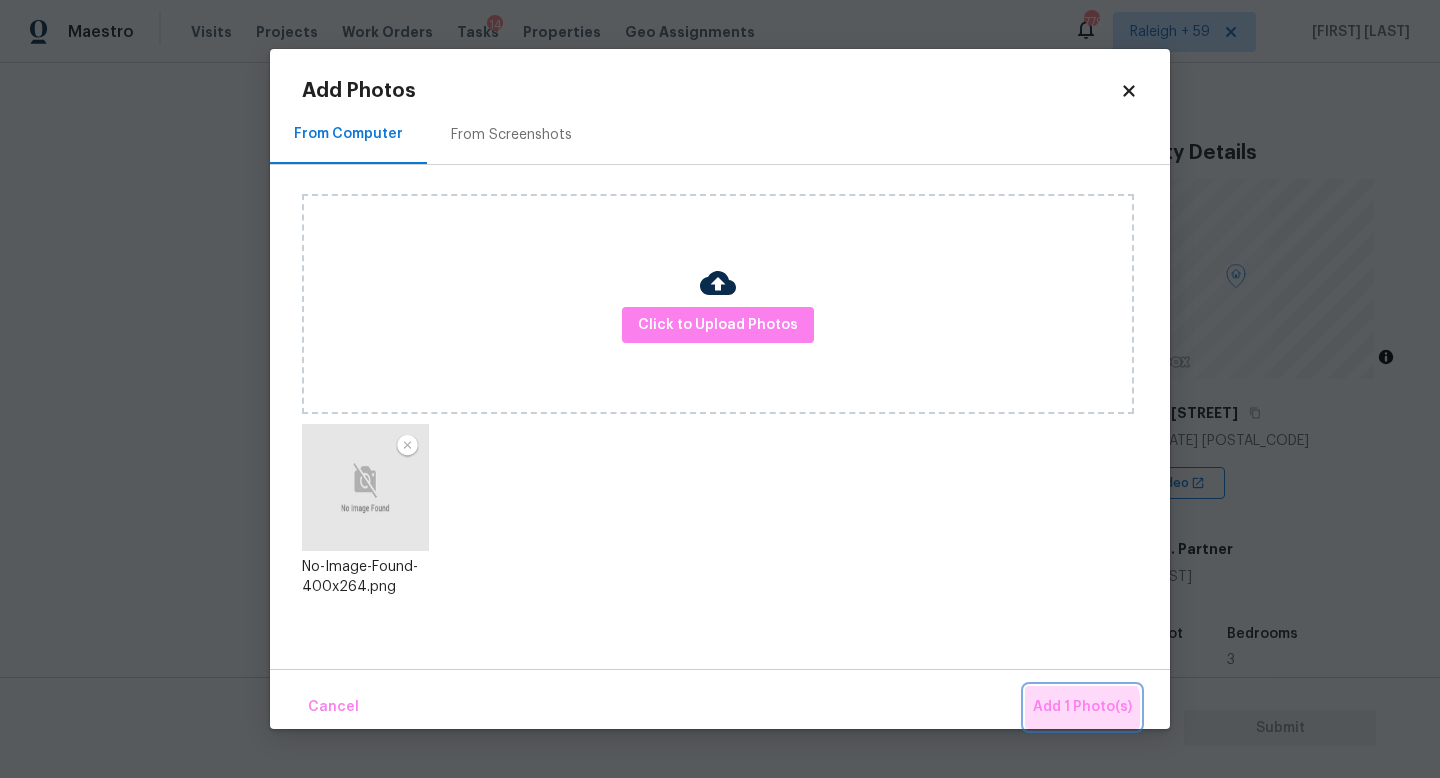 click on "Add 1 Photo(s)" at bounding box center [1082, 707] 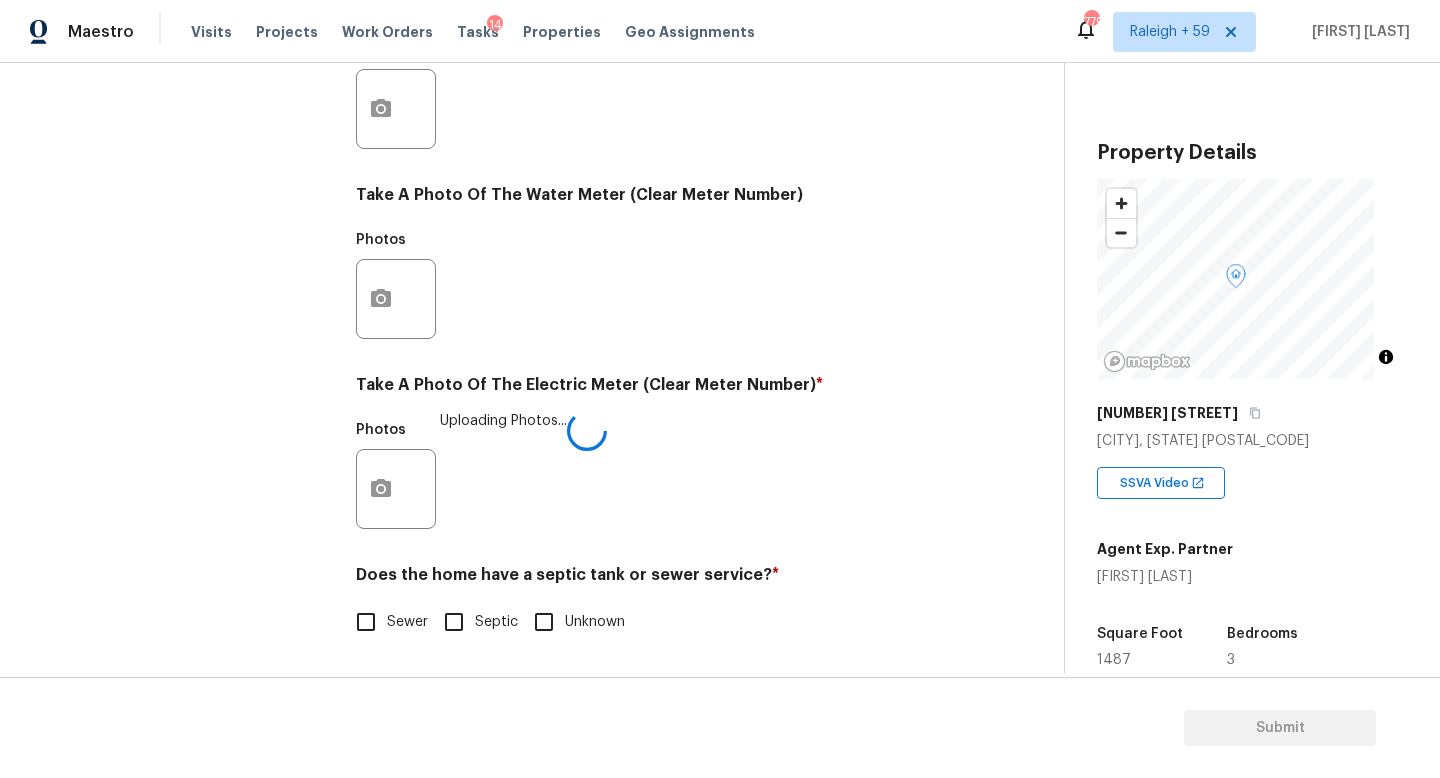 click on "Septic" at bounding box center (454, 622) 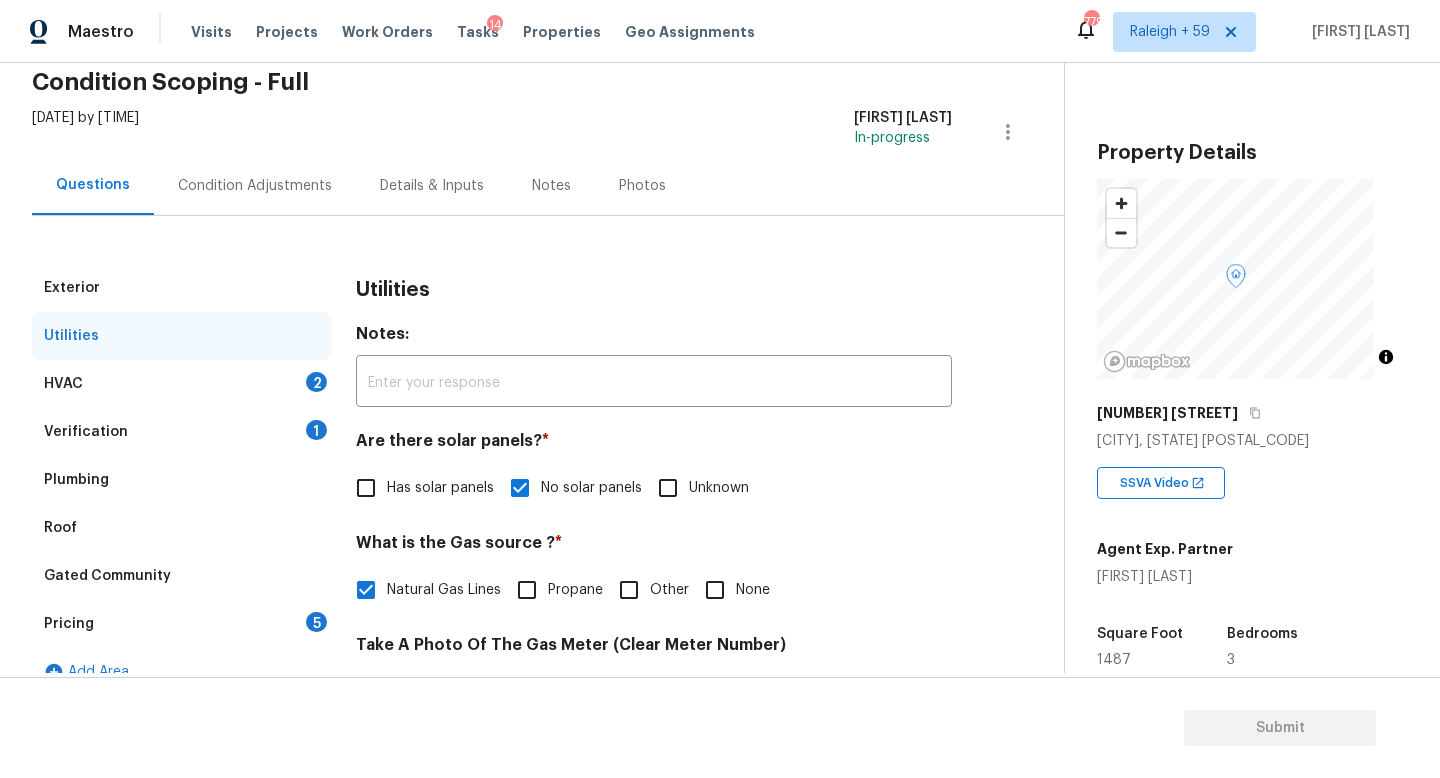scroll, scrollTop: 103, scrollLeft: 0, axis: vertical 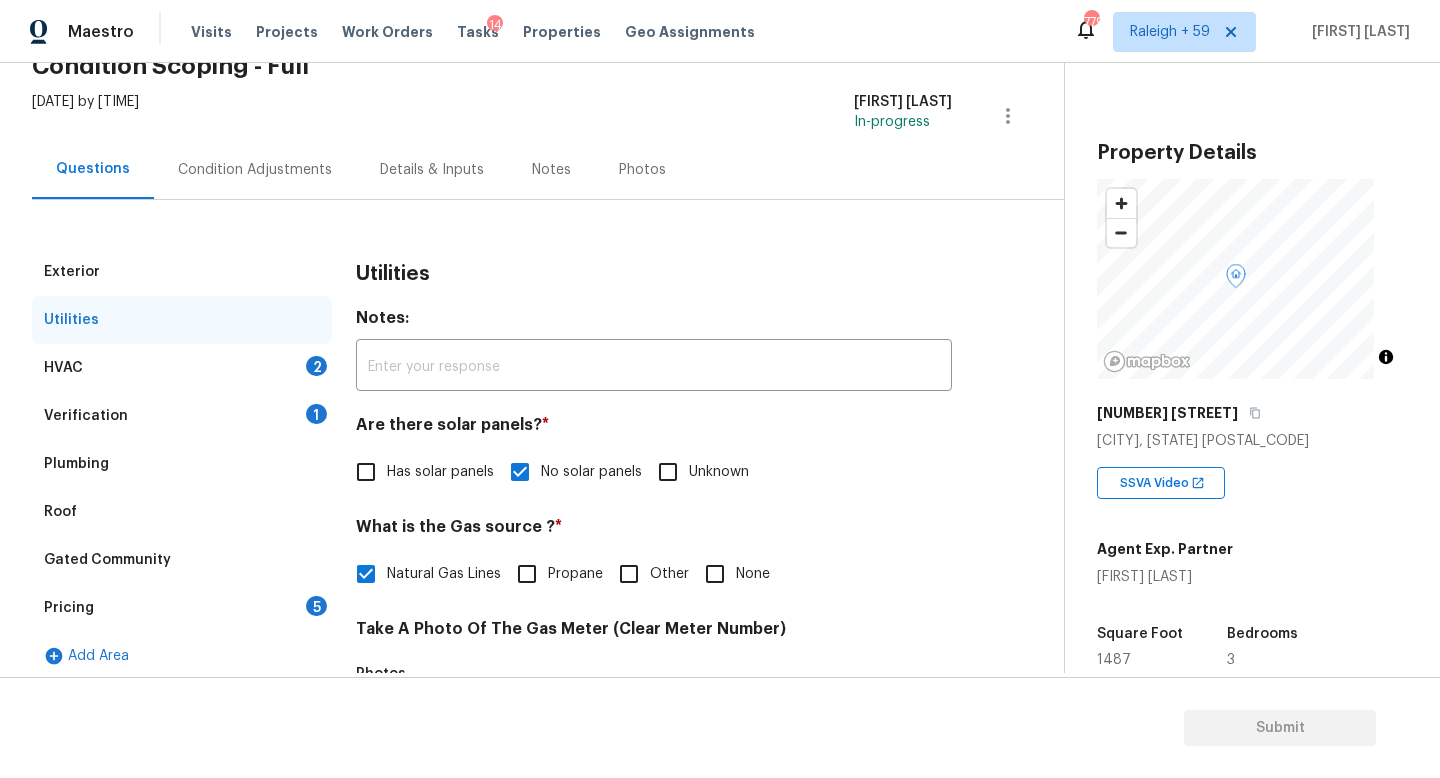click on "Pricing 5" at bounding box center [182, 608] 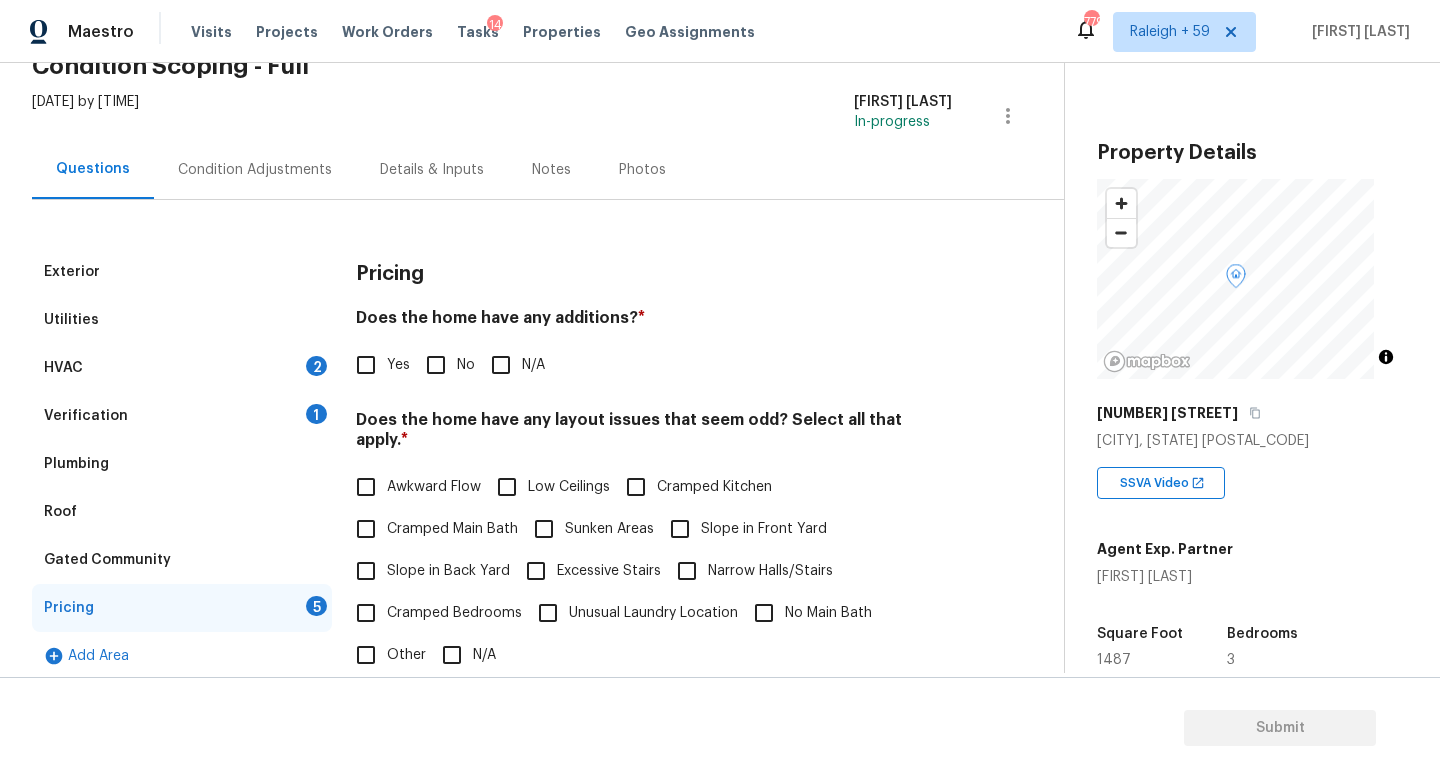 click on "No" at bounding box center (436, 365) 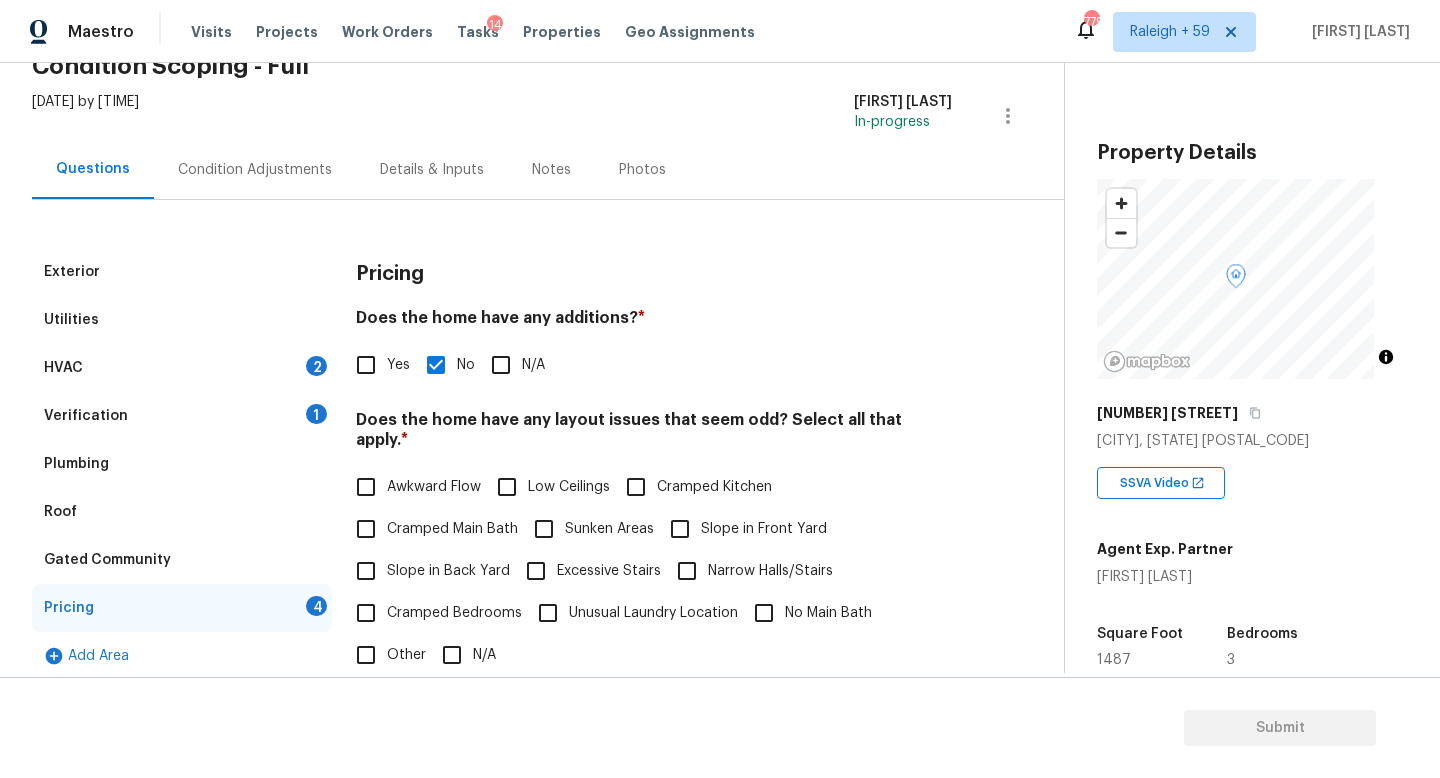click on "Back to tasks Condition Scoping - Full Wed, Aug 06 2025 by 3:00 pm   Roopesh Jaikanth In-progress Questions Condition Adjustments Details & Inputs Notes Photos Exterior Utilities HVAC 2 Verification 1 Plumbing Roof Gated Community Pricing 4 Add Area Pricing Does the home have any additions?  * Yes No N/A Does the home have any layout issues that seem odd? Select all that apply.  * Awkward Flow Low Ceilings Cramped Kitchen Cramped Main Bath Sunken Areas Slope in Front Yard Slope in Back Yard Excessive Stairs Narrow Halls/Stairs Cramped Bedrooms Unusual Laundry Location No Main Bath Other N/A Do you have to walk through the garage to get to any rooms in the home?  * Yes No Does the kitchen seem cramped?  * Yes No Does the home appear to be very outdated?  * Yes No Property Details © Mapbox   © OpenStreetMap   Improve this map 304 Kilgore Rd Griffin, GA 30223 SSVA Video Agent Exp. Partner Michelle Holmes Square Foot 1487 Bedrooms 3 Full Bathrooms 2 Half Bathrooms - Year Built 2003 In Gated Community - - - - -" at bounding box center (720, 420) 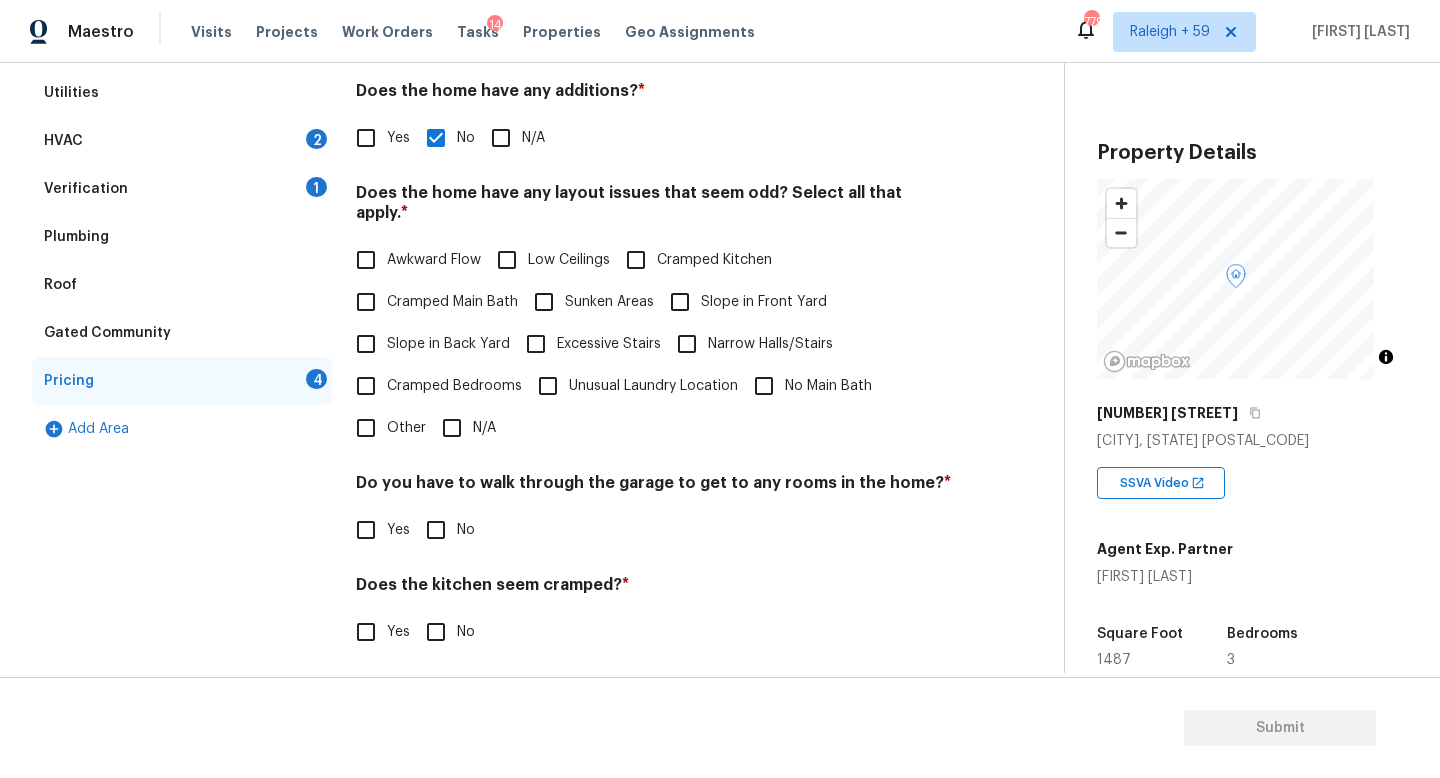 scroll, scrollTop: 457, scrollLeft: 0, axis: vertical 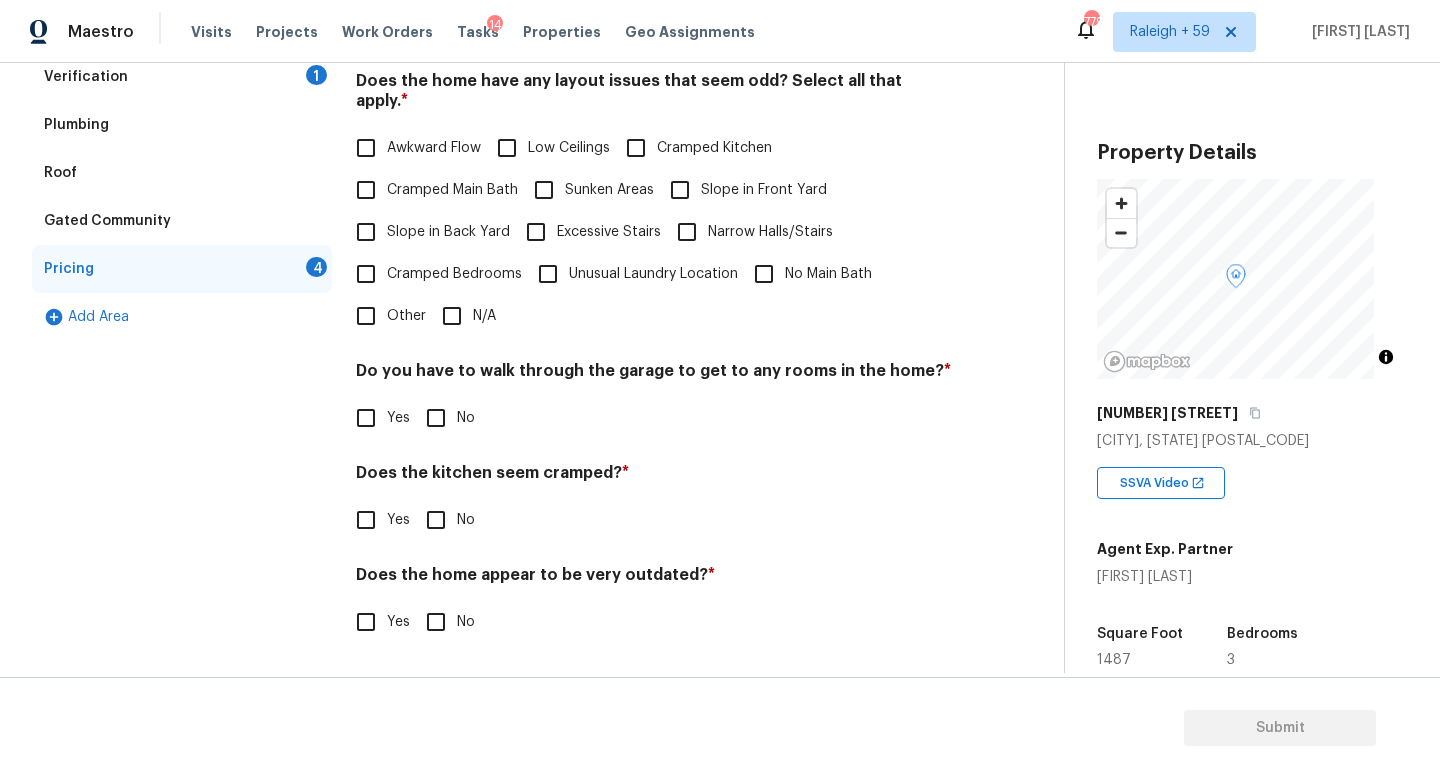 click on "N/A" at bounding box center (463, 316) 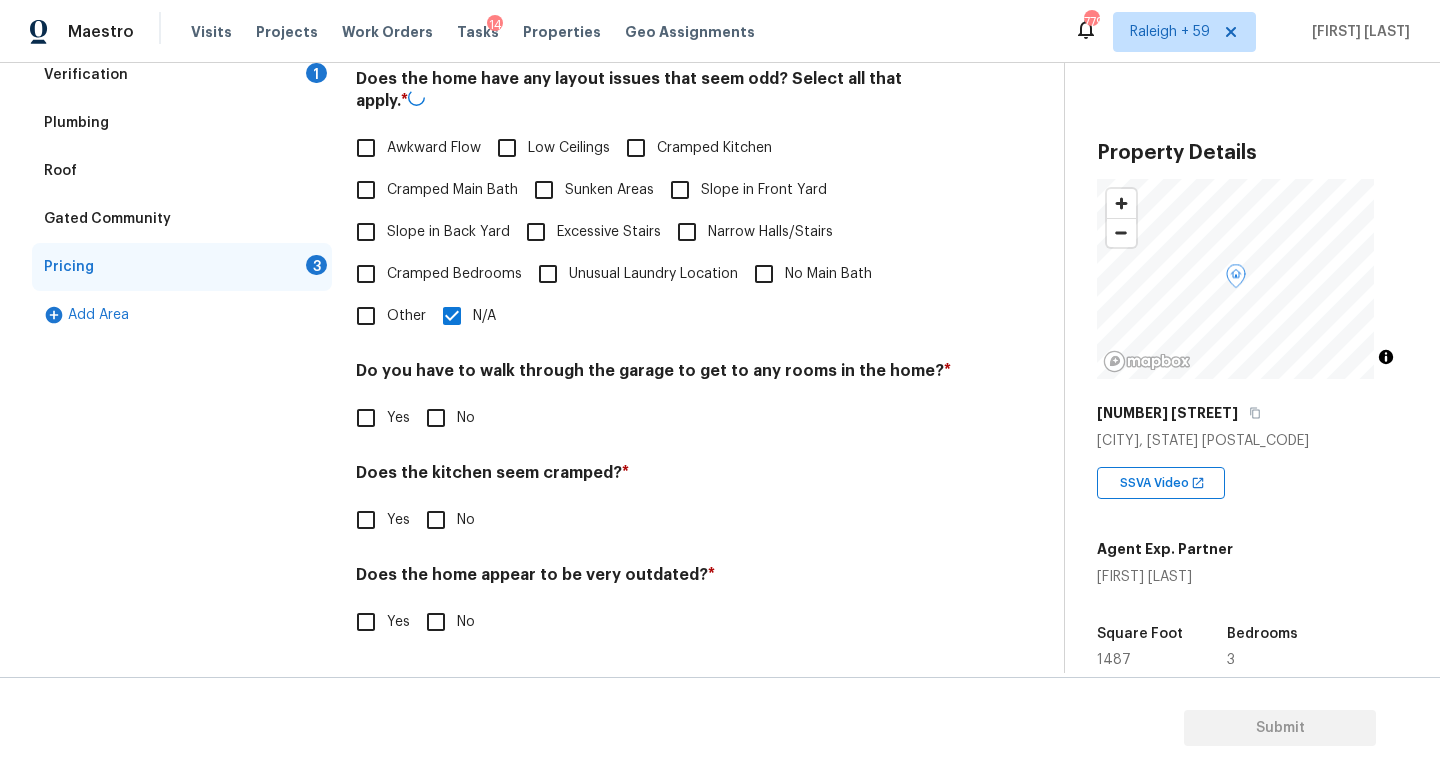 click on "Do you have to walk through the garage to get to any rooms in the home?  * Yes No" at bounding box center [654, 400] 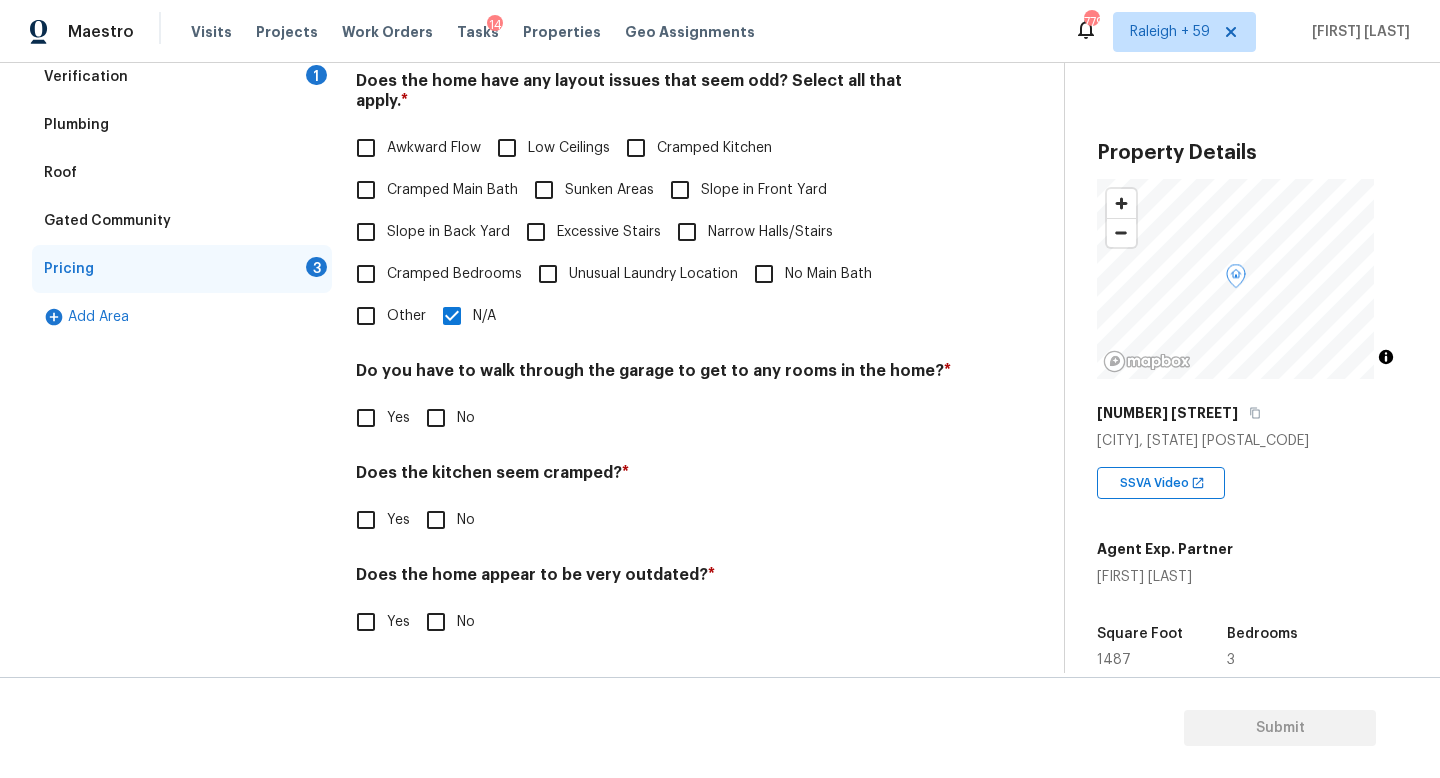 click on "No" at bounding box center (466, 418) 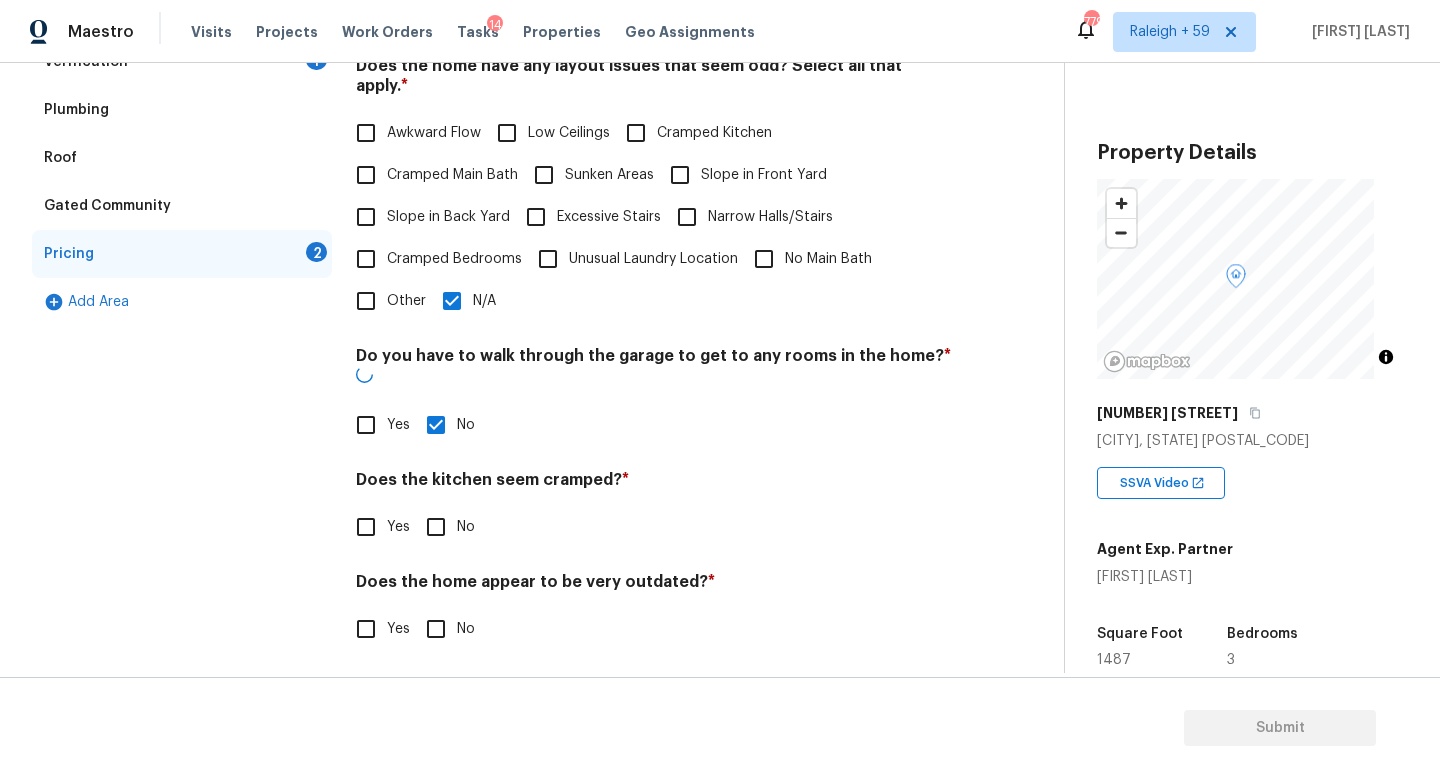 click on "No" at bounding box center (436, 527) 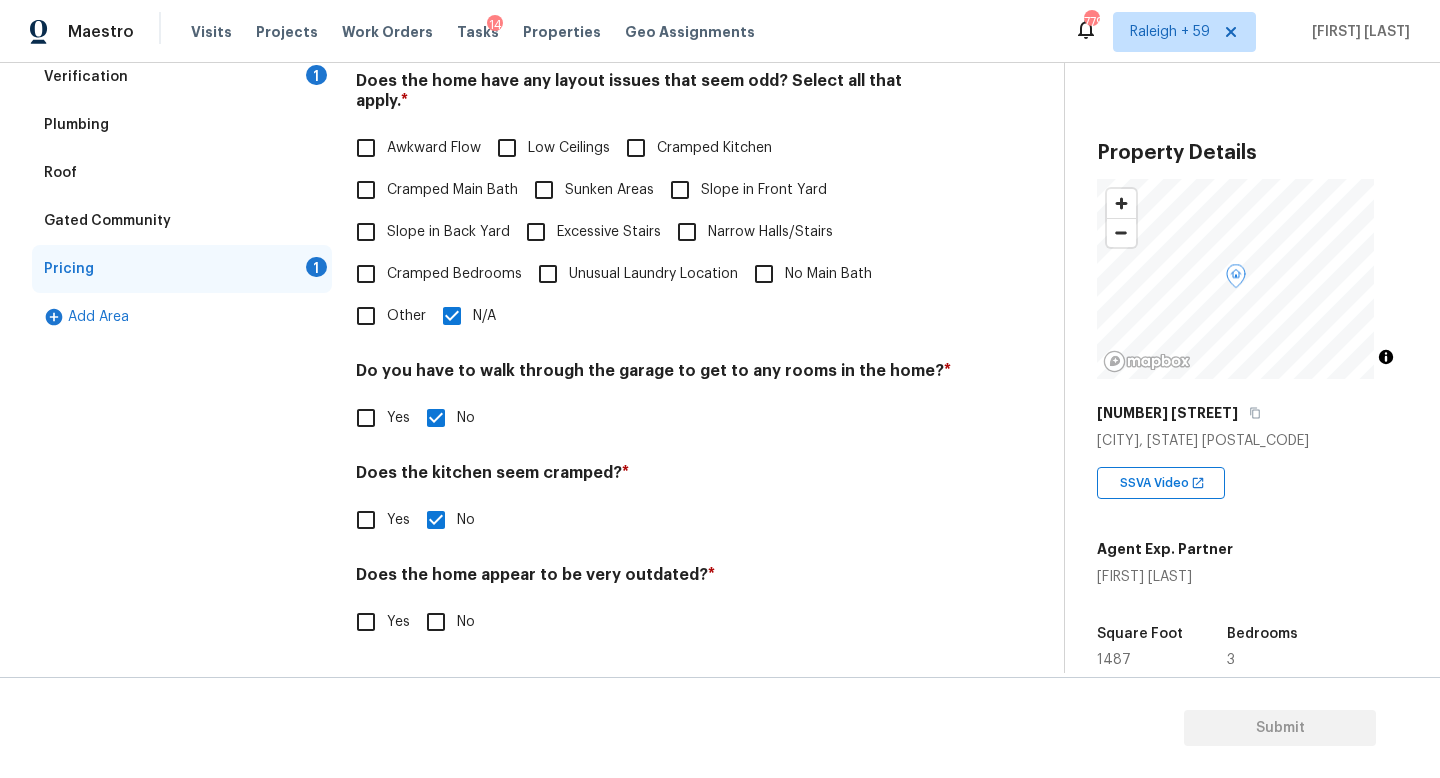 click on "No" at bounding box center [436, 622] 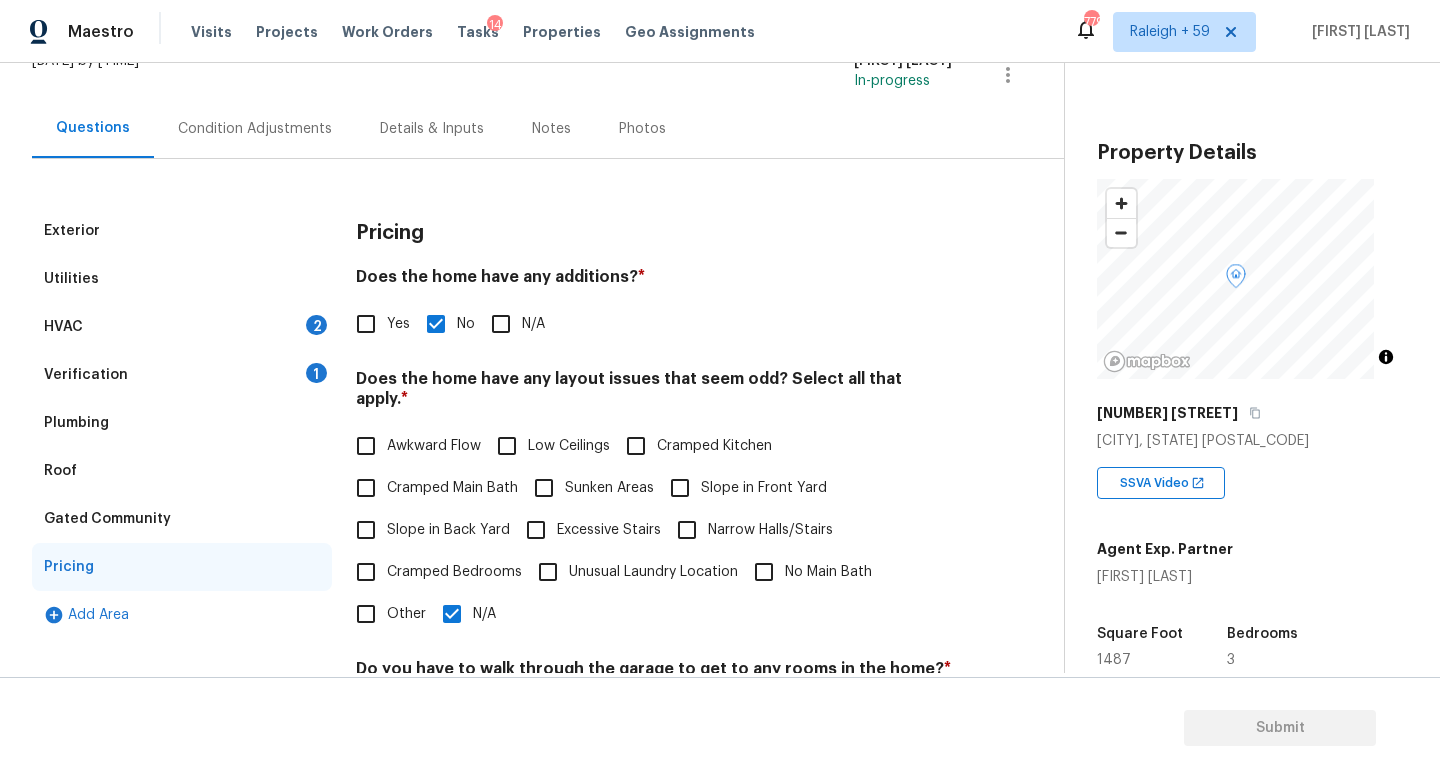 scroll, scrollTop: 0, scrollLeft: 0, axis: both 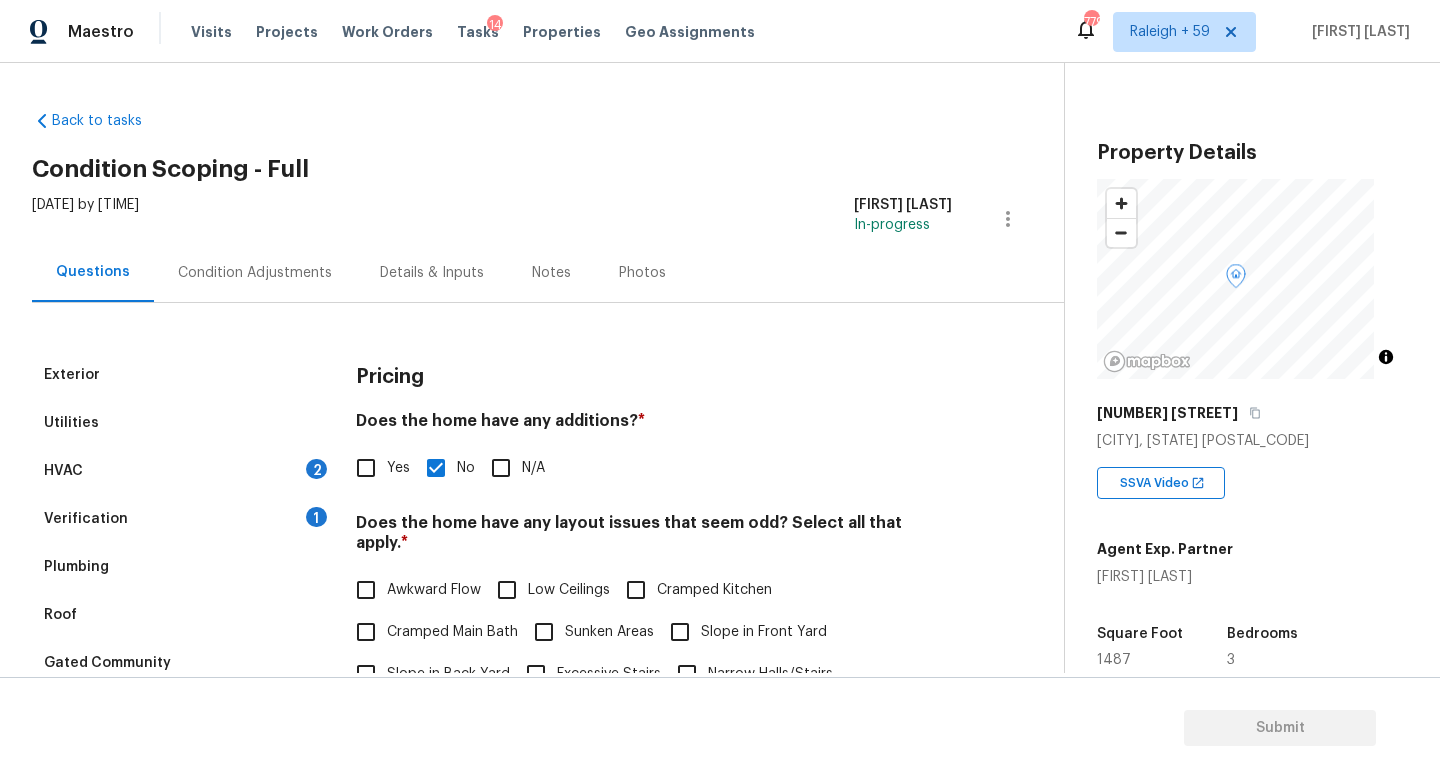click on "Details & Inputs" at bounding box center [432, 272] 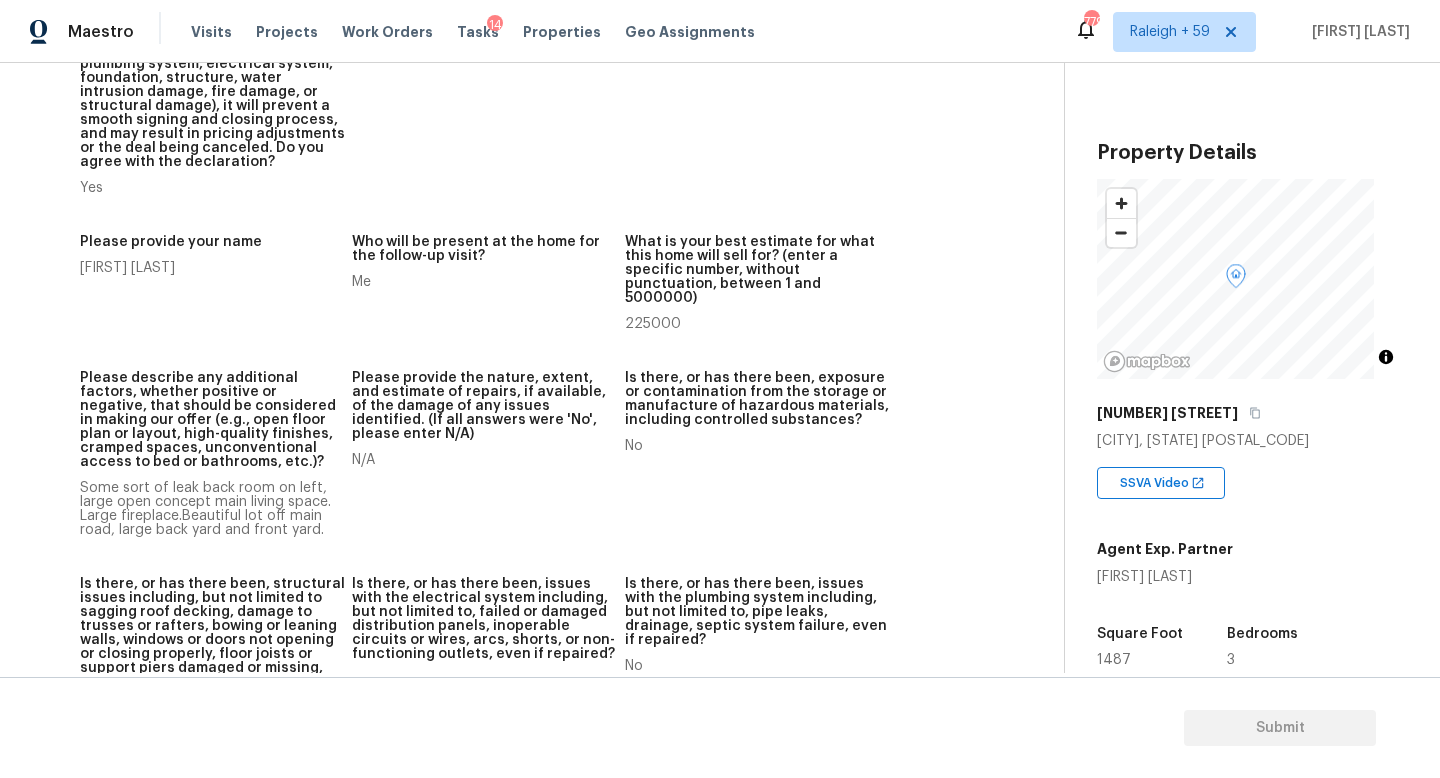 scroll, scrollTop: 43, scrollLeft: 0, axis: vertical 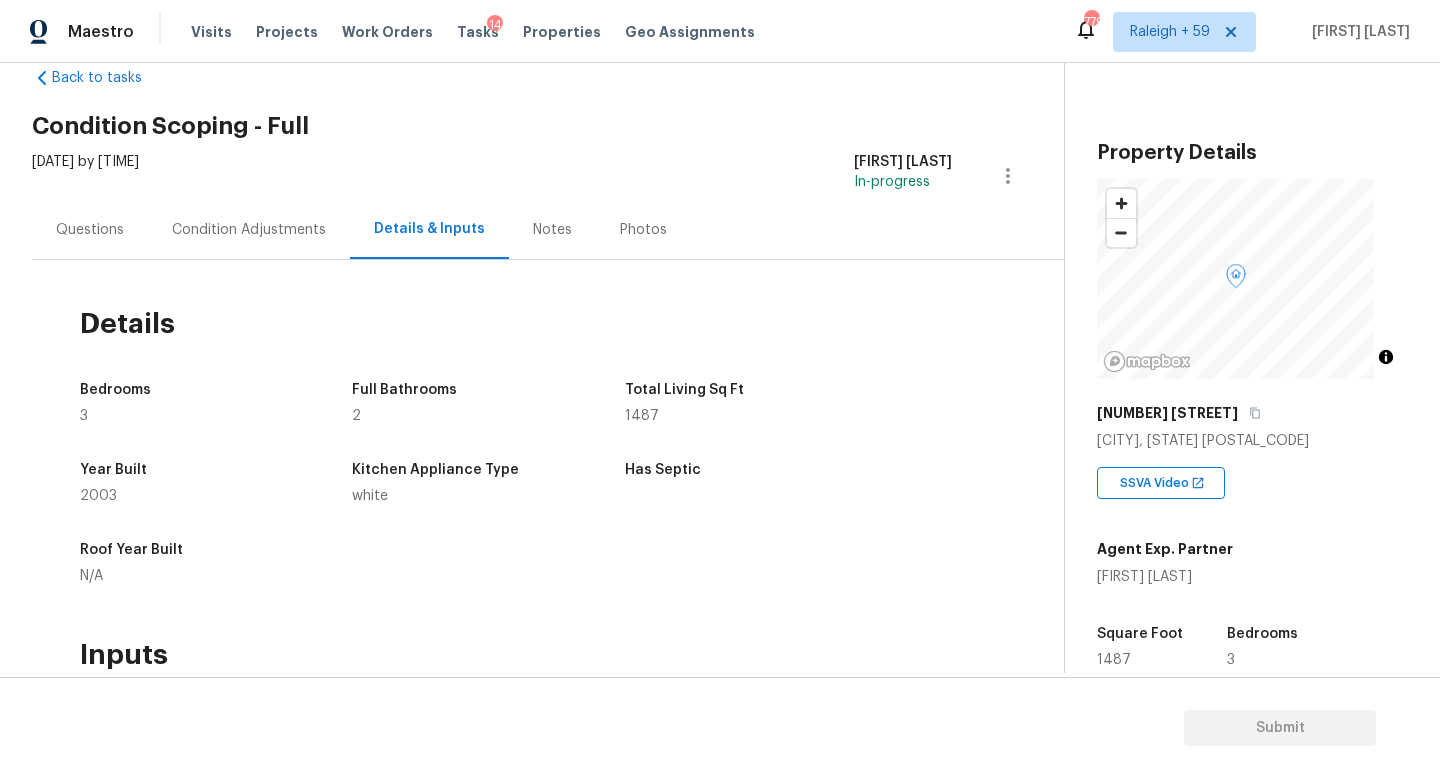 click on "Condition Adjustments" at bounding box center [249, 230] 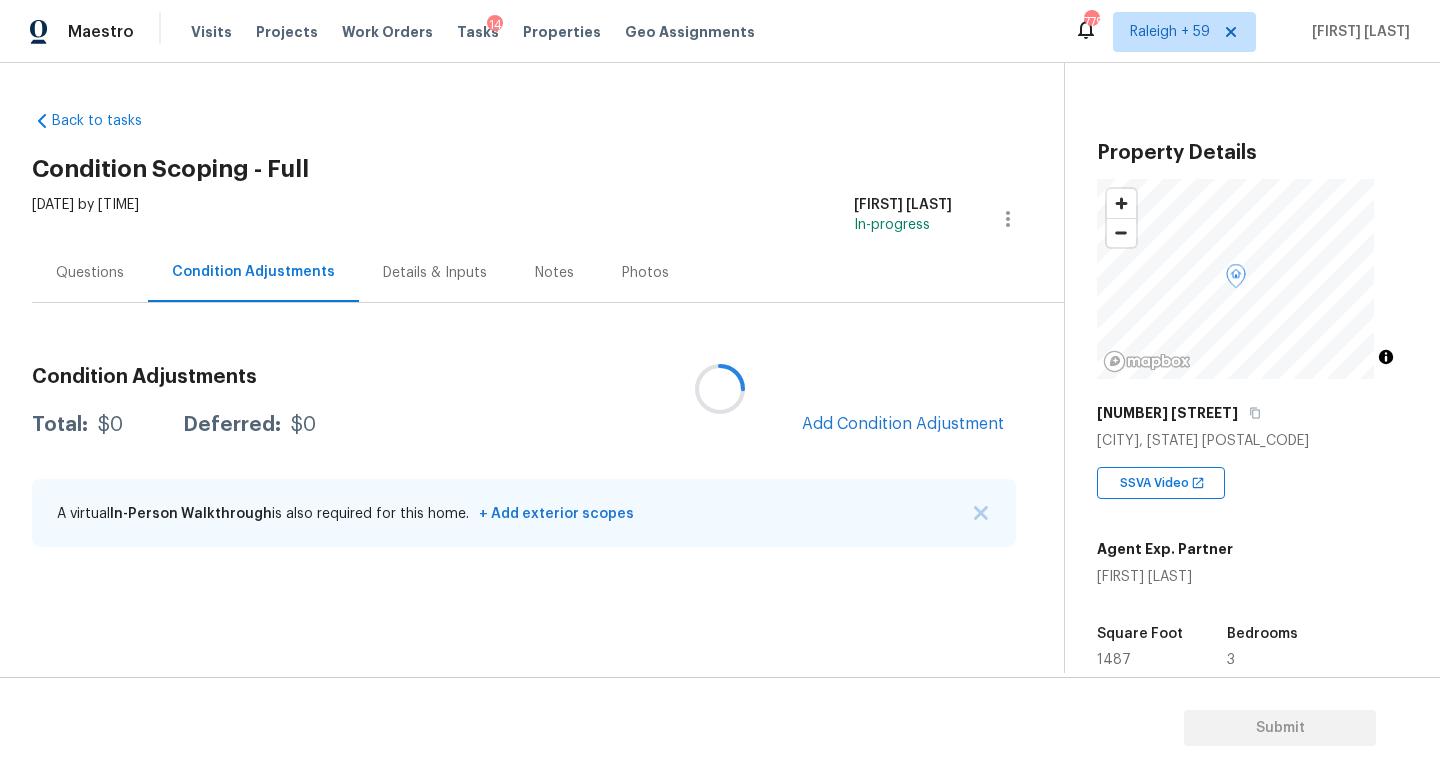 scroll, scrollTop: 0, scrollLeft: 0, axis: both 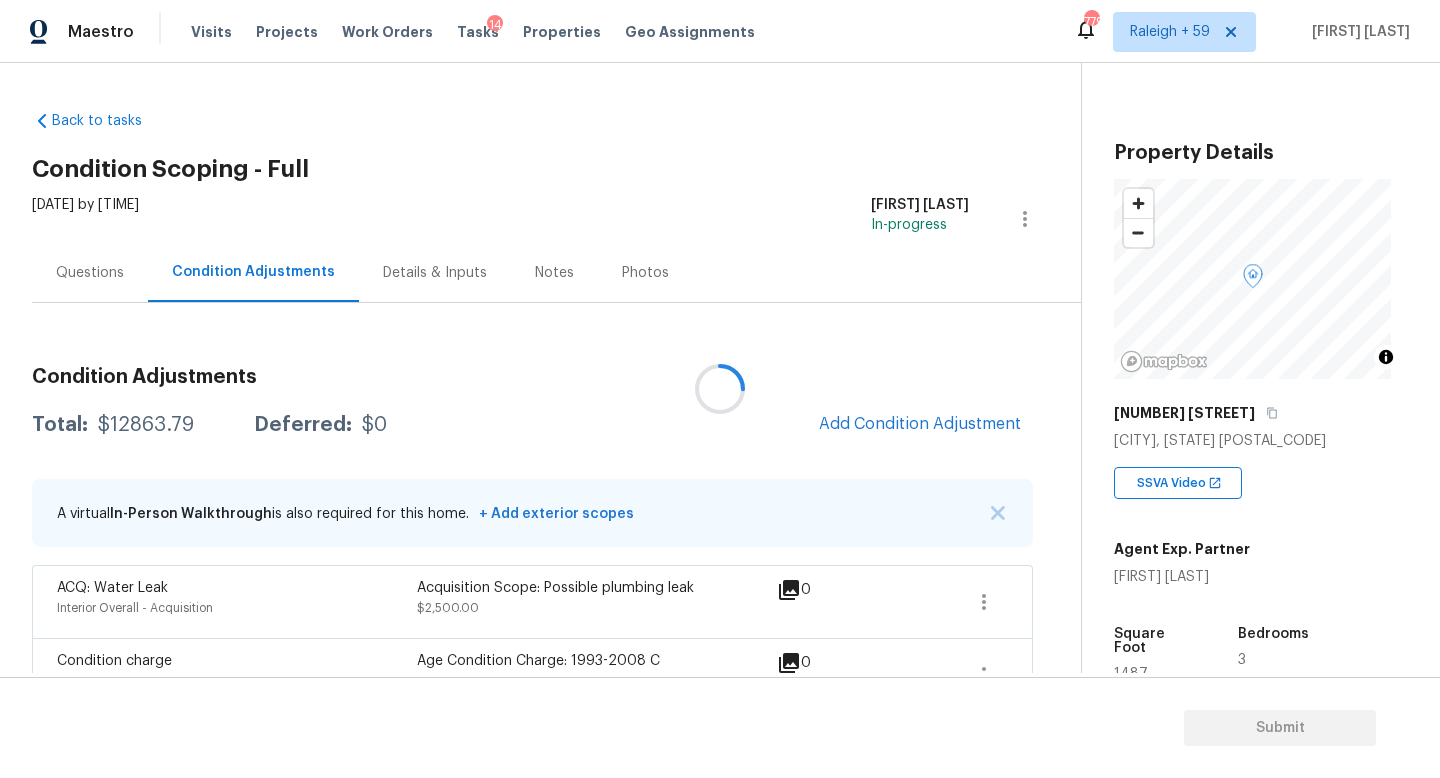 click at bounding box center (720, 389) 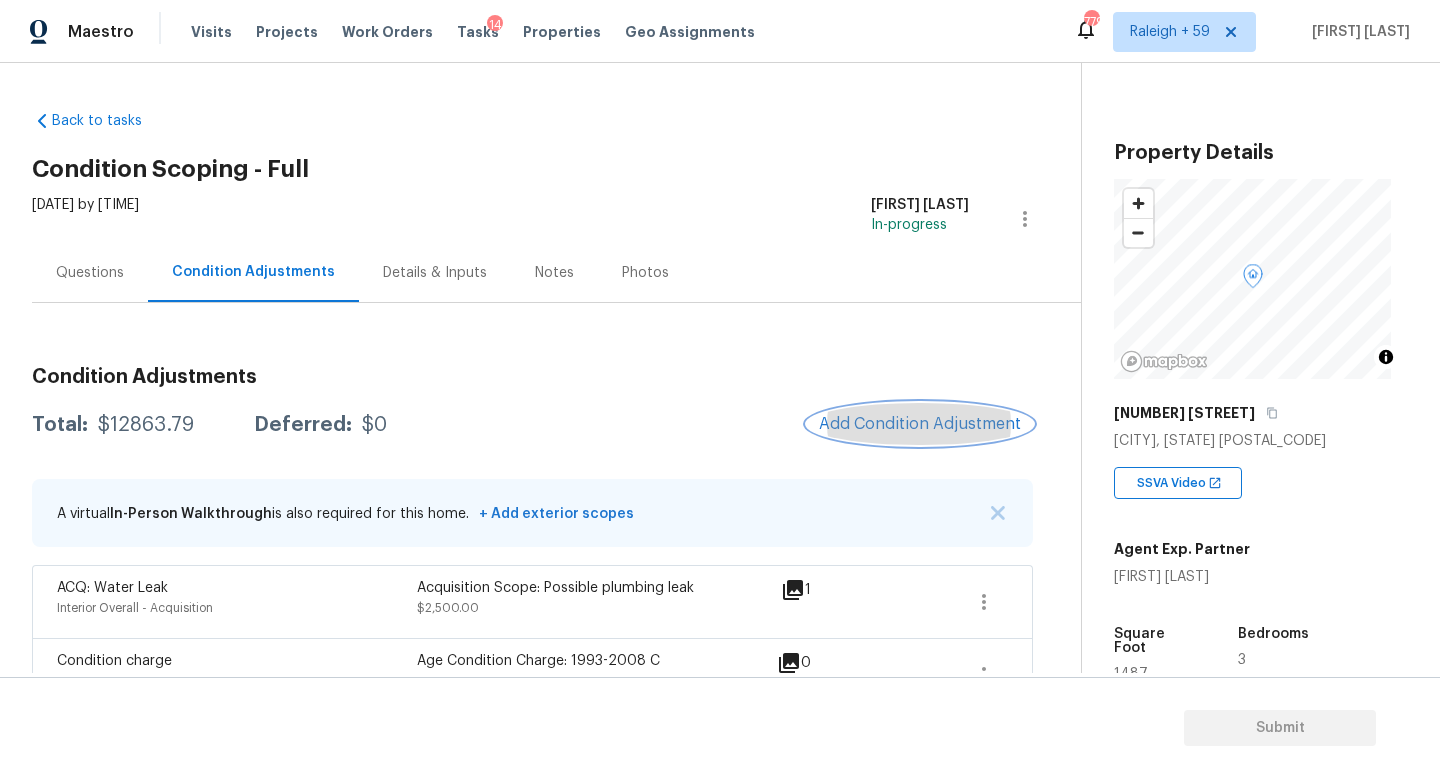 click on "Add Condition Adjustment" at bounding box center [920, 424] 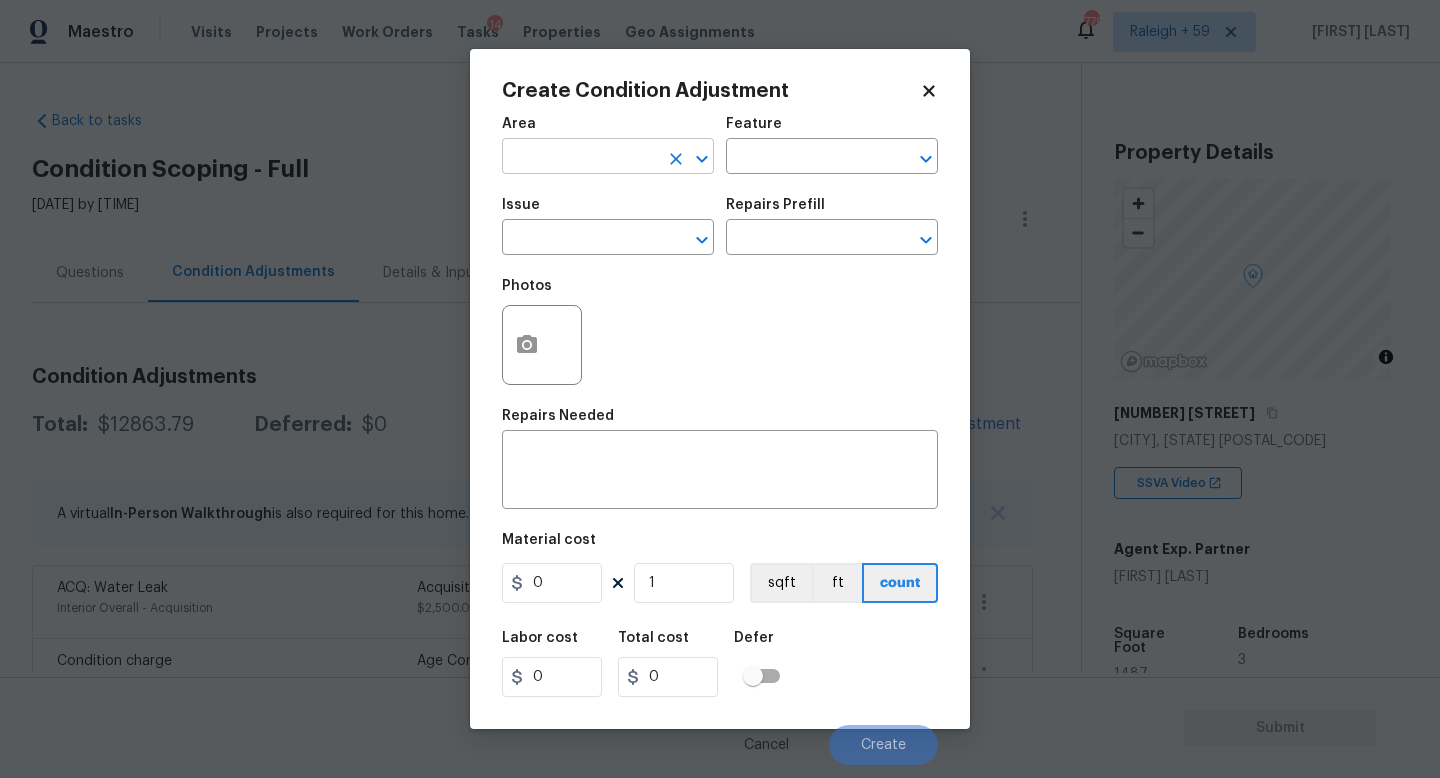 click at bounding box center (580, 158) 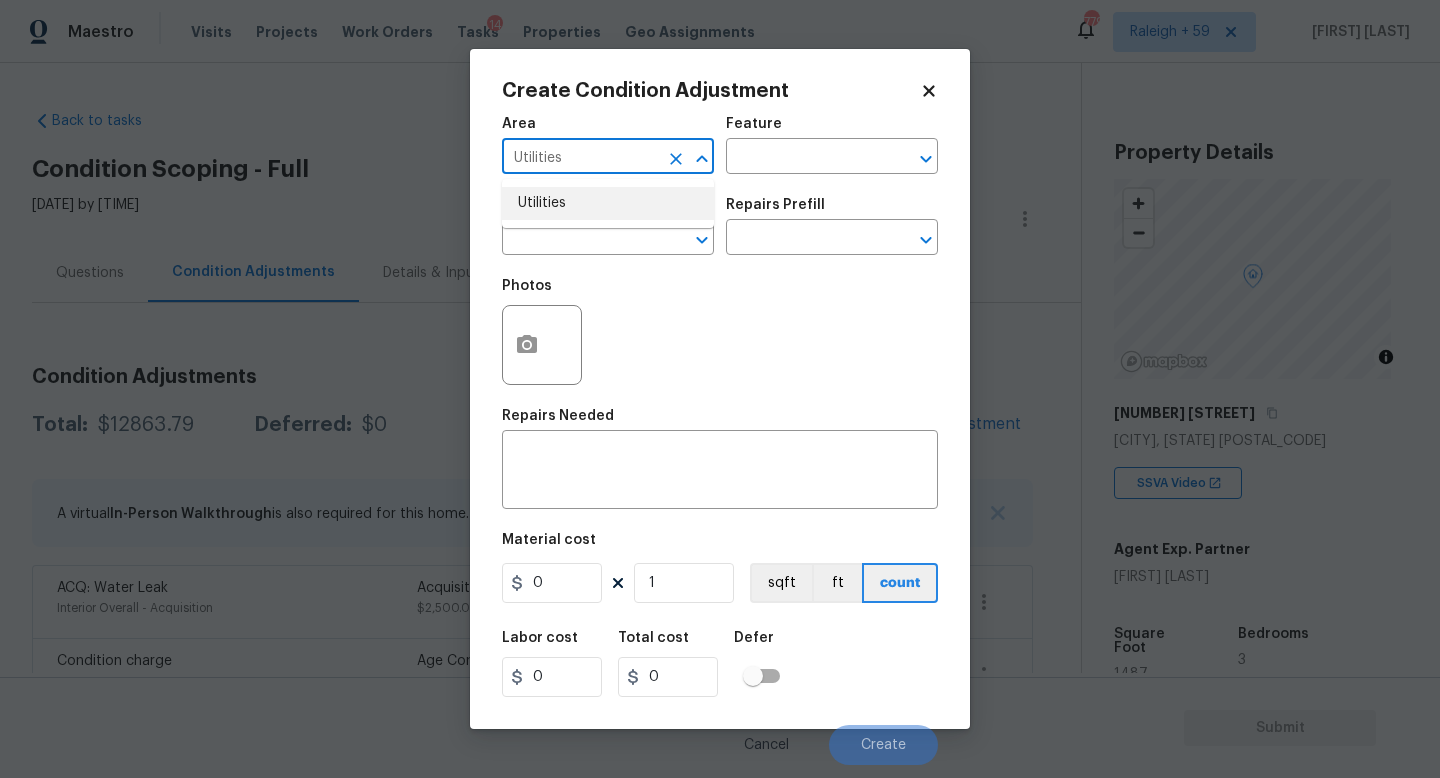 type on "Utilities" 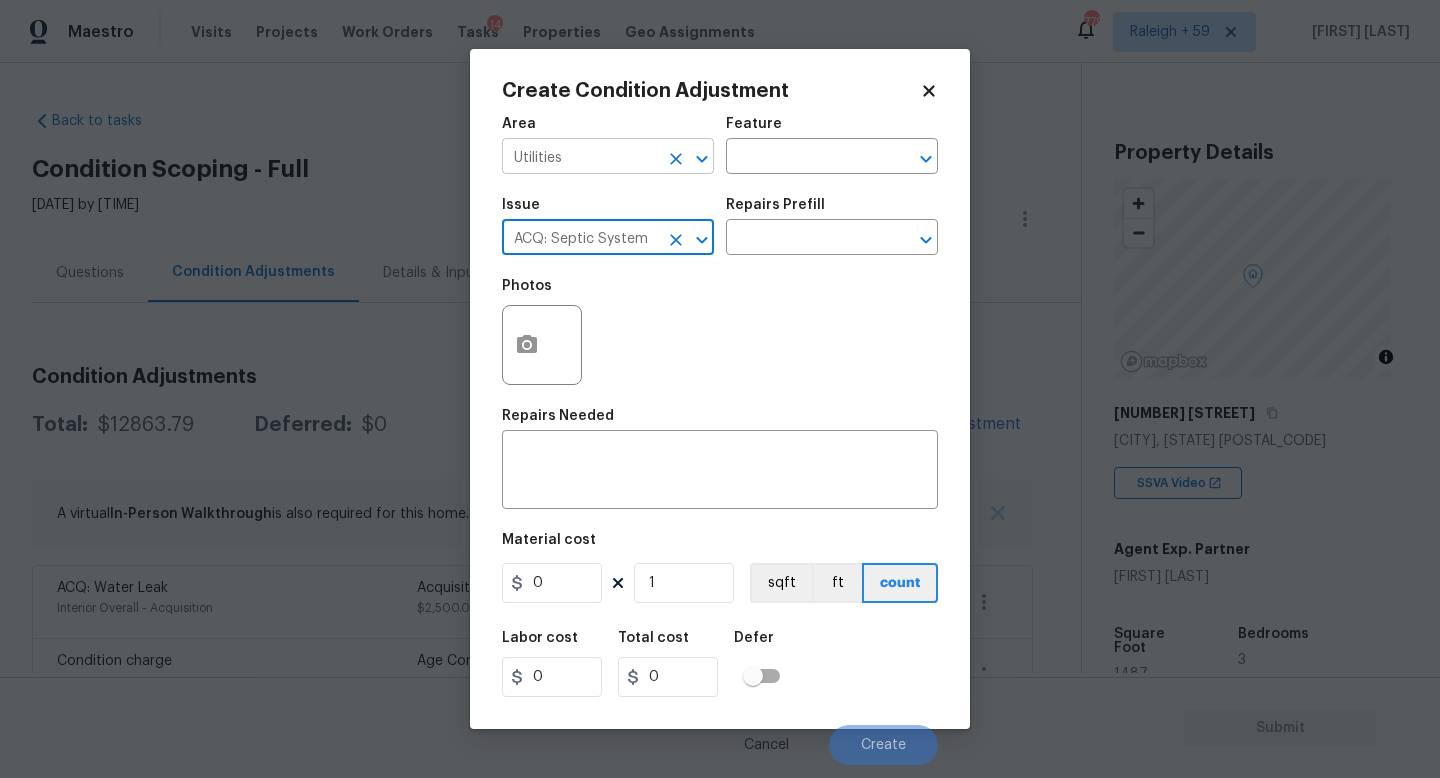 type on "ACQ: Septic System" 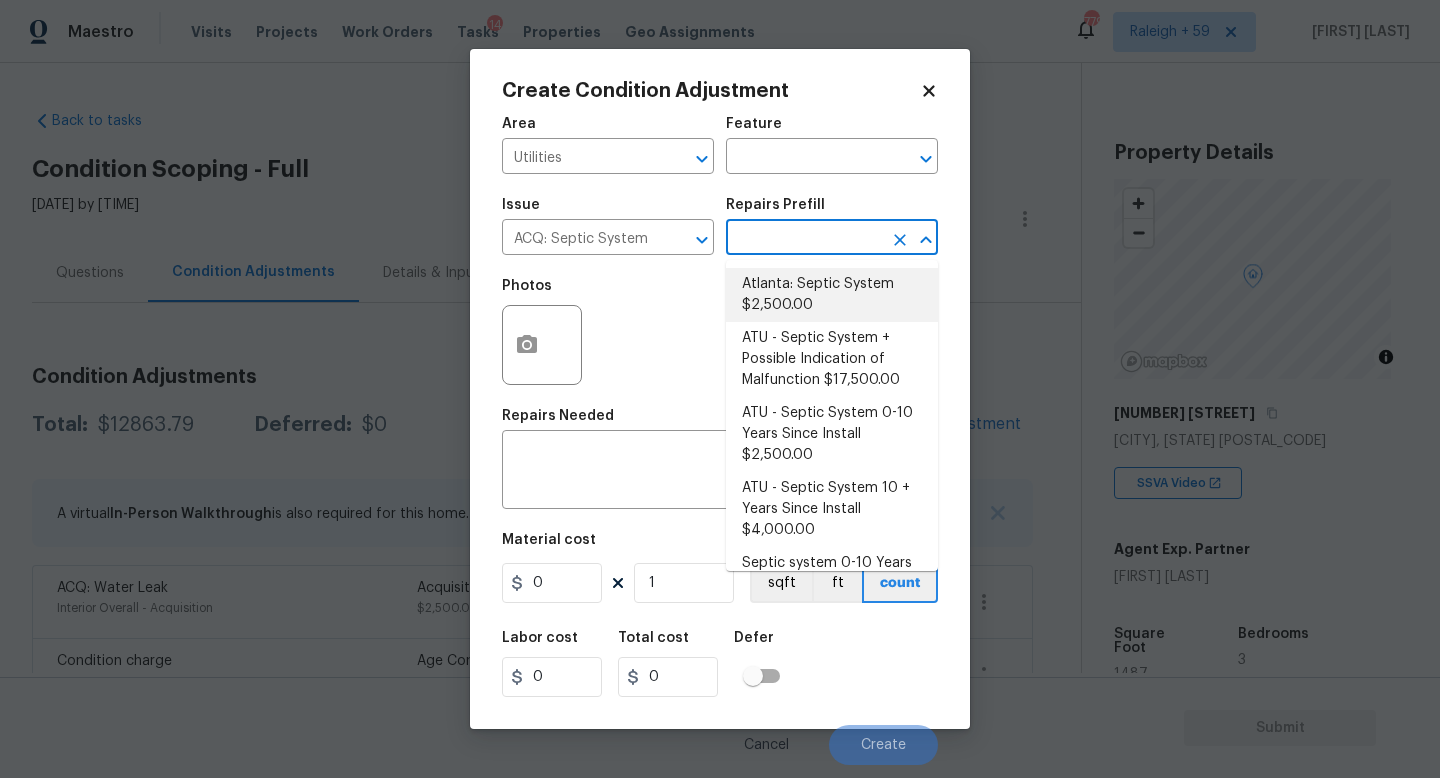 click on "Atlanta: Septic System $2,500.00" at bounding box center (832, 295) 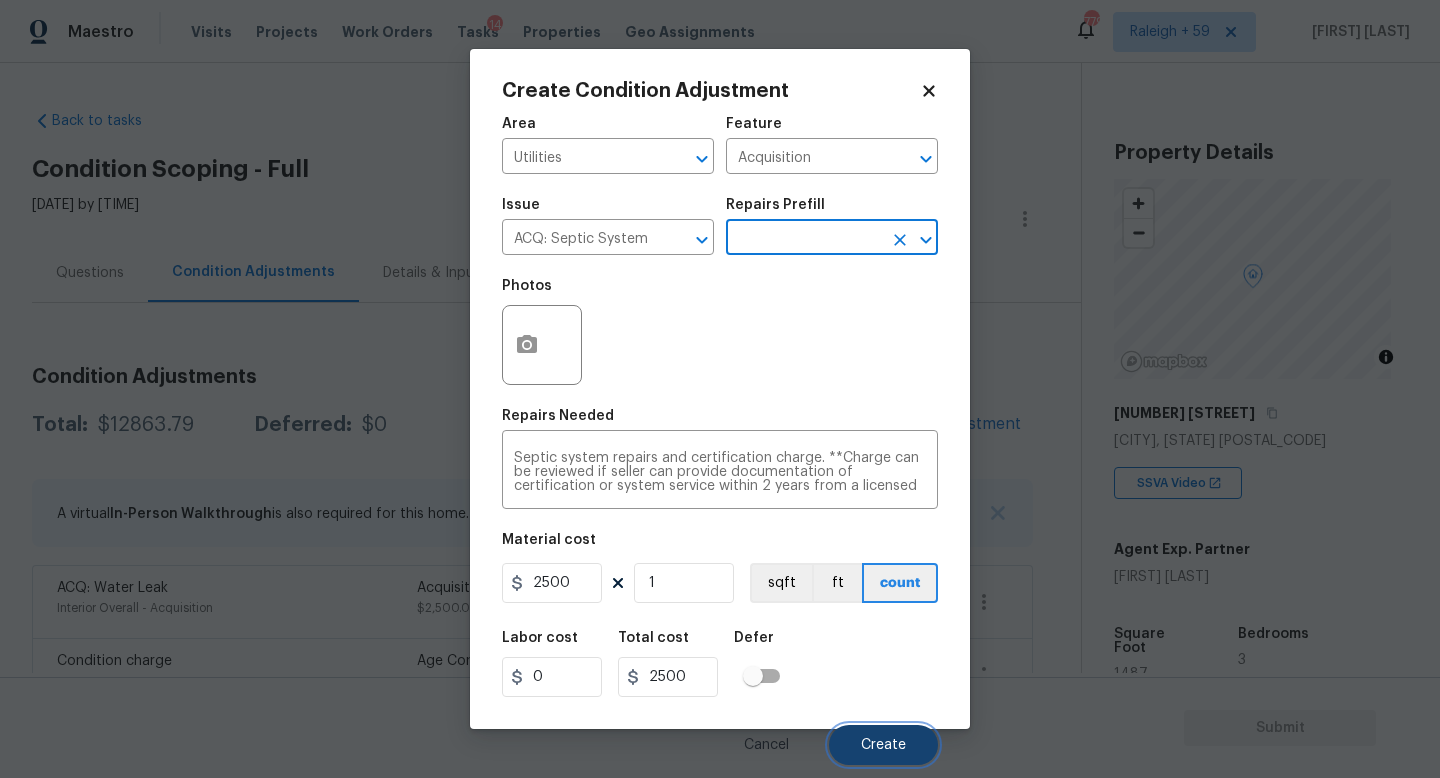 click on "Create" at bounding box center (883, 745) 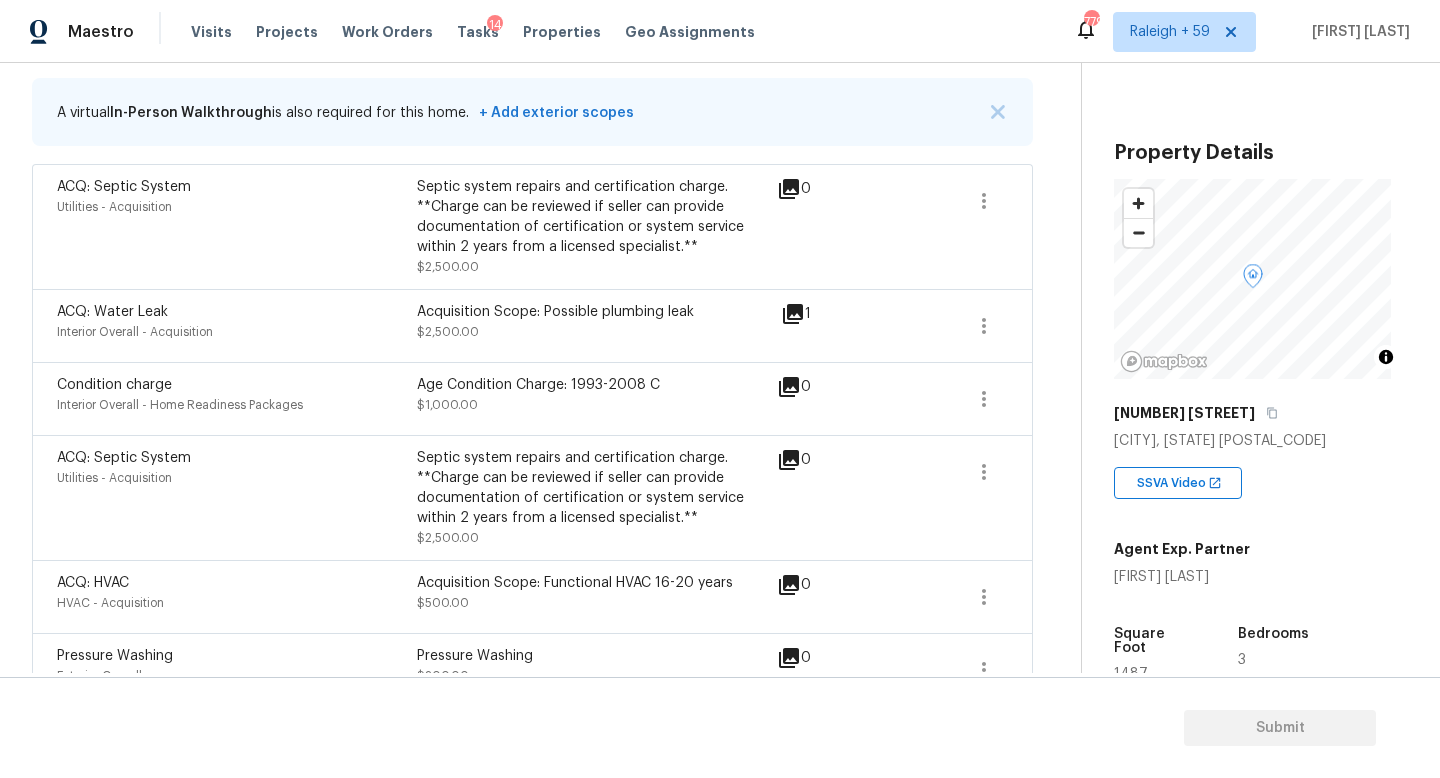 scroll, scrollTop: 422, scrollLeft: 0, axis: vertical 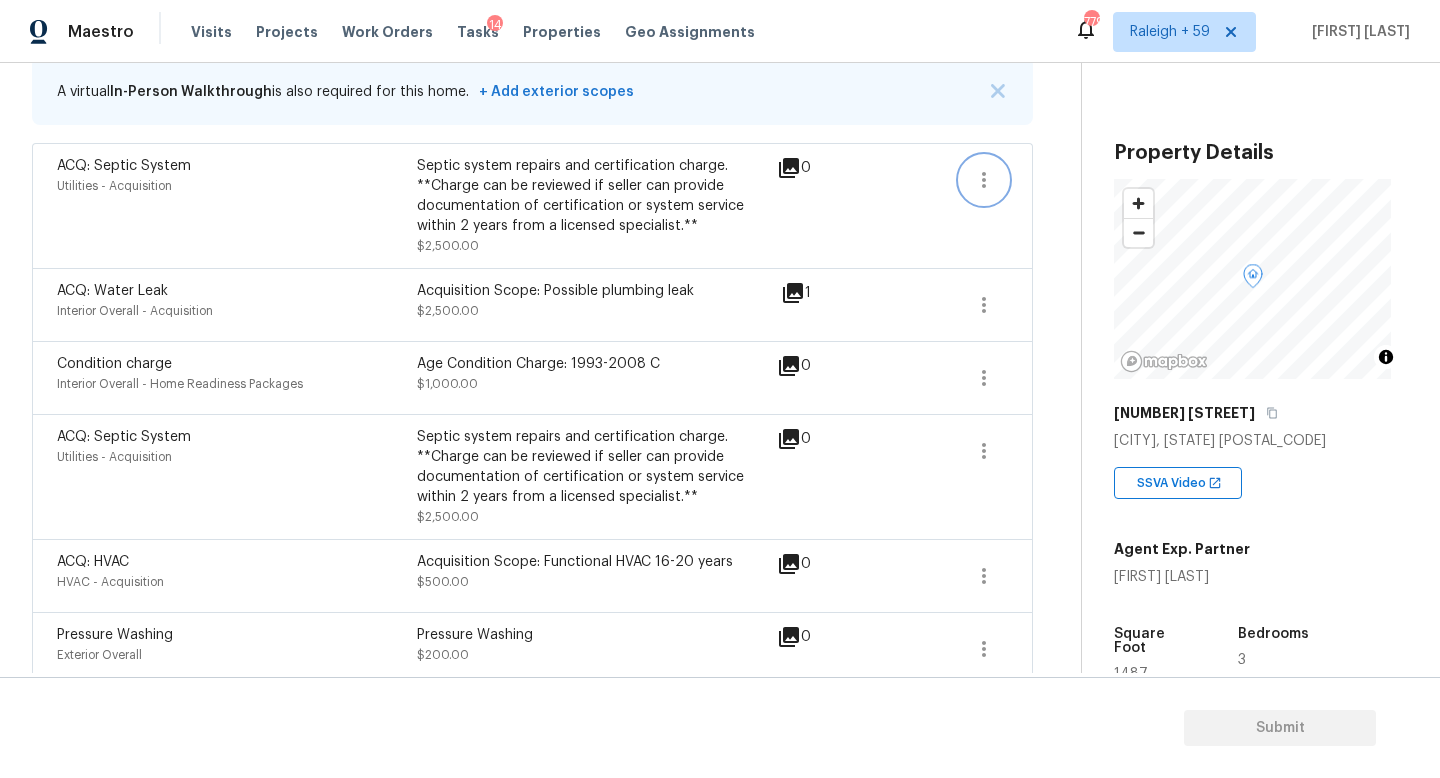 click 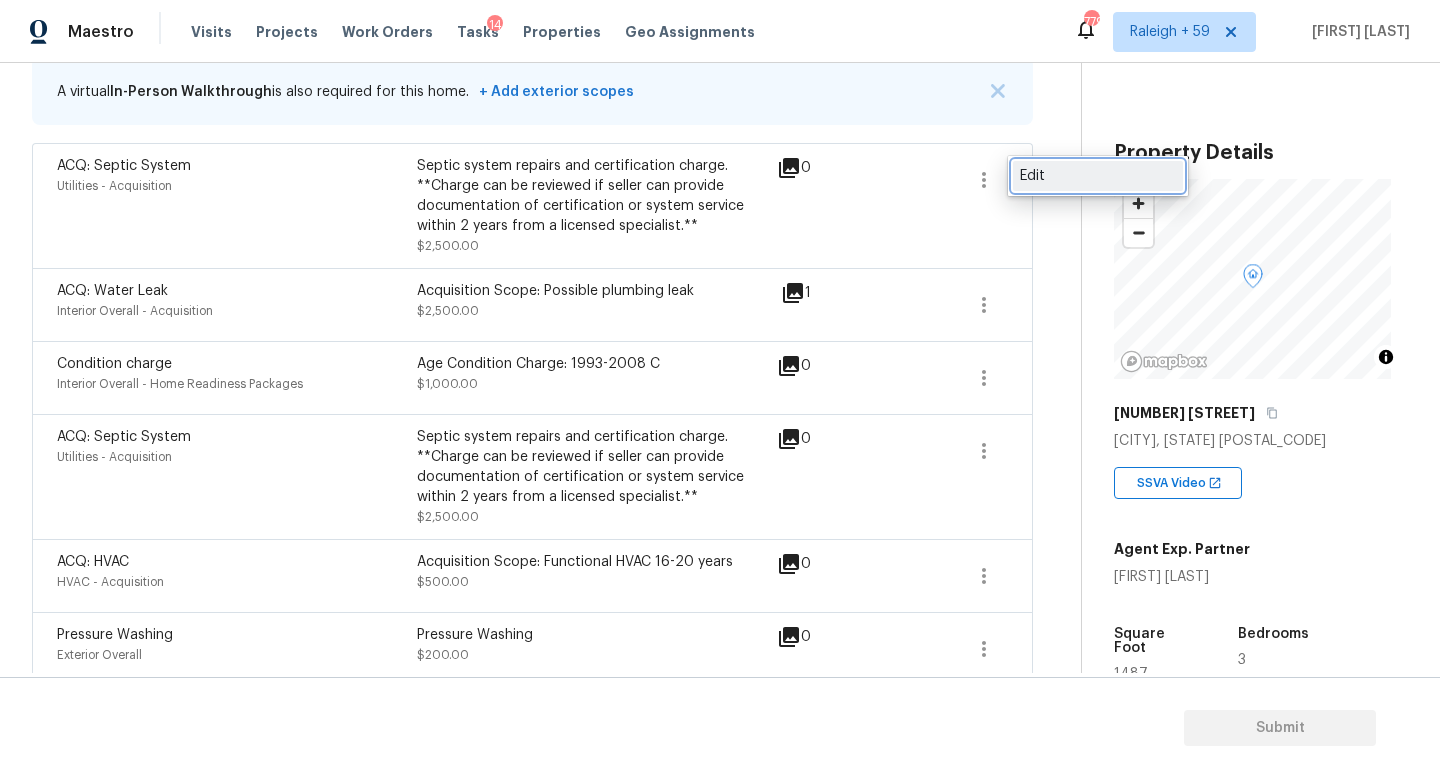 click on "Edit" at bounding box center (1098, 176) 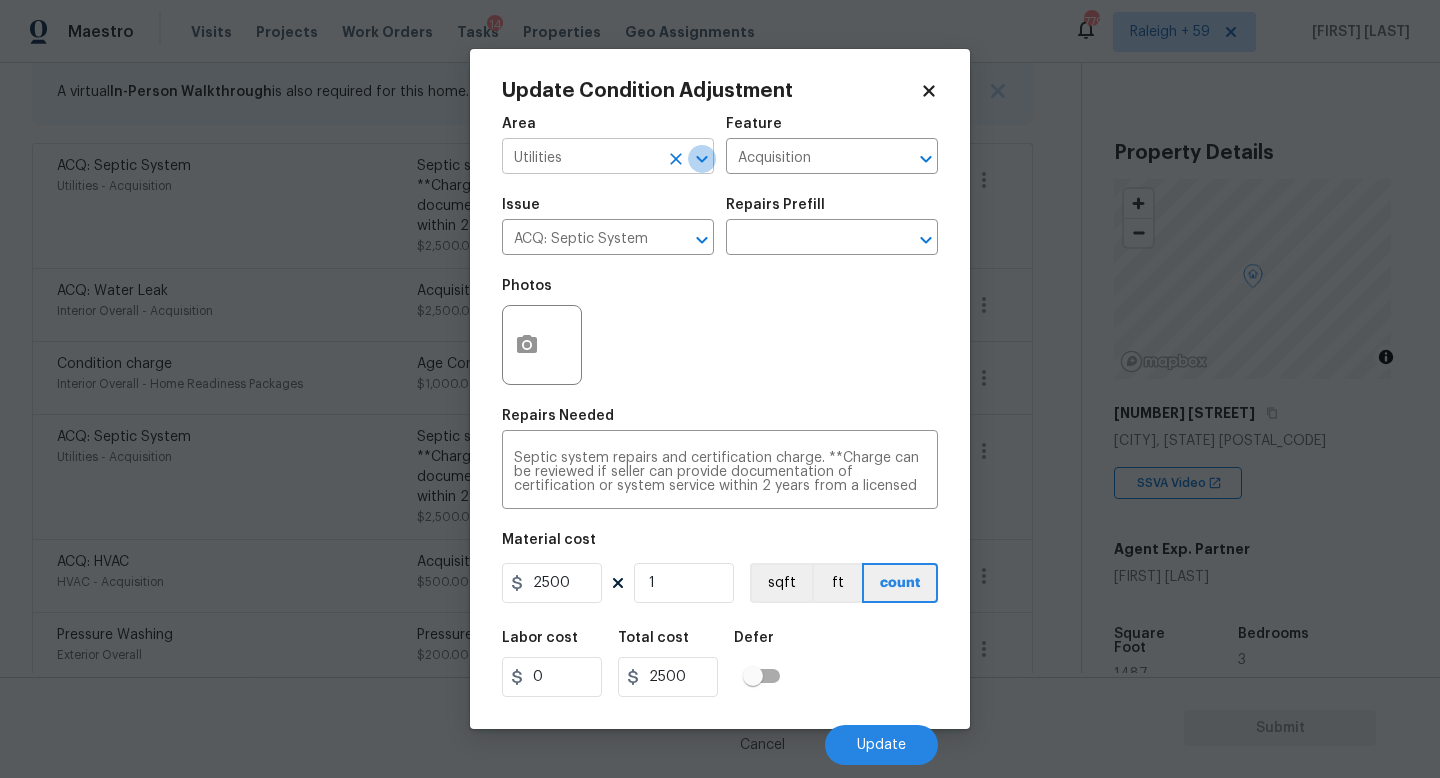 click at bounding box center (702, 159) 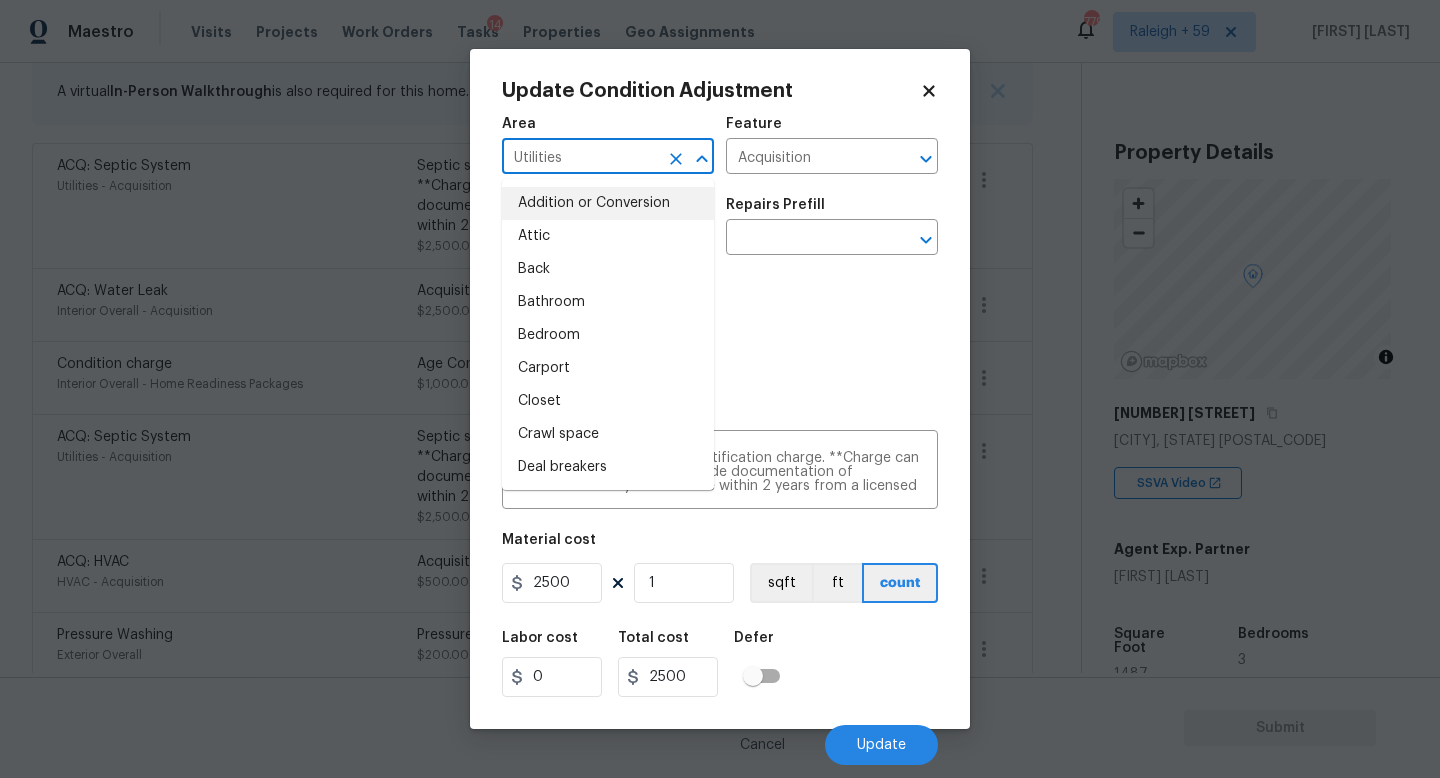 click 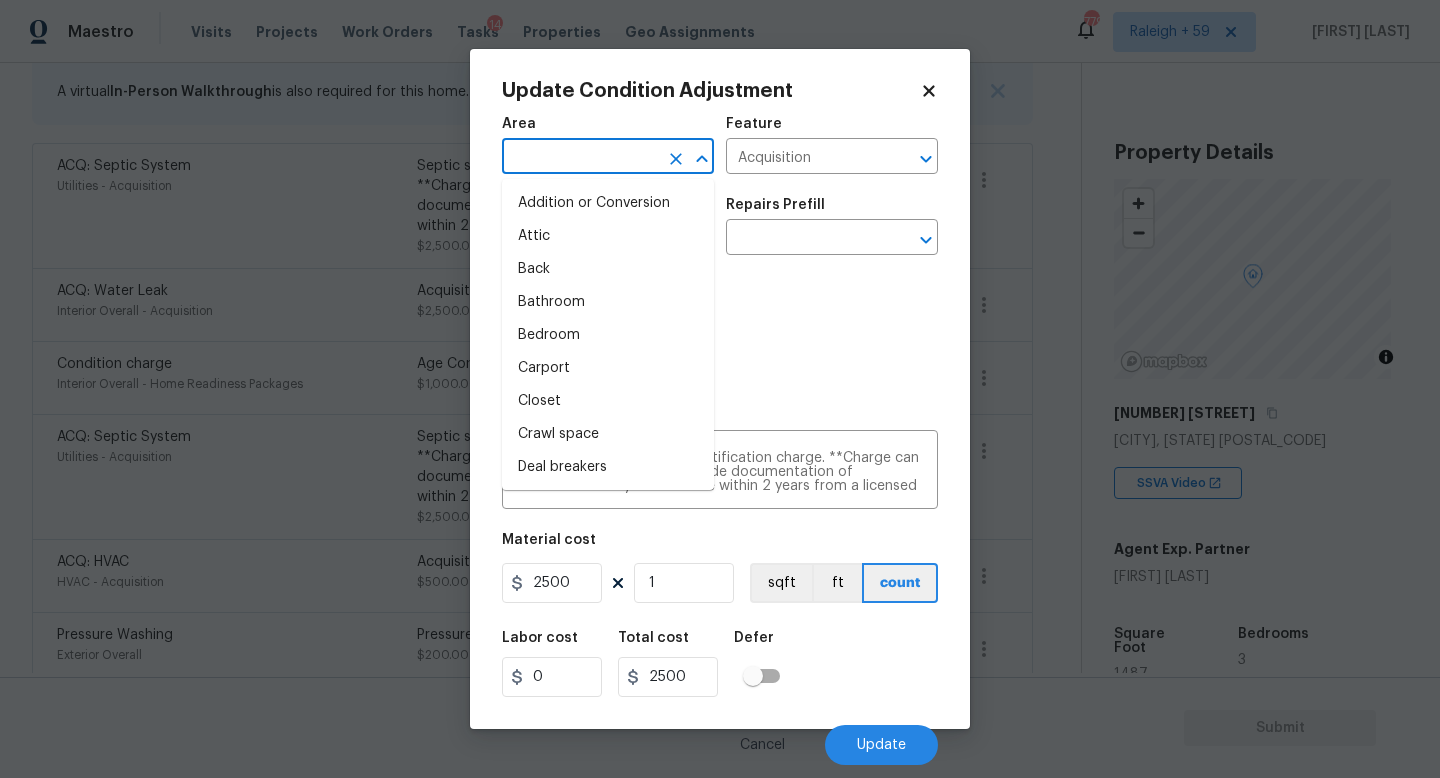 click at bounding box center (580, 158) 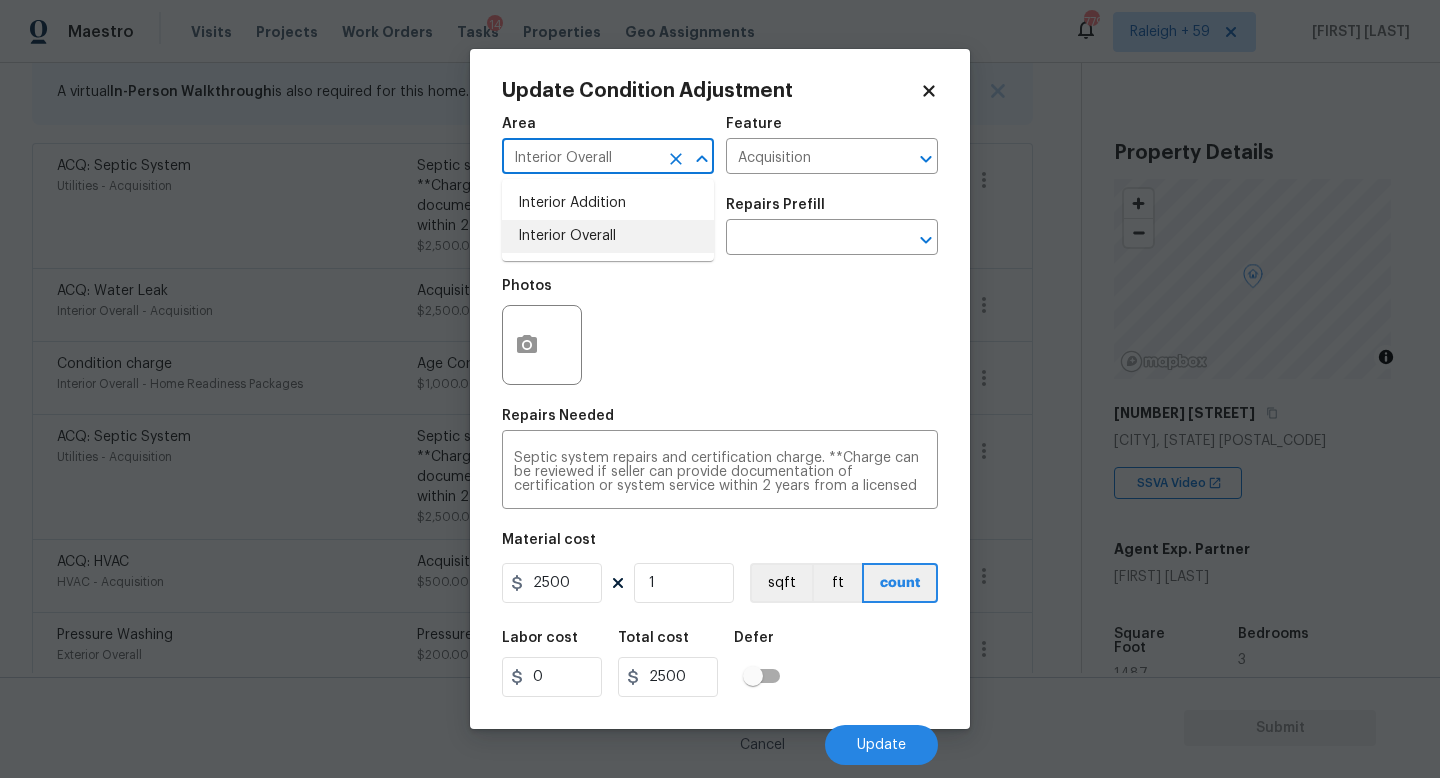 type on "Interior Overall" 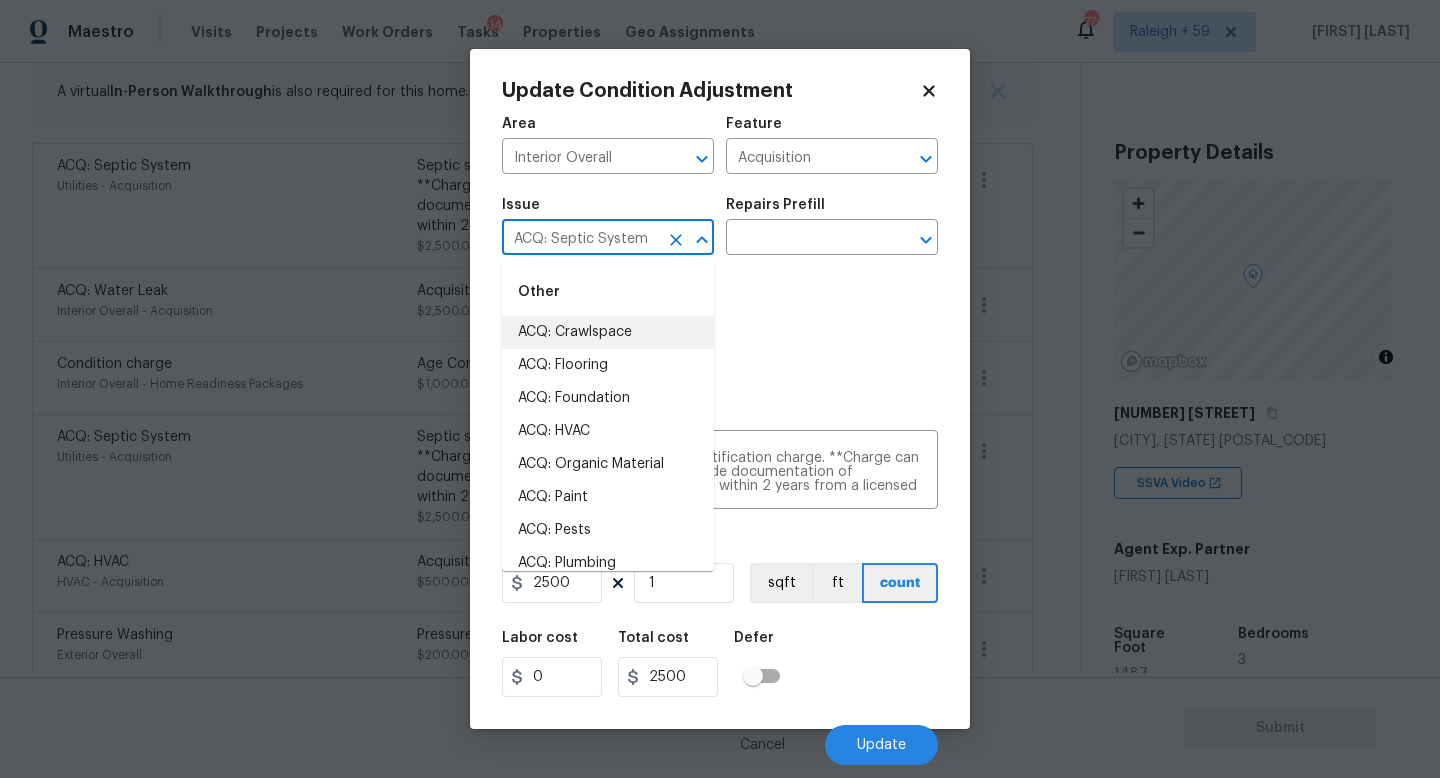 click 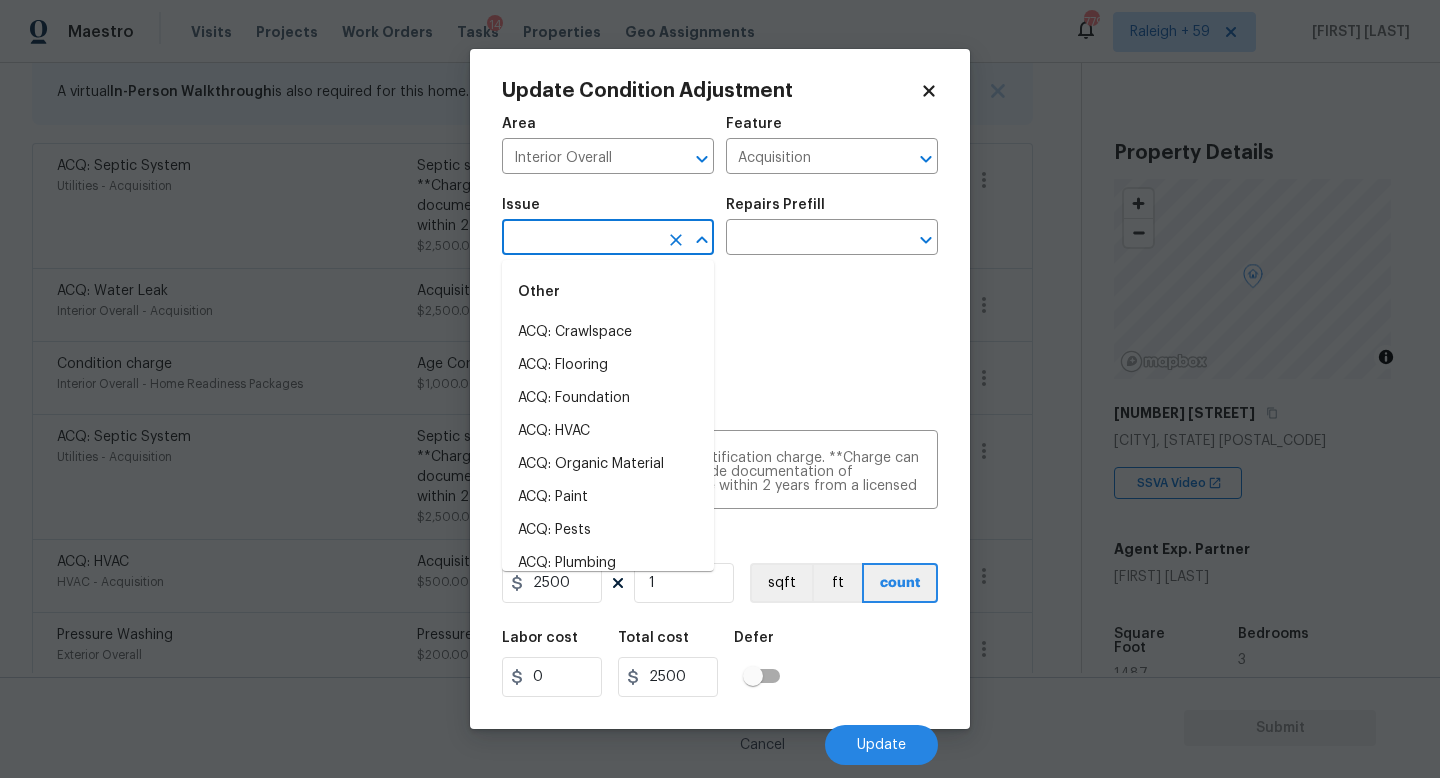 drag, startPoint x: 762, startPoint y: 293, endPoint x: 761, endPoint y: 314, distance: 21.023796 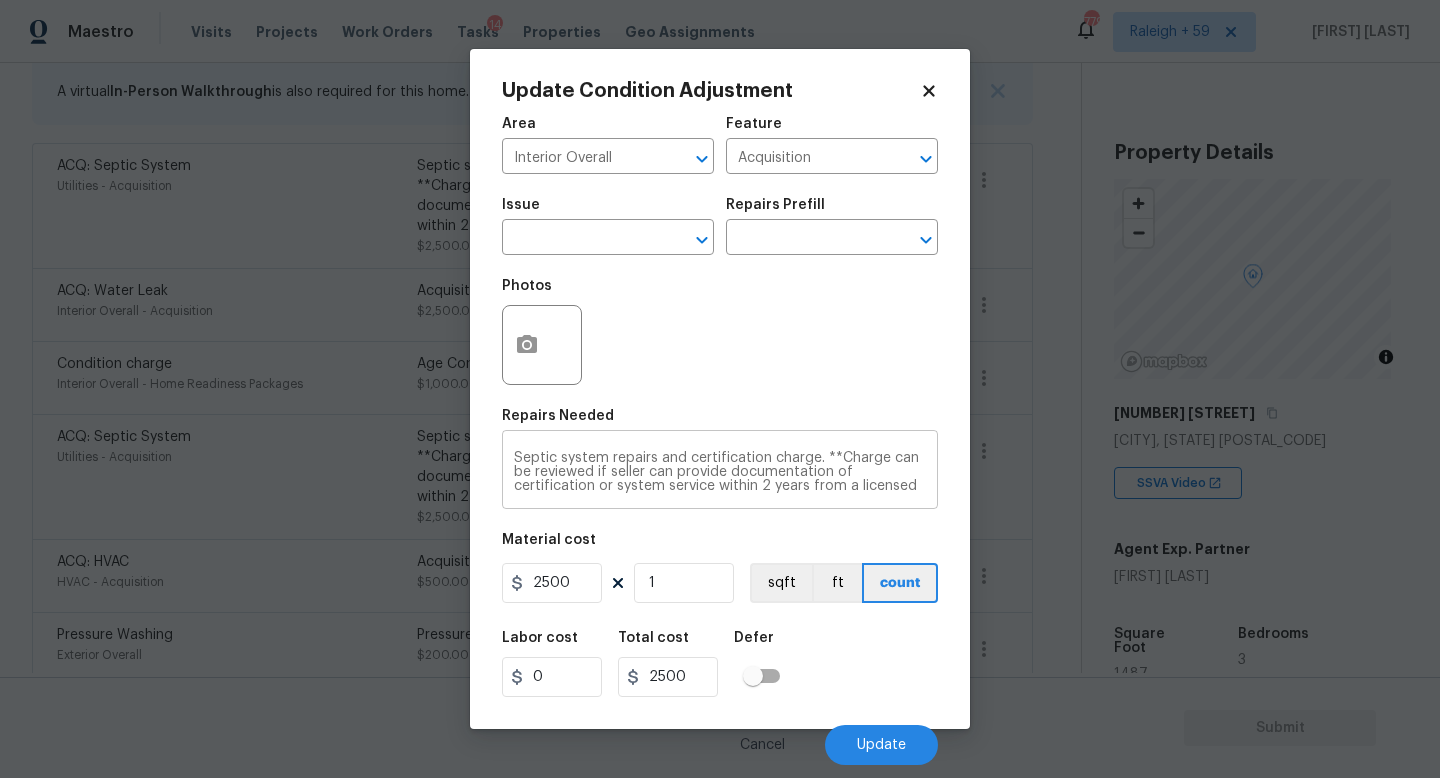 click on "Septic system repairs and certification charge. **Charge can be reviewed if seller can provide documentation of certification or system service within 2 years from a licensed specialist.**" at bounding box center (720, 472) 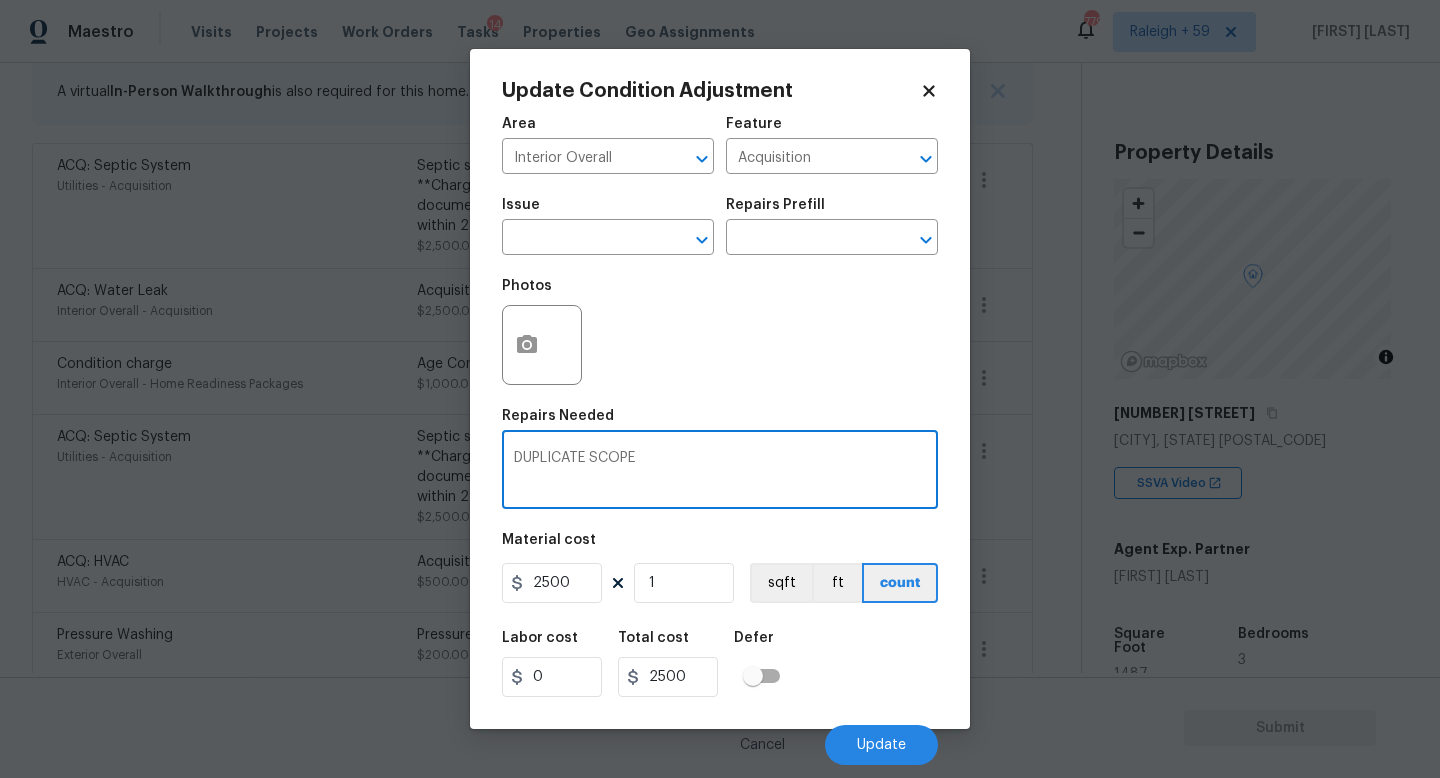 type on "DUPLICATE SCOPE" 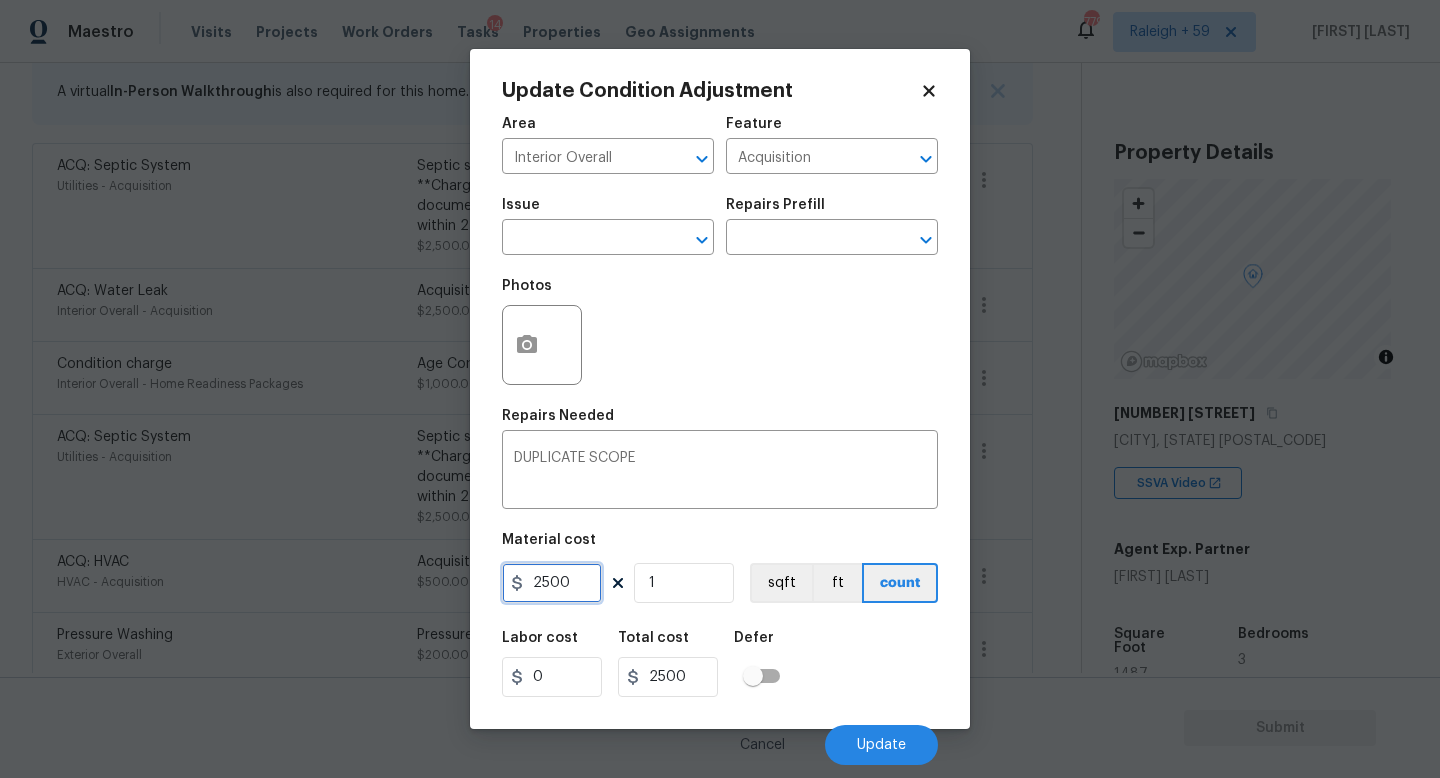 drag, startPoint x: 580, startPoint y: 575, endPoint x: 365, endPoint y: 552, distance: 216.22673 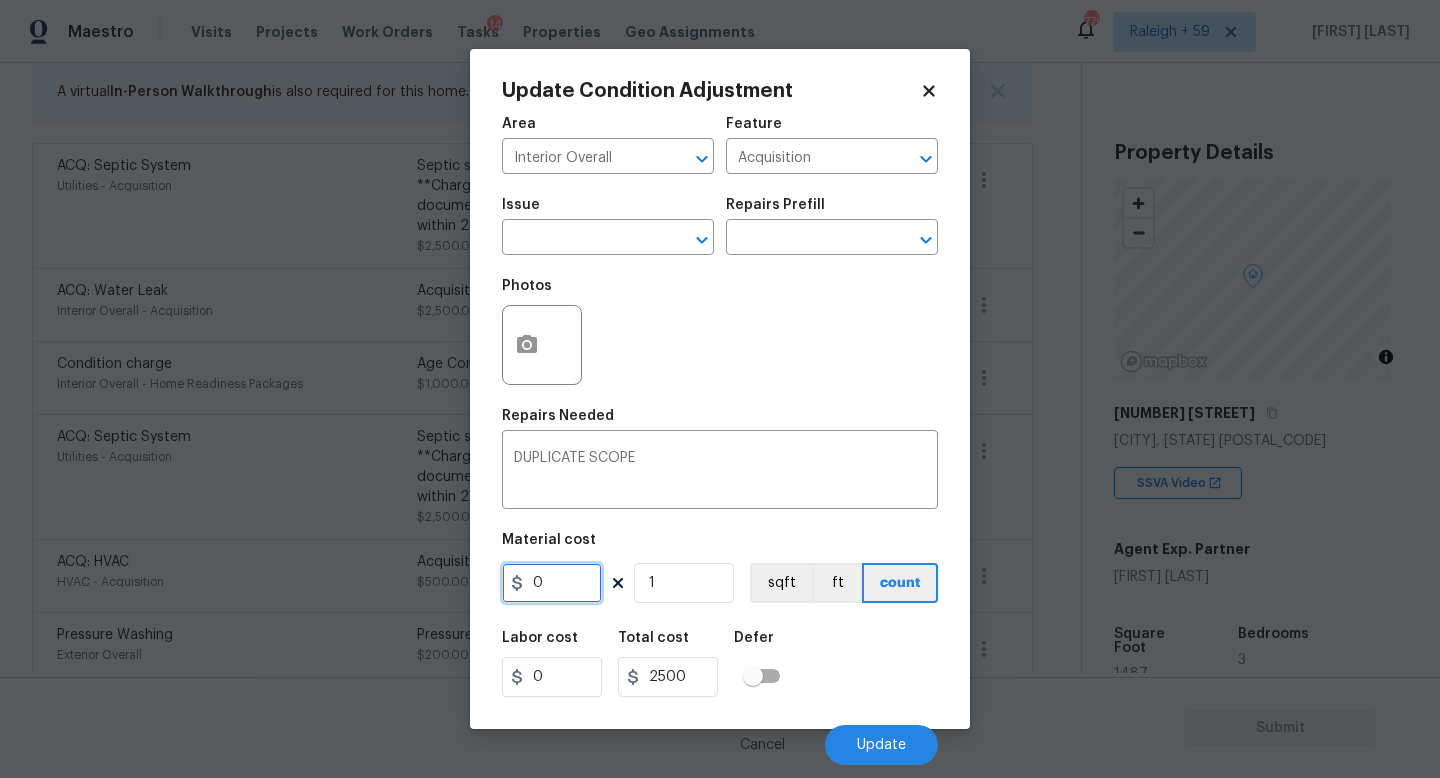 type on "0" 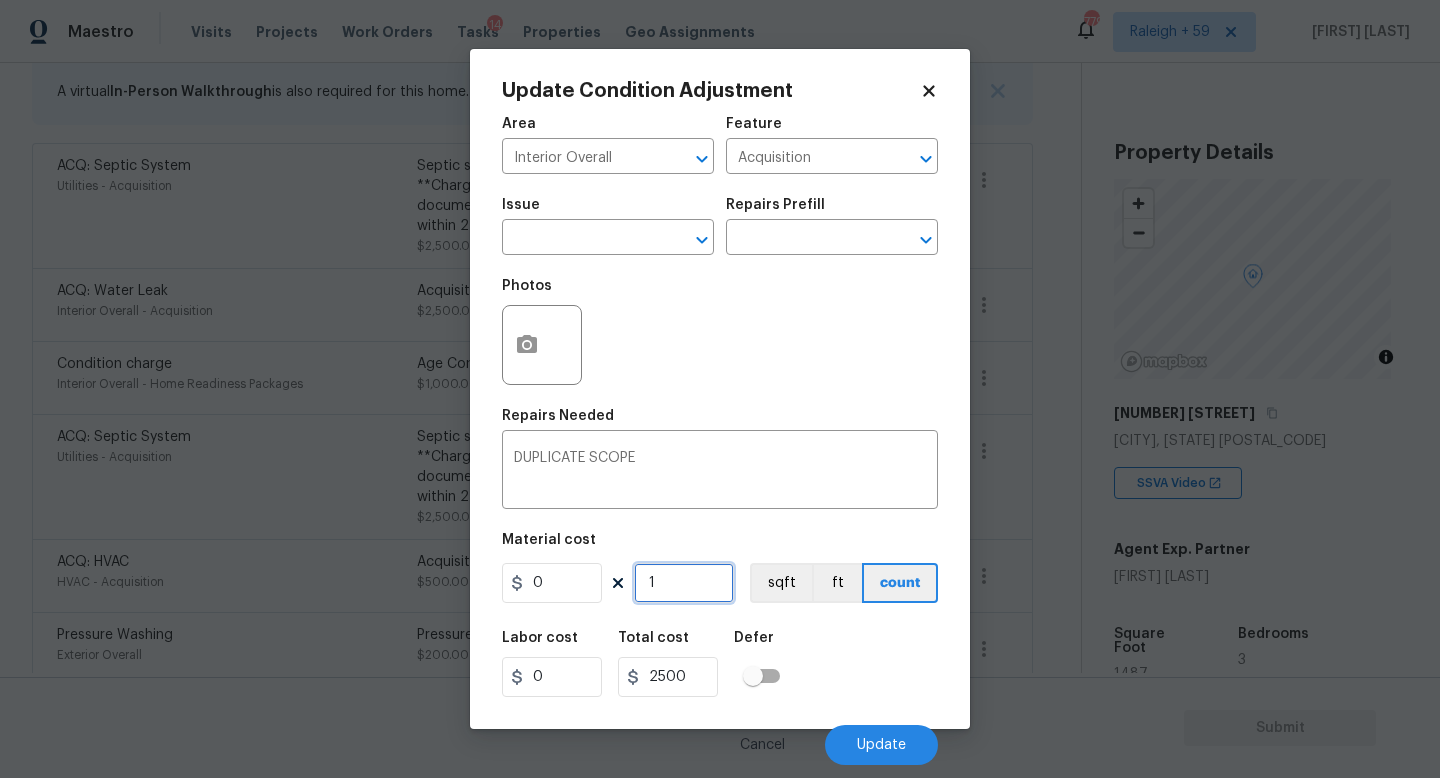 type on "0" 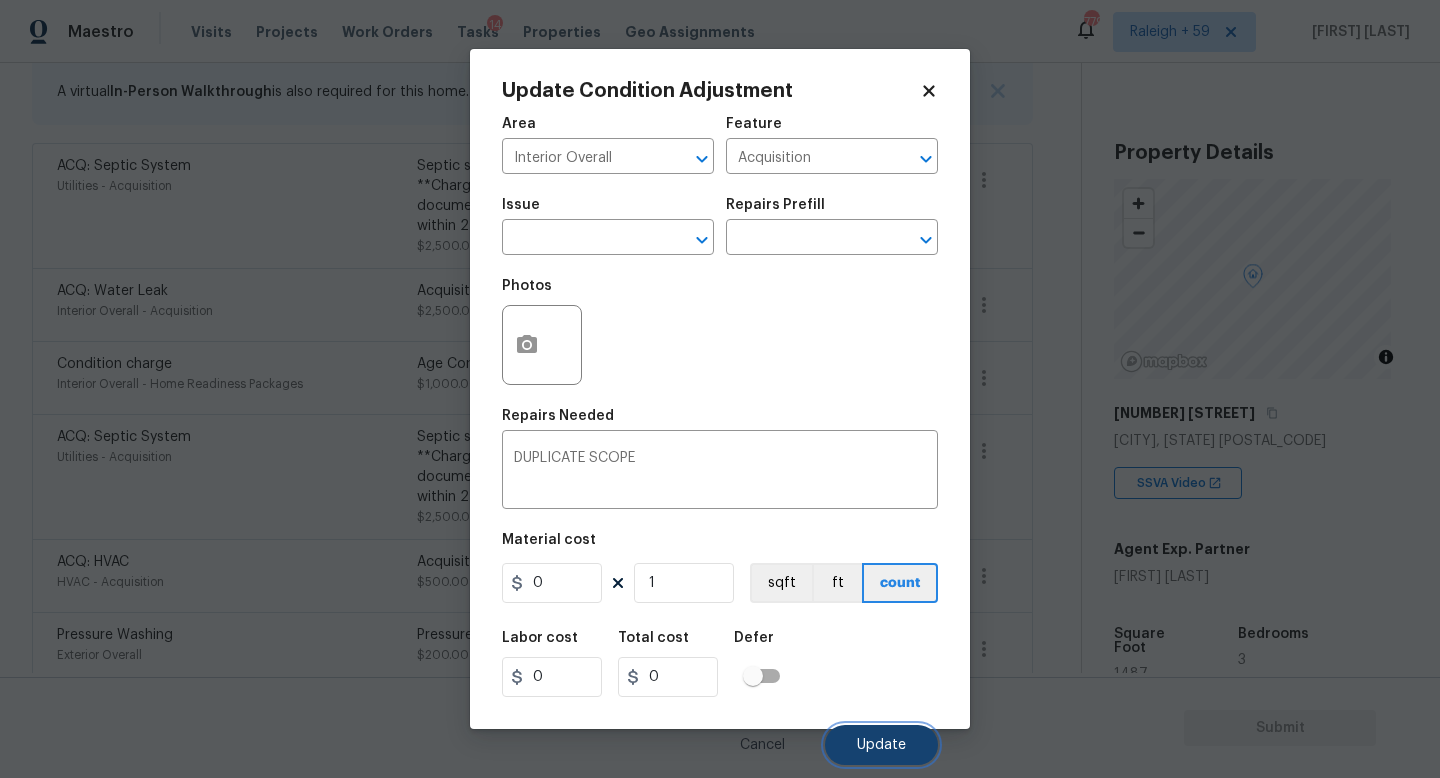 click on "Update" at bounding box center (881, 745) 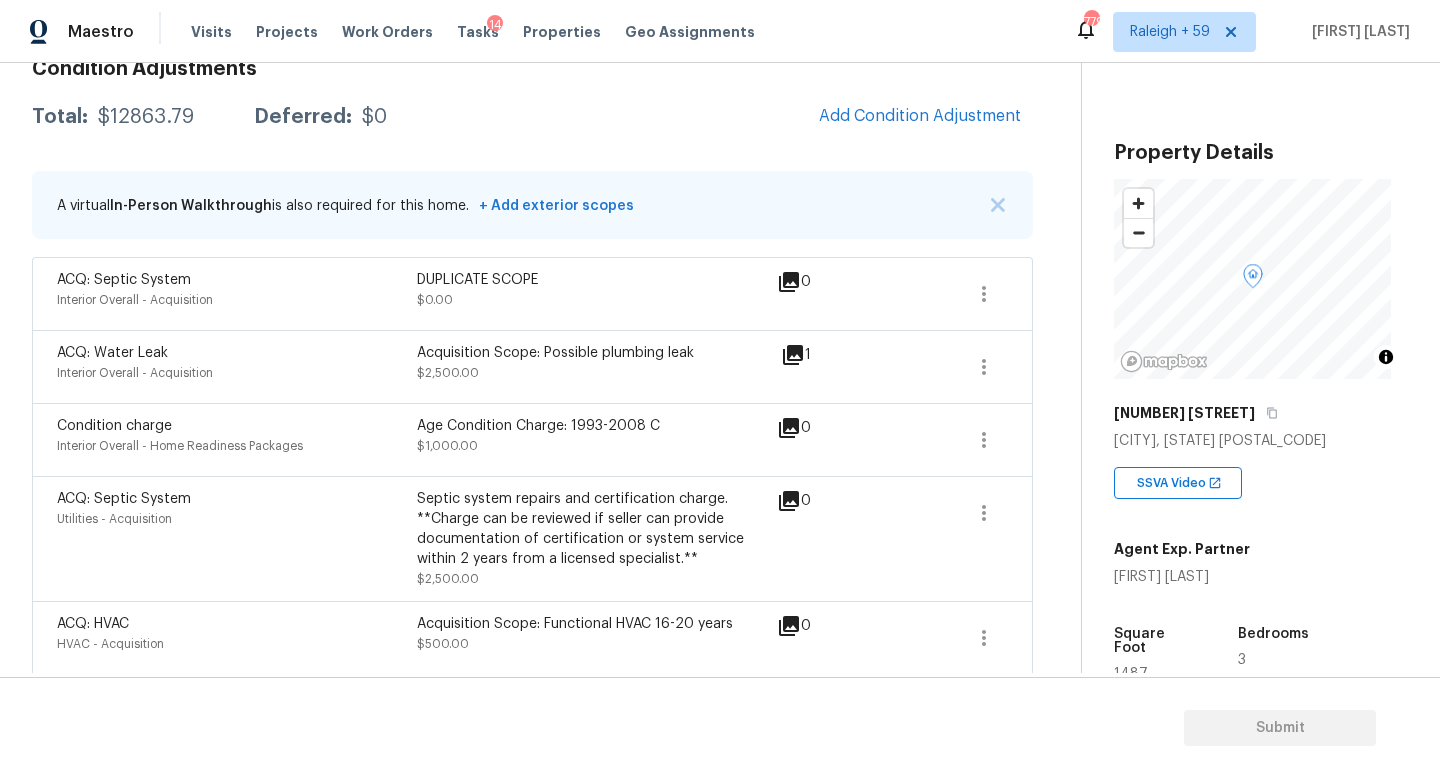 scroll, scrollTop: 141, scrollLeft: 0, axis: vertical 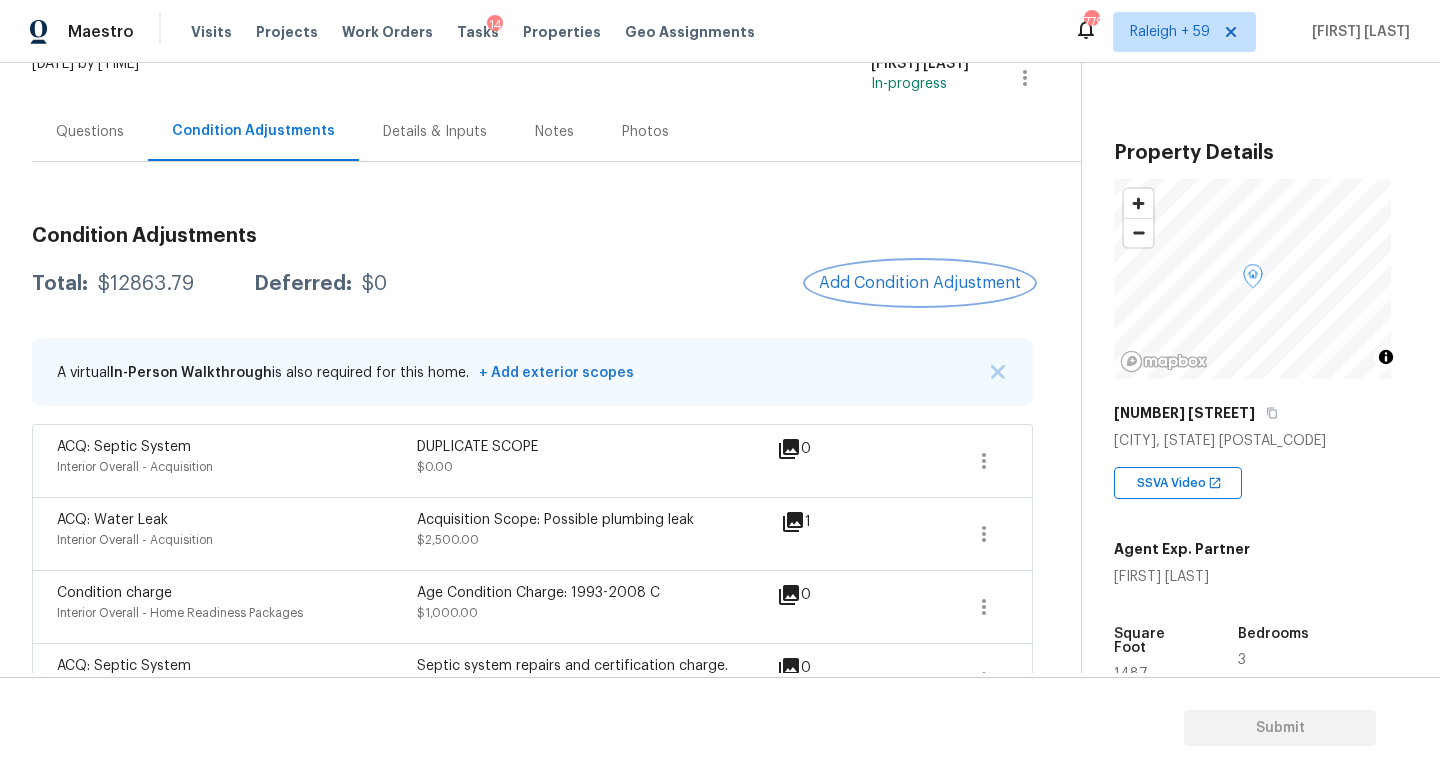 click on "Add Condition Adjustment" at bounding box center (920, 283) 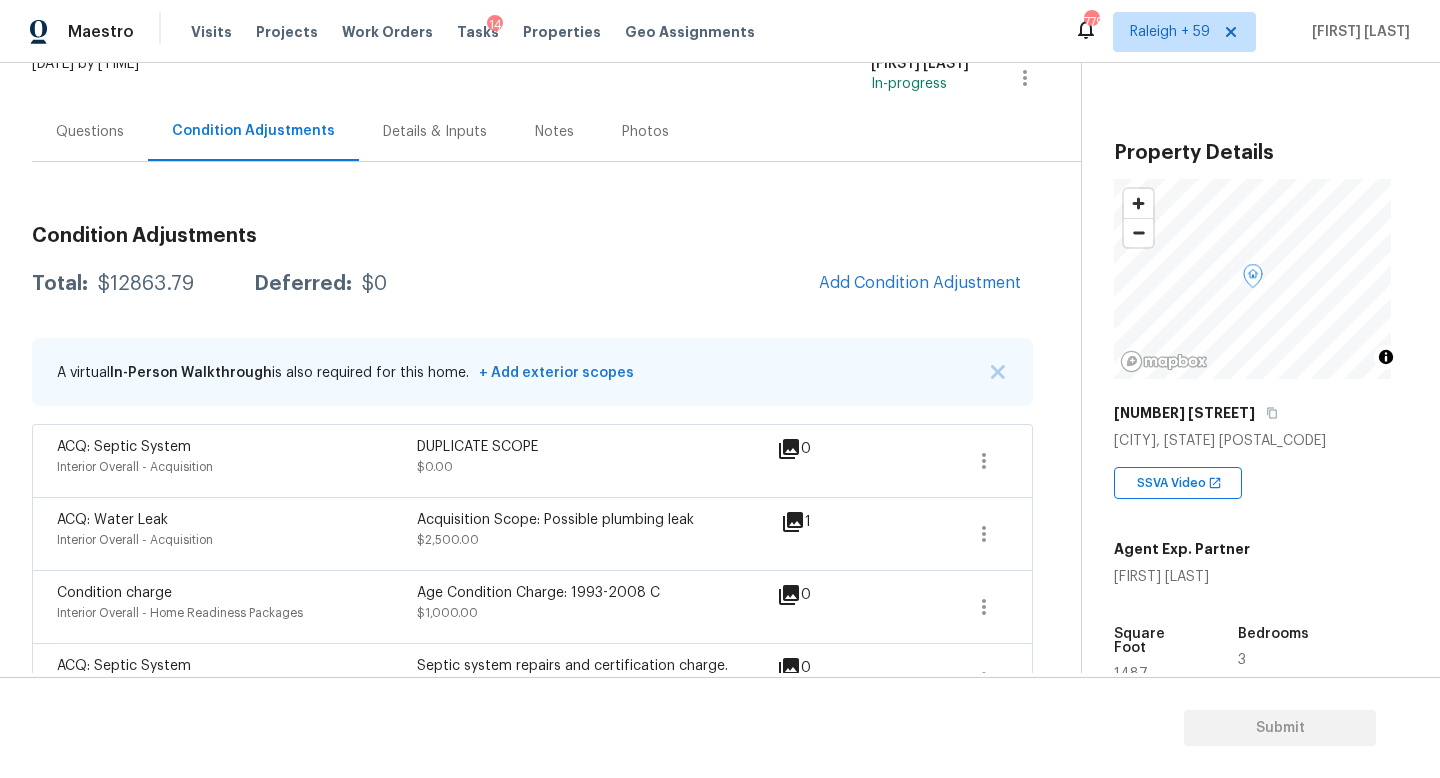 click on "Maestro Visits Projects Work Orders Tasks 14 Properties Geo Assignments 779 Raleigh + 59 Roopesh Jaikanth Back to tasks Condition Scoping - Full Wed, Aug 06 2025 by 3:00 pm   Roopesh Jaikanth In-progress Questions Condition Adjustments Details & Inputs Notes Photos Condition Adjustments Total:  $12863.79 Deferred:  $0 Add Condition Adjustment A virtual  In-Person Walkthrough  is also required for this home.   + Add exterior scopes ACQ: Septic System Interior Overall - Acquisition DUPLICATE SCOPE $0.00   0 ACQ: Water Leak Interior Overall - Acquisition Acquisition Scope: Possible plumbing leak $2,500.00   1 Condition charge Interior Overall - Home Readiness Packages Age Condition Charge: 1993-2008 C	 $1,000.00   0 ACQ: Septic System Utilities - Acquisition Septic system repairs and certification charge. **Charge can be reviewed if seller can provide documentation of certification or system service within 2 years from a licensed specialist.** $2,500.00   0 ACQ: HVAC HVAC - Acquisition $500.00   0 $200.00   0" at bounding box center [720, 389] 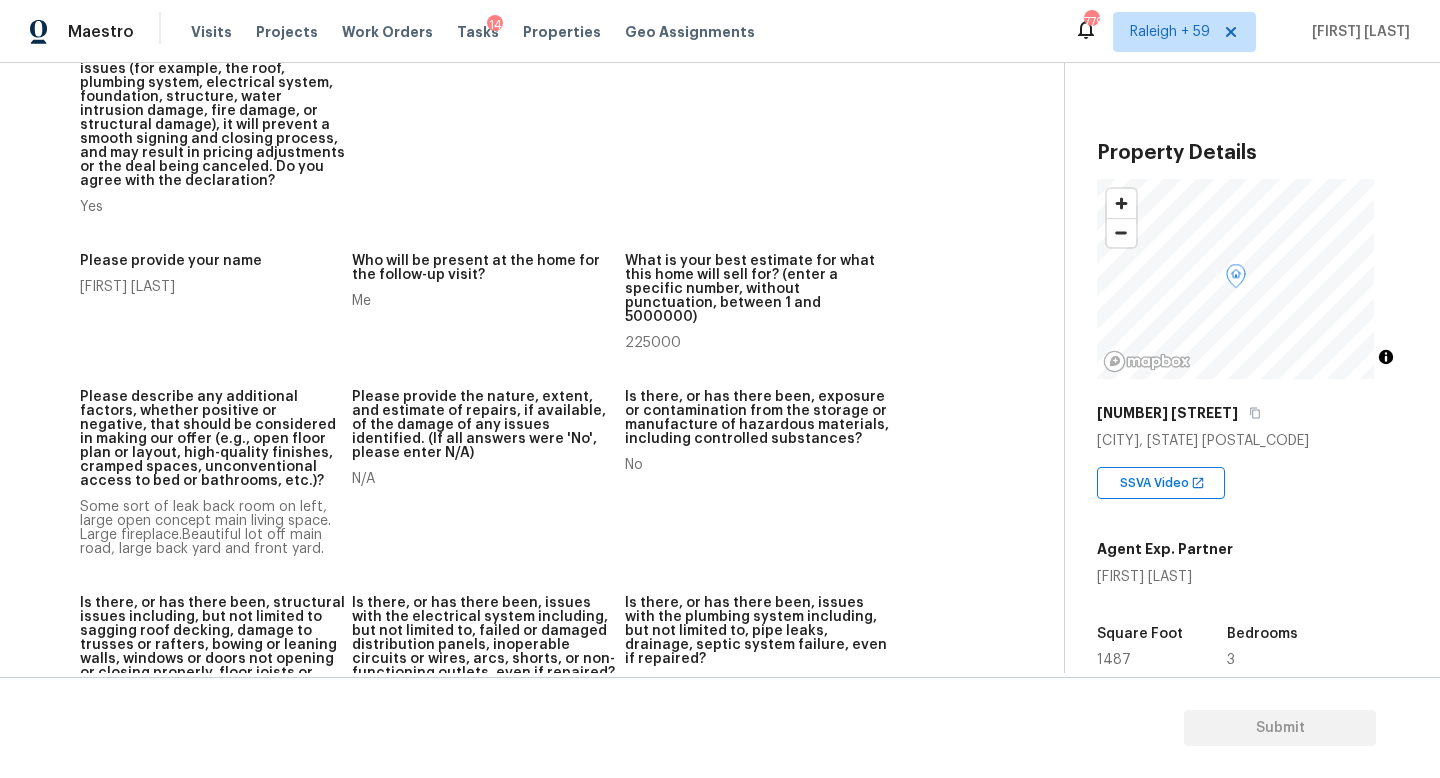 scroll, scrollTop: 0, scrollLeft: 0, axis: both 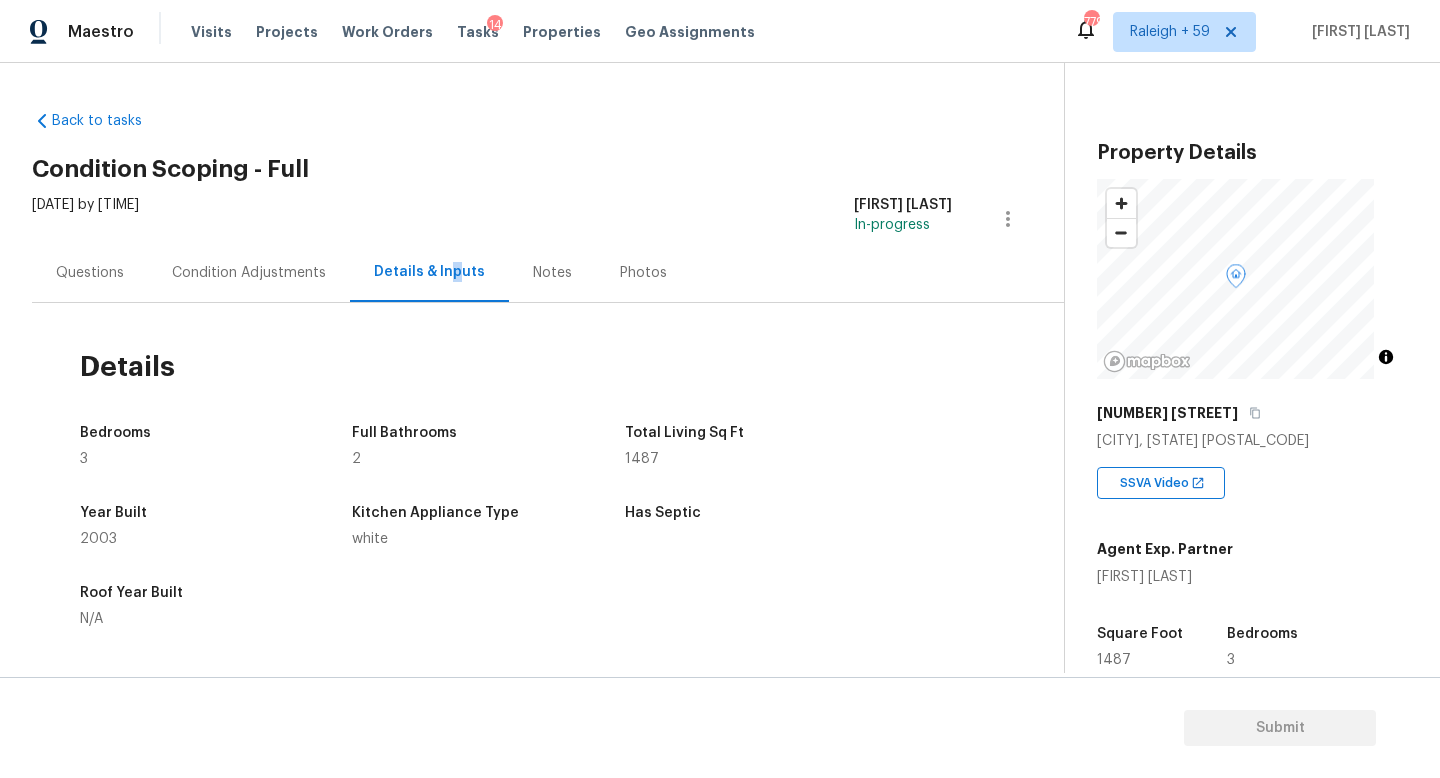 click on "Condition Adjustments" at bounding box center [249, 273] 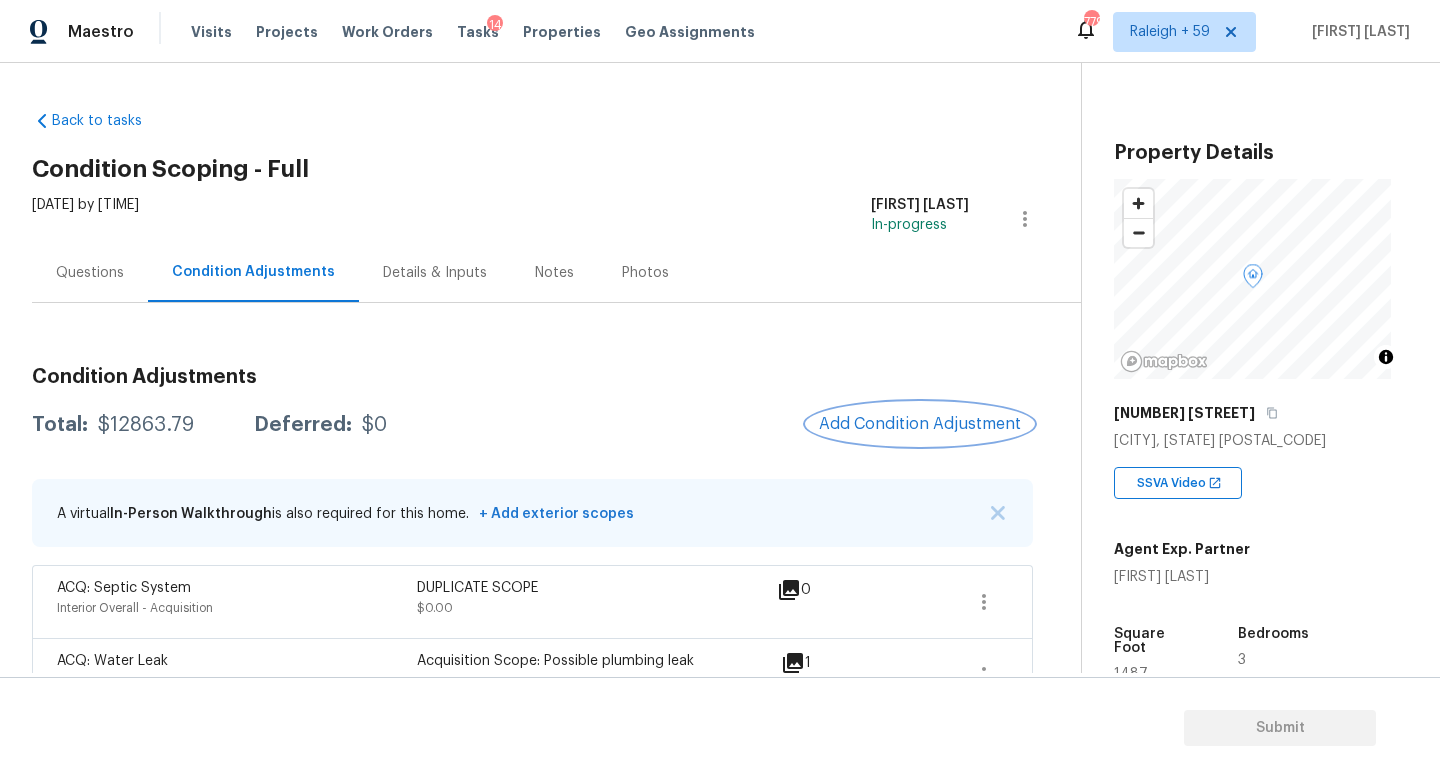 click on "Add Condition Adjustment" at bounding box center (920, 424) 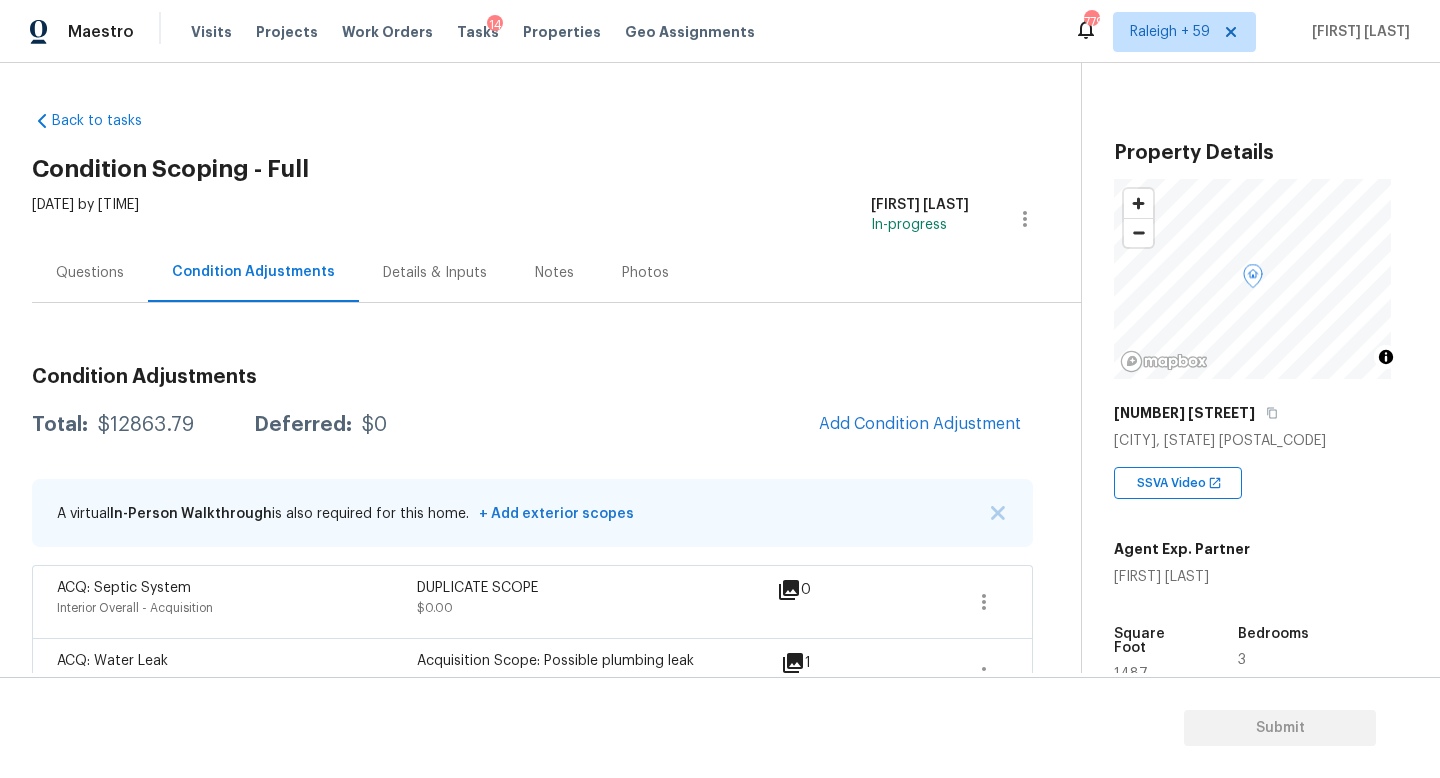 click on "Maestro Visits Projects Work Orders Tasks 14 Properties Geo Assignments 779 Raleigh + 59 Roopesh Jaikanth Back to tasks Condition Scoping - Full Wed, Aug 06 2025 by 3:00 pm   Roopesh Jaikanth In-progress Questions Condition Adjustments Details & Inputs Notes Photos Condition Adjustments Total:  $12863.79 Deferred:  $0 Add Condition Adjustment A virtual  In-Person Walkthrough  is also required for this home.   + Add exterior scopes ACQ: Septic System Interior Overall - Acquisition DUPLICATE SCOPE $0.00   0 ACQ: Water Leak Interior Overall - Acquisition Acquisition Scope: Possible plumbing leak $2,500.00   1 Condition charge Interior Overall - Home Readiness Packages Age Condition Charge: 1993-2008 C	 $1,000.00   0 ACQ: Septic System Utilities - Acquisition Septic system repairs and certification charge. **Charge can be reviewed if seller can provide documentation of certification or system service within 2 years from a licensed specialist.** $2,500.00   0 ACQ: HVAC HVAC - Acquisition $500.00   0 $200.00   0" at bounding box center [720, 389] 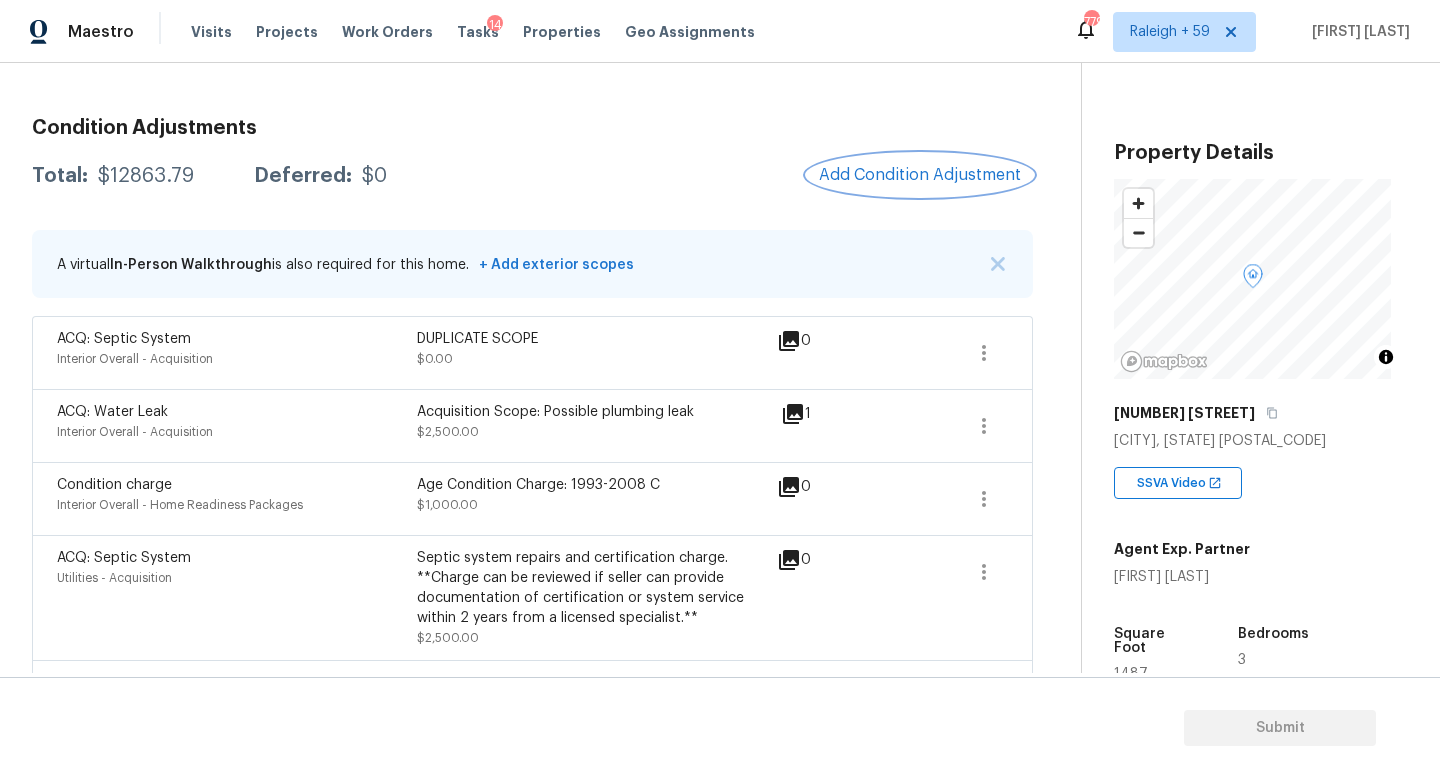 scroll, scrollTop: 218, scrollLeft: 0, axis: vertical 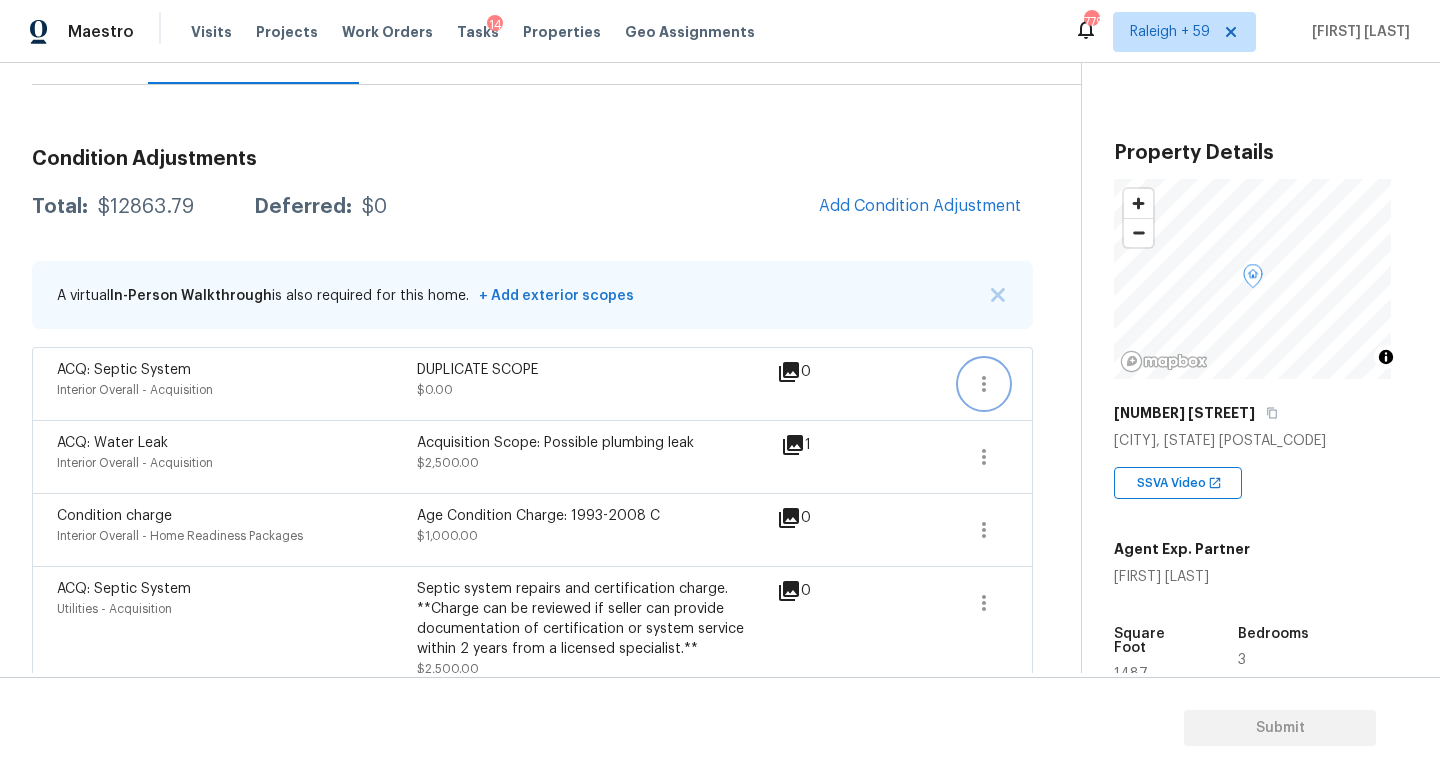 click 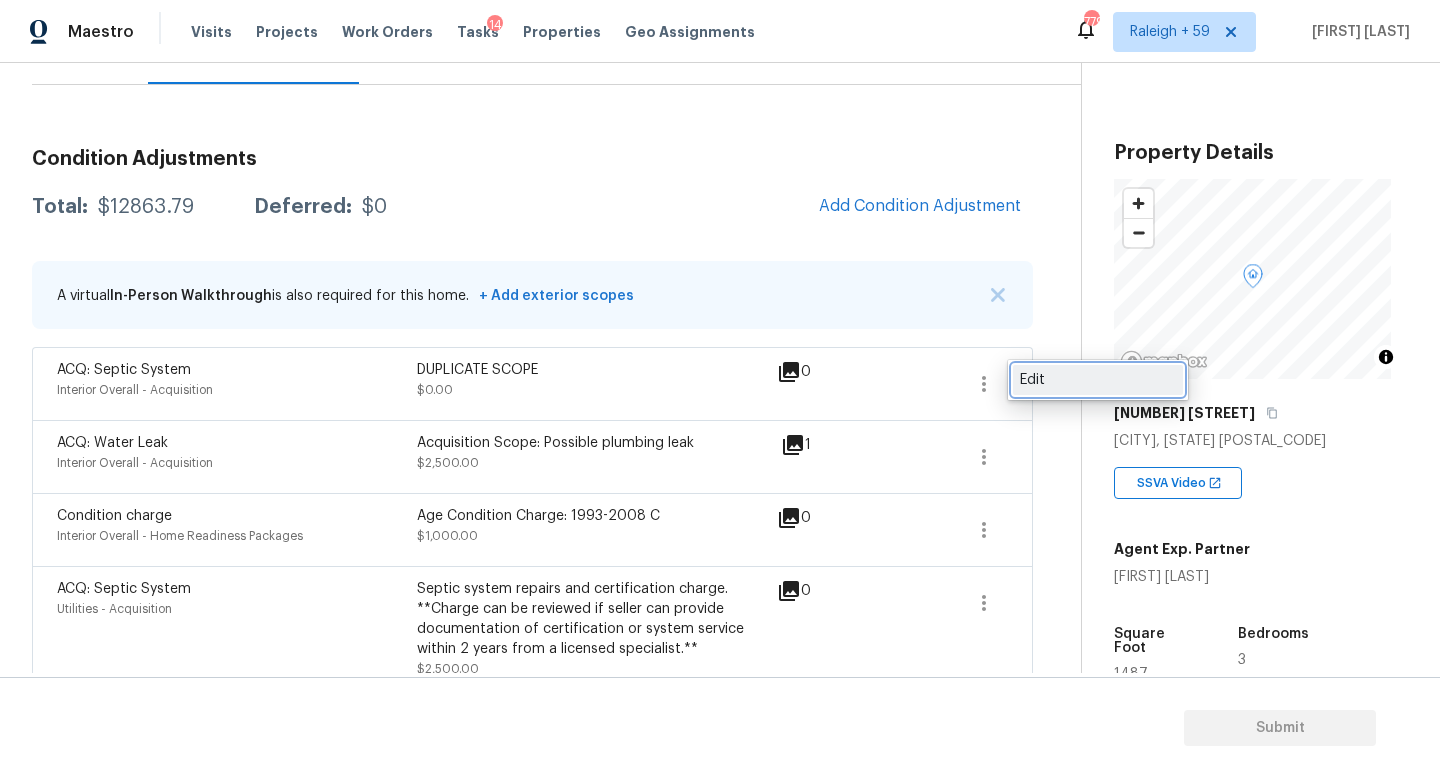 click on "Edit" at bounding box center (1098, 380) 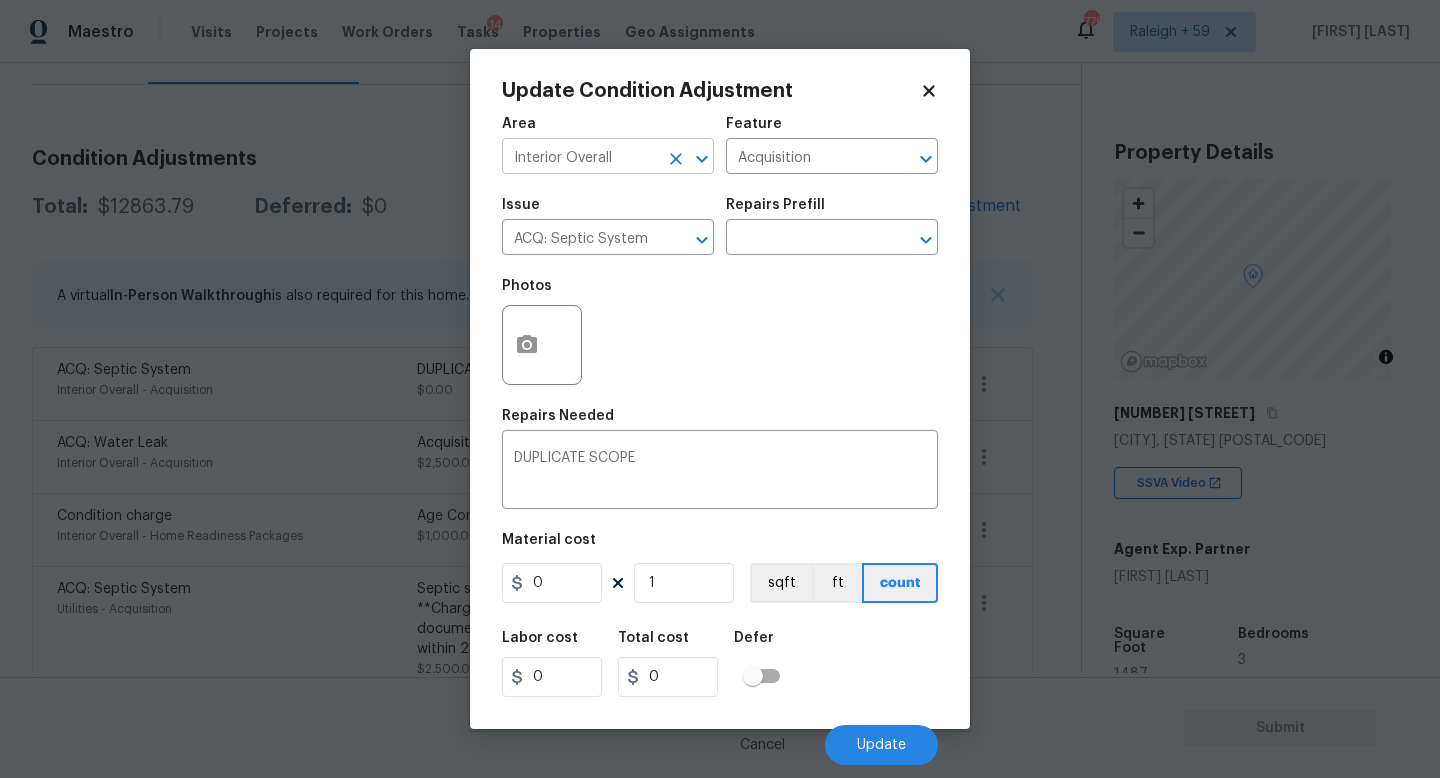 click 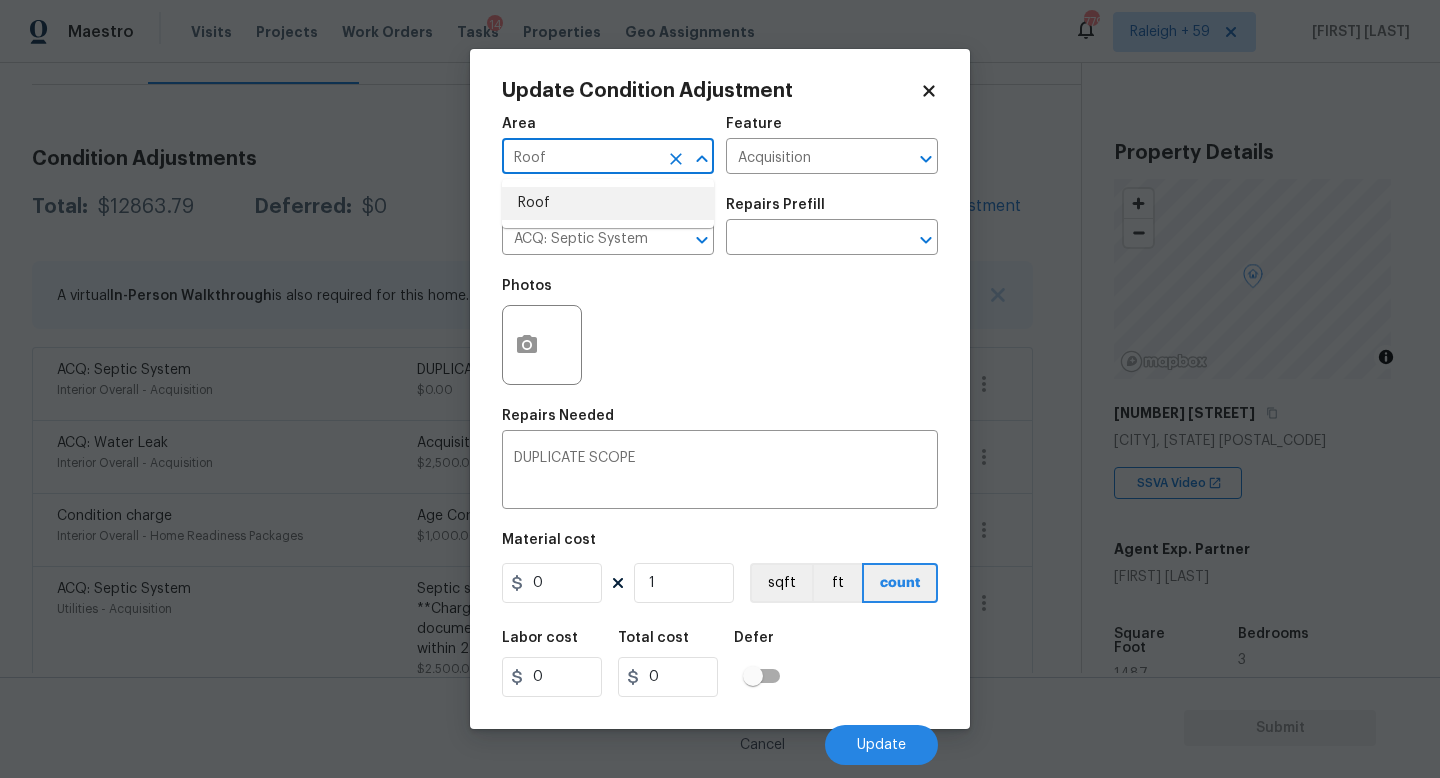 type on "Roof" 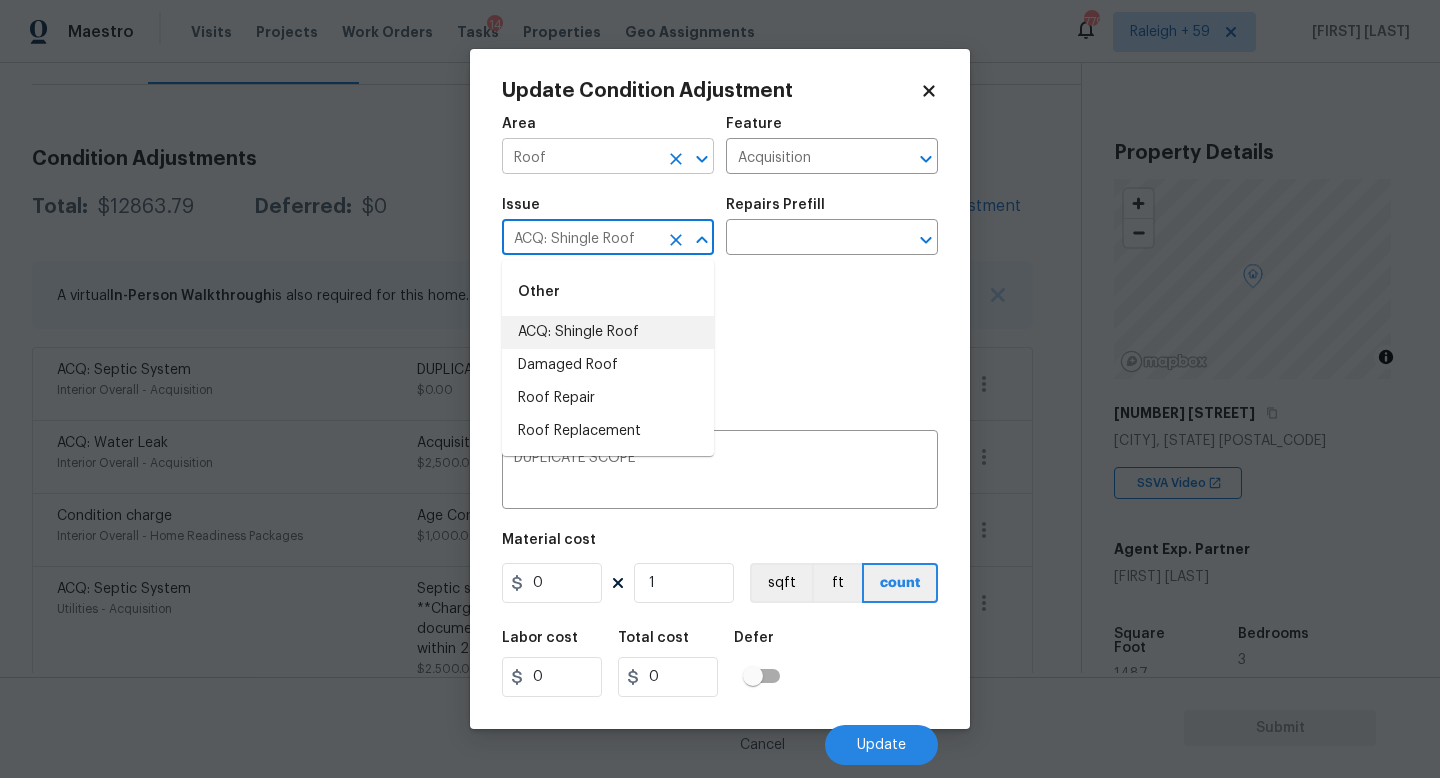 type on "ACQ: Shingle Roof" 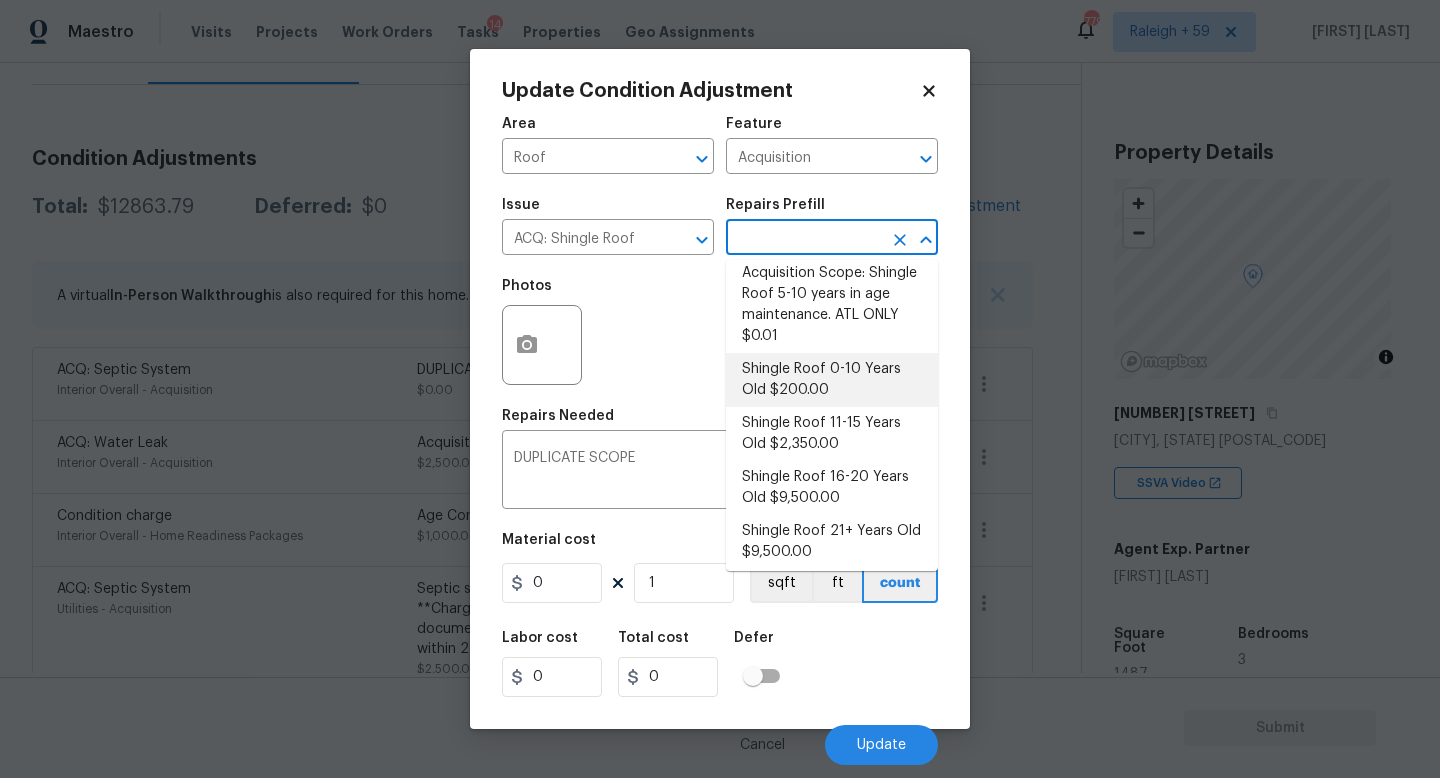 scroll, scrollTop: 17, scrollLeft: 0, axis: vertical 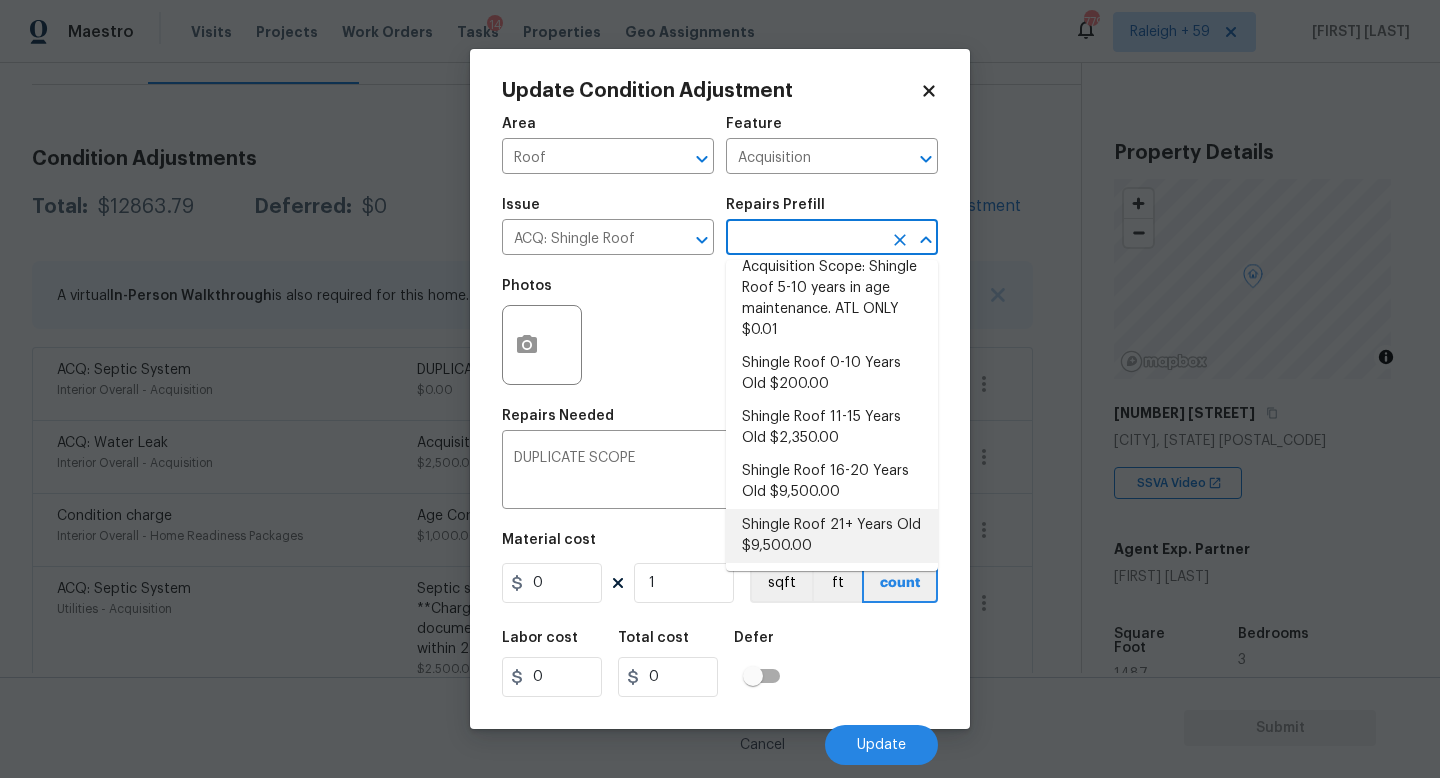 click on "Shingle Roof 21+ Years Old $9,500.00" at bounding box center [832, 536] 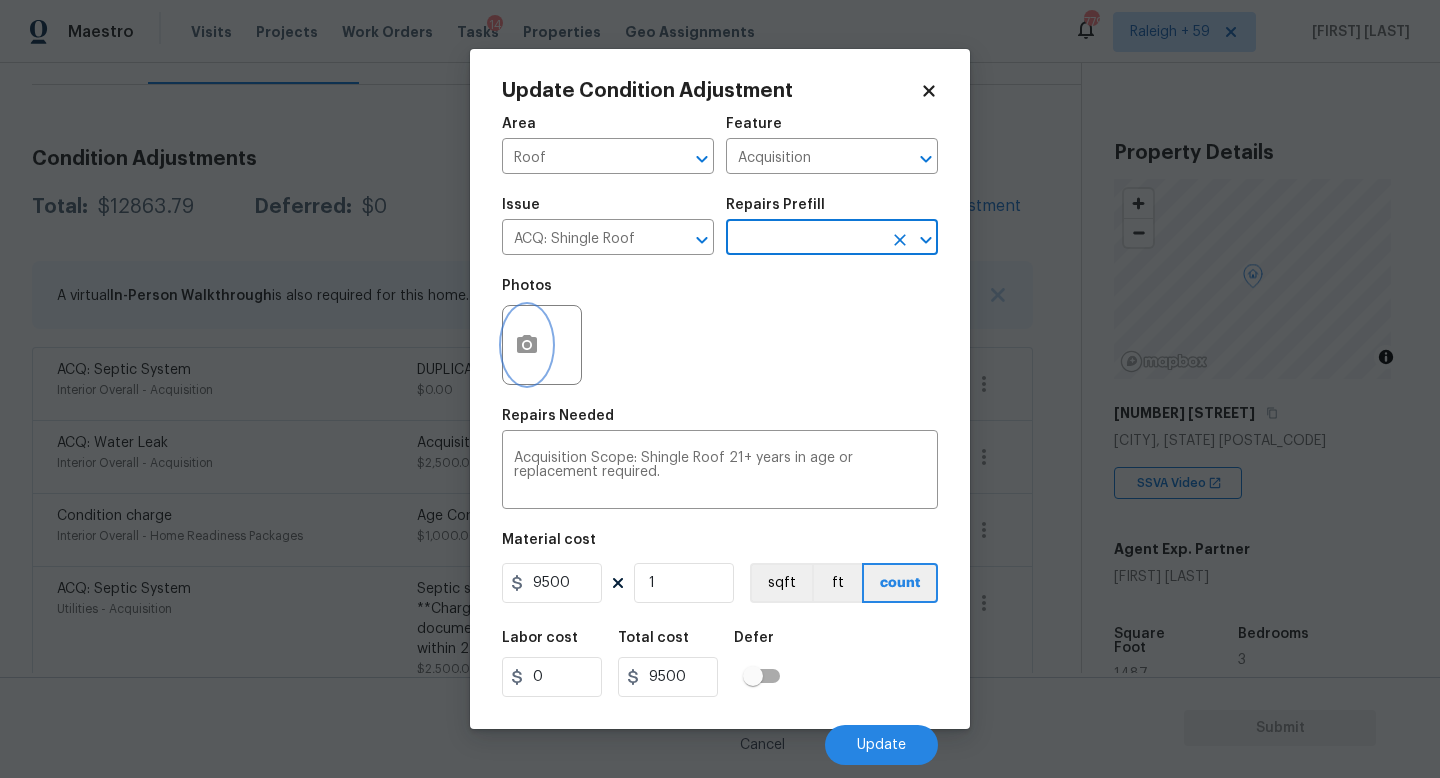 click 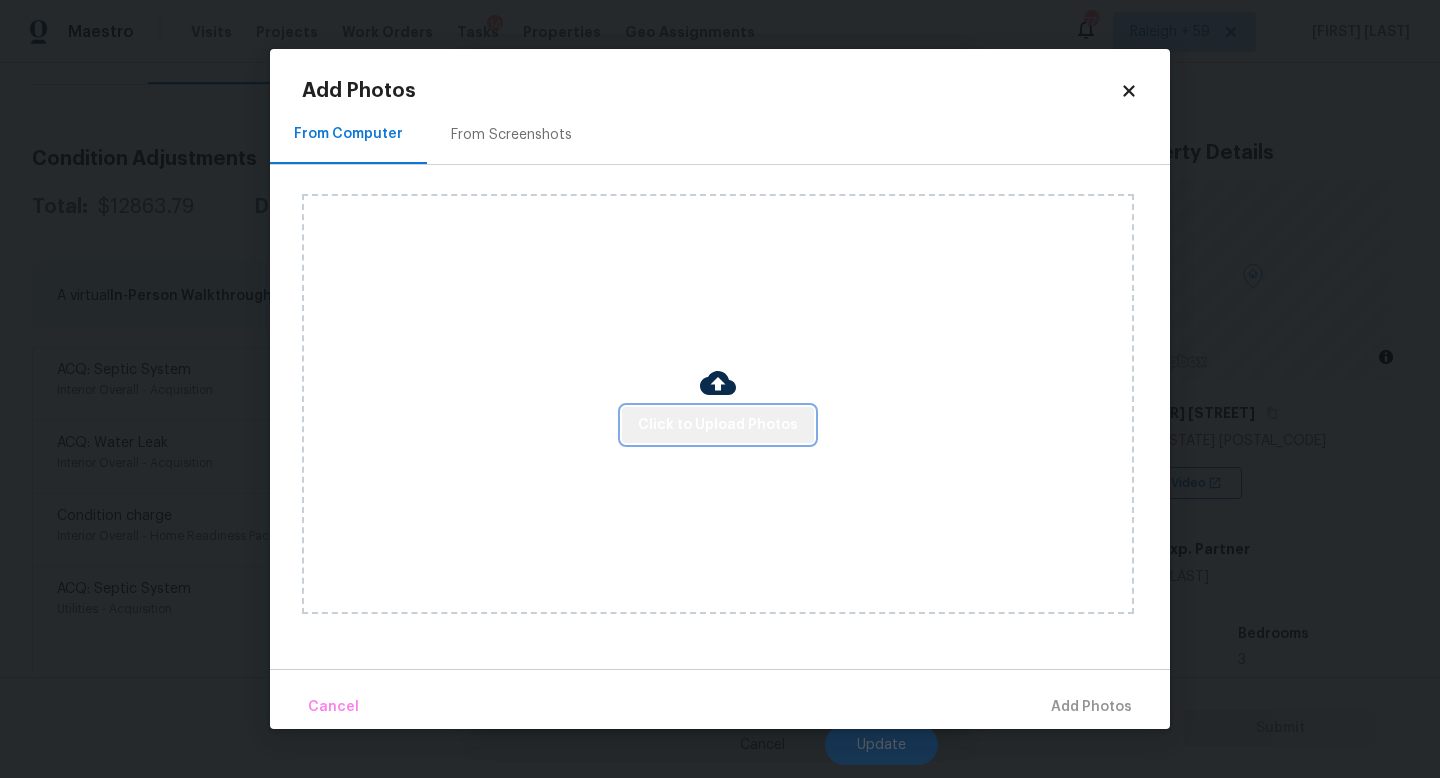 click on "Click to Upload Photos" at bounding box center [718, 425] 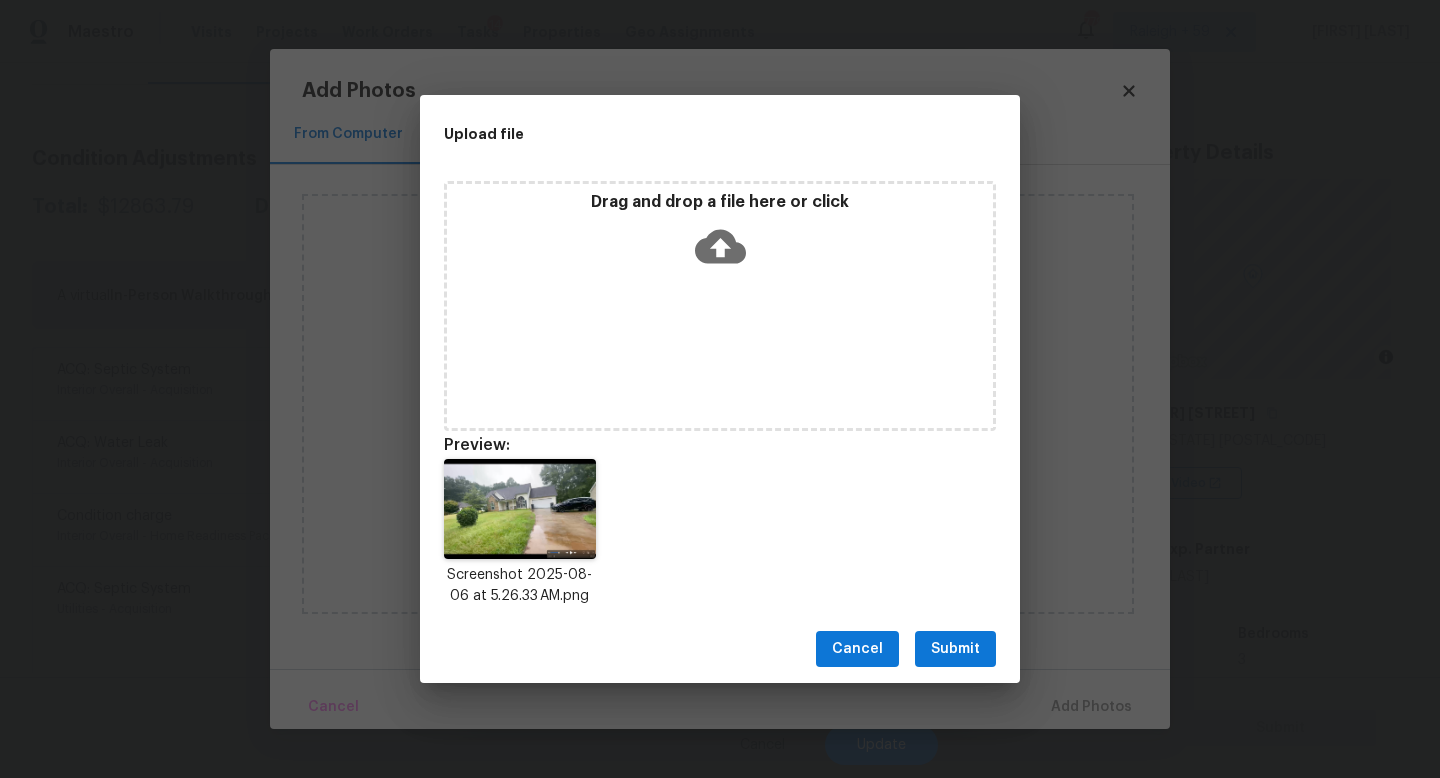 click on "Submit" at bounding box center [955, 649] 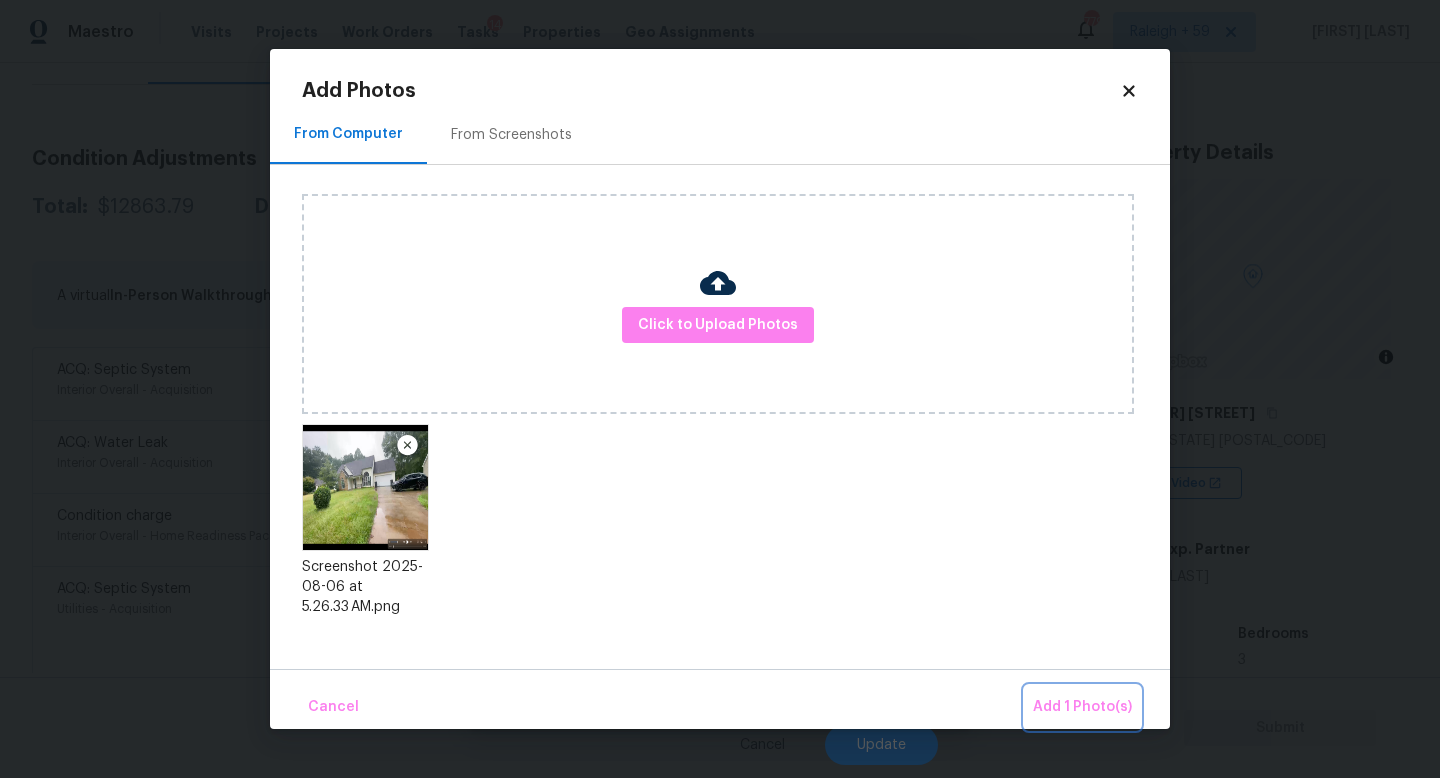 click on "Add 1 Photo(s)" at bounding box center [1082, 707] 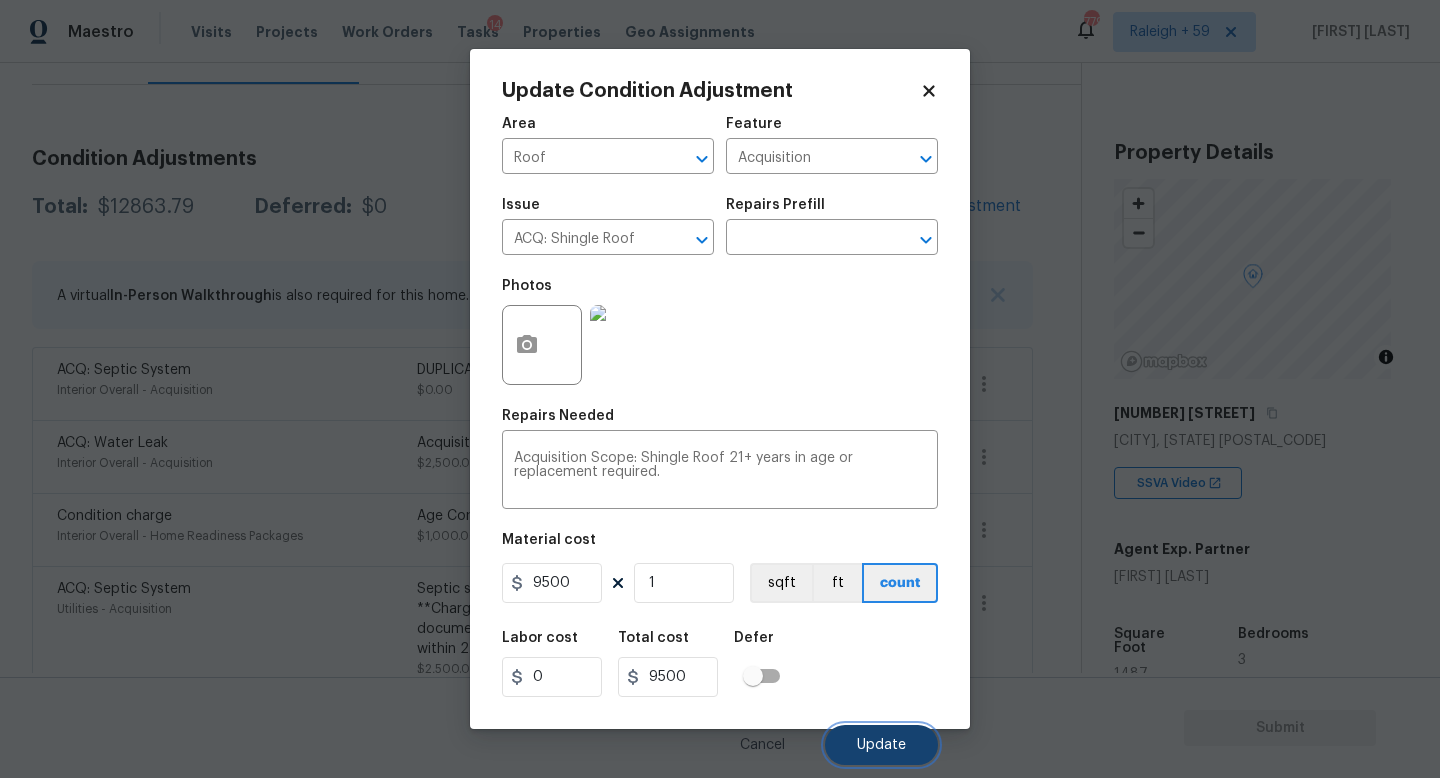 click on "Update" at bounding box center (881, 745) 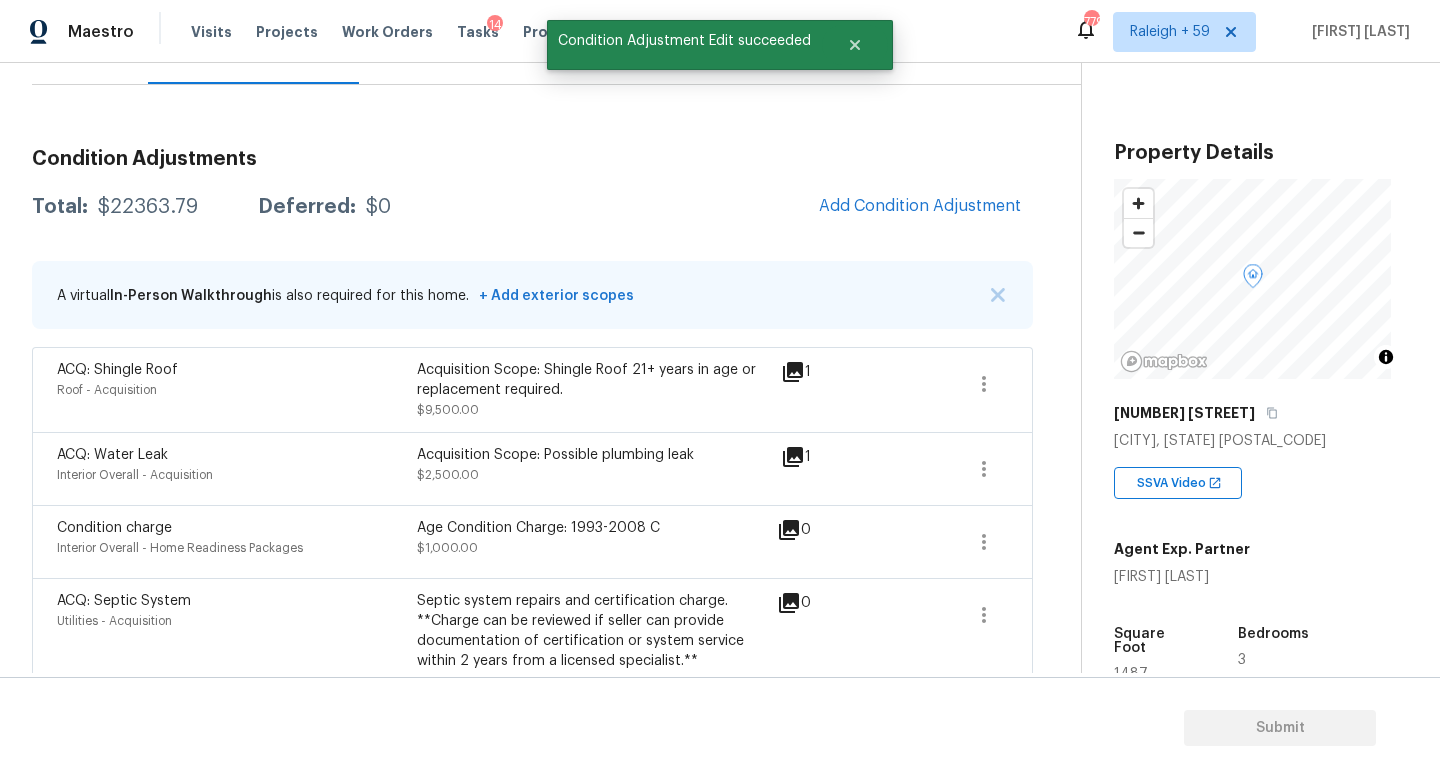 click on "1" at bounding box center [828, 457] 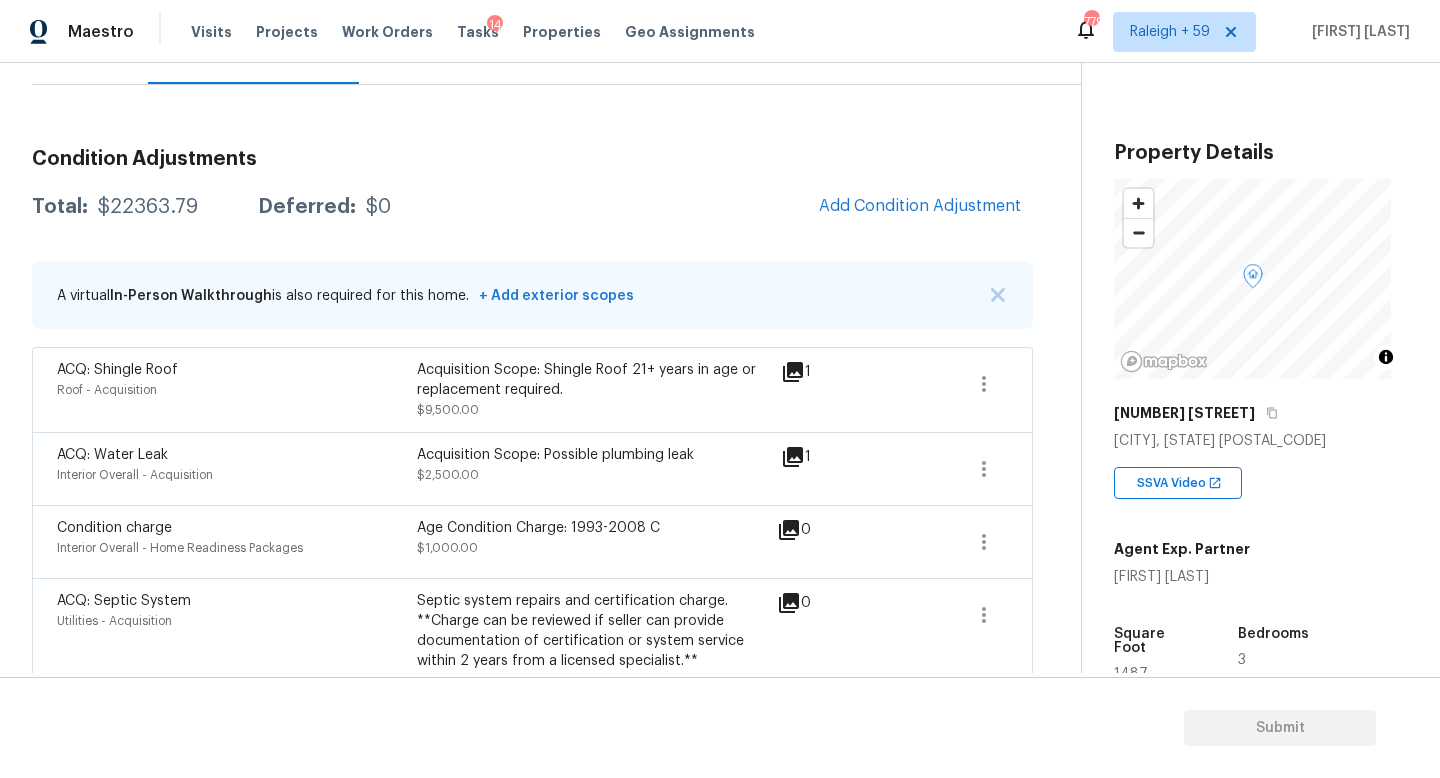 click 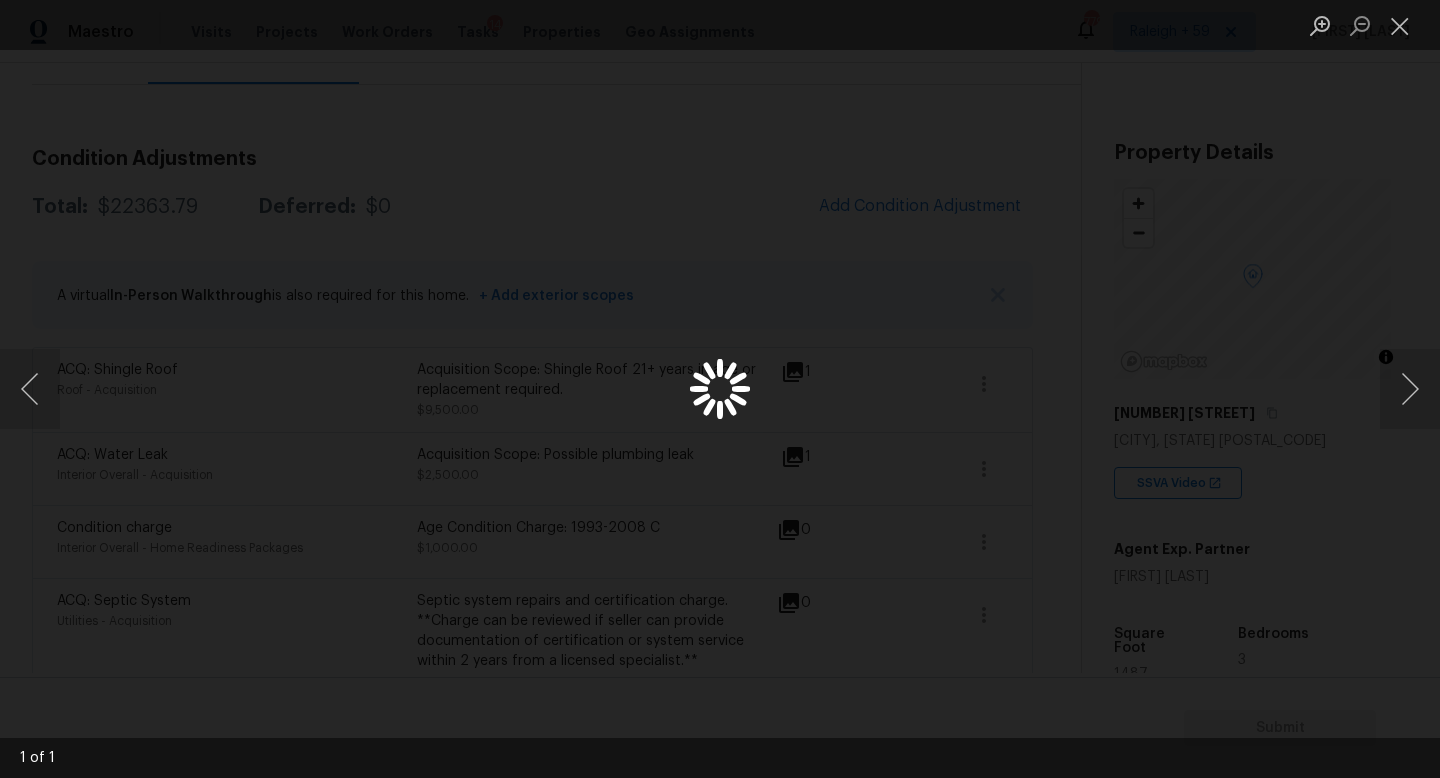click at bounding box center (720, 389) 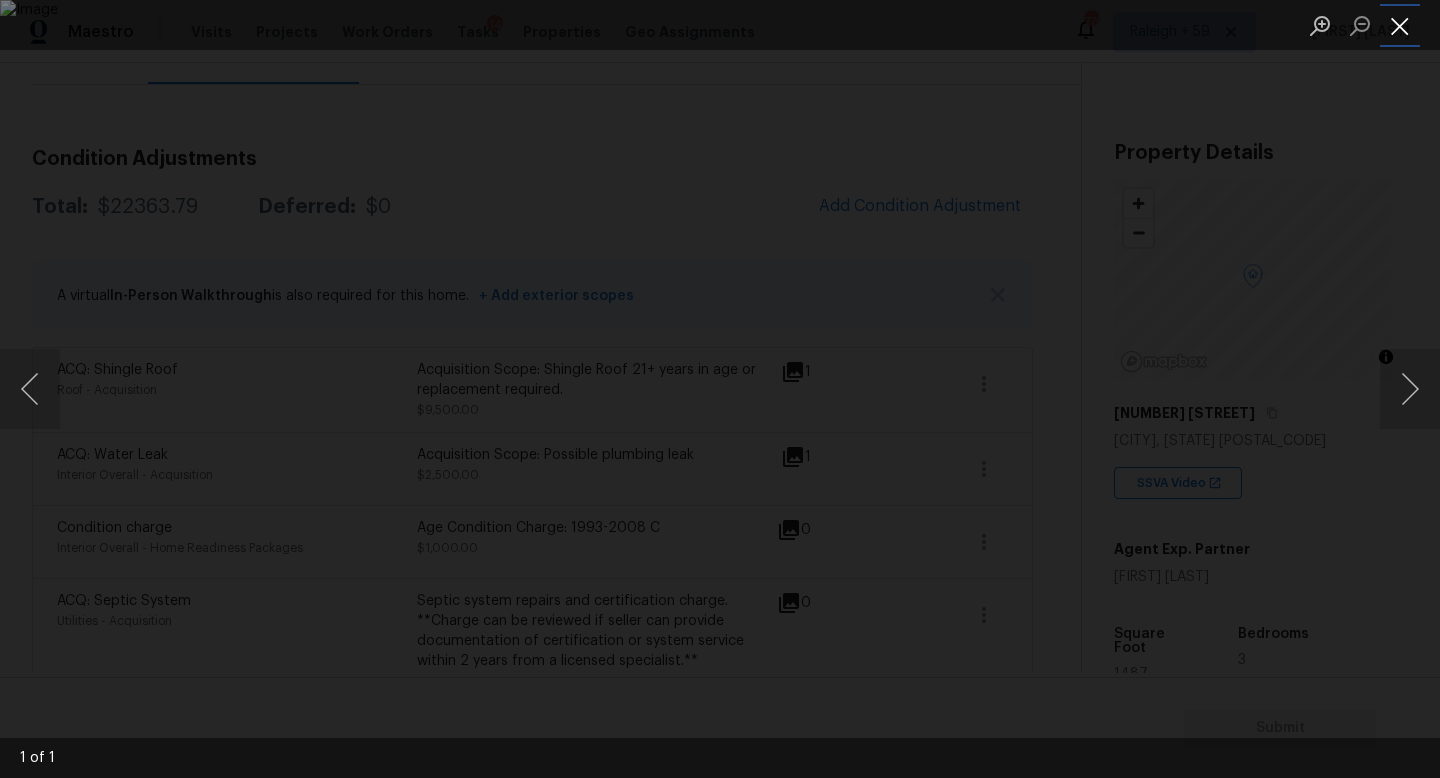 click at bounding box center (1400, 25) 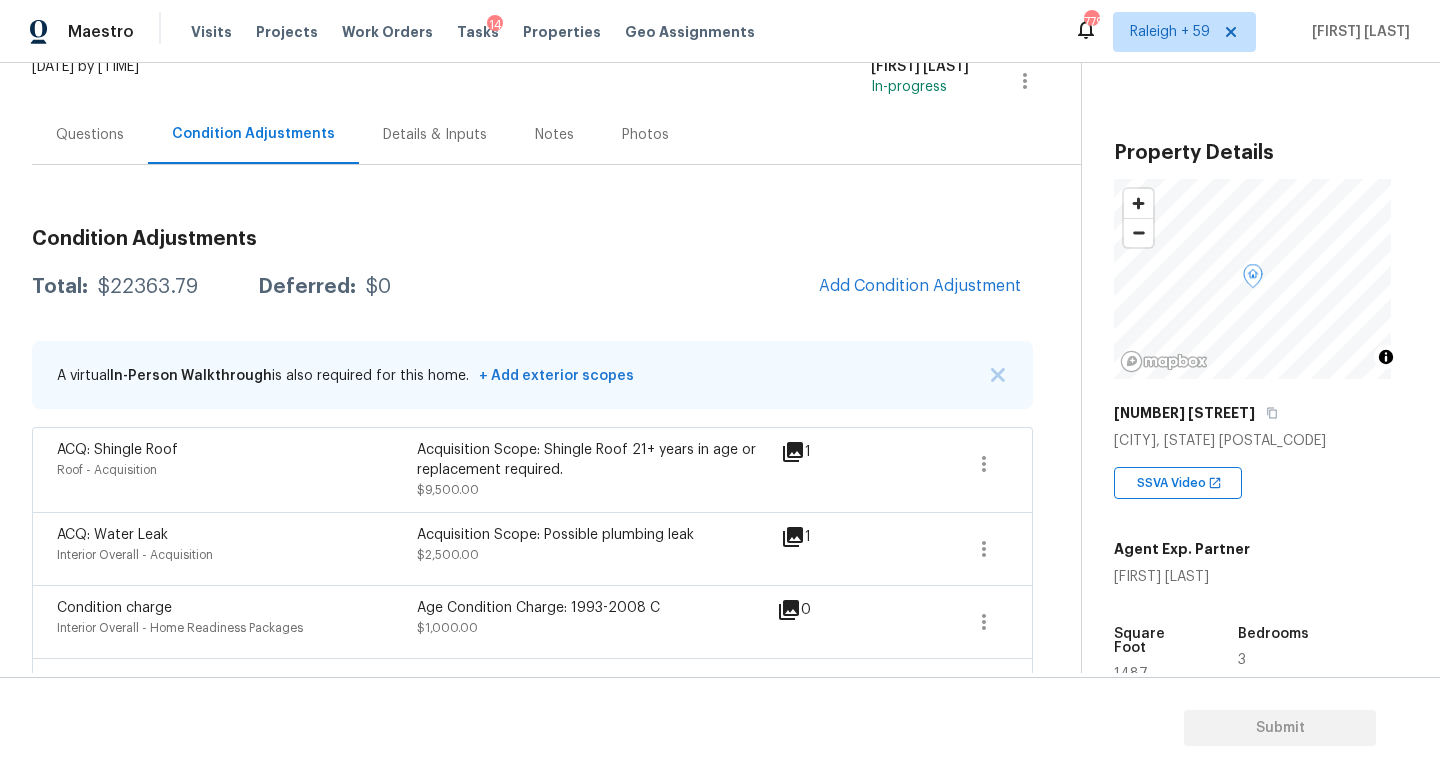 scroll, scrollTop: 64, scrollLeft: 0, axis: vertical 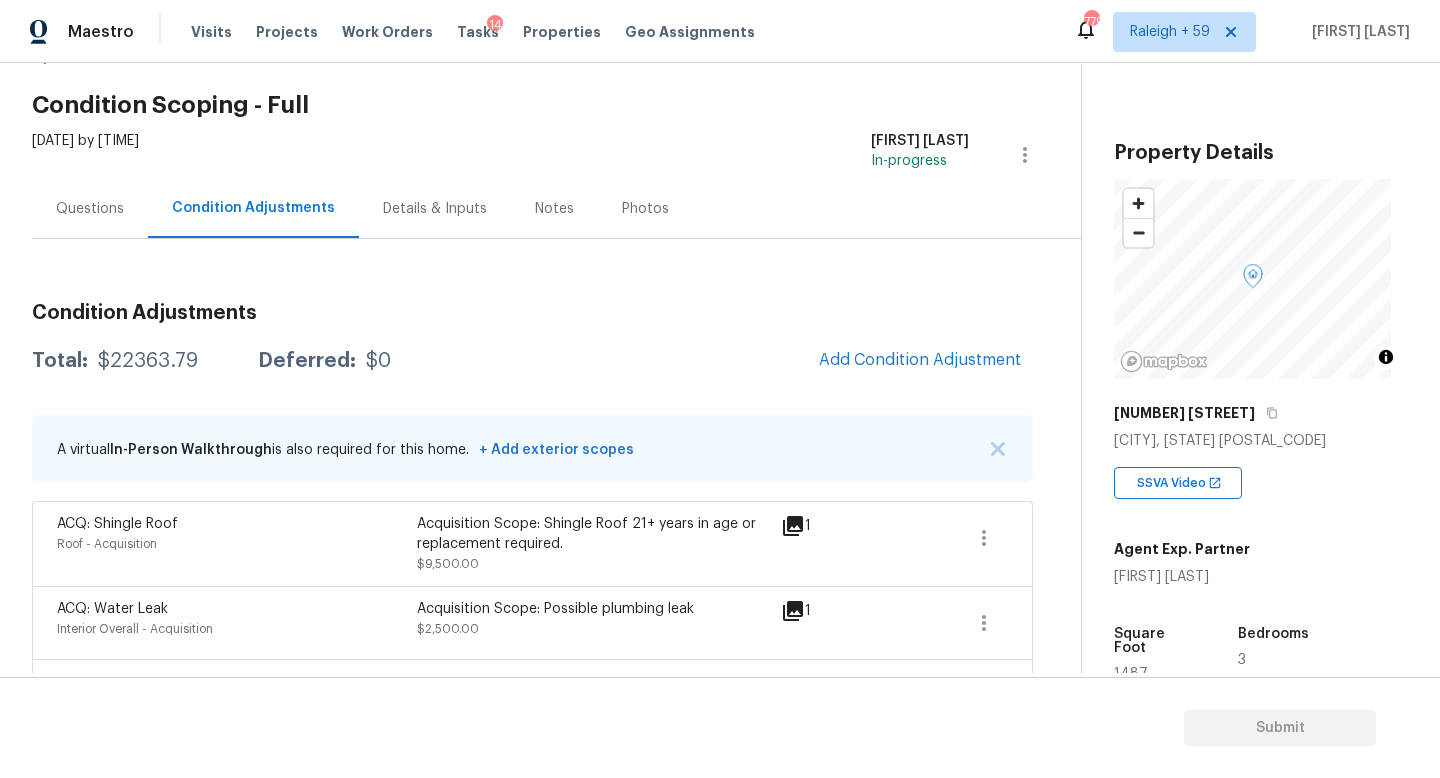 click on "Questions" at bounding box center [90, 208] 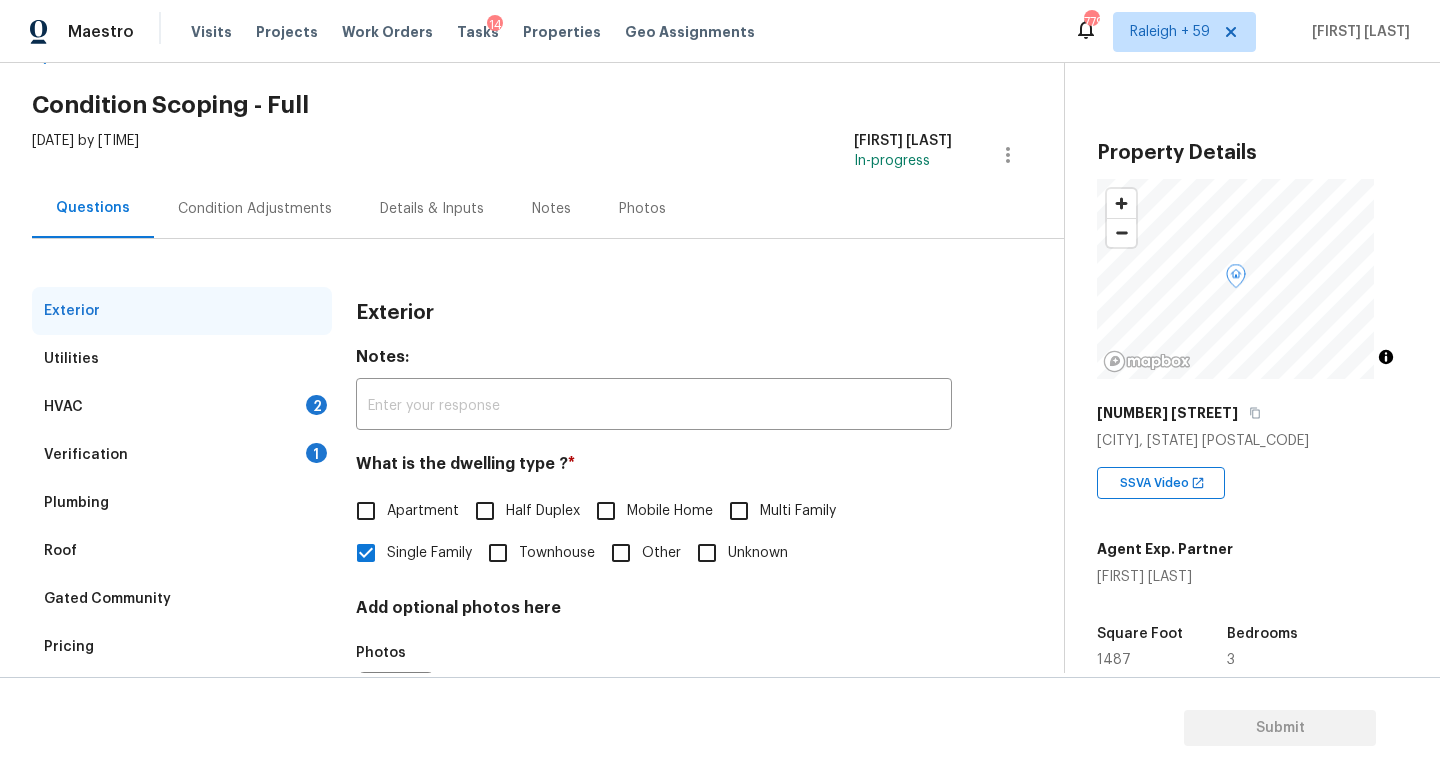 click on "Condition Adjustments" at bounding box center [255, 209] 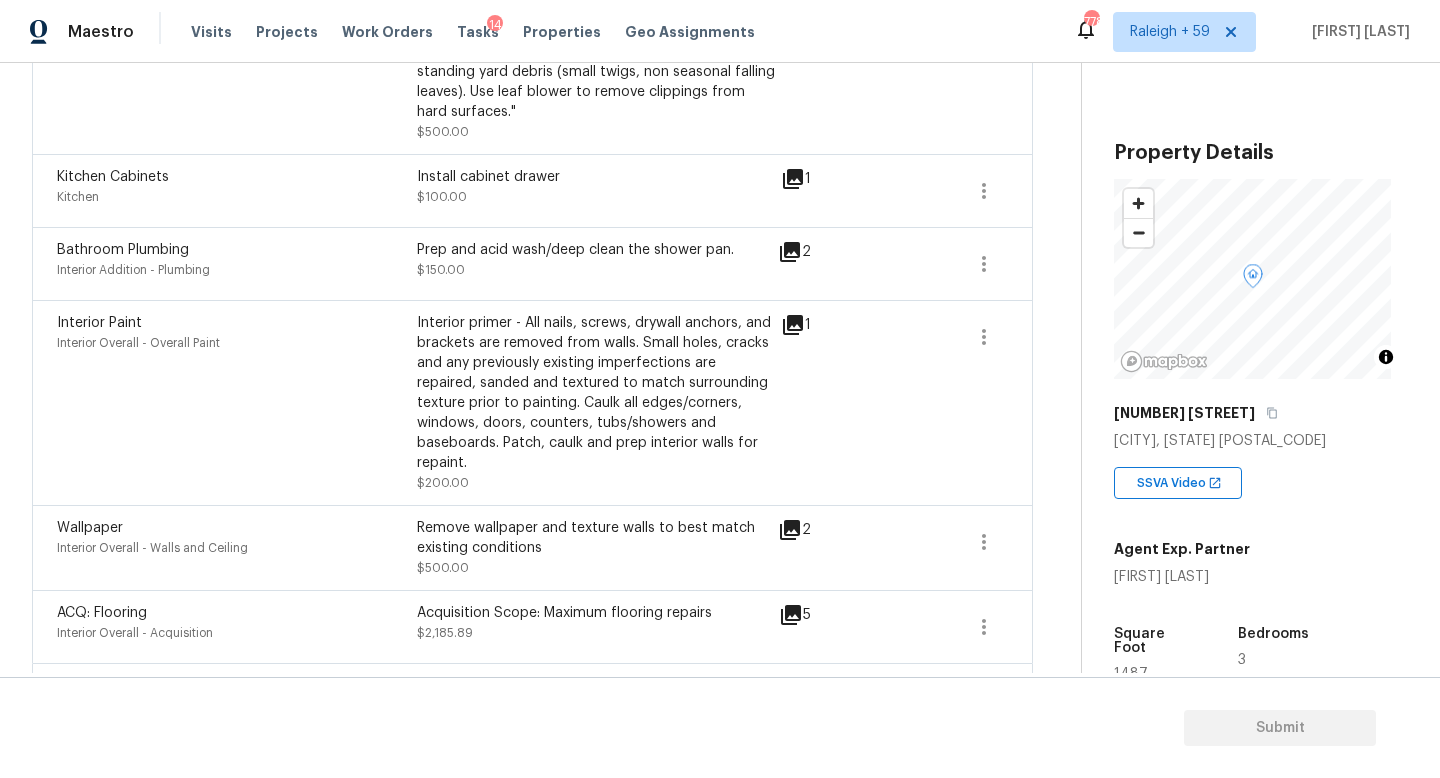 scroll, scrollTop: 1178, scrollLeft: 0, axis: vertical 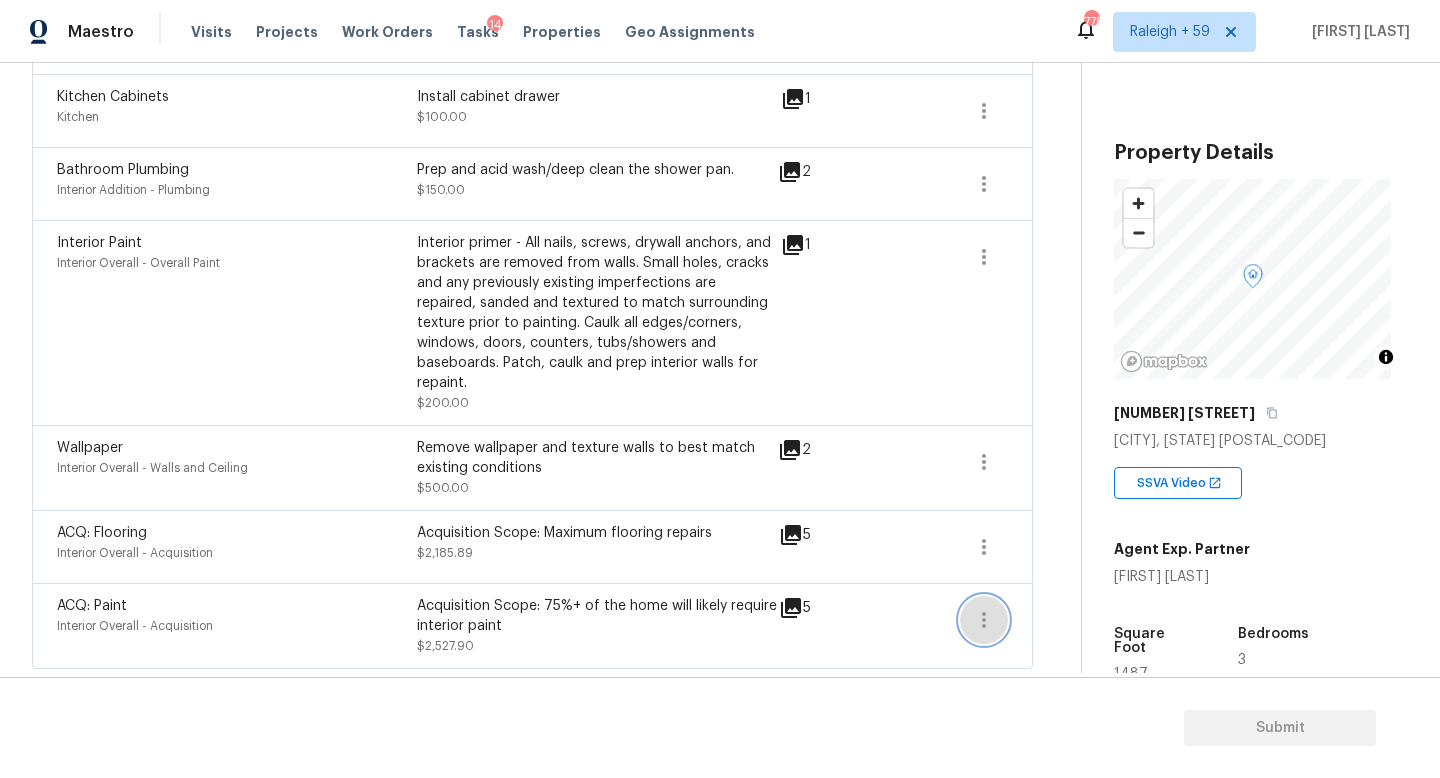 click 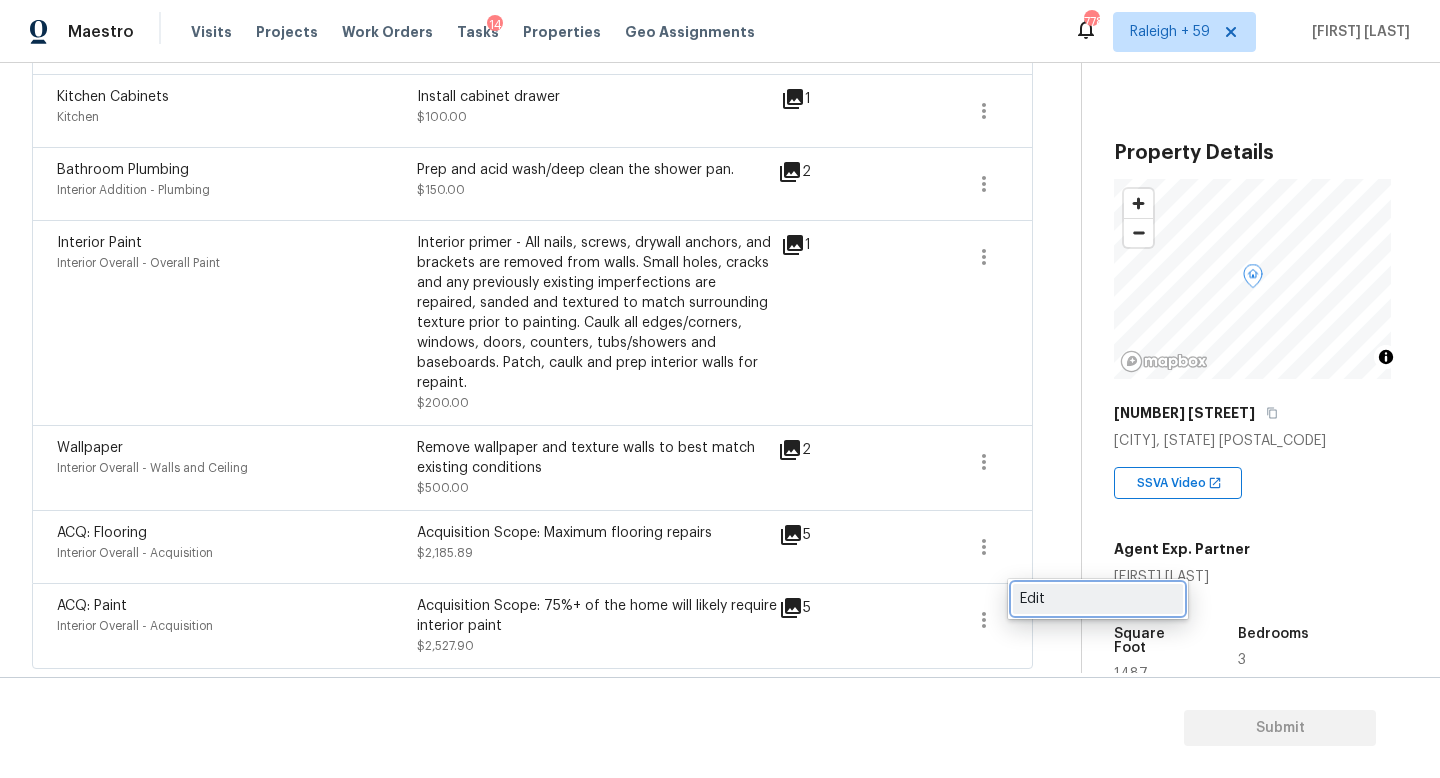 click on "Edit" at bounding box center [1098, 599] 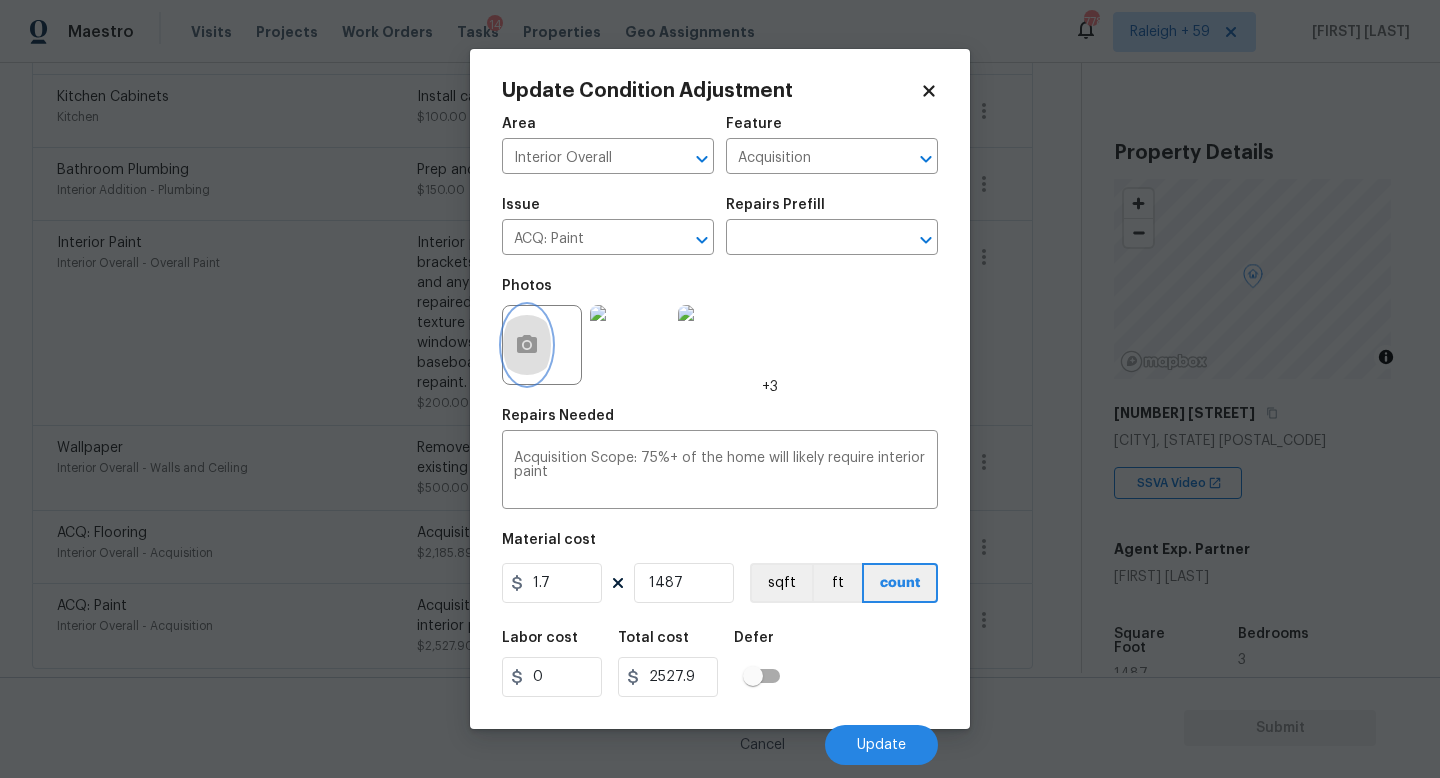 click at bounding box center [527, 345] 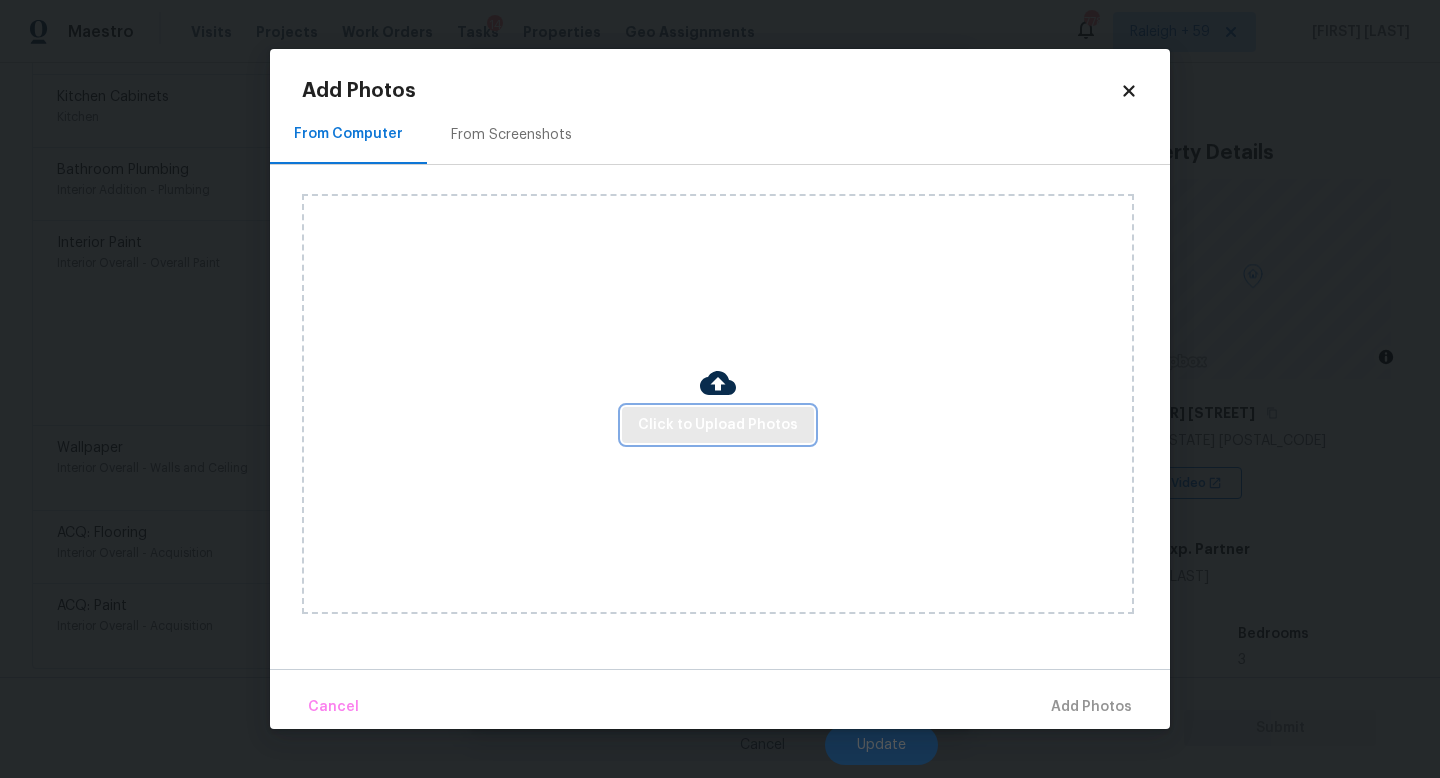 click on "Click to Upload Photos" at bounding box center (718, 425) 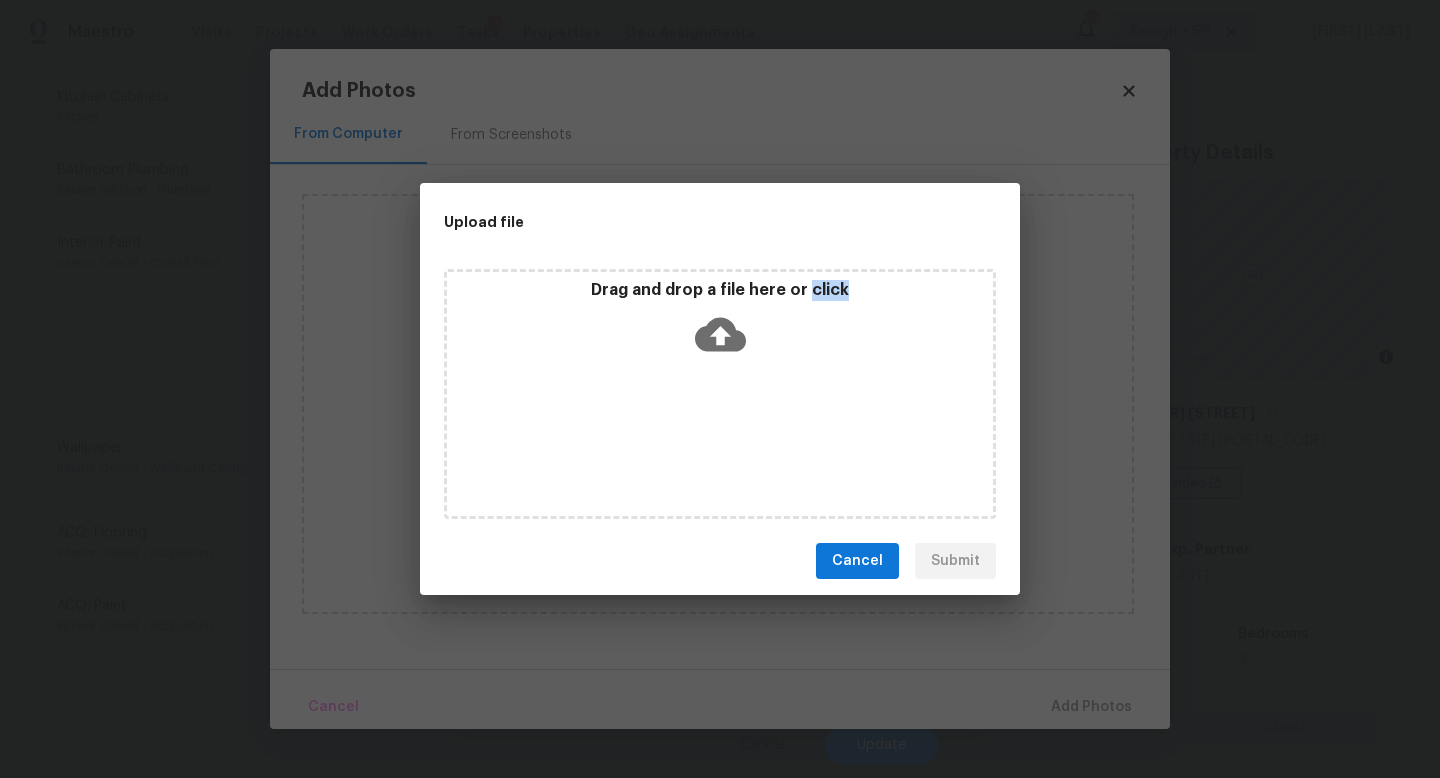 click on "Drag and drop a file here or click" at bounding box center [720, 394] 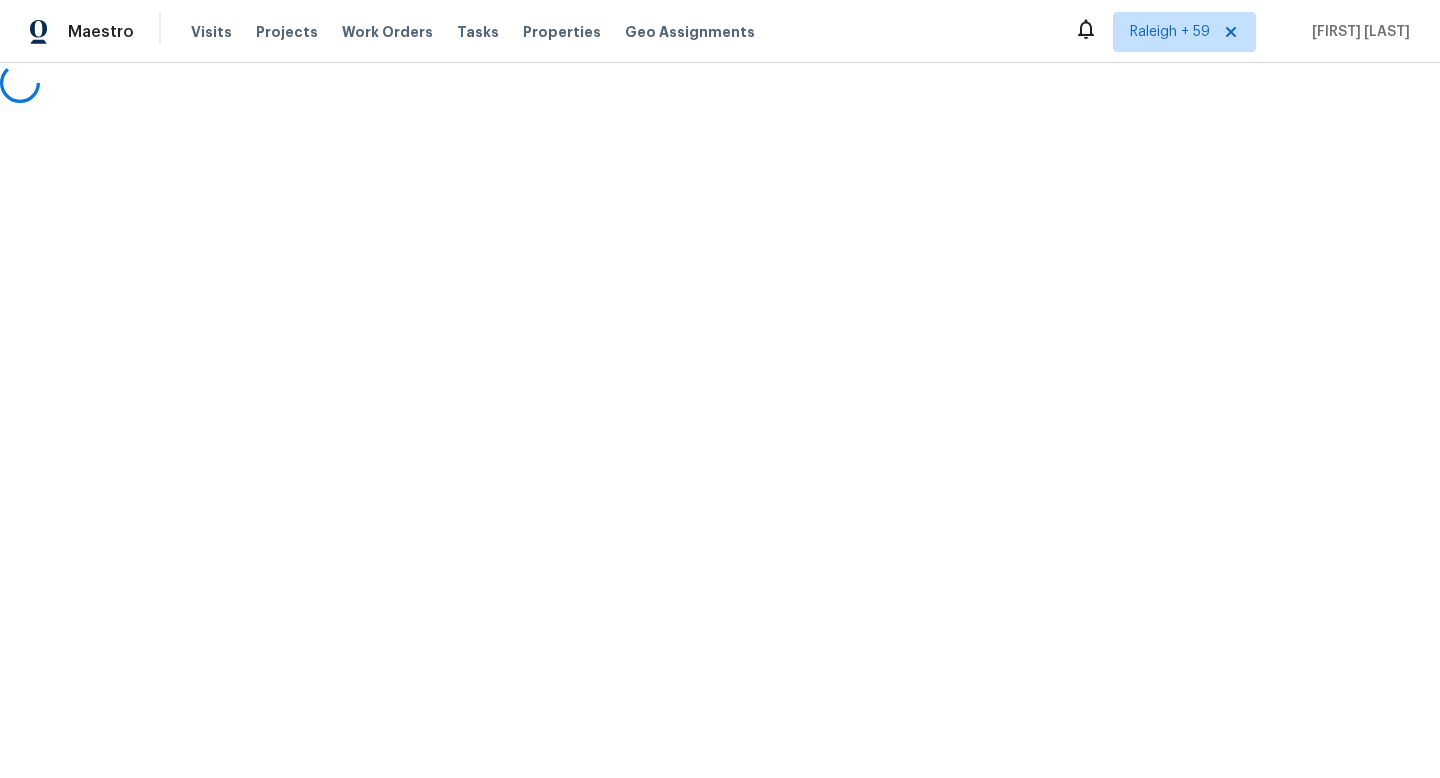 scroll, scrollTop: 0, scrollLeft: 0, axis: both 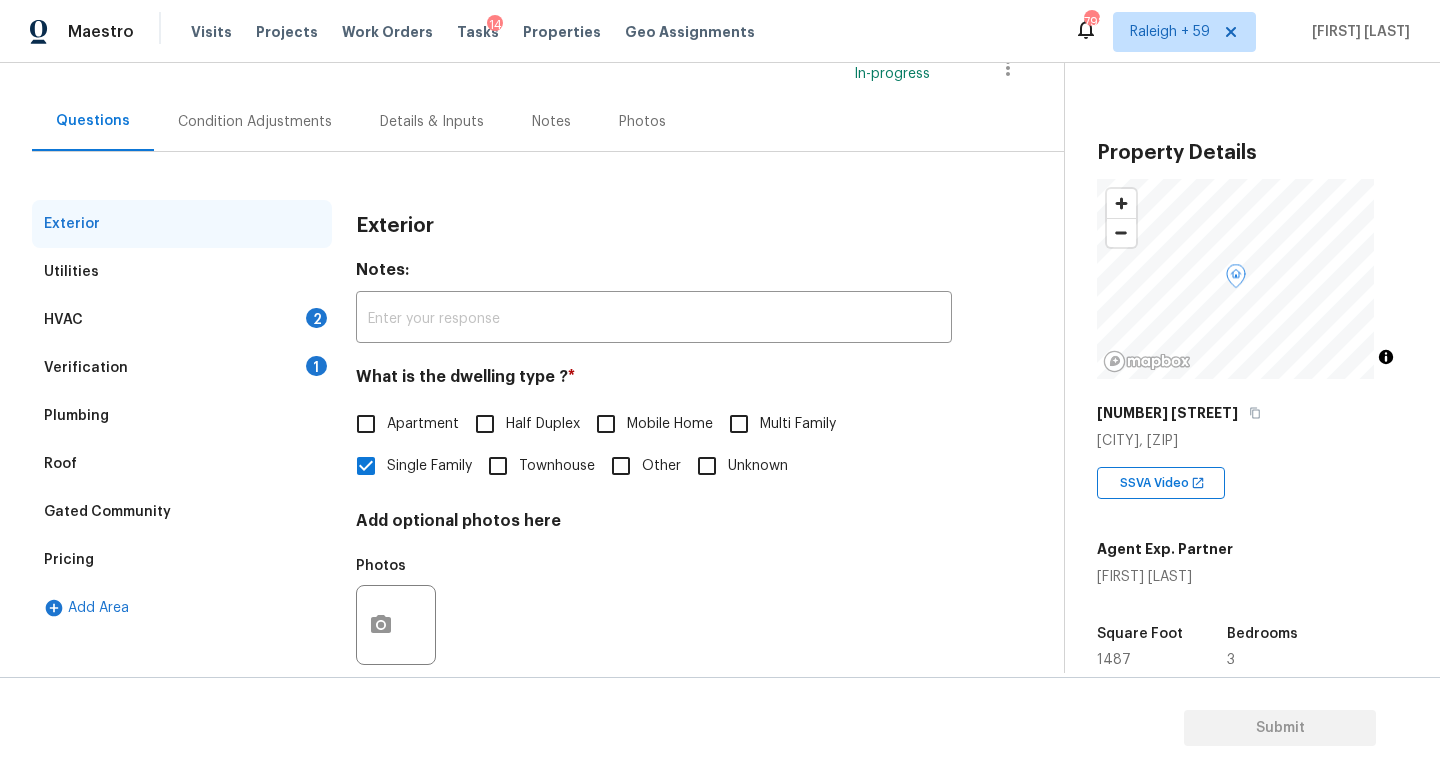 click on "Verification 1" at bounding box center (182, 368) 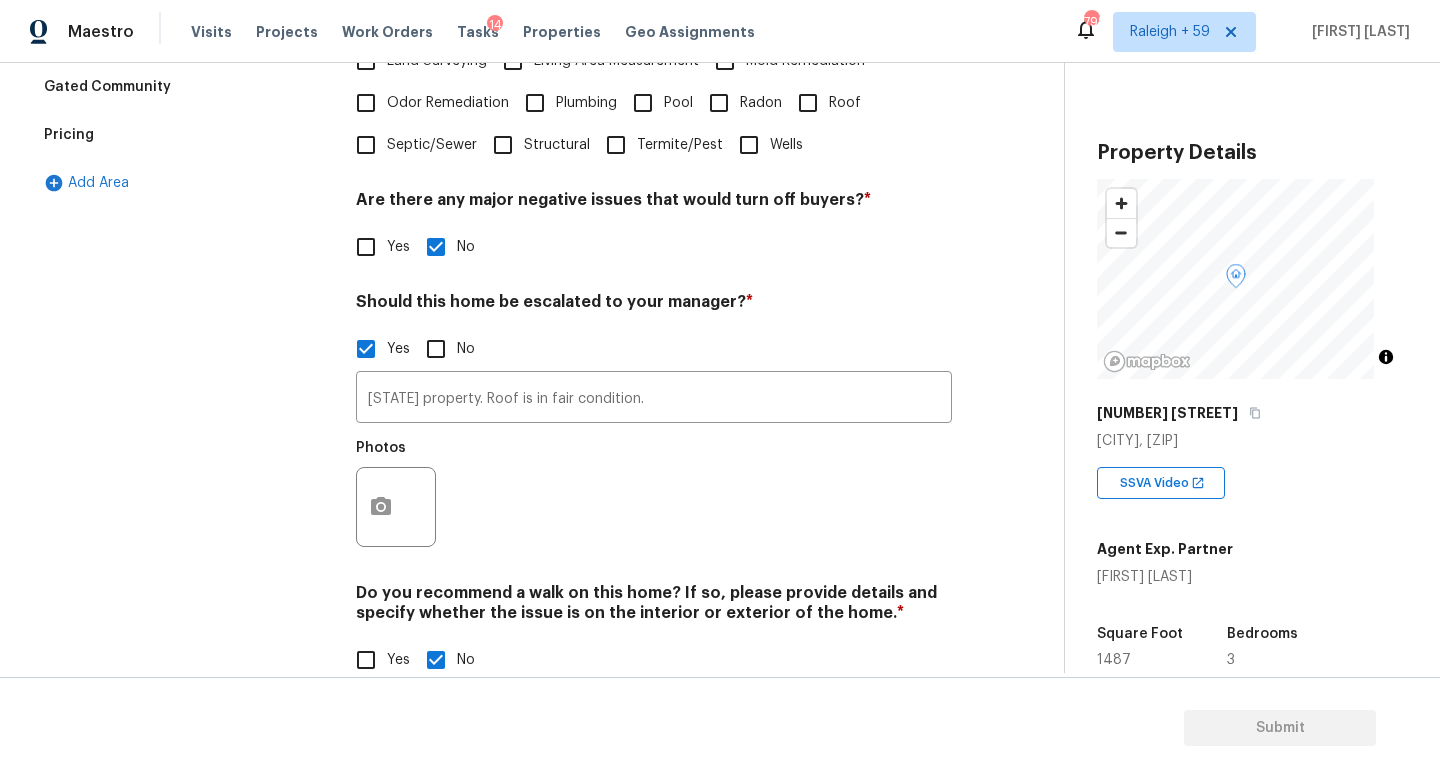 scroll, scrollTop: 672, scrollLeft: 0, axis: vertical 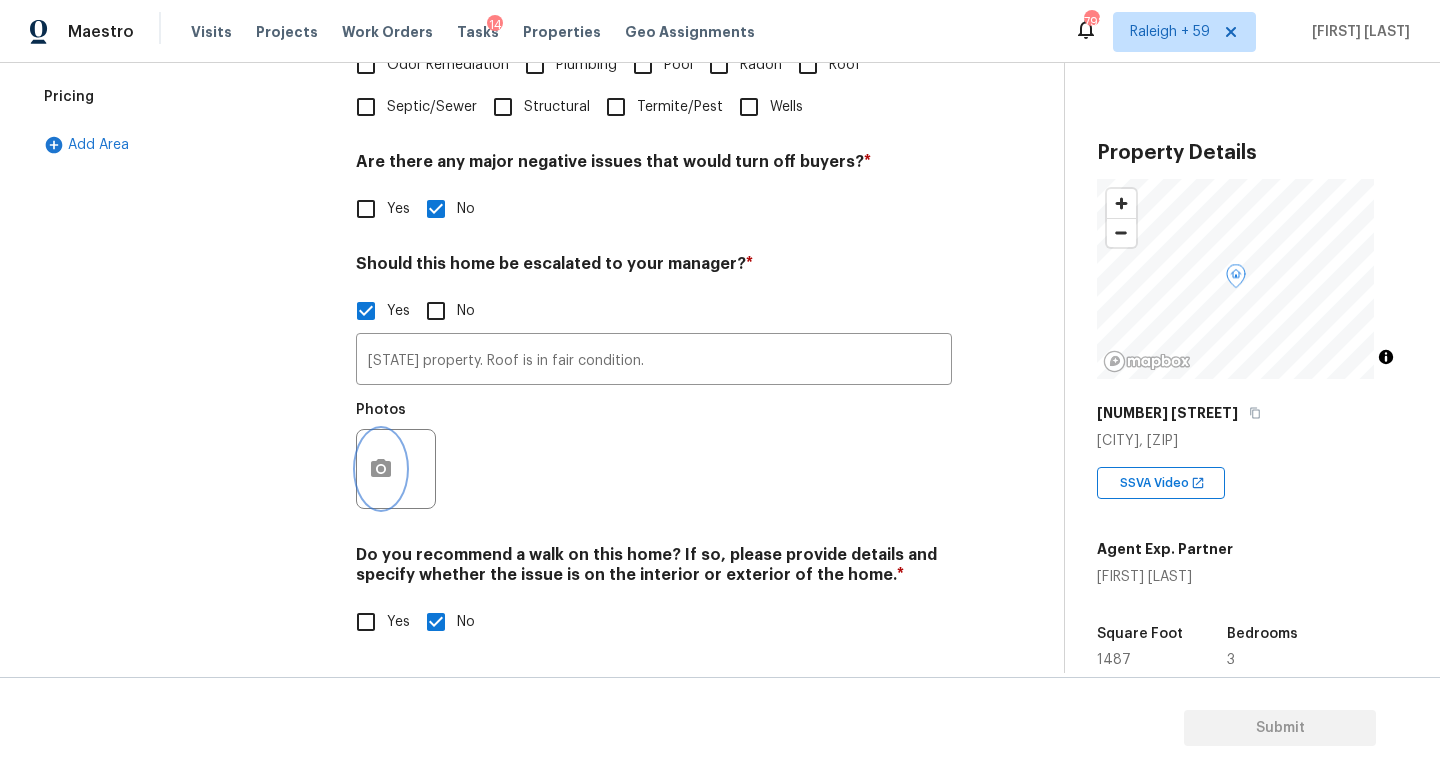 click at bounding box center (381, 469) 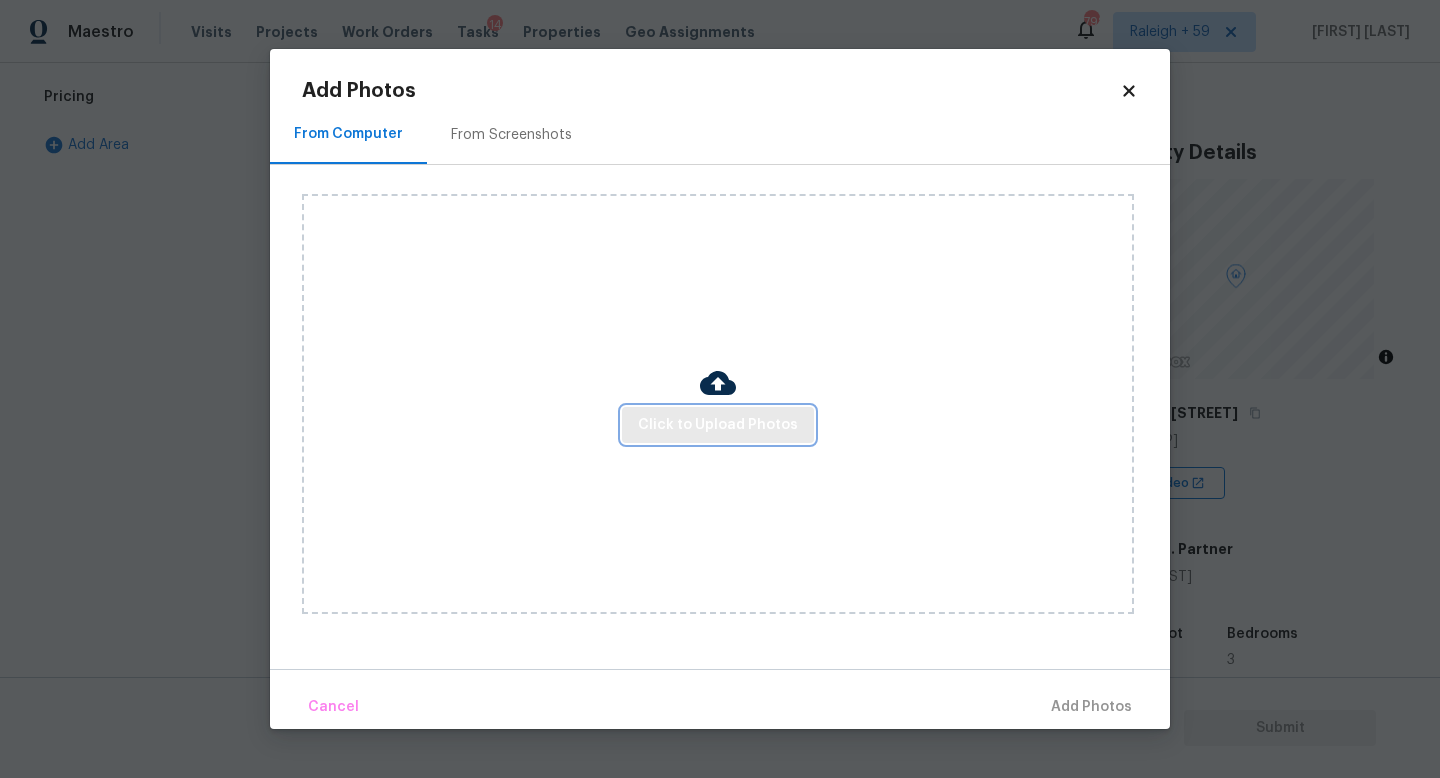 click on "Click to Upload Photos" at bounding box center (718, 425) 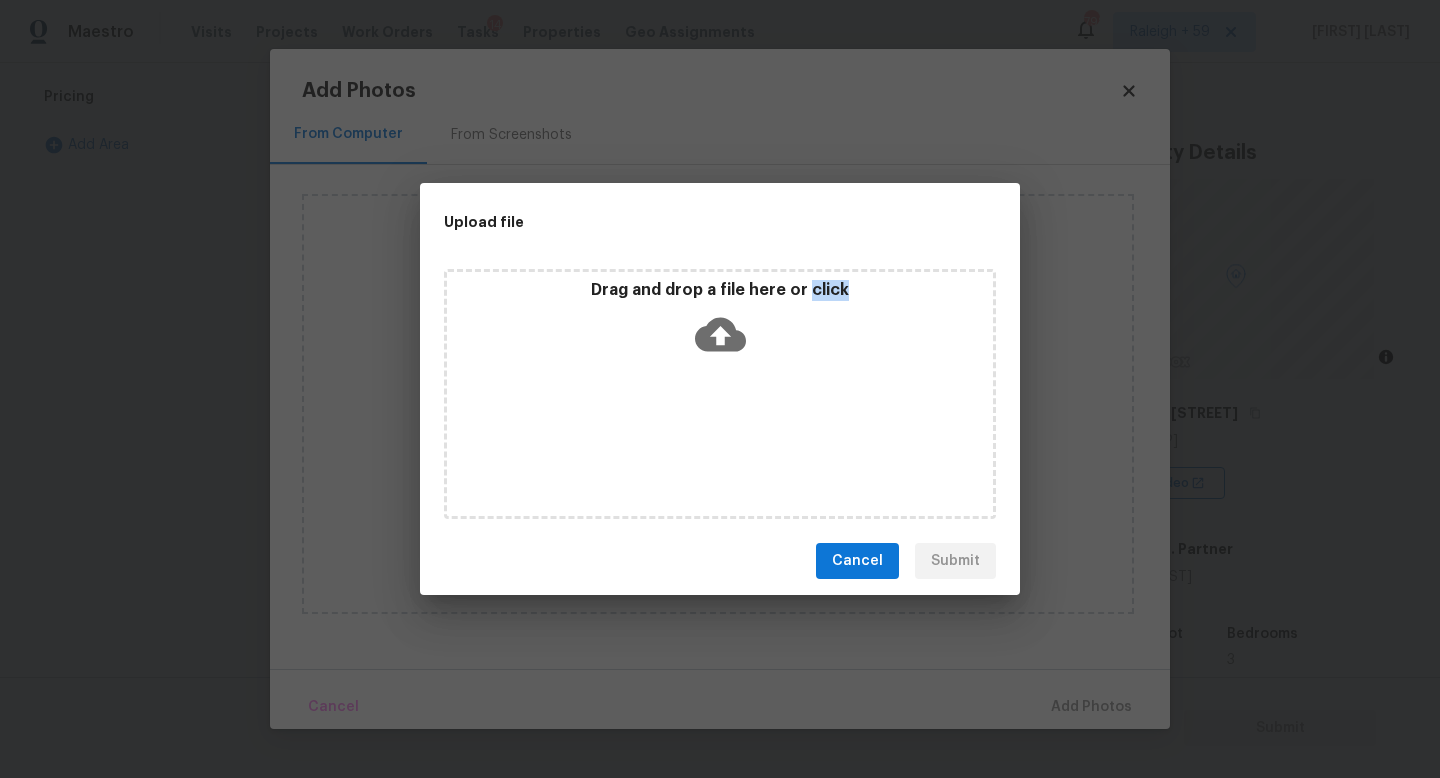 click on "Drag and drop a file here or click" at bounding box center (720, 394) 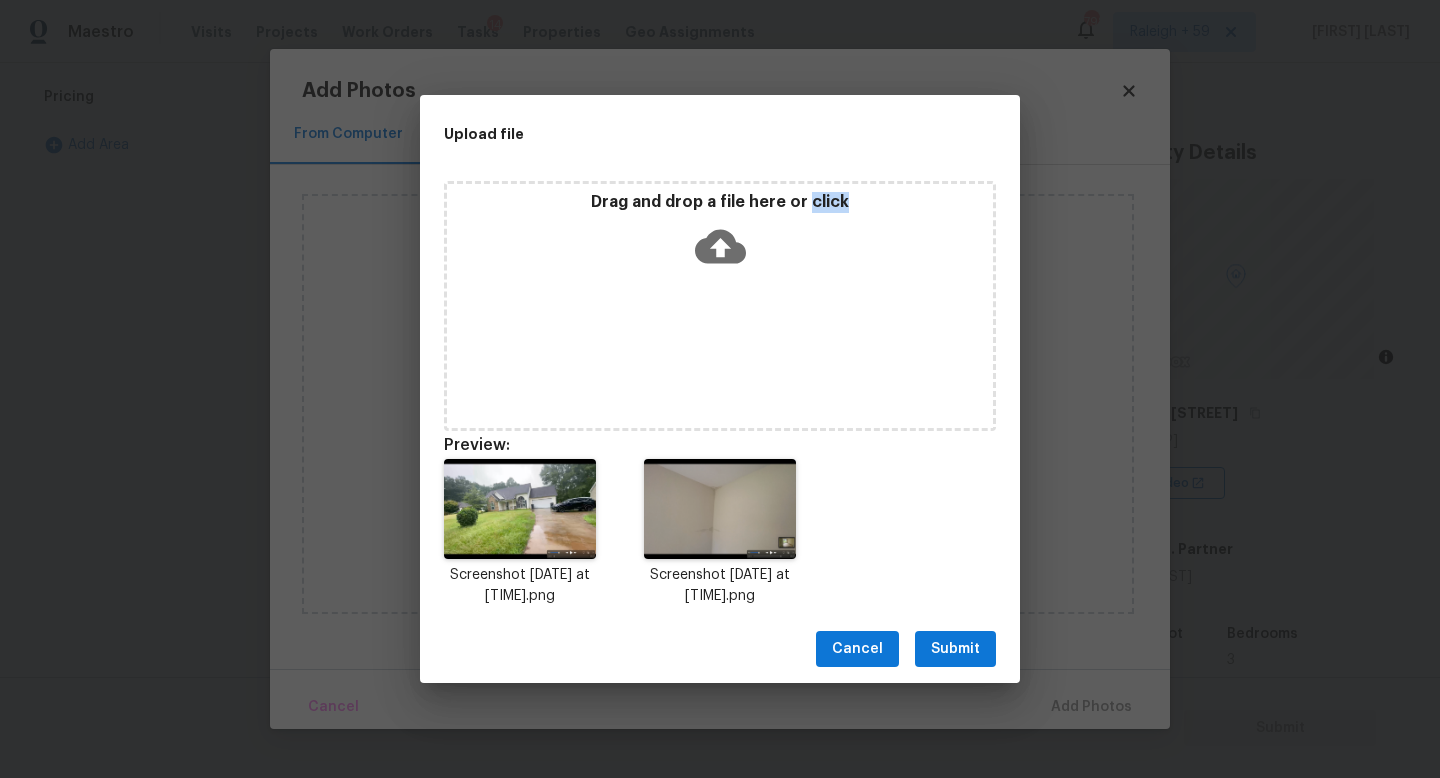 click on "Submit" at bounding box center [955, 649] 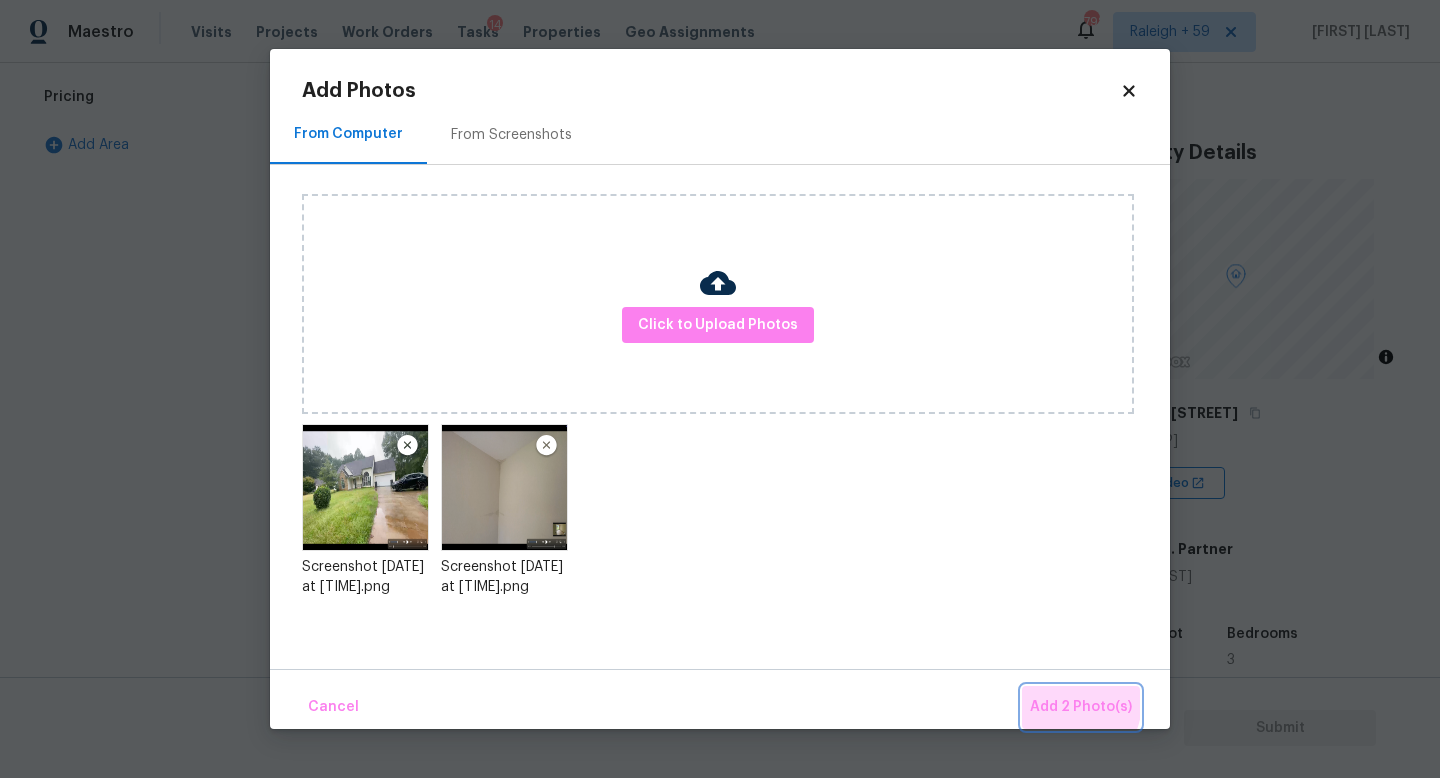 click on "Add 2 Photo(s)" at bounding box center [1081, 707] 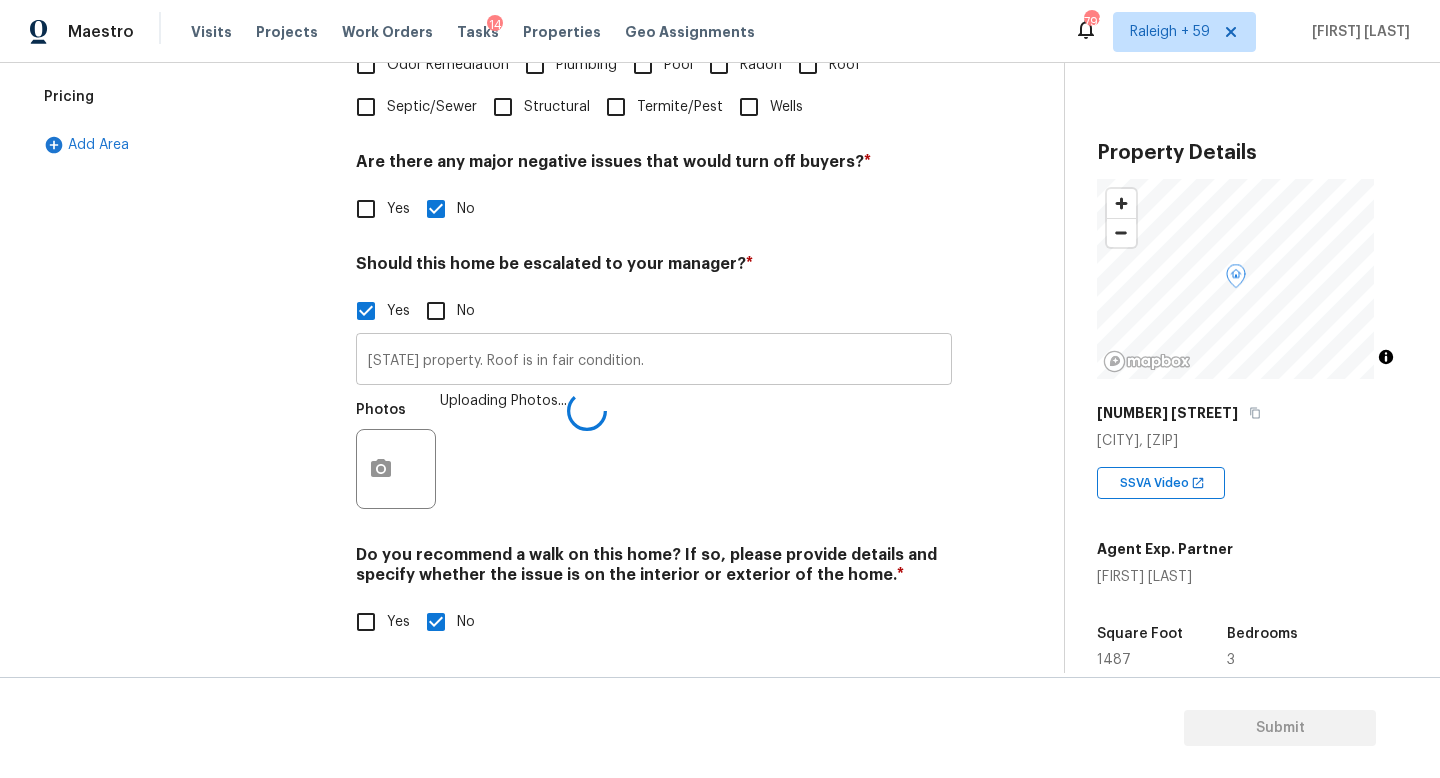 click on "[STATE] property. Roof is in fair condition." at bounding box center [654, 361] 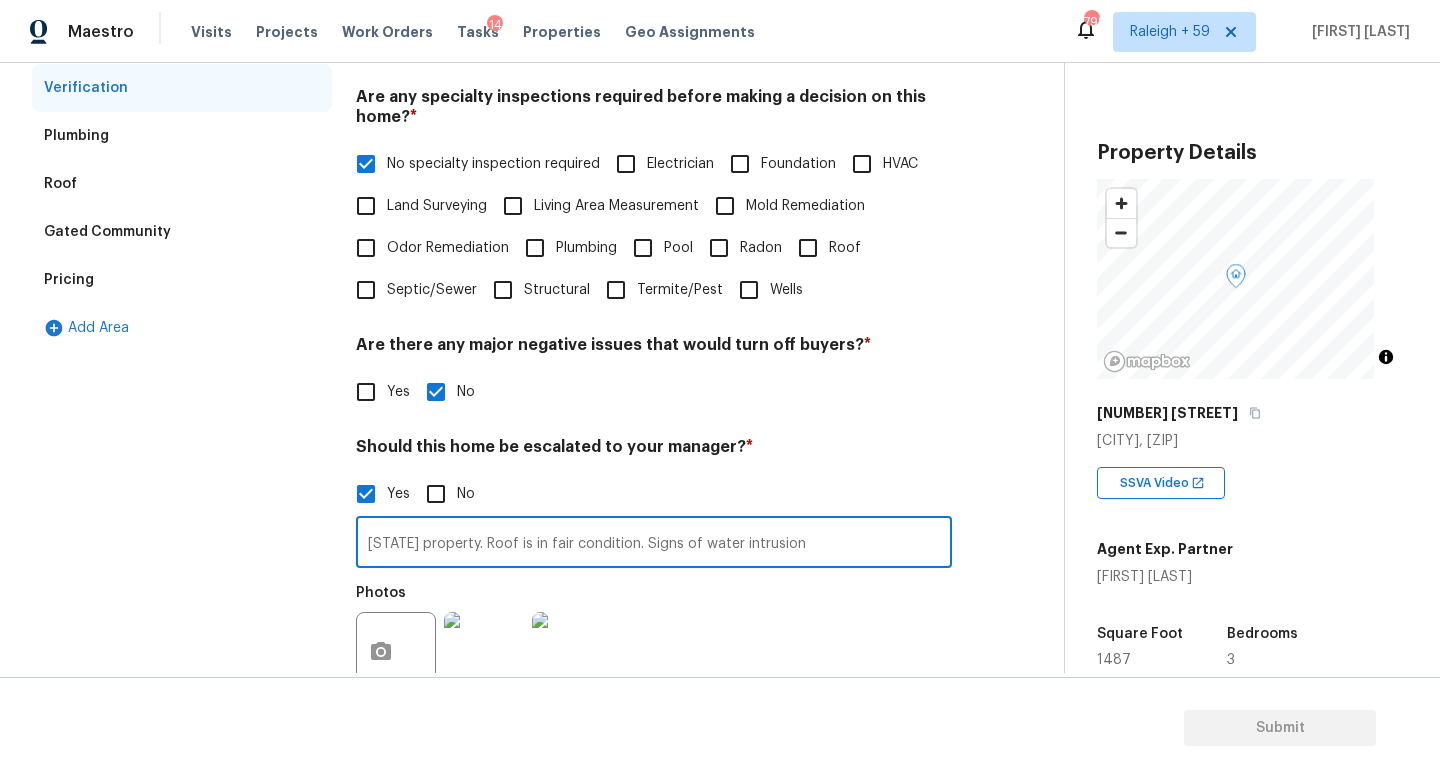 scroll, scrollTop: 318, scrollLeft: 0, axis: vertical 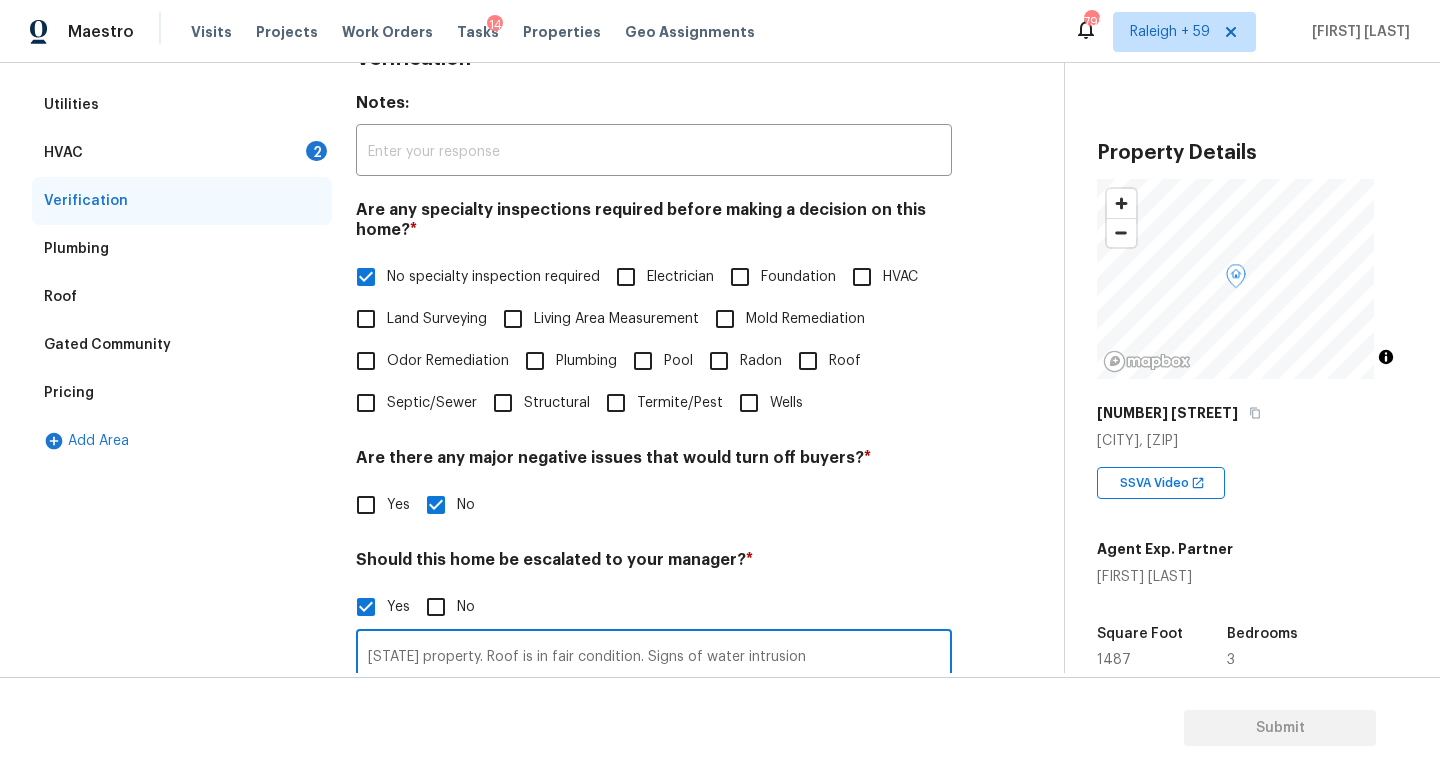 type on "ALA property. Roof is in fair condition. Signs of water intrusion" 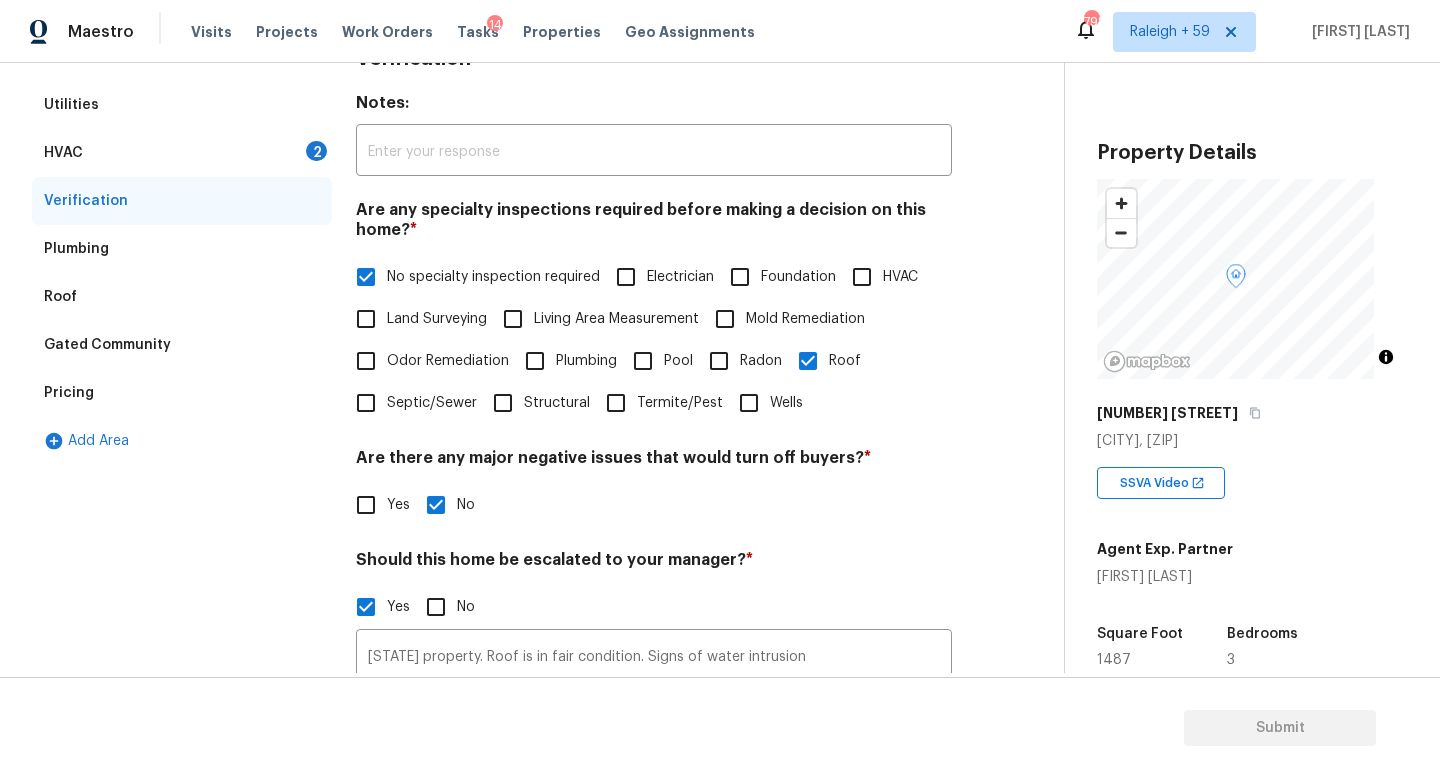 click on "No specialty inspection required" at bounding box center (493, 277) 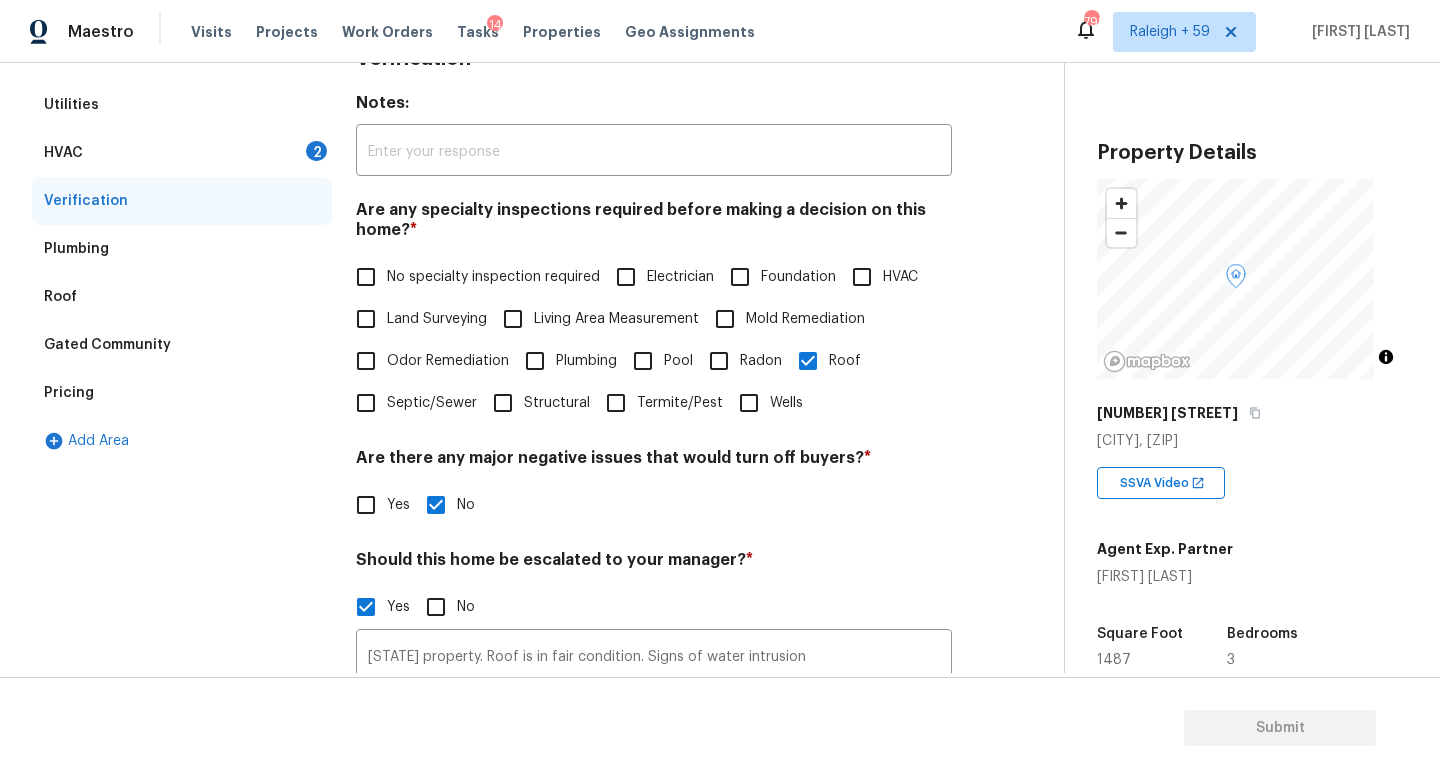 click on "HVAC 2" at bounding box center [182, 153] 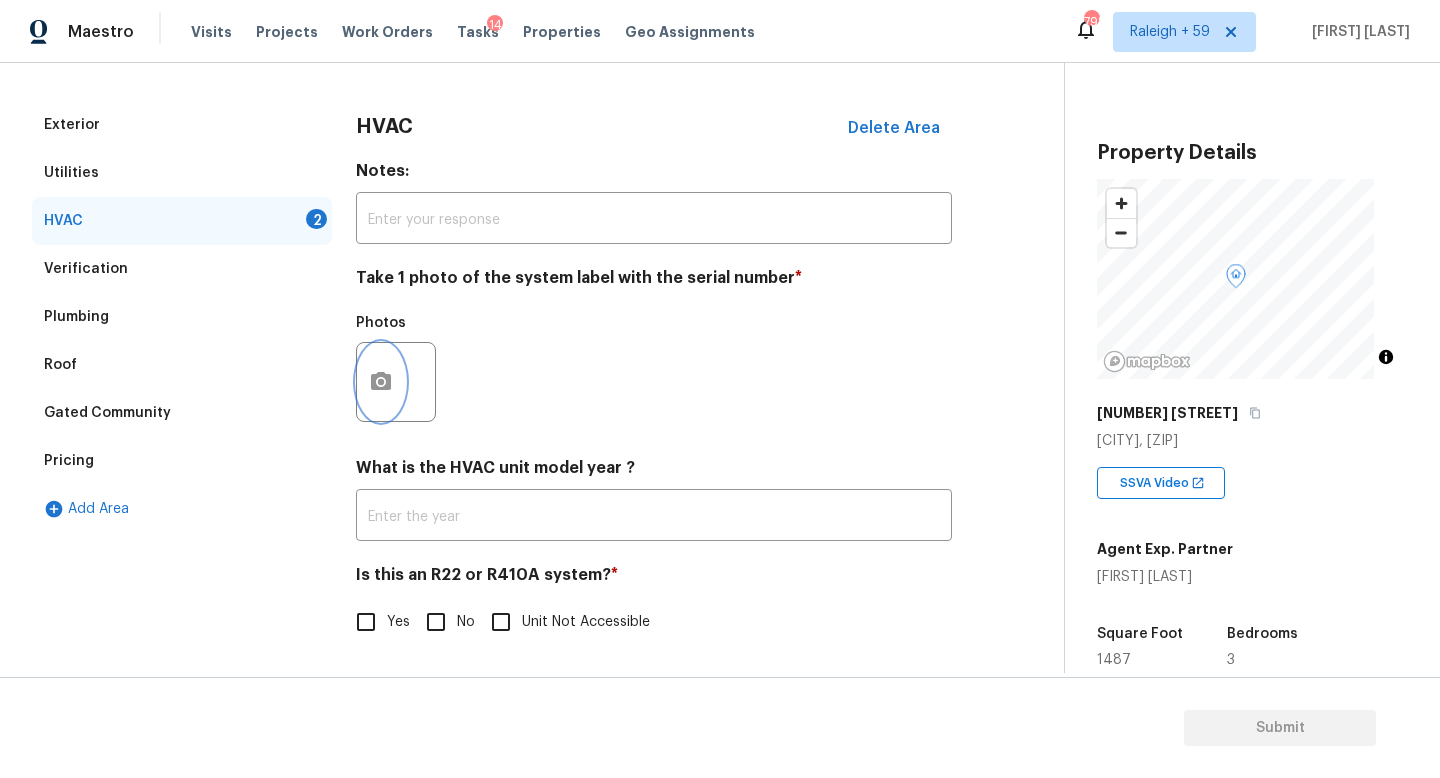 click at bounding box center (381, 382) 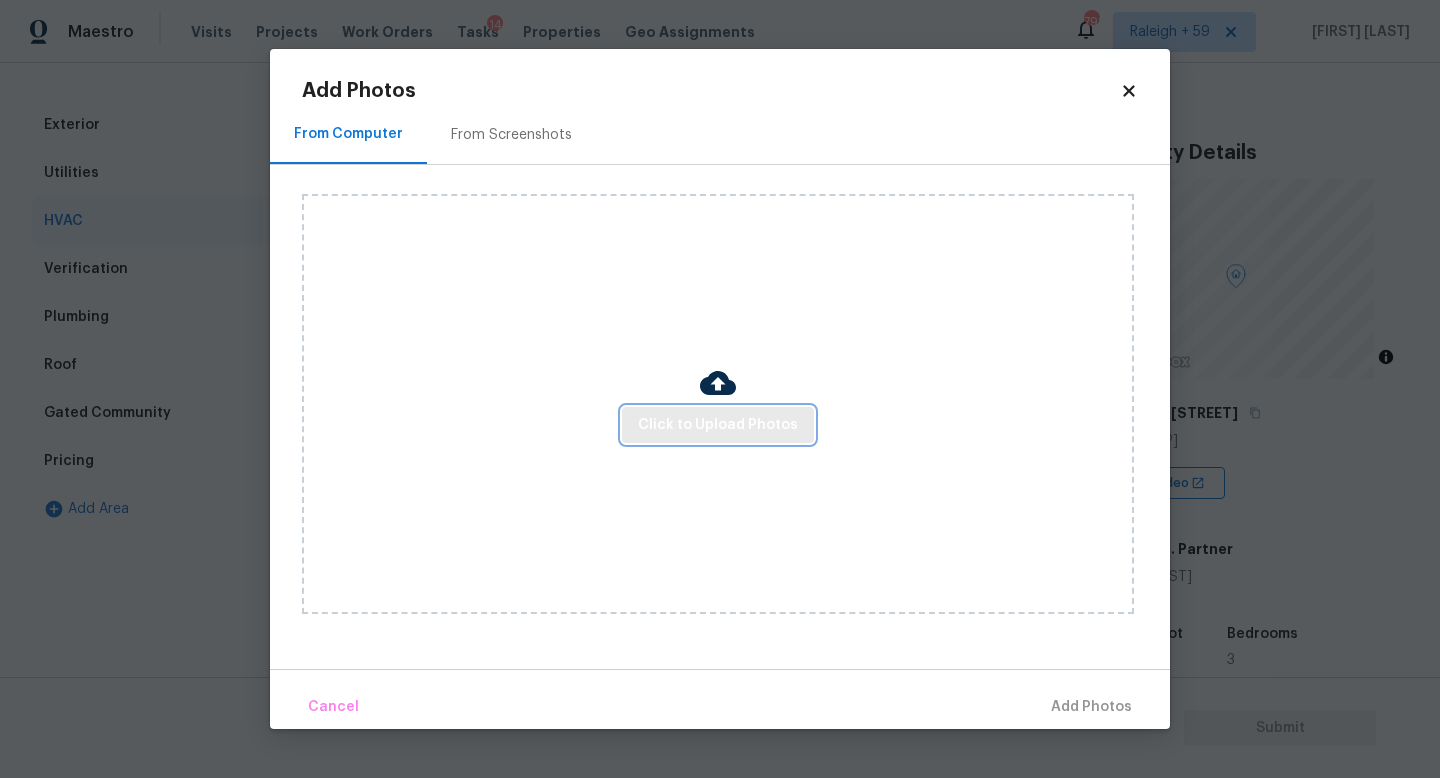 click on "Click to Upload Photos" at bounding box center [718, 425] 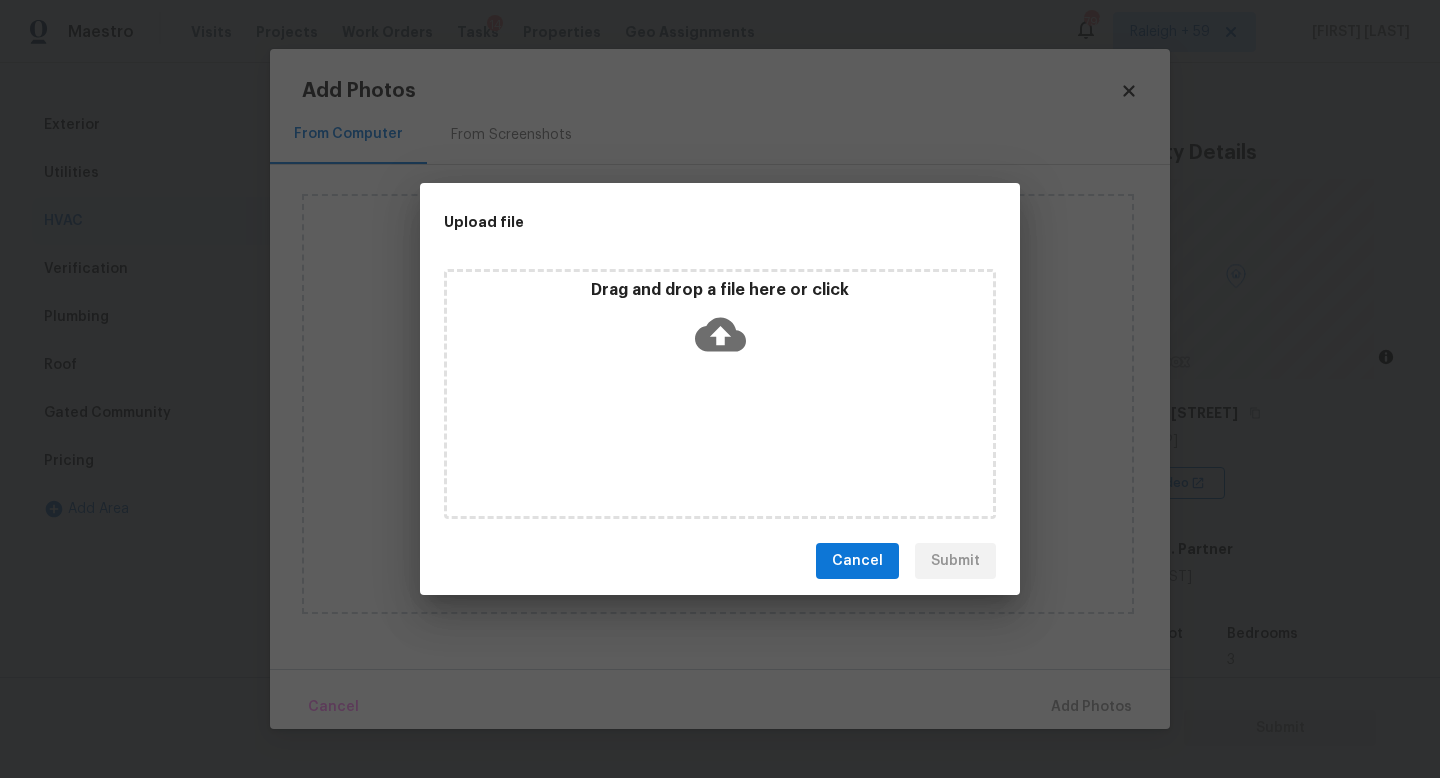 click on "Drag and drop a file here or click" at bounding box center (720, 394) 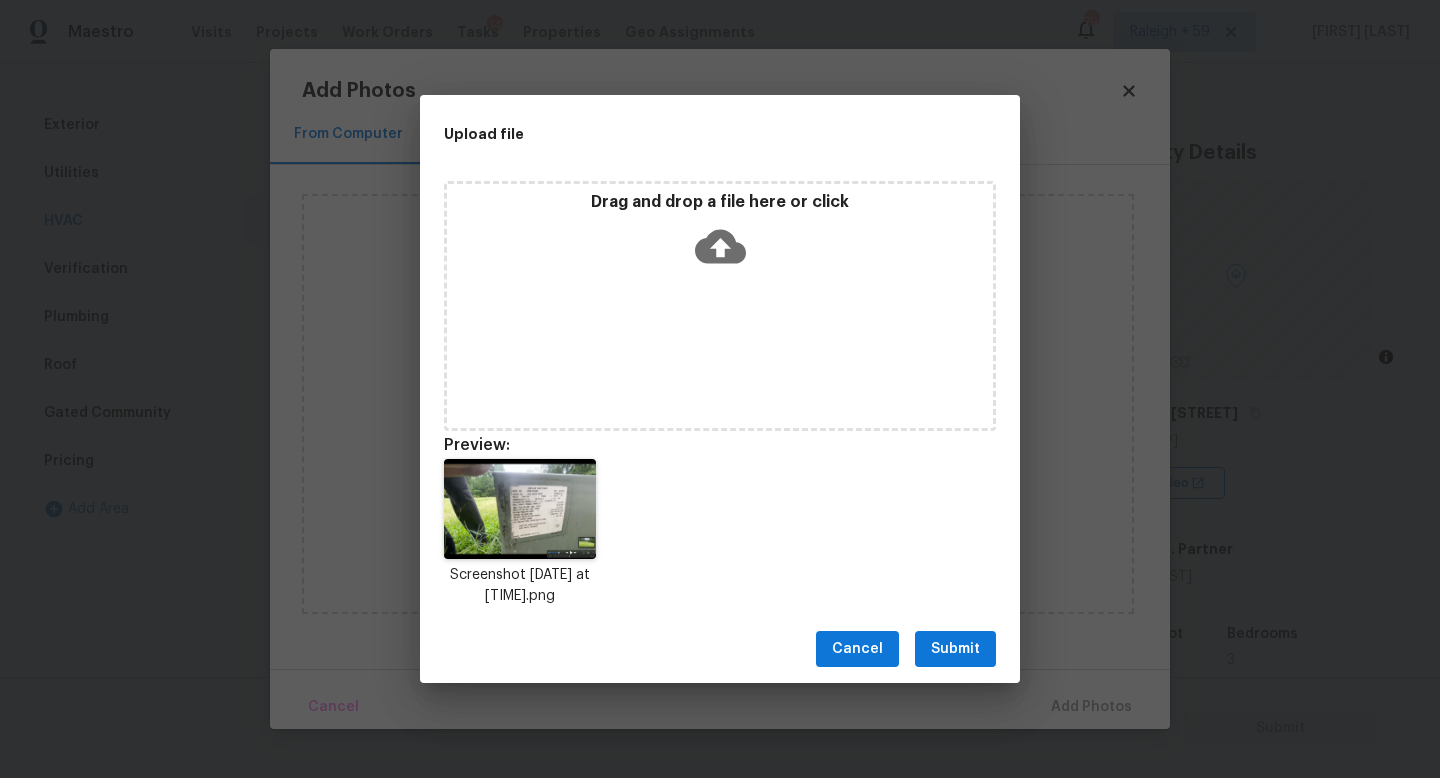 click on "Submit" at bounding box center (955, 649) 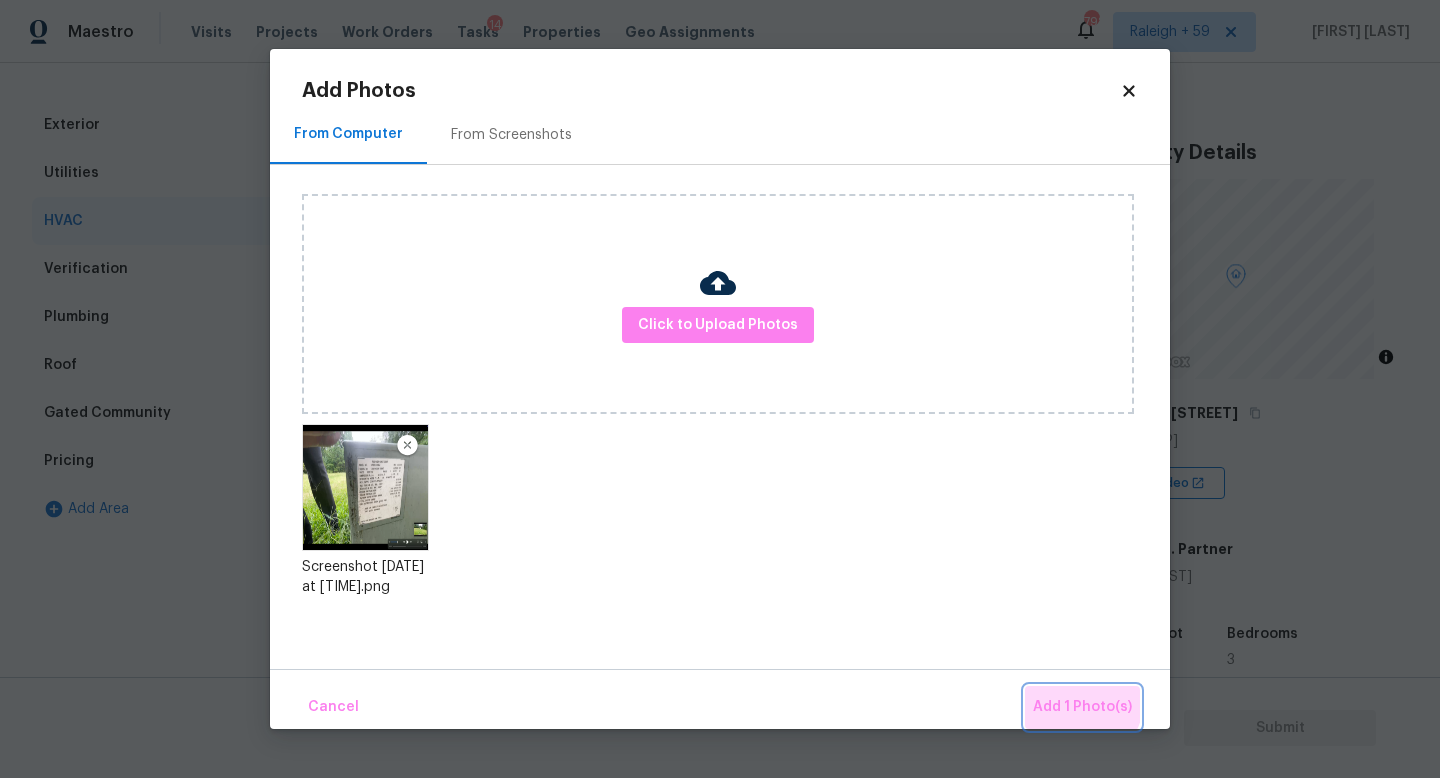 click on "Add 1 Photo(s)" at bounding box center [1082, 707] 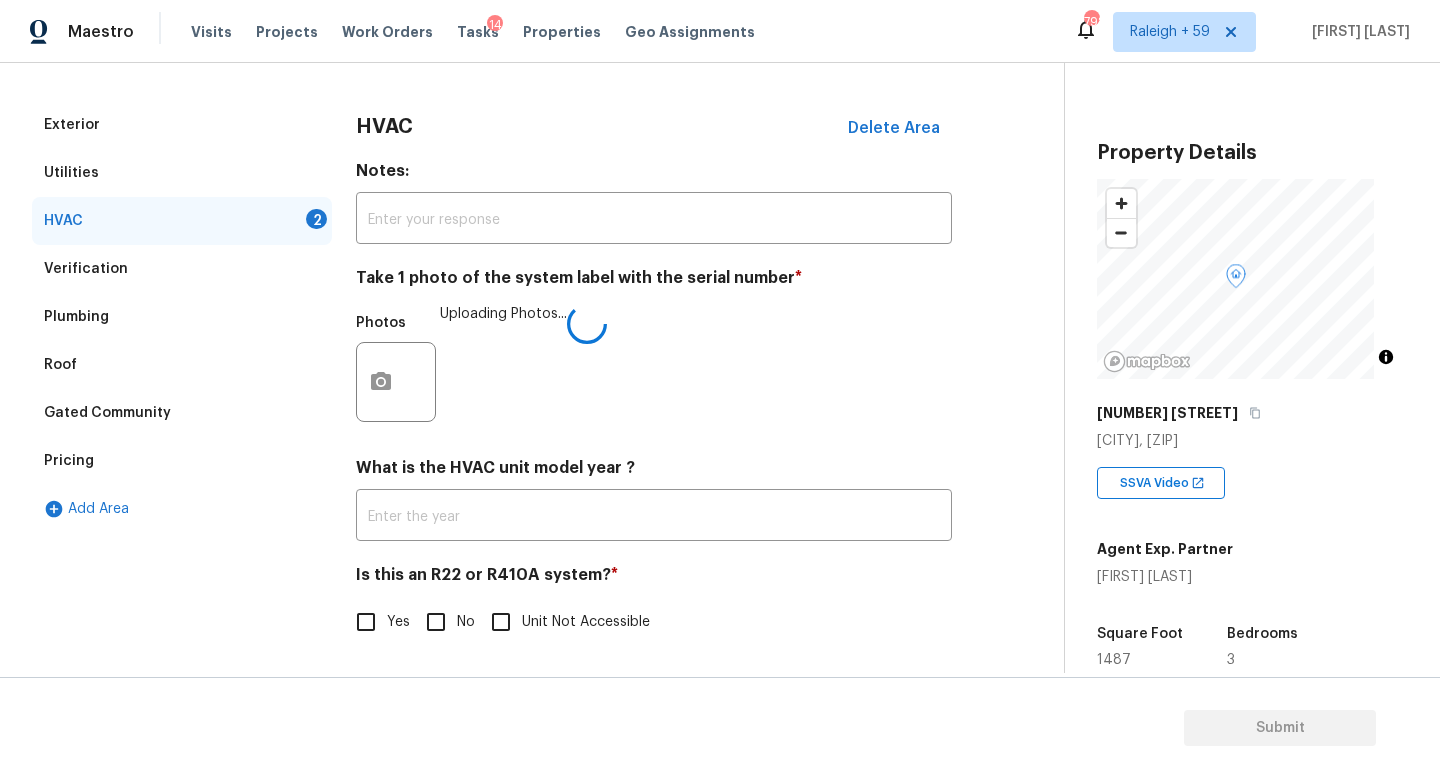 click on "No" at bounding box center (436, 622) 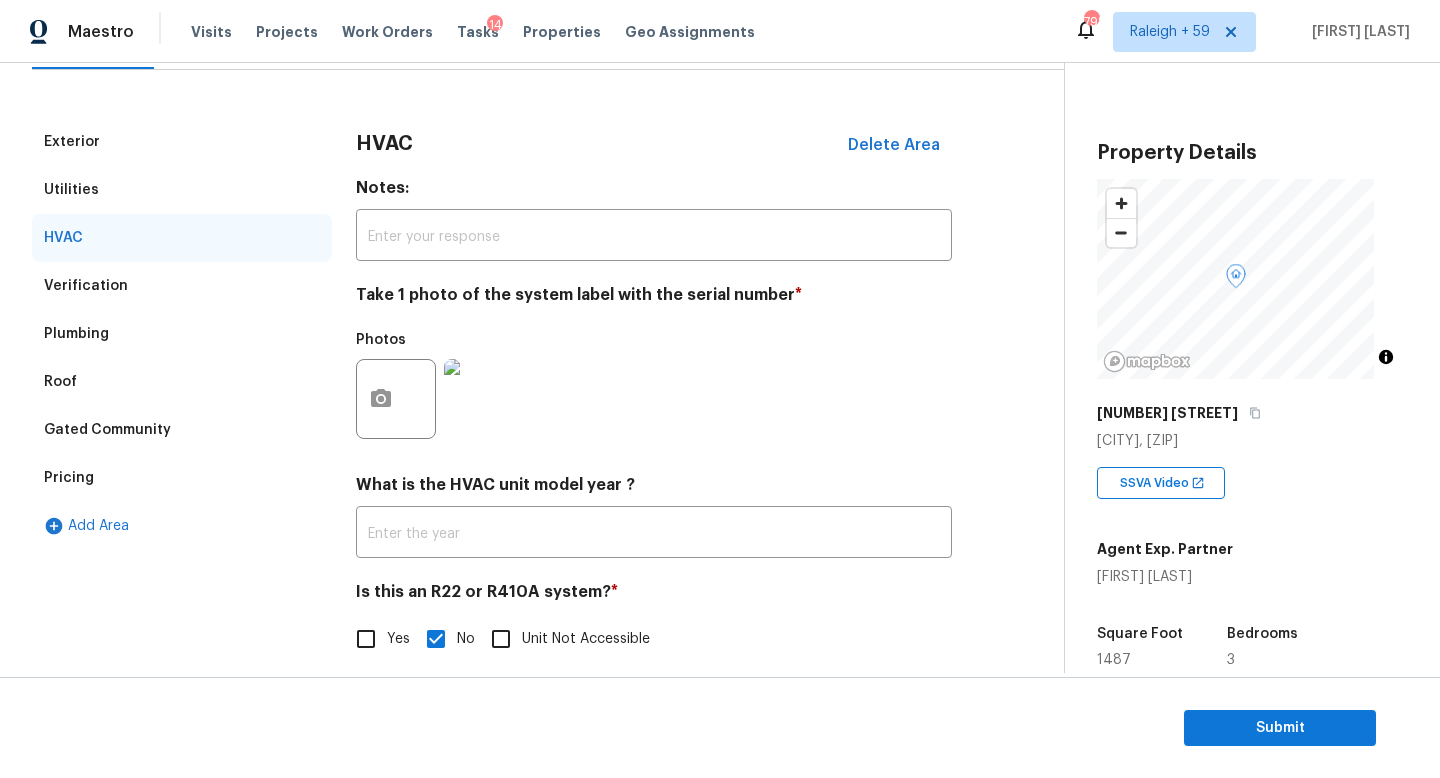 click on "Exterior" at bounding box center (182, 142) 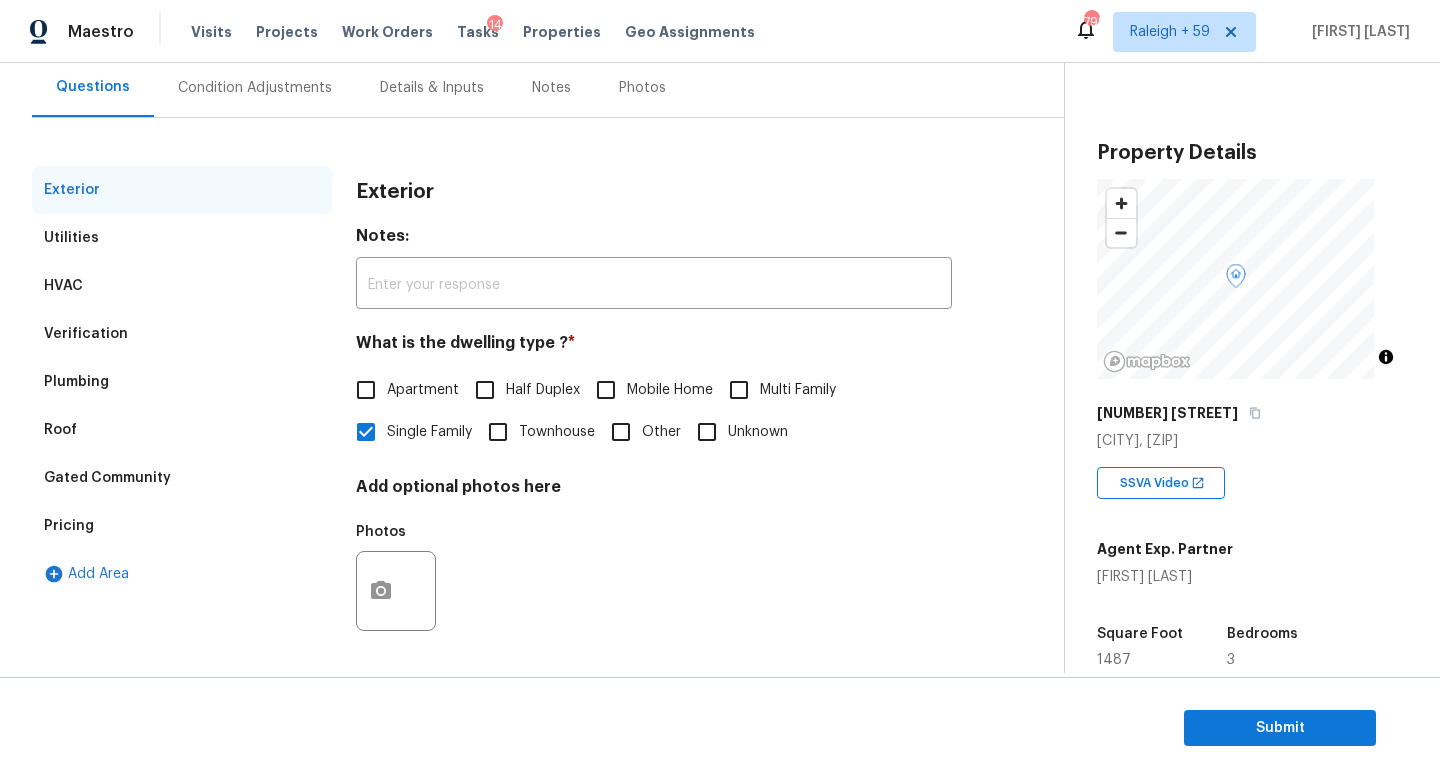 scroll, scrollTop: 200, scrollLeft: 0, axis: vertical 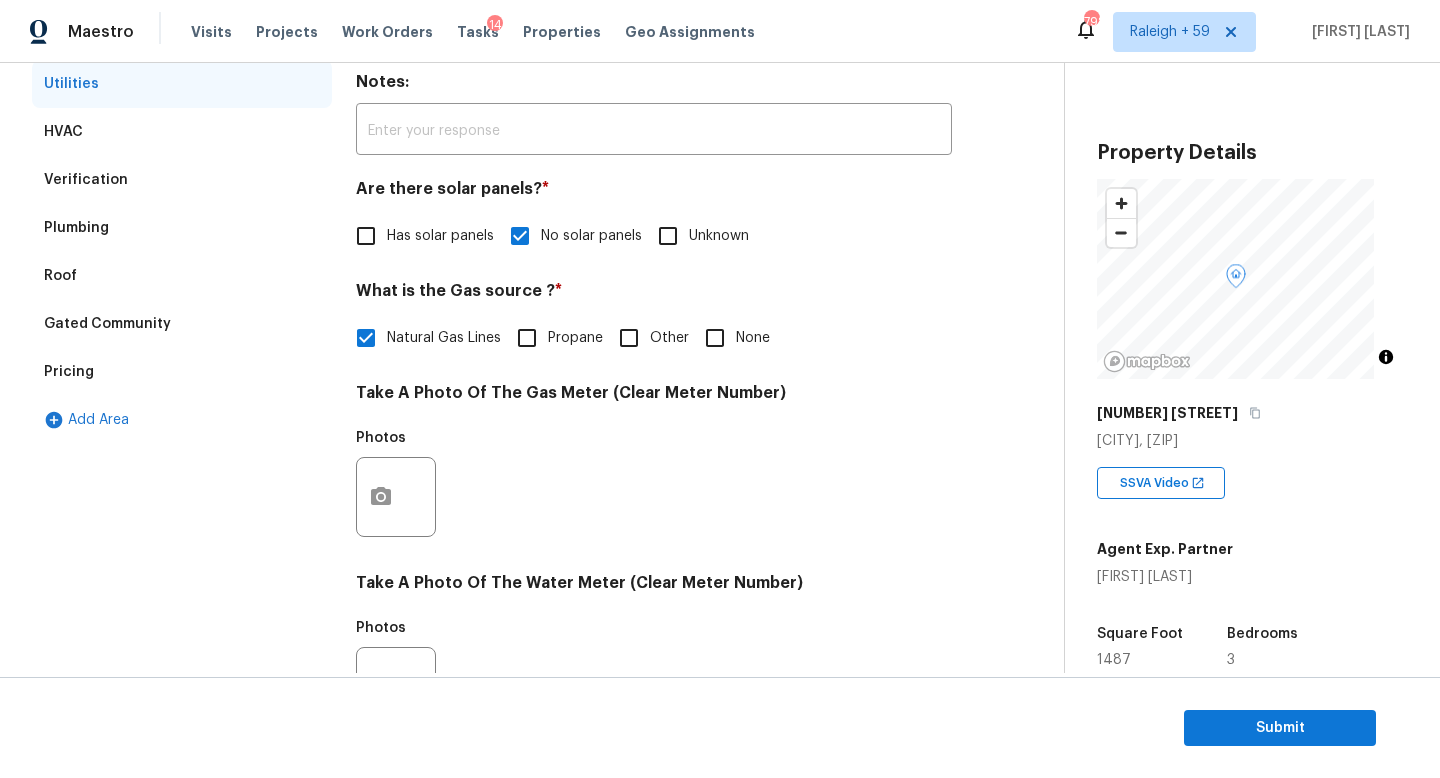 click on "Pricing" at bounding box center [182, 372] 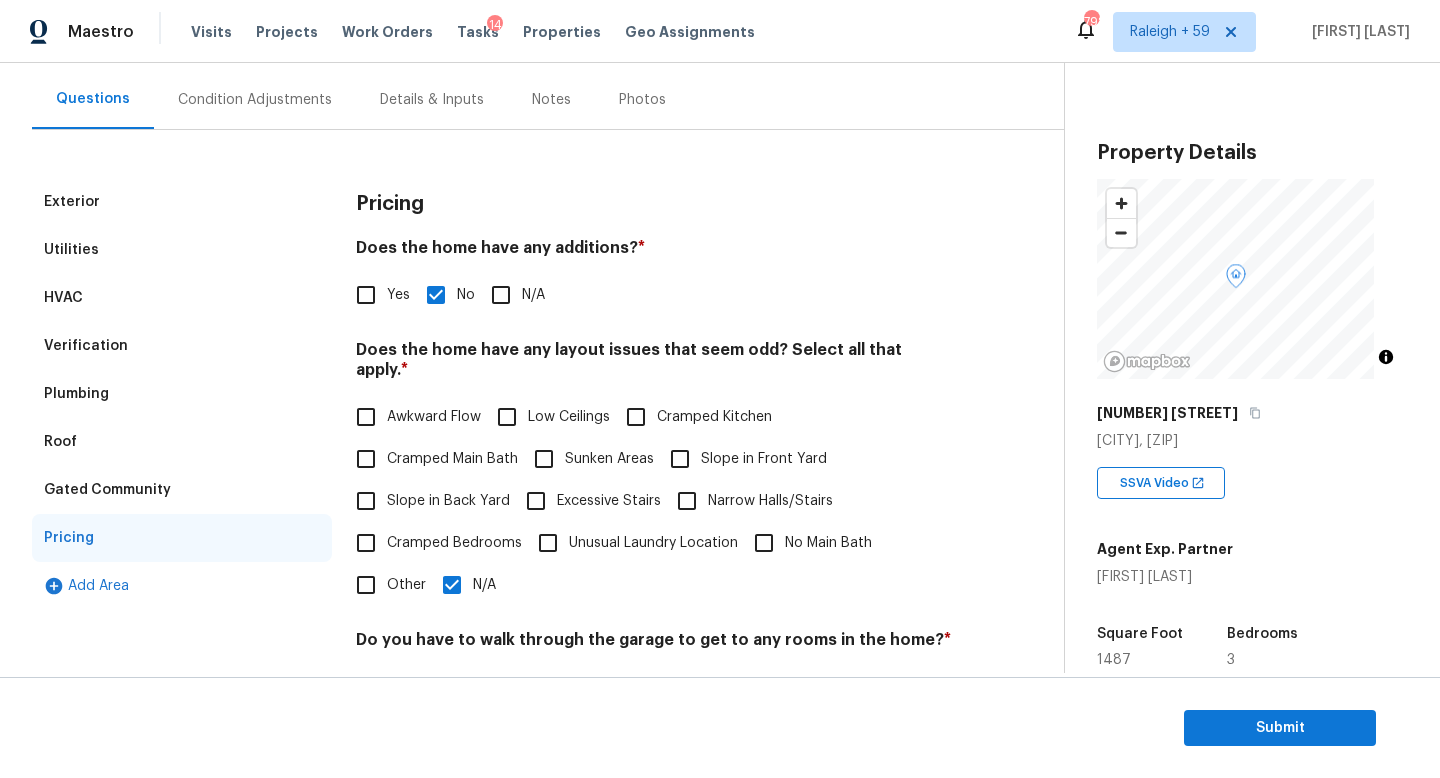 scroll, scrollTop: 0, scrollLeft: 0, axis: both 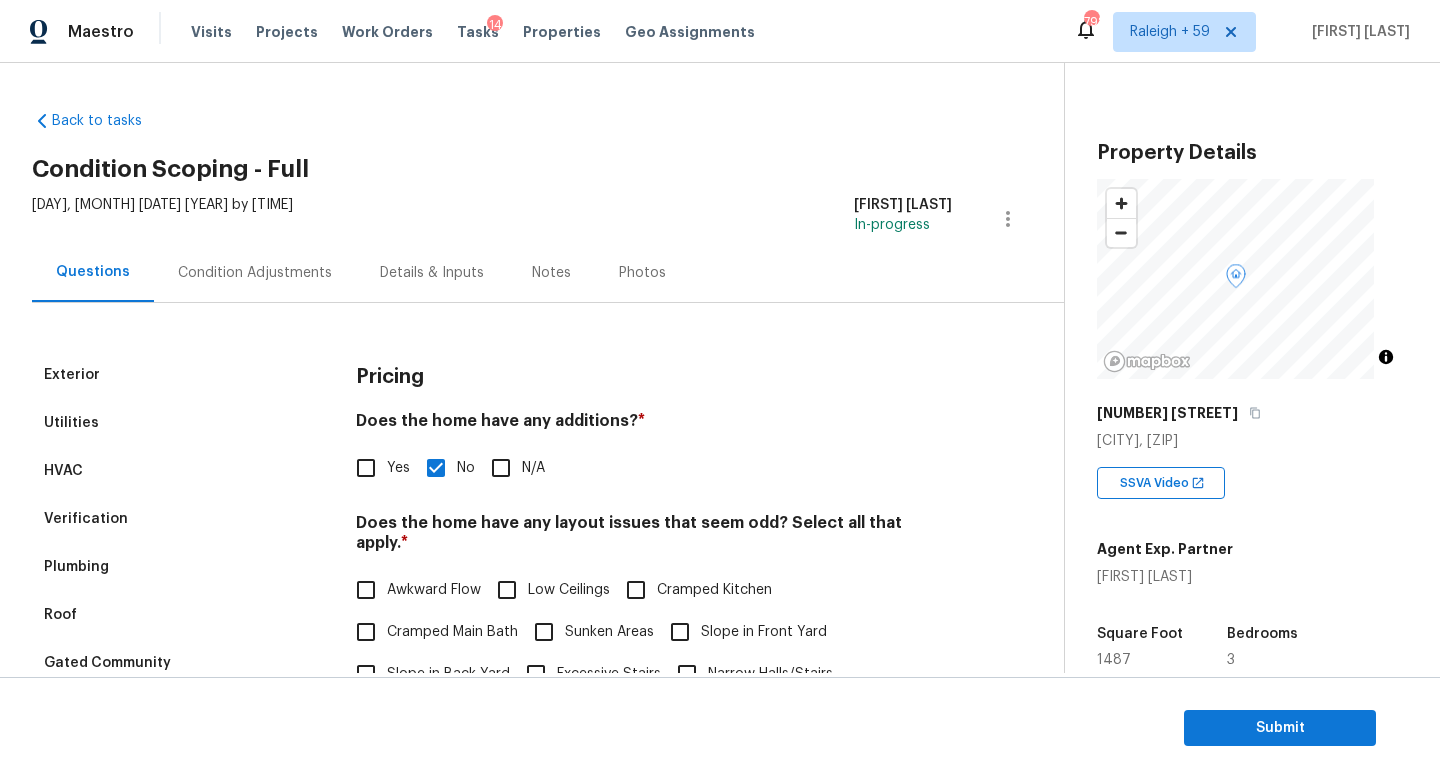 click on "Condition Adjustments" at bounding box center (255, 273) 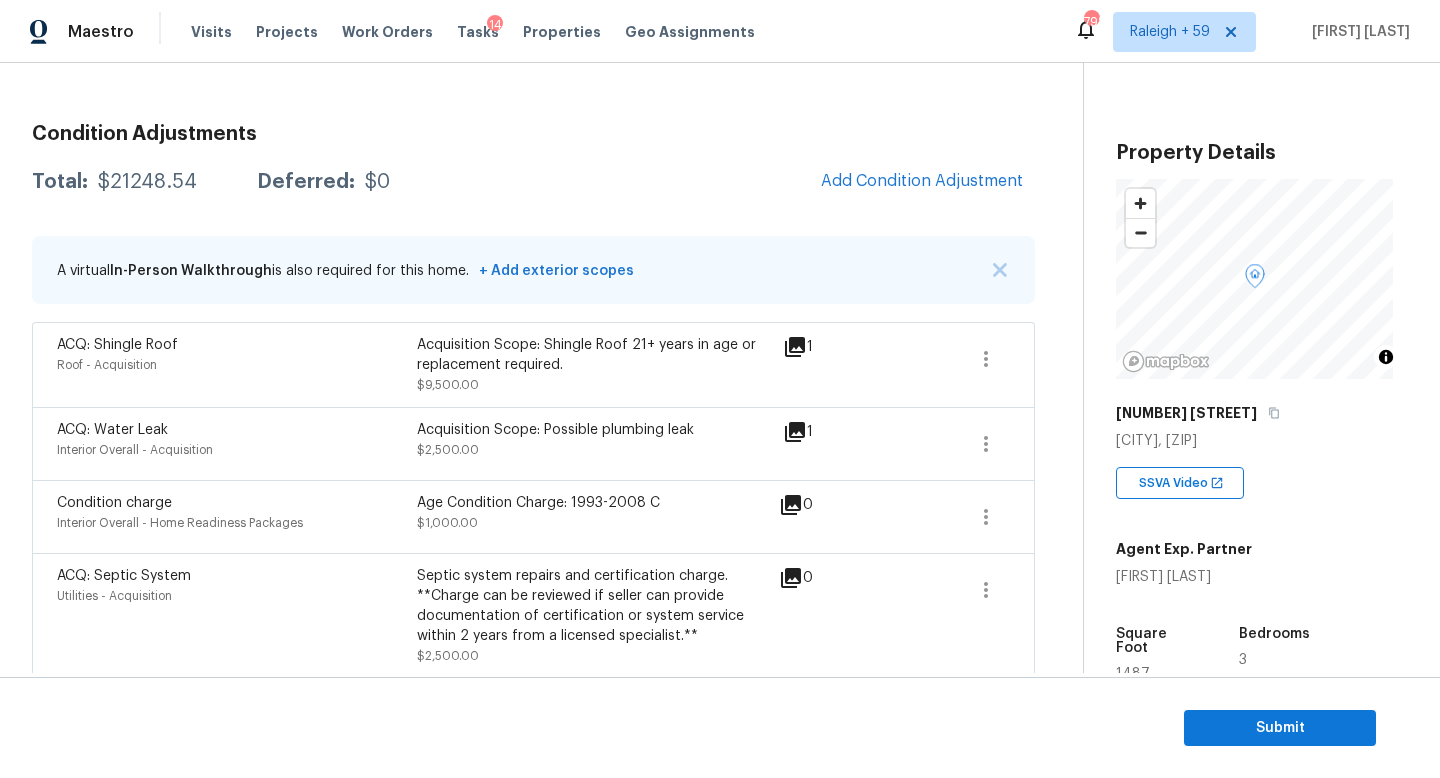 scroll, scrollTop: 354, scrollLeft: 0, axis: vertical 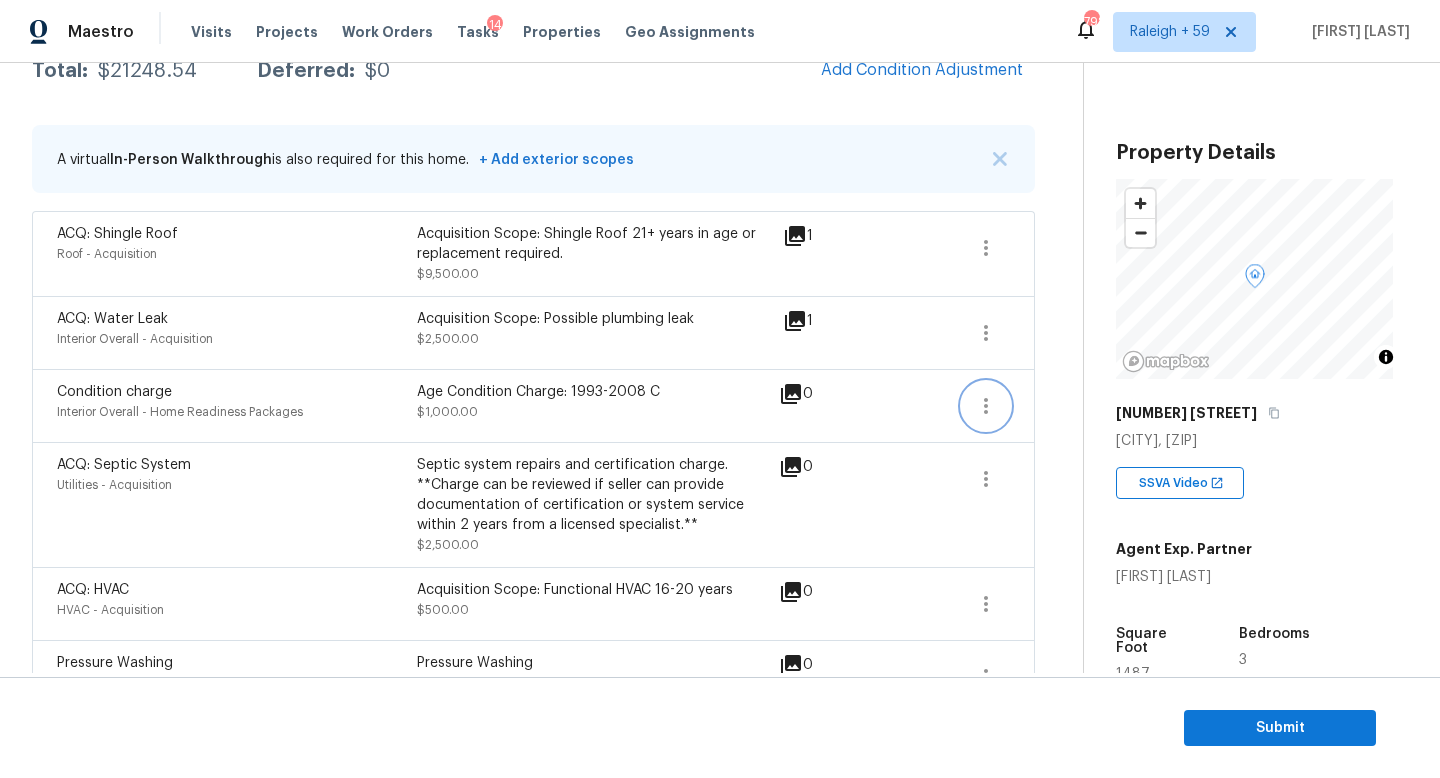 click 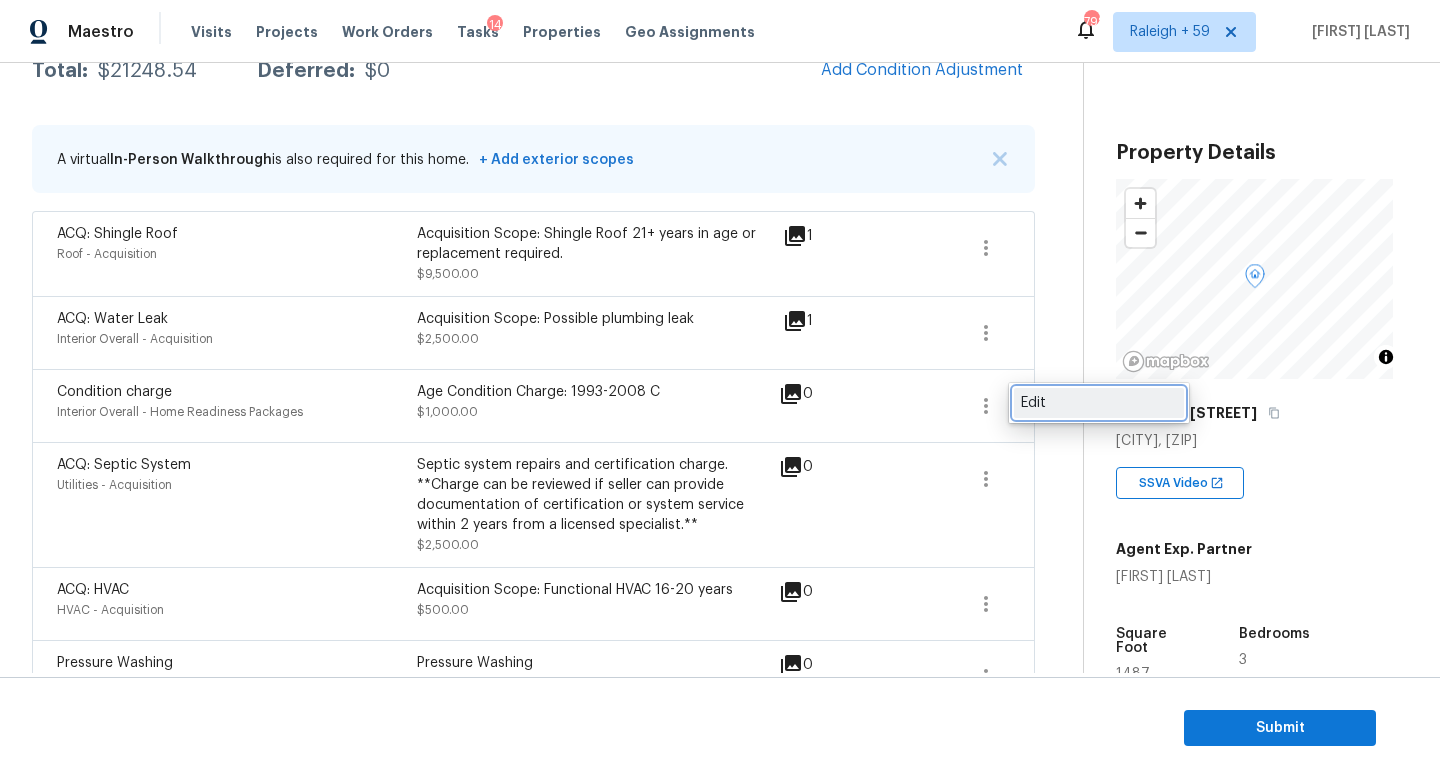 click on "Edit" at bounding box center (1099, 403) 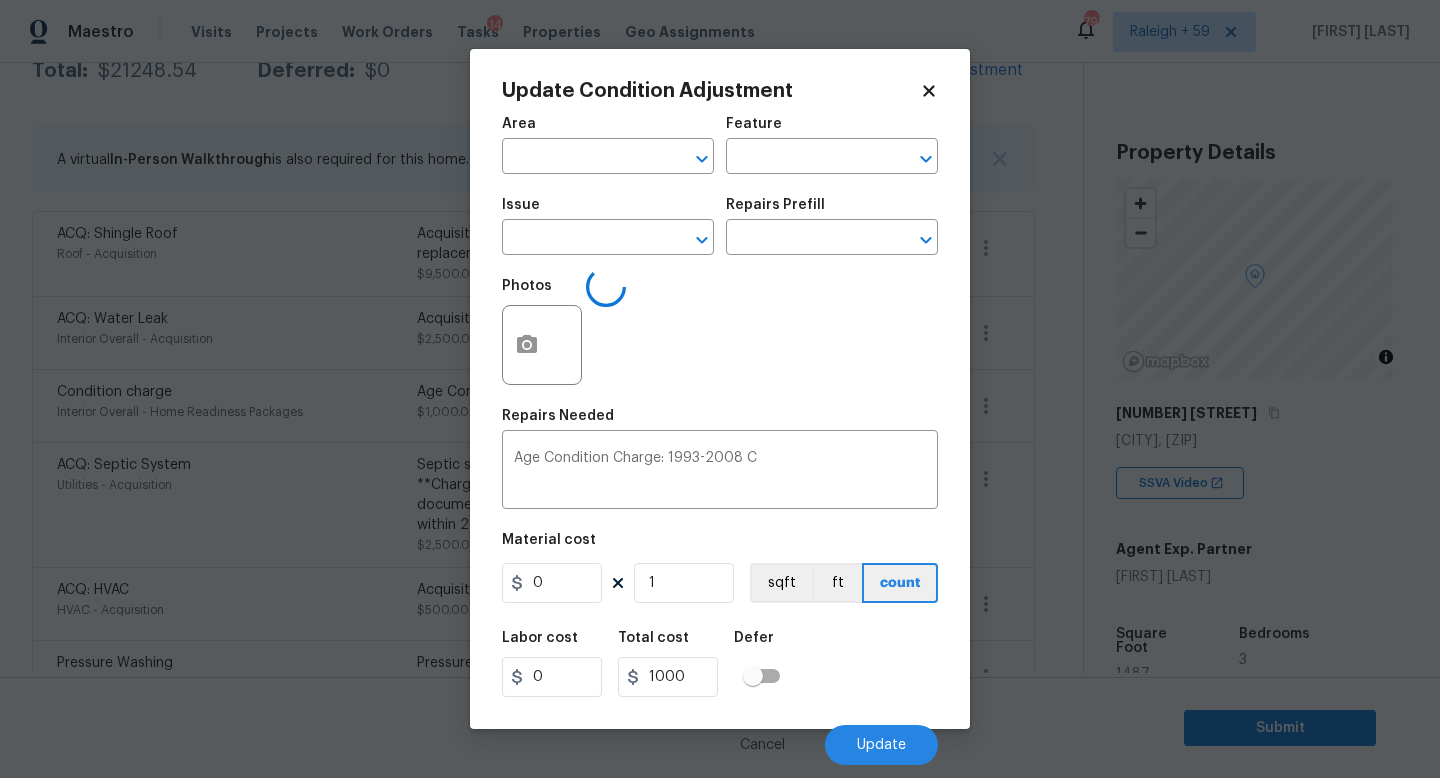type on "Interior Overall" 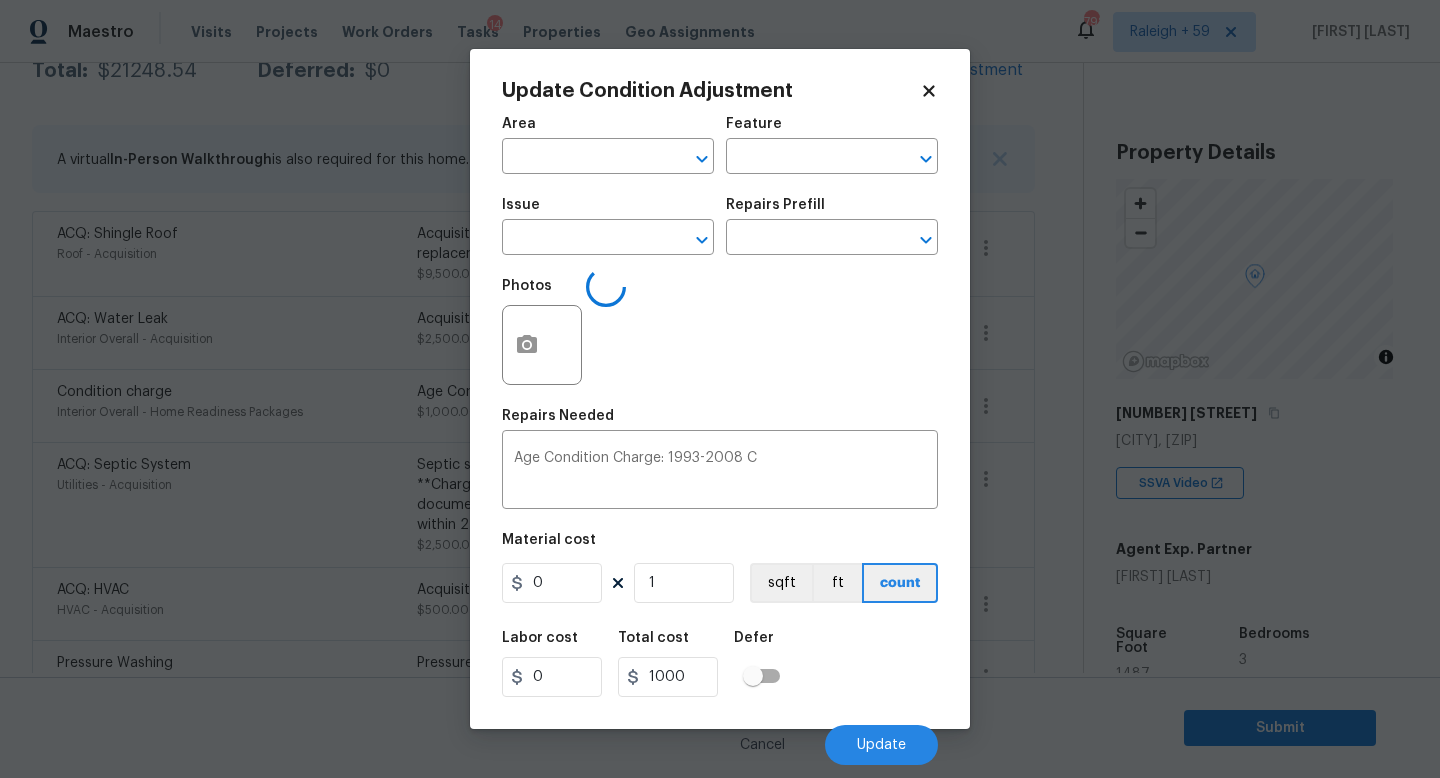 type on "Home Readiness Packages" 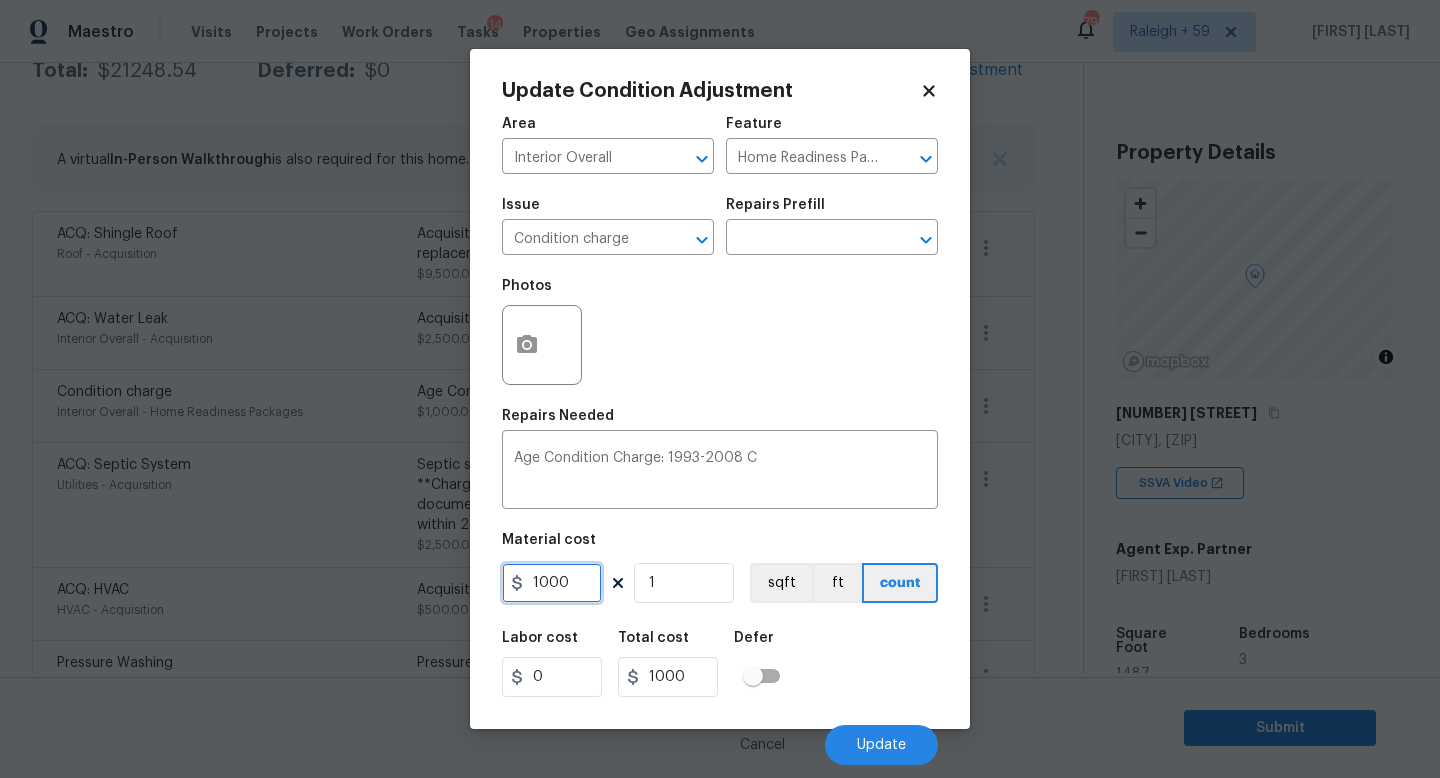 drag, startPoint x: 572, startPoint y: 584, endPoint x: 452, endPoint y: 586, distance: 120.01666 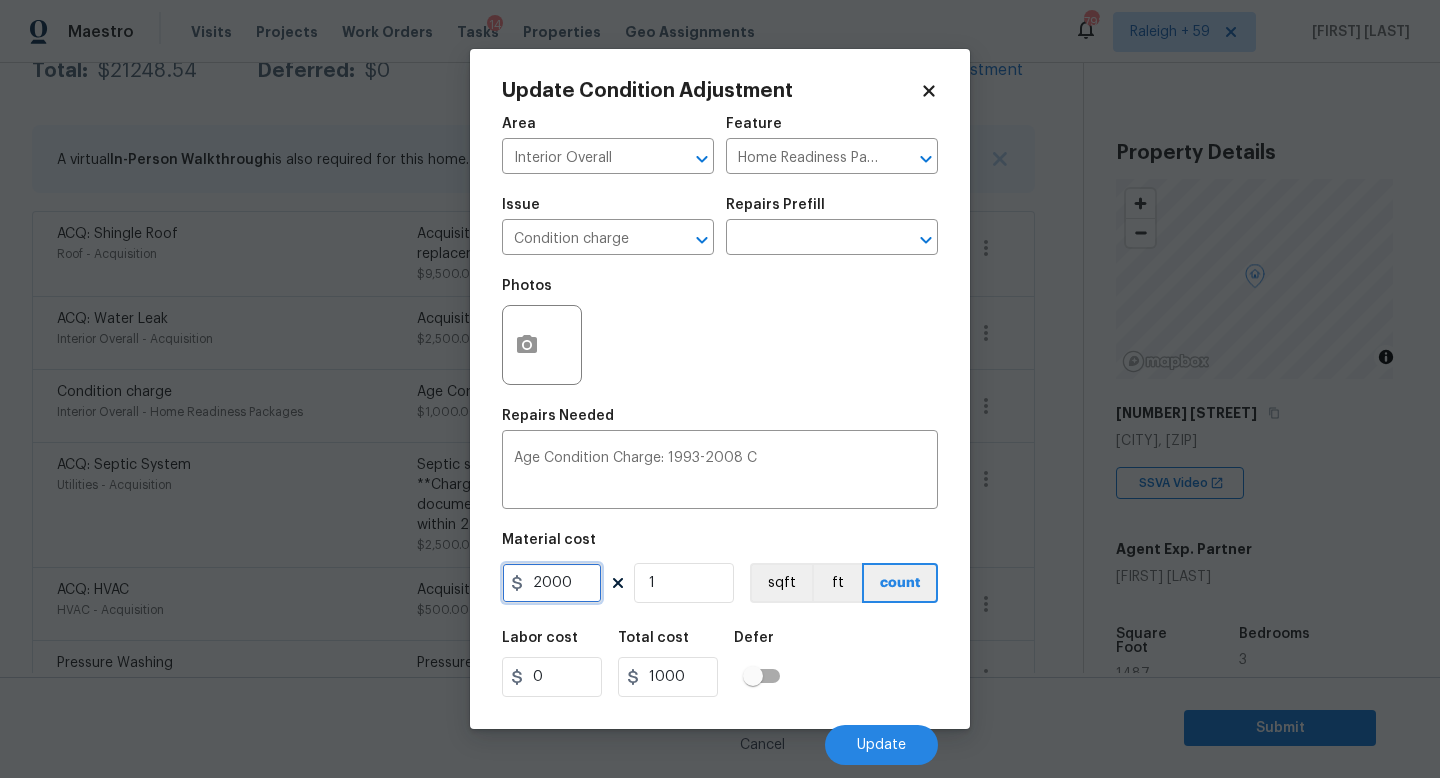 type on "2000" 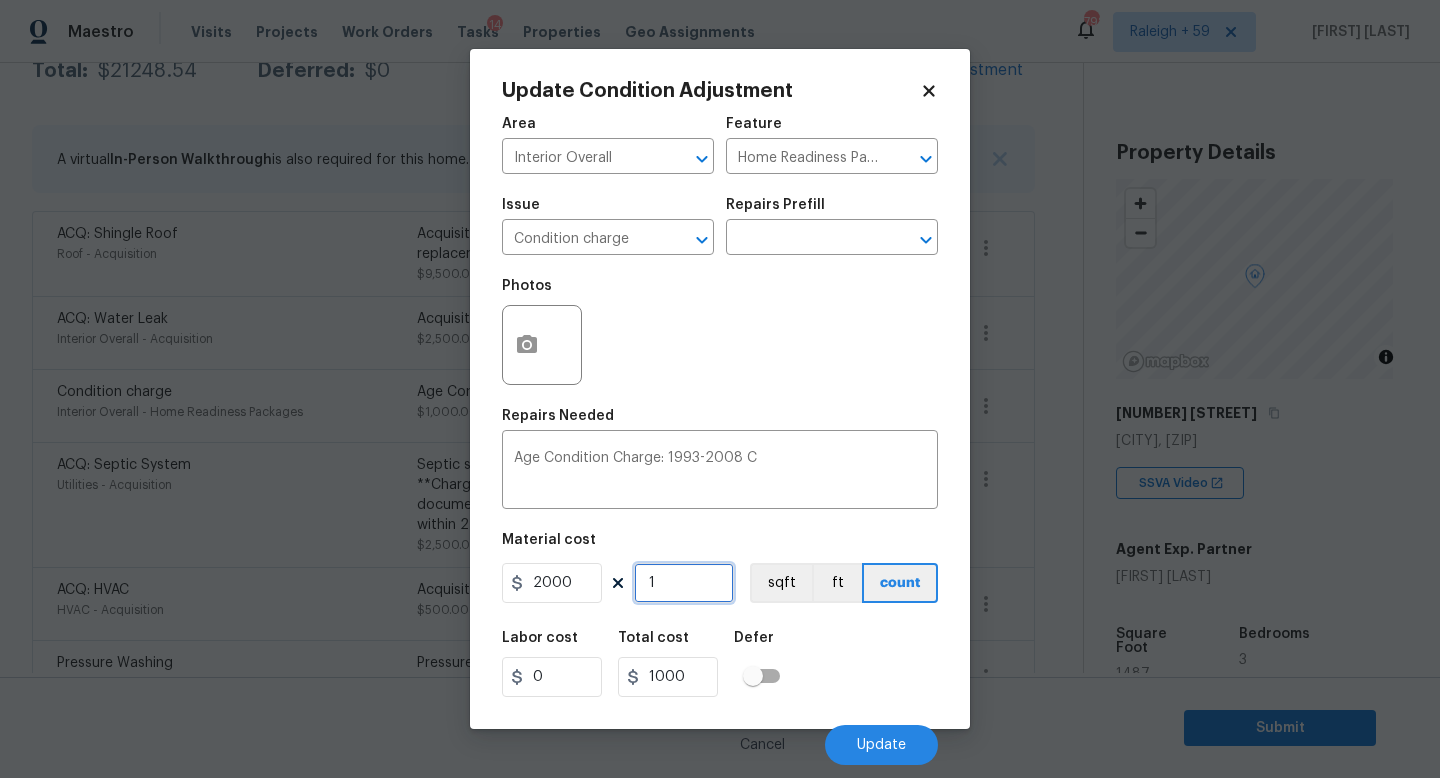 type on "2000" 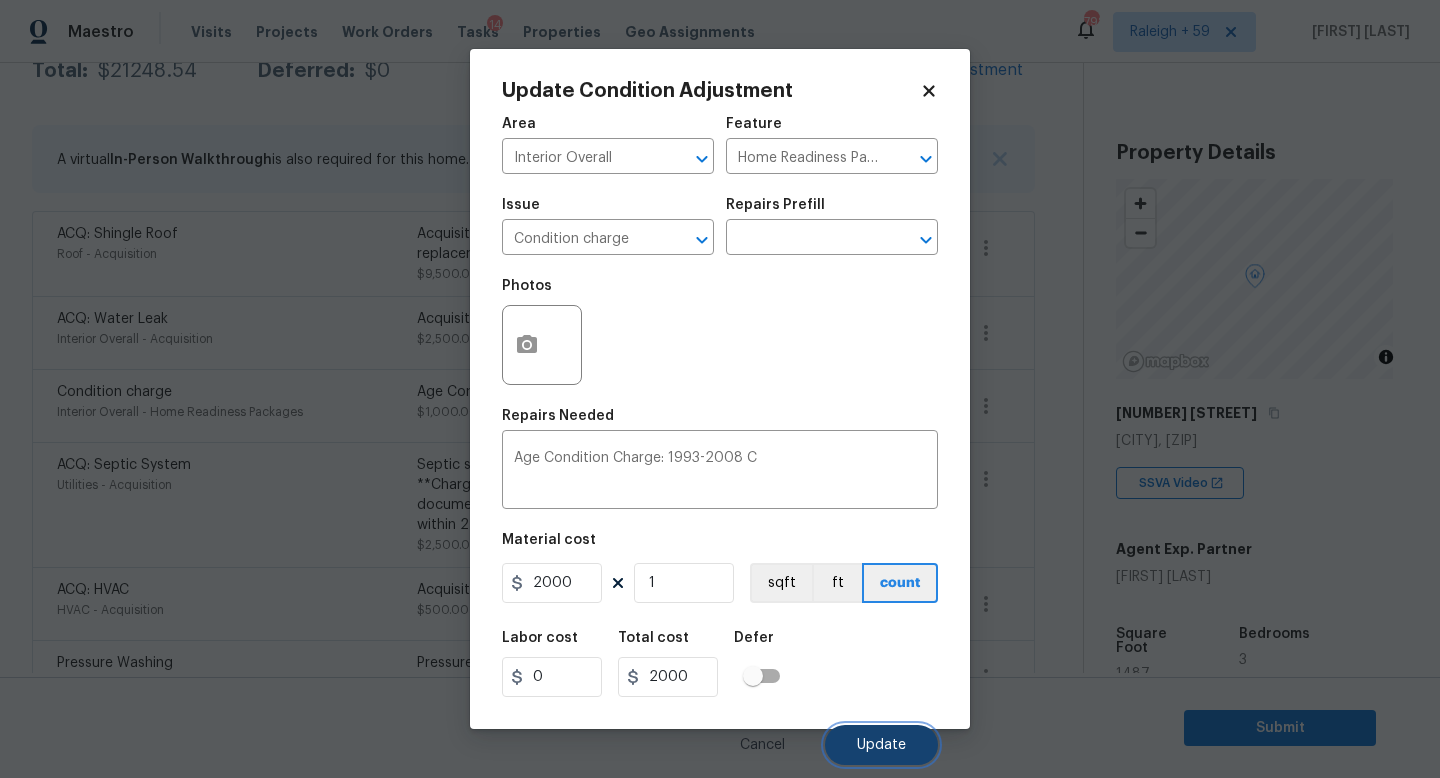 click on "Update" at bounding box center [881, 745] 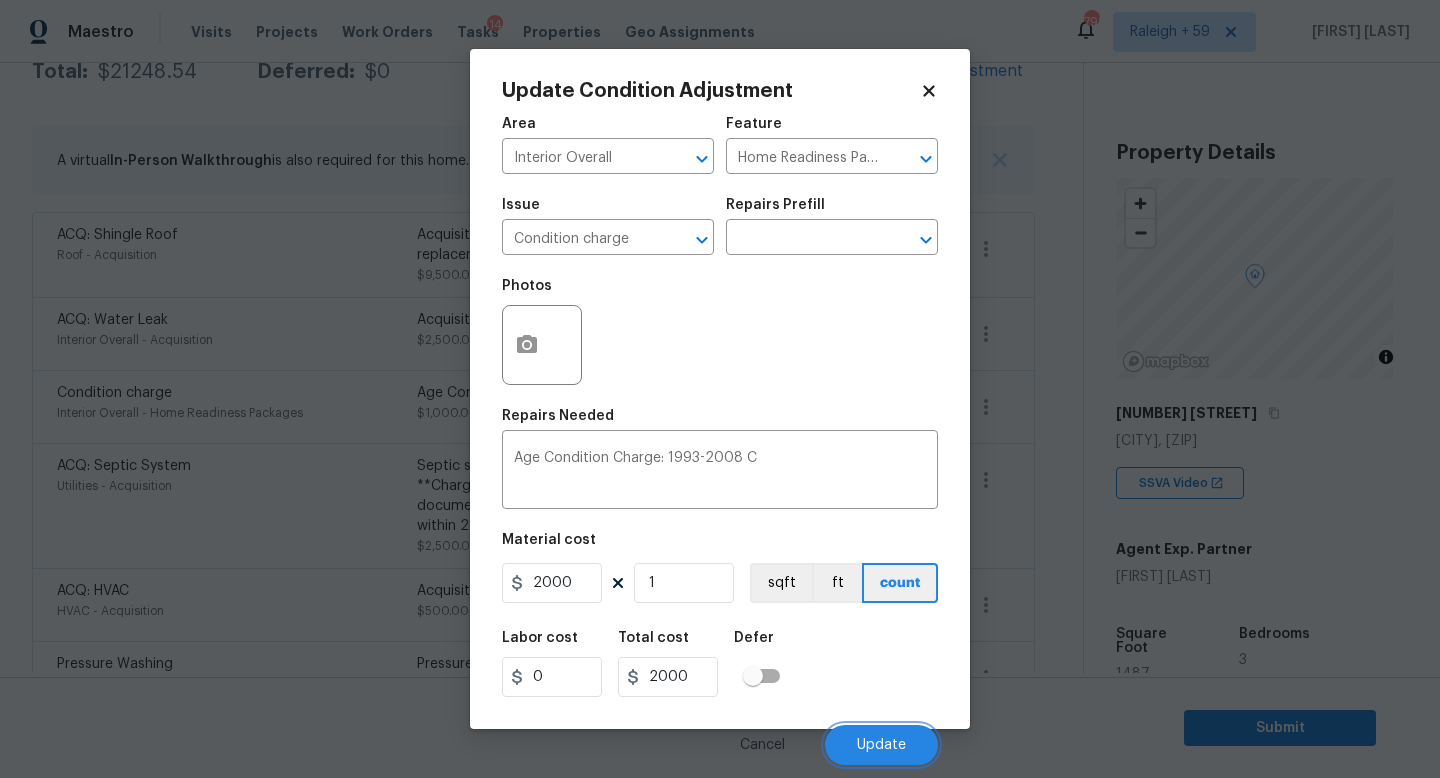 scroll, scrollTop: 354, scrollLeft: 0, axis: vertical 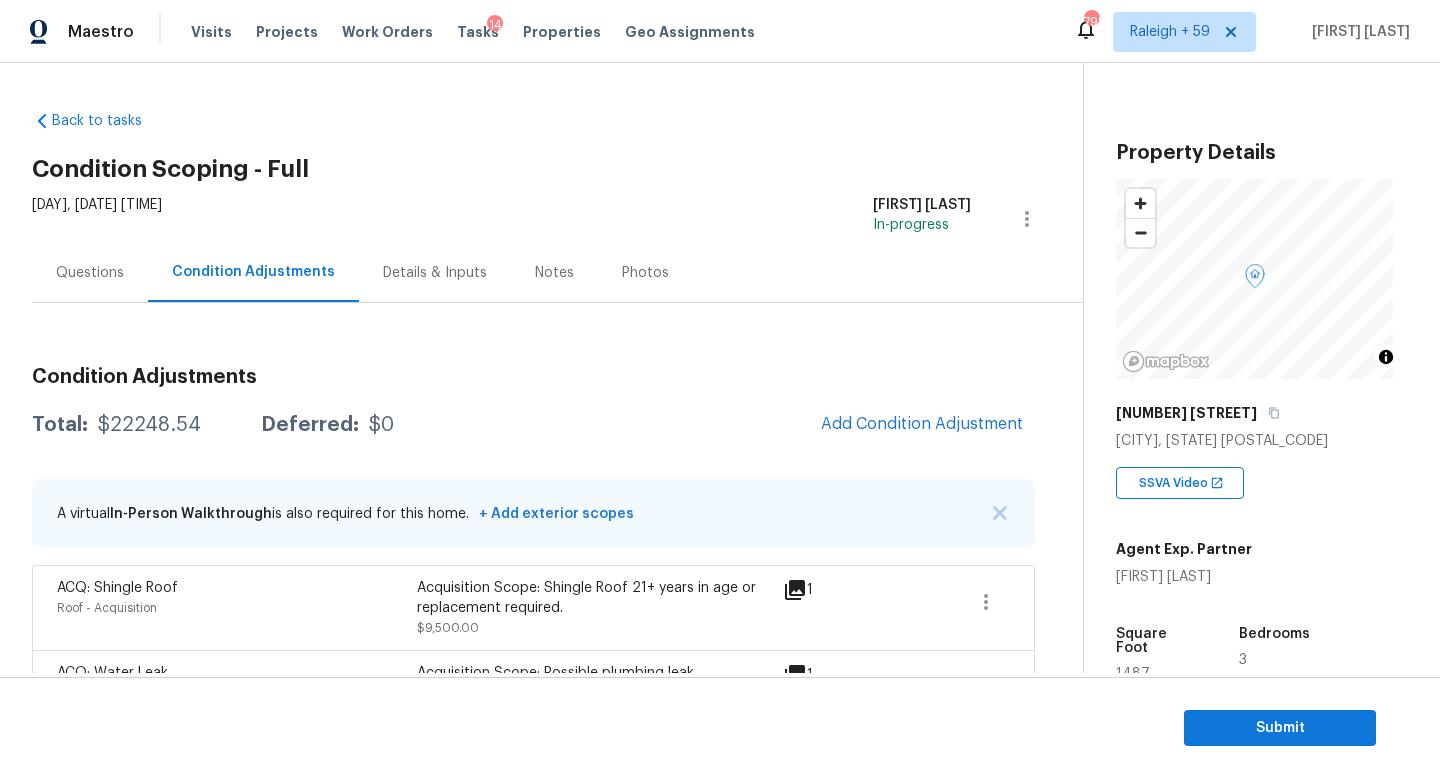 click on "Questions" at bounding box center (90, 273) 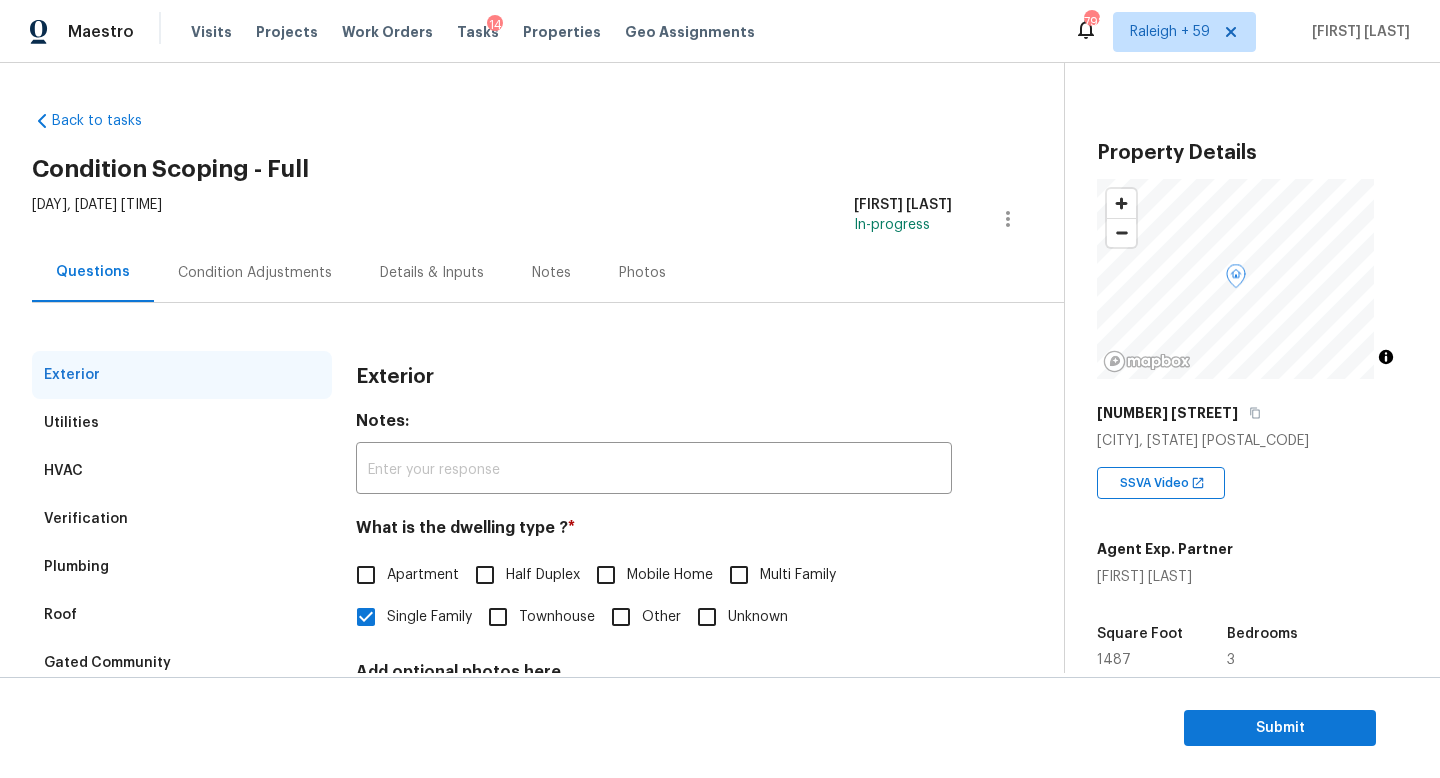 click on "Condition Adjustments" at bounding box center (255, 273) 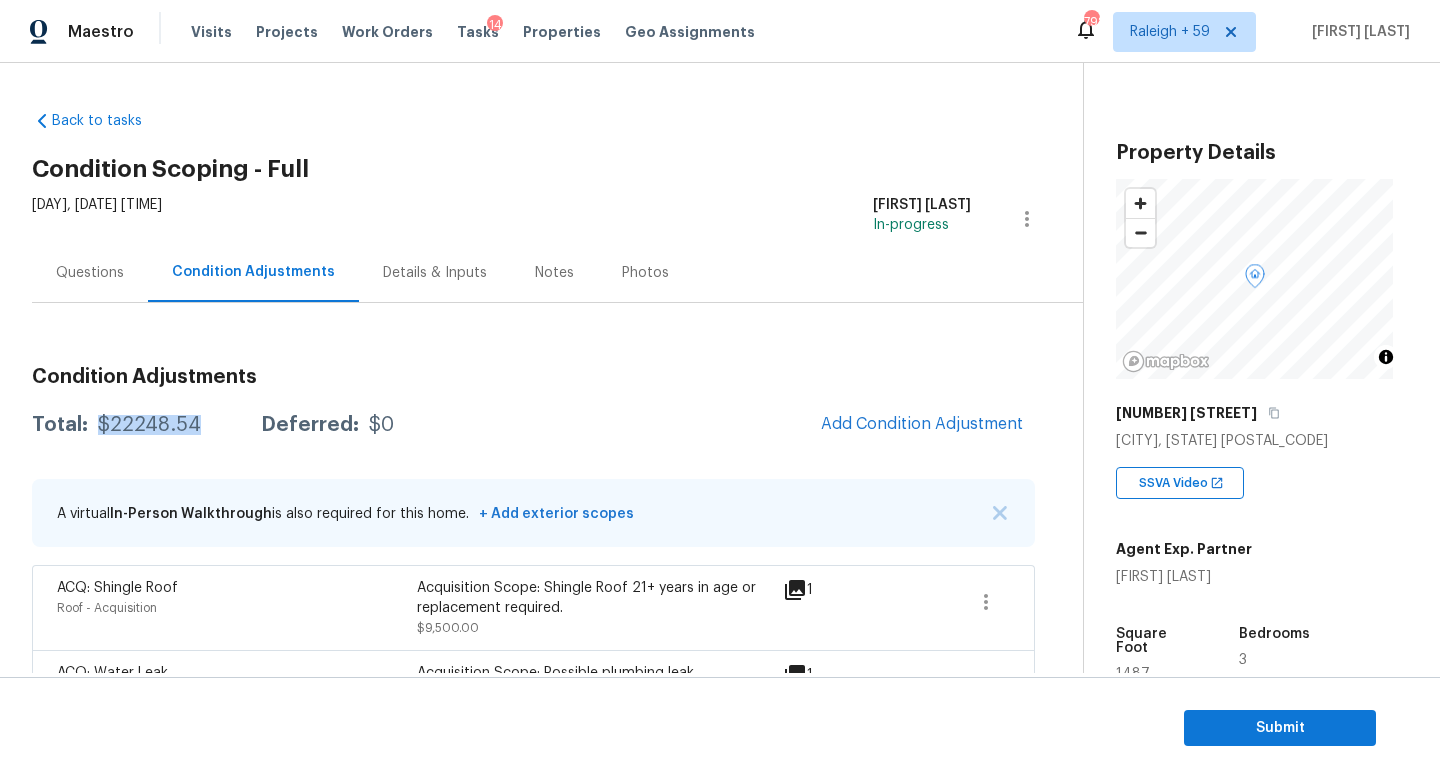 drag, startPoint x: 217, startPoint y: 419, endPoint x: 97, endPoint y: 432, distance: 120.70211 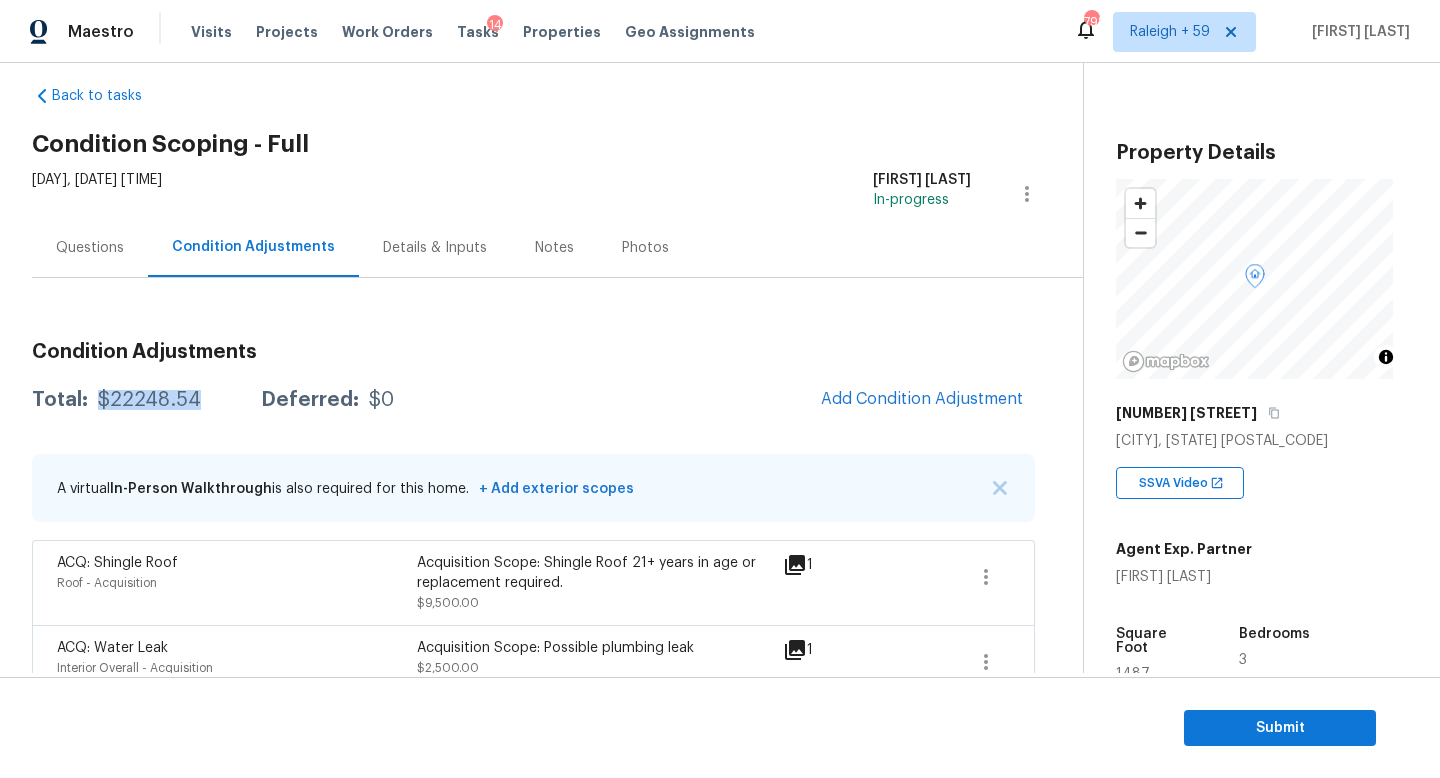 scroll, scrollTop: 24, scrollLeft: 0, axis: vertical 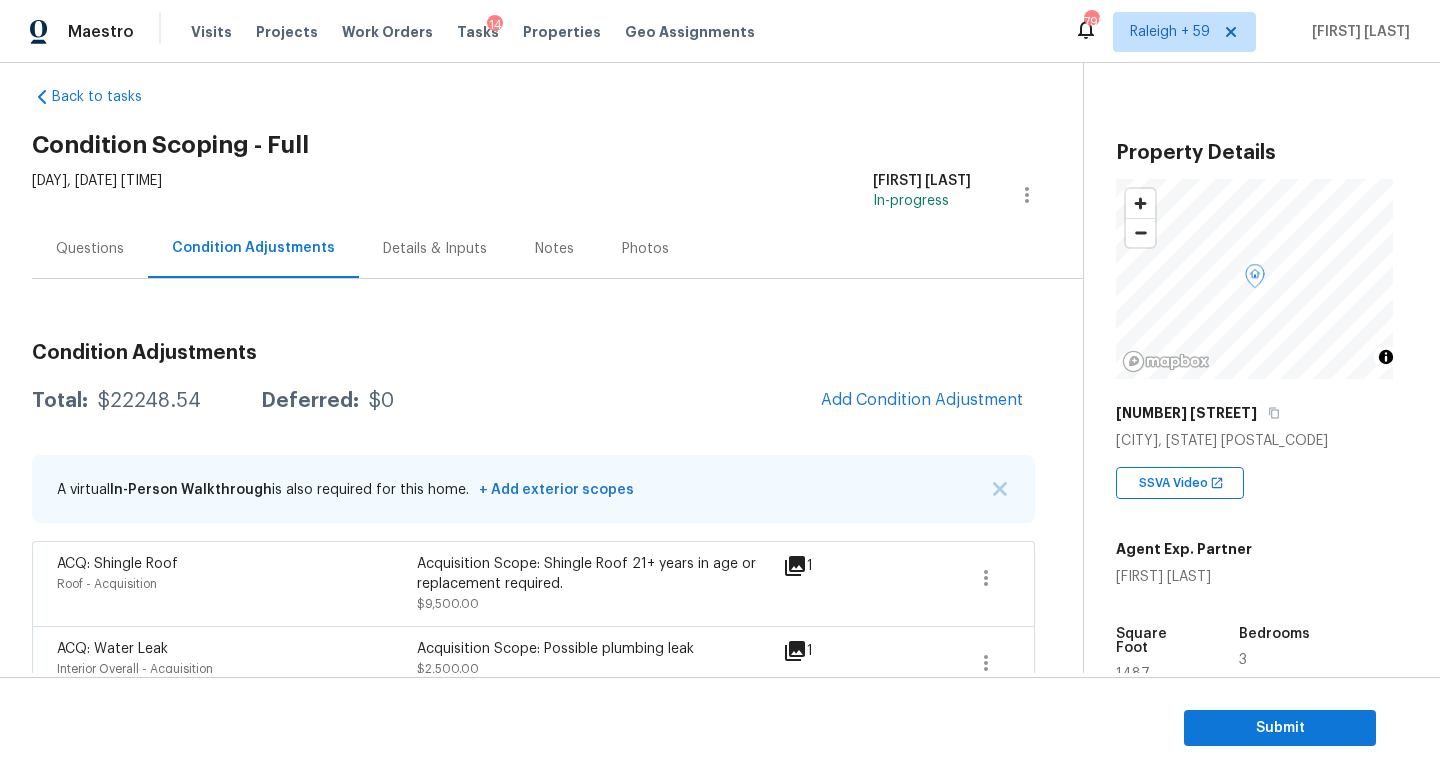 click on "Questions" at bounding box center [90, 248] 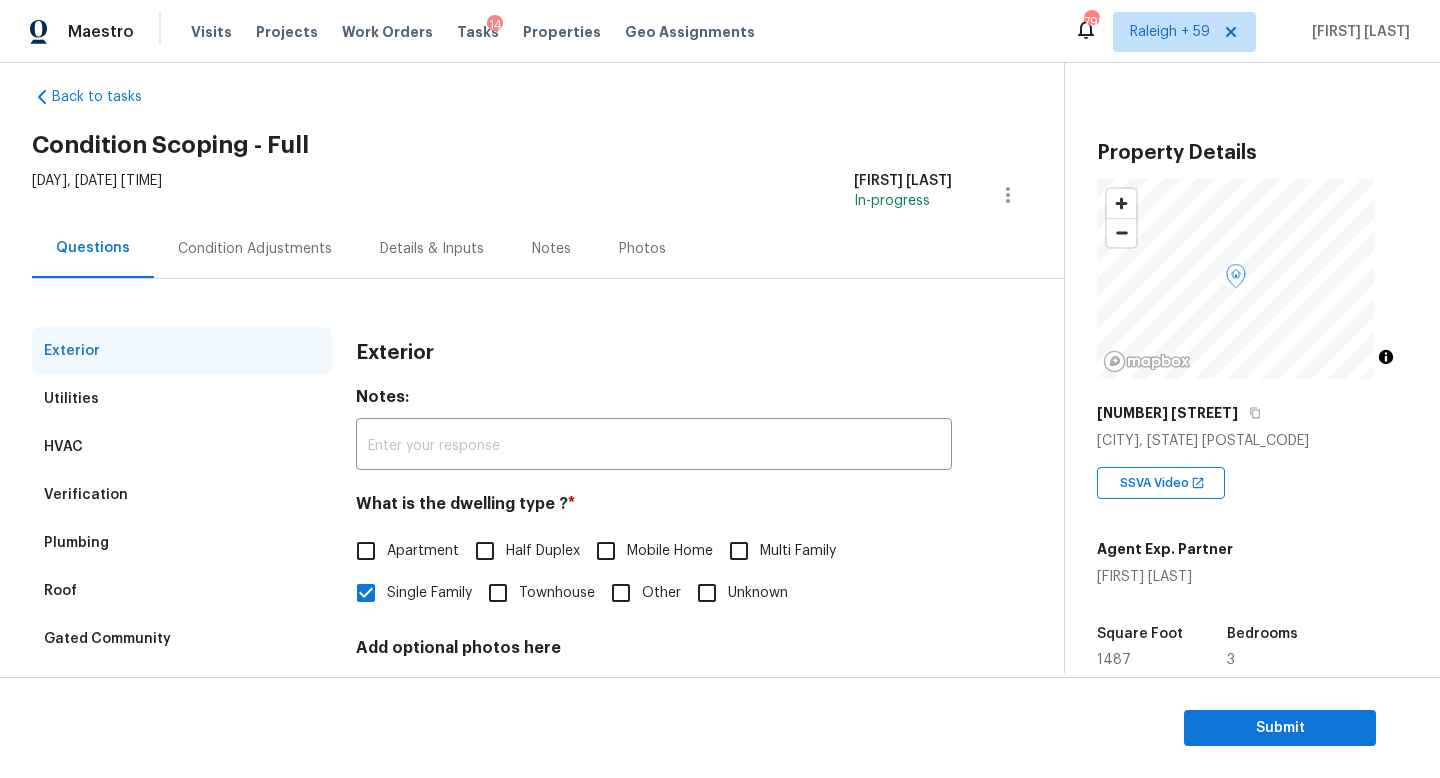 click on "Condition Adjustments" at bounding box center [255, 249] 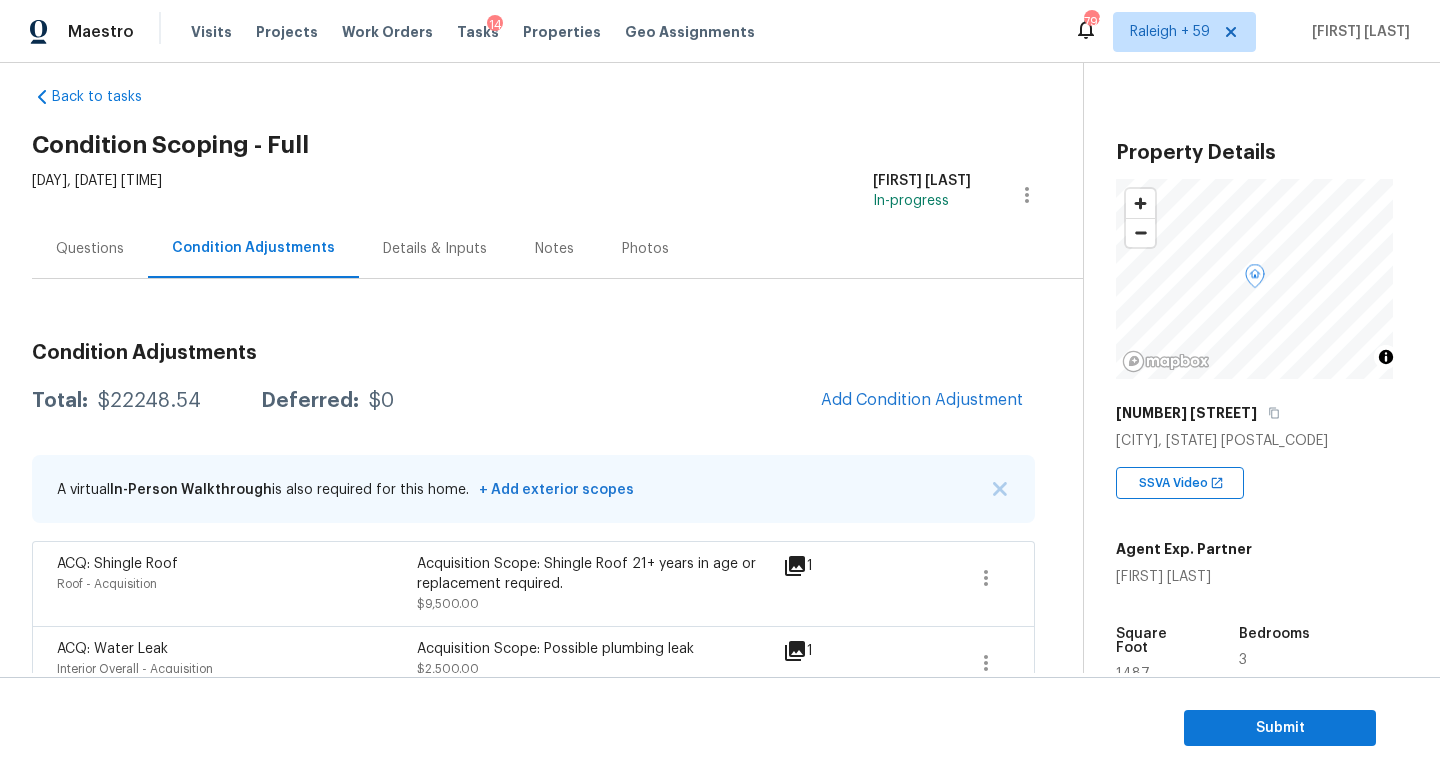 click on "Questions" at bounding box center (90, 249) 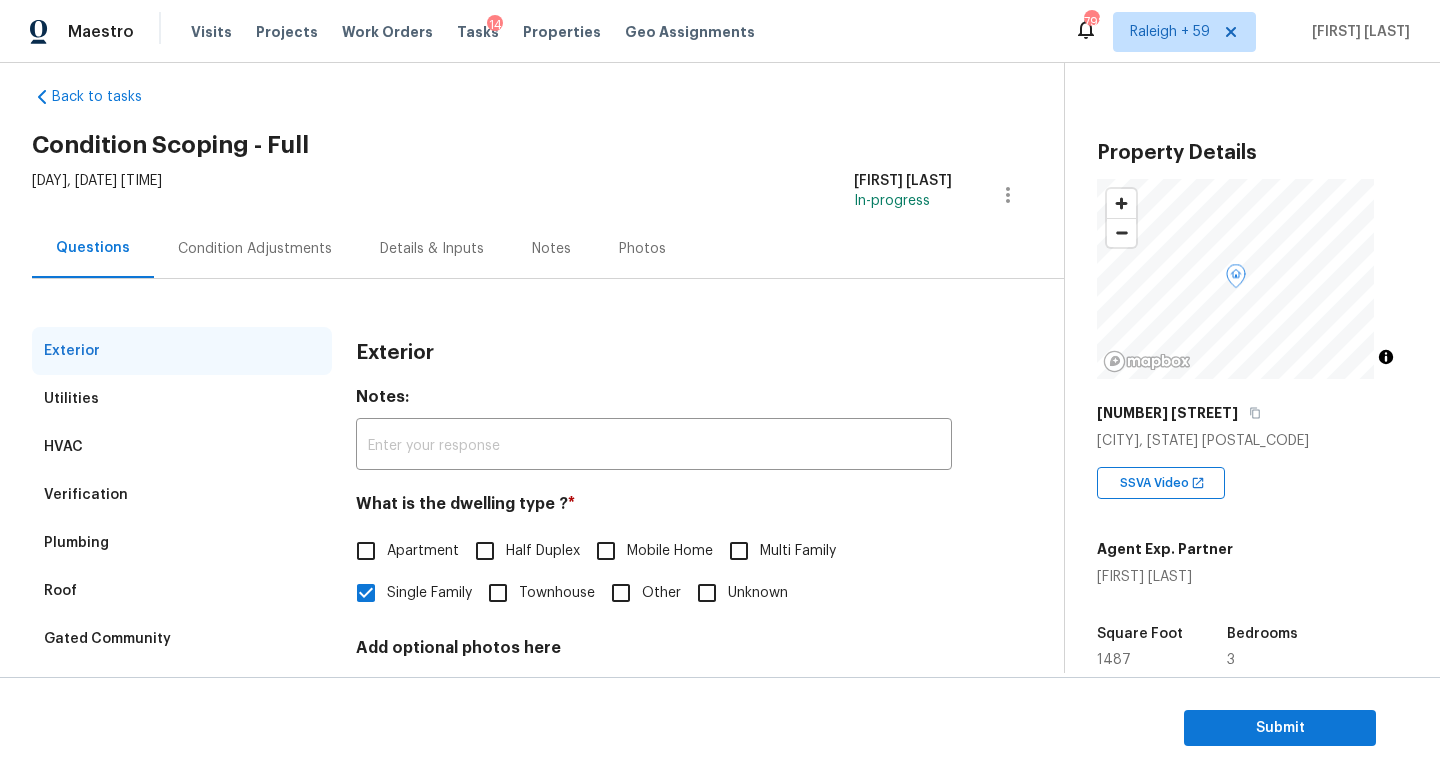 click on "Condition Adjustments" at bounding box center (255, 249) 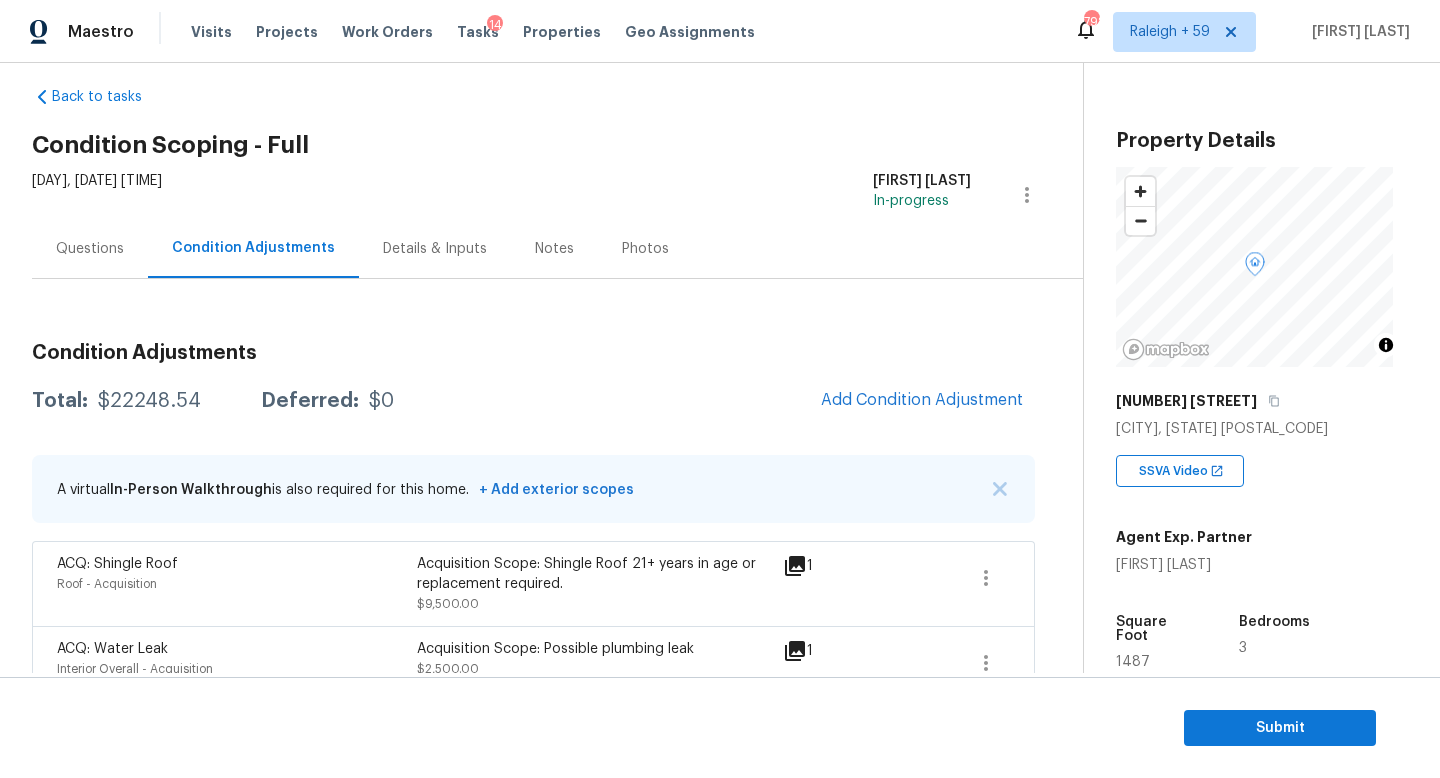 scroll, scrollTop: 28, scrollLeft: 0, axis: vertical 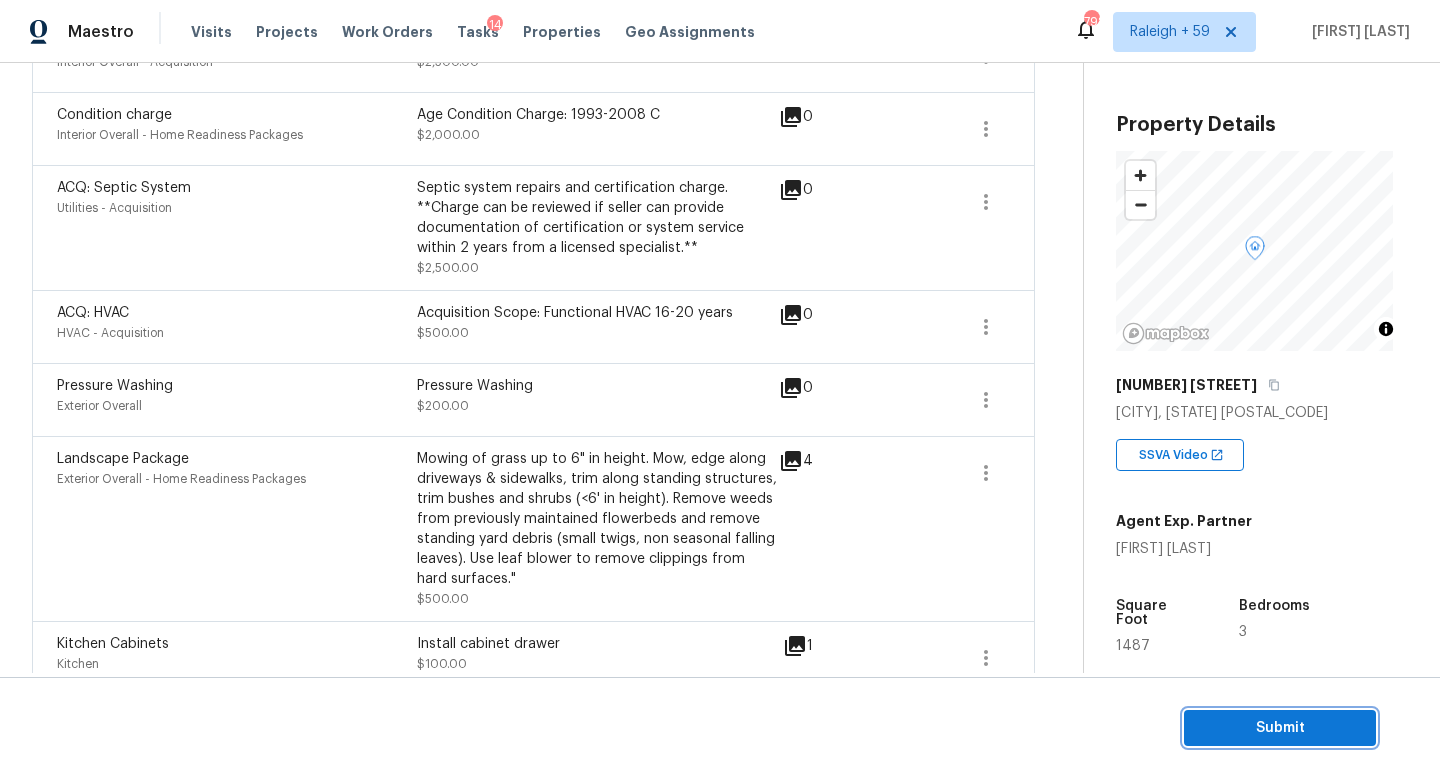 click on "Submit" at bounding box center [1280, 728] 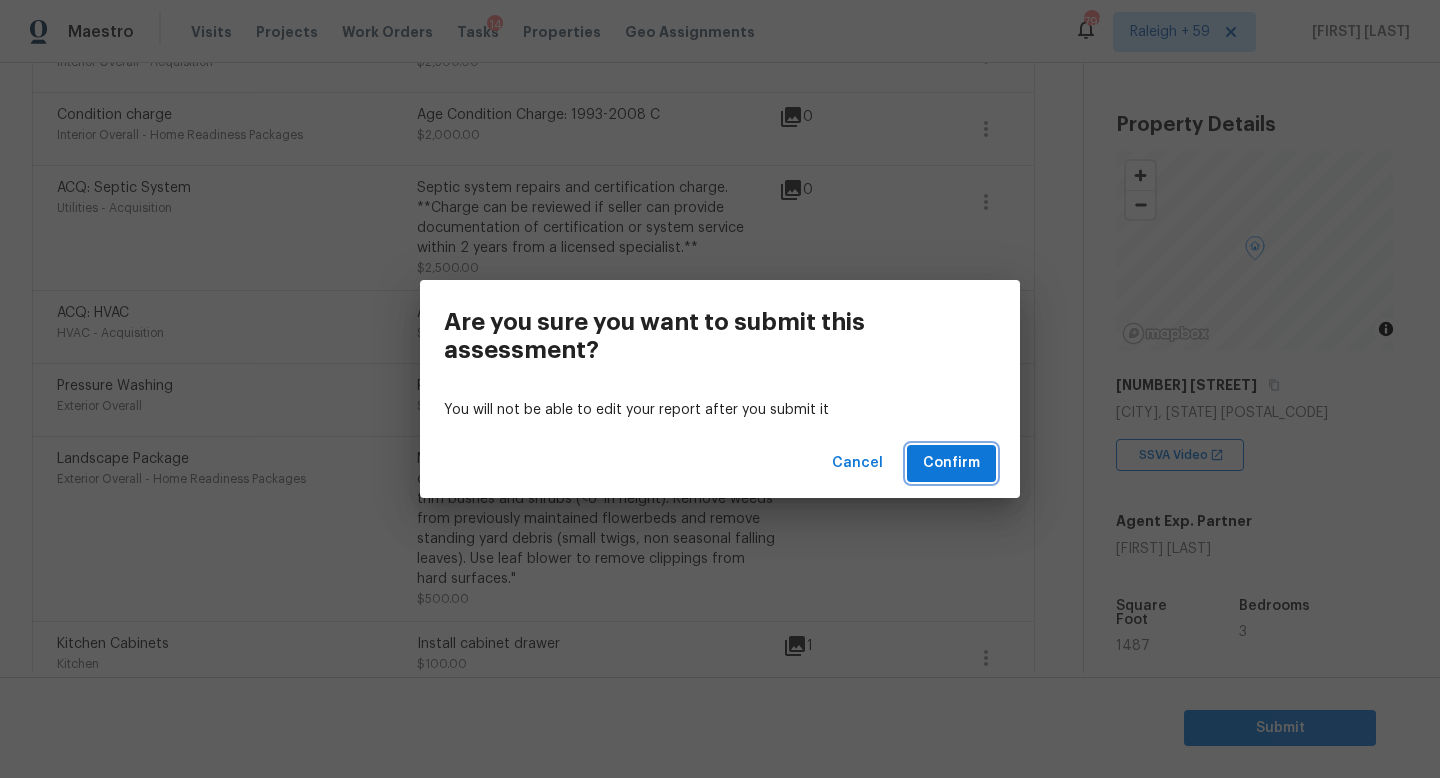 click on "Confirm" at bounding box center [951, 463] 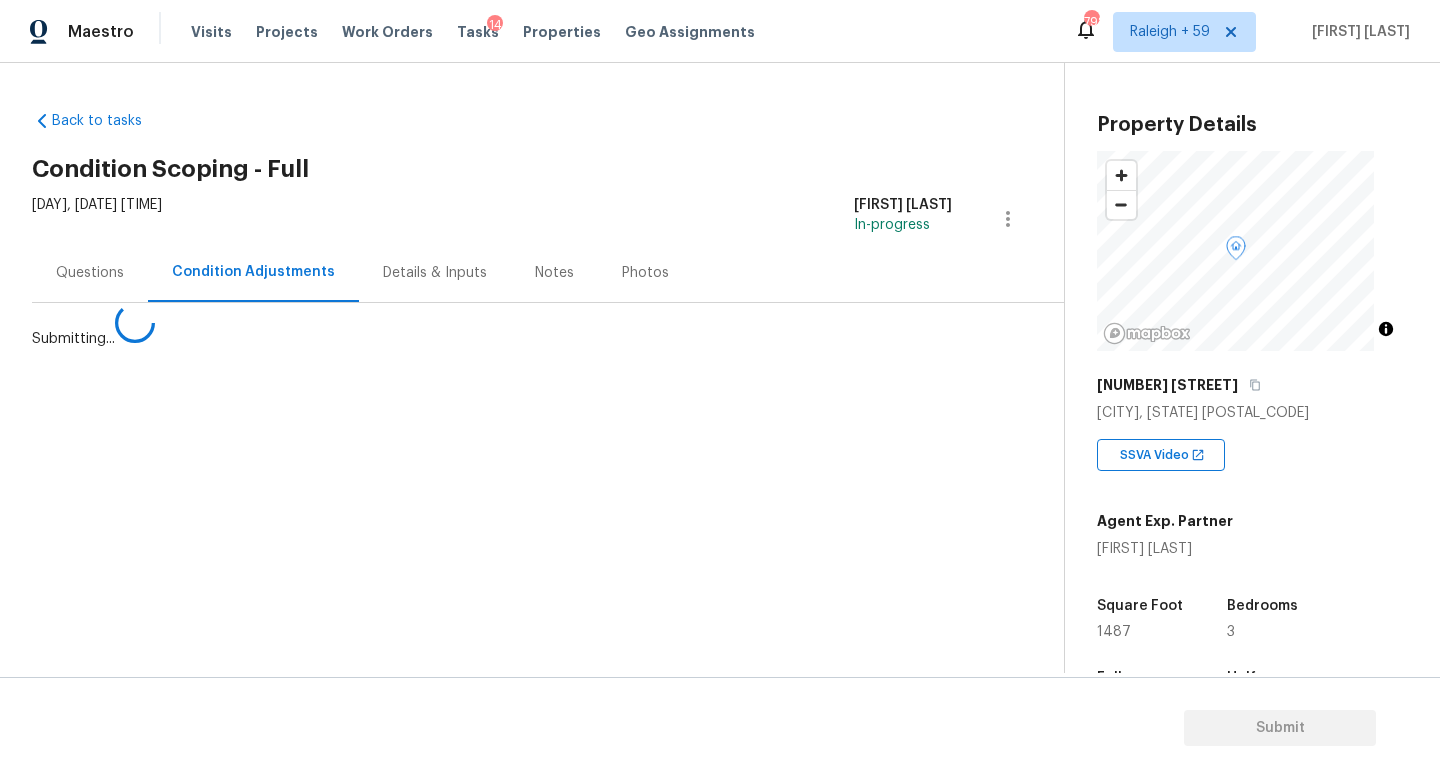 scroll, scrollTop: 0, scrollLeft: 0, axis: both 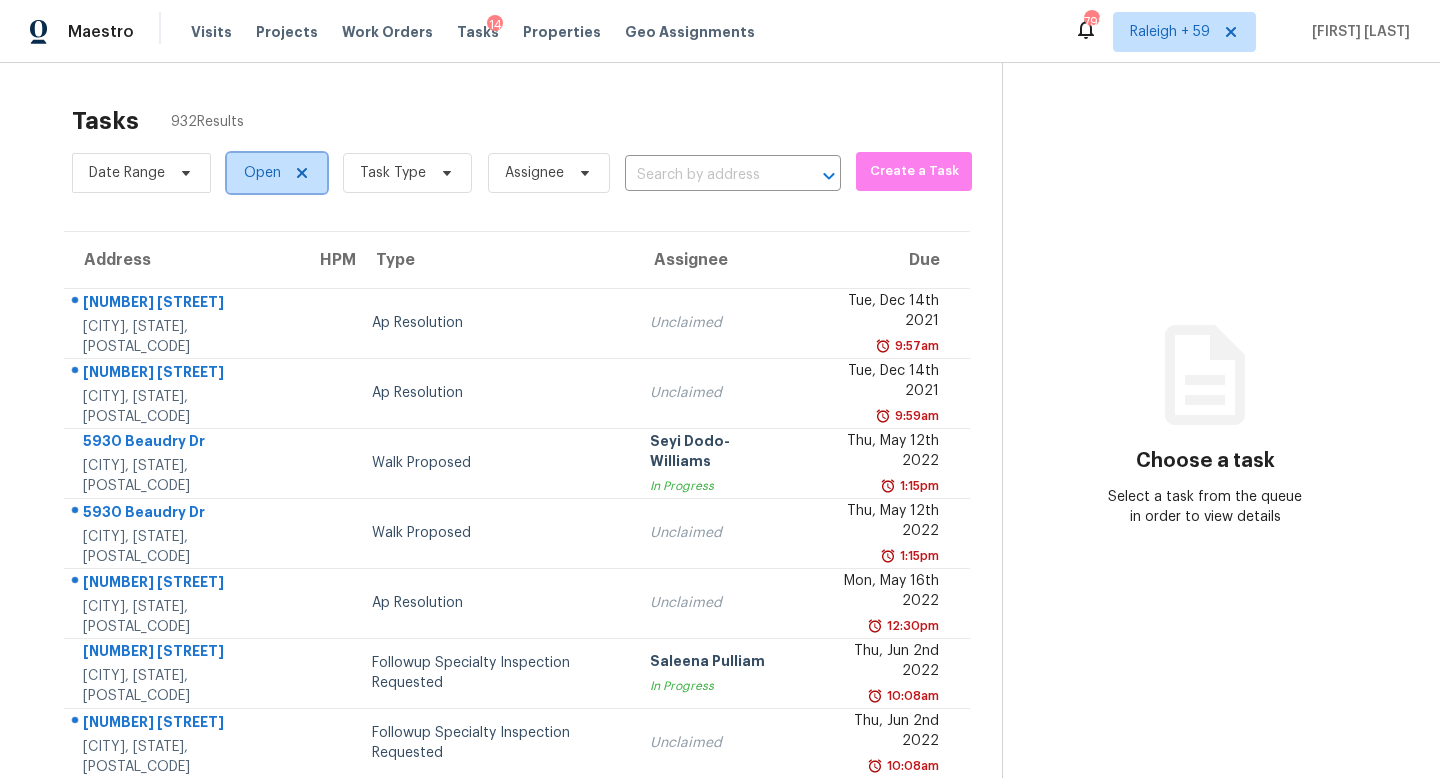 click on "Open" at bounding box center (277, 173) 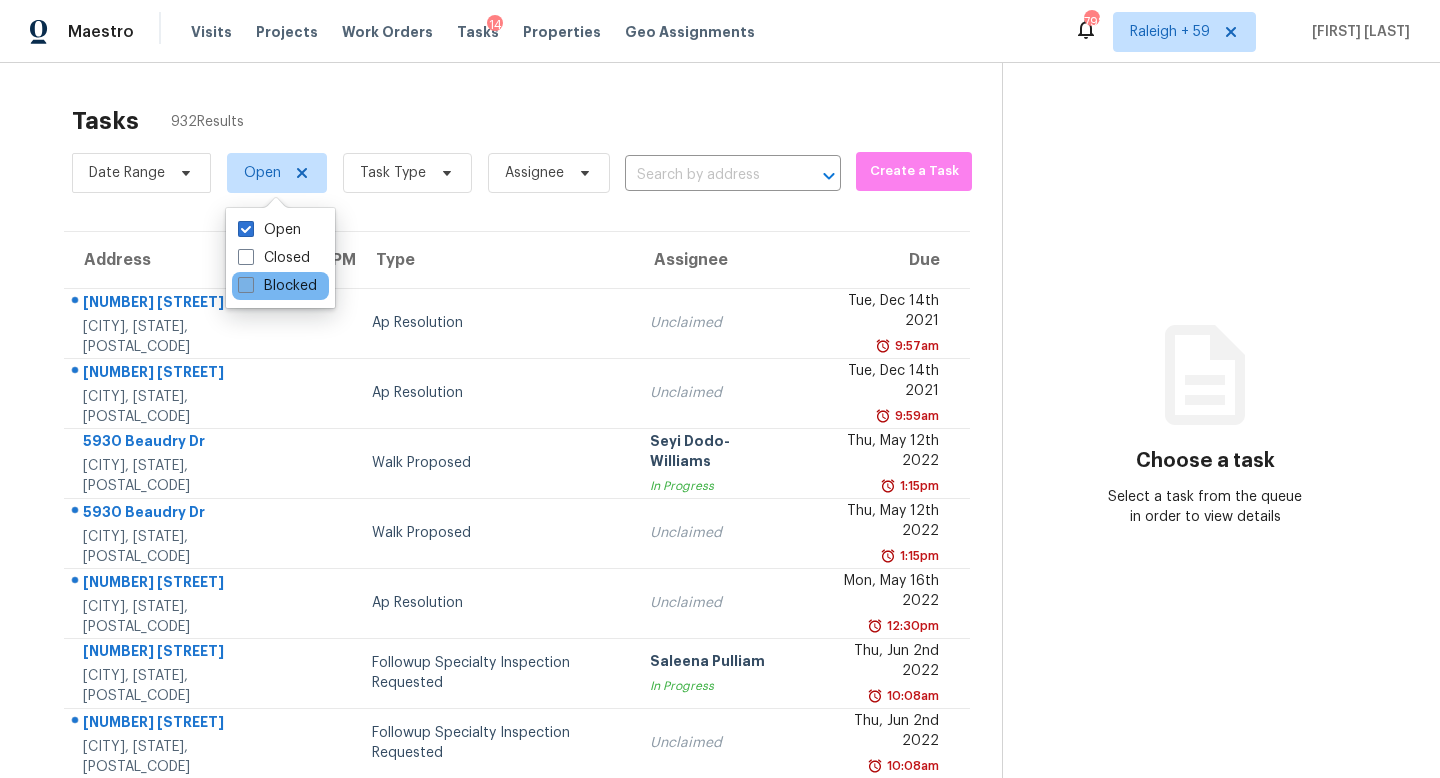 click on "Blocked" at bounding box center [277, 286] 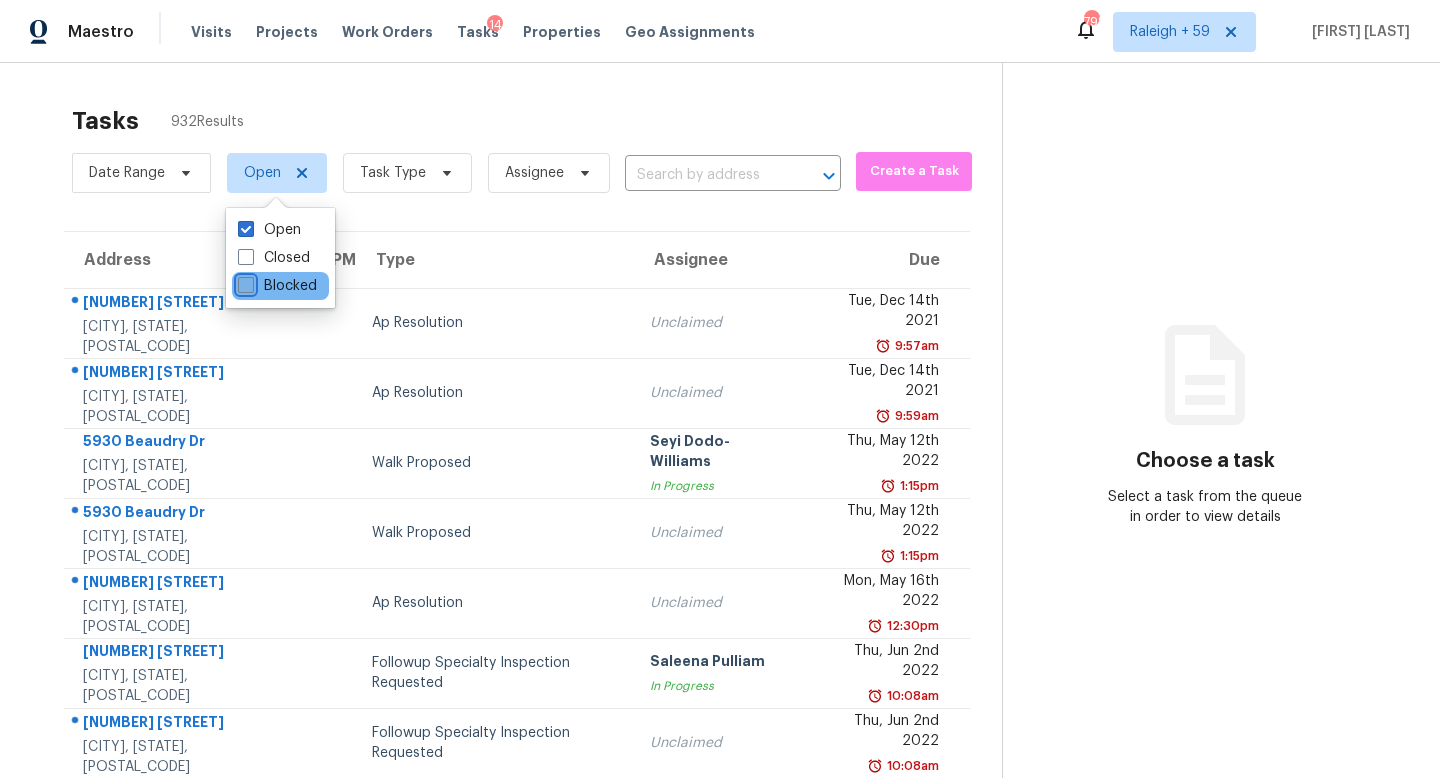 click on "Blocked" at bounding box center (244, 282) 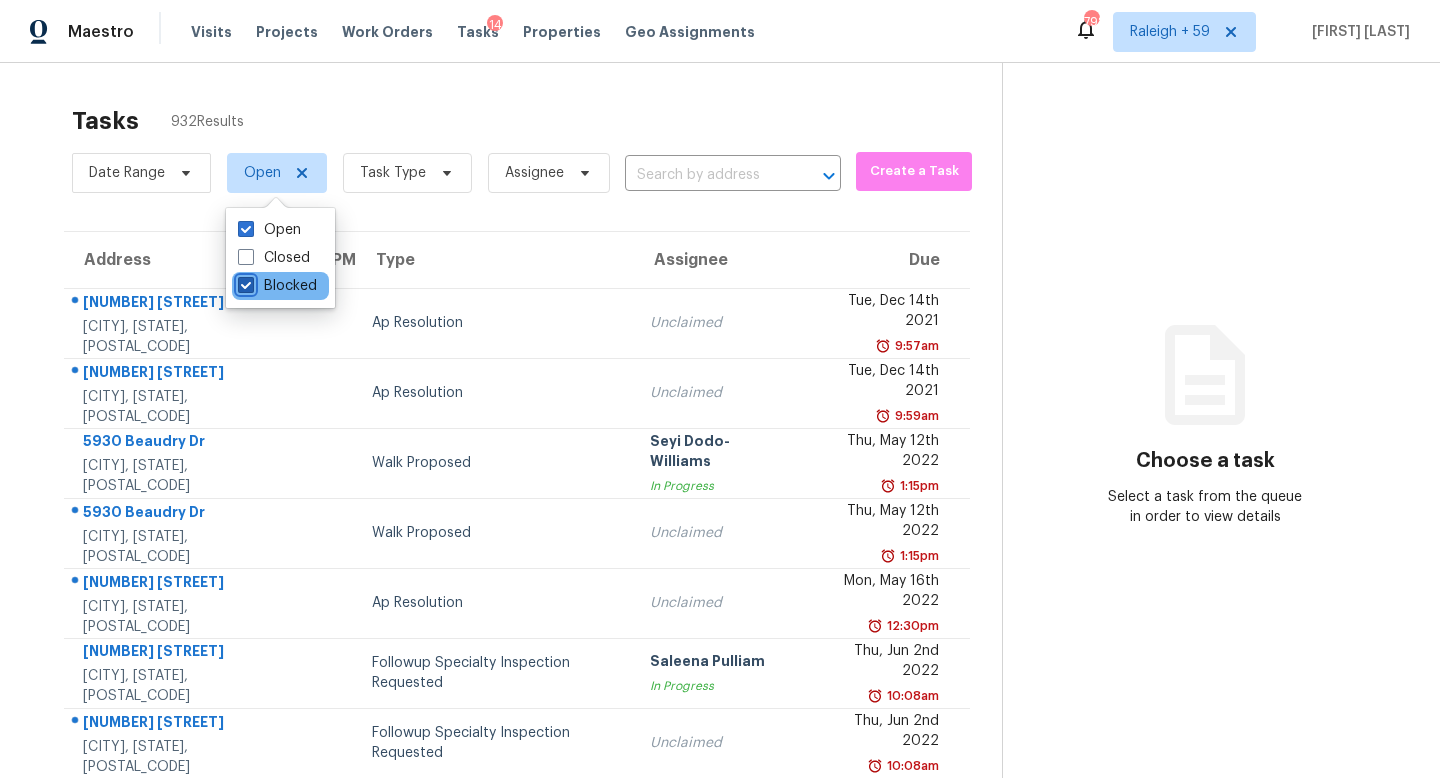 checkbox on "true" 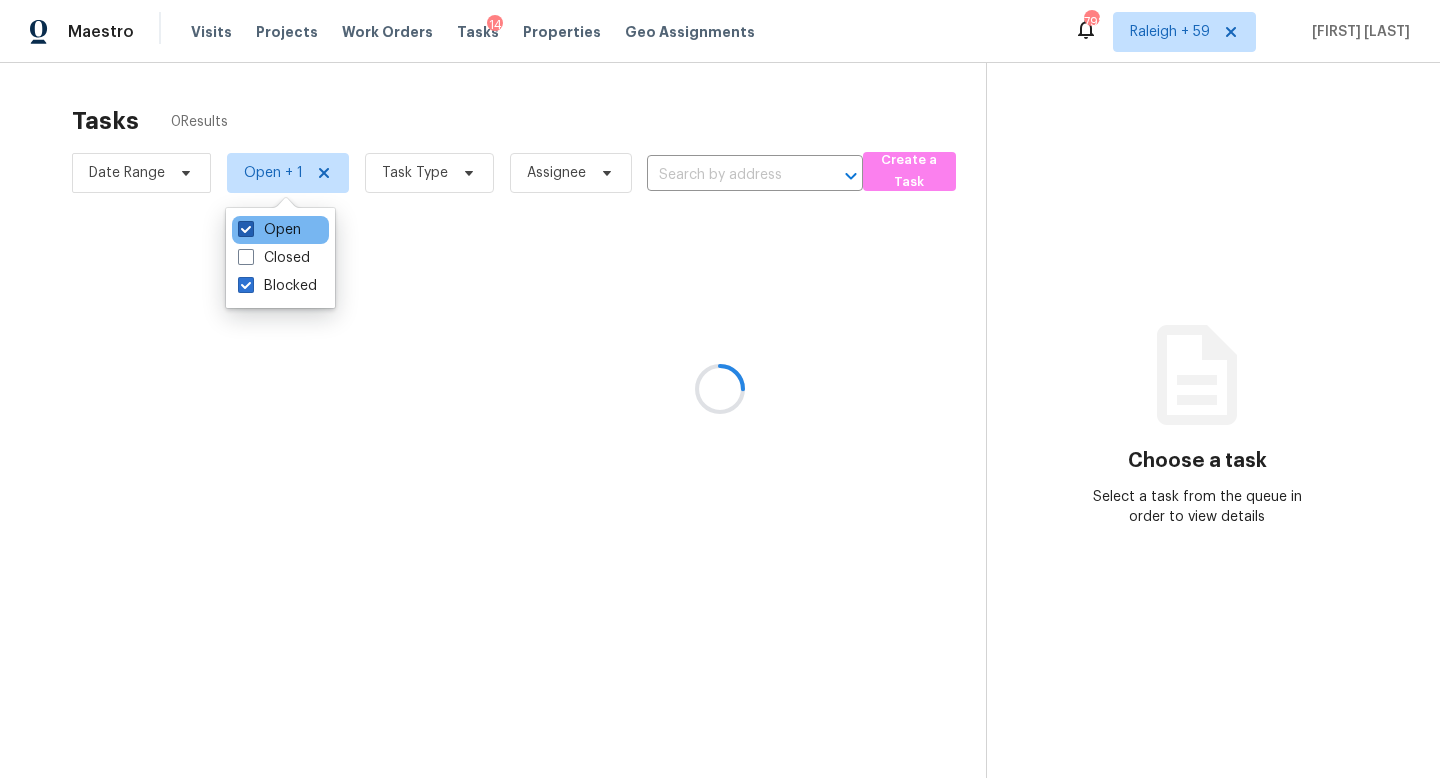 click on "Open" at bounding box center (280, 230) 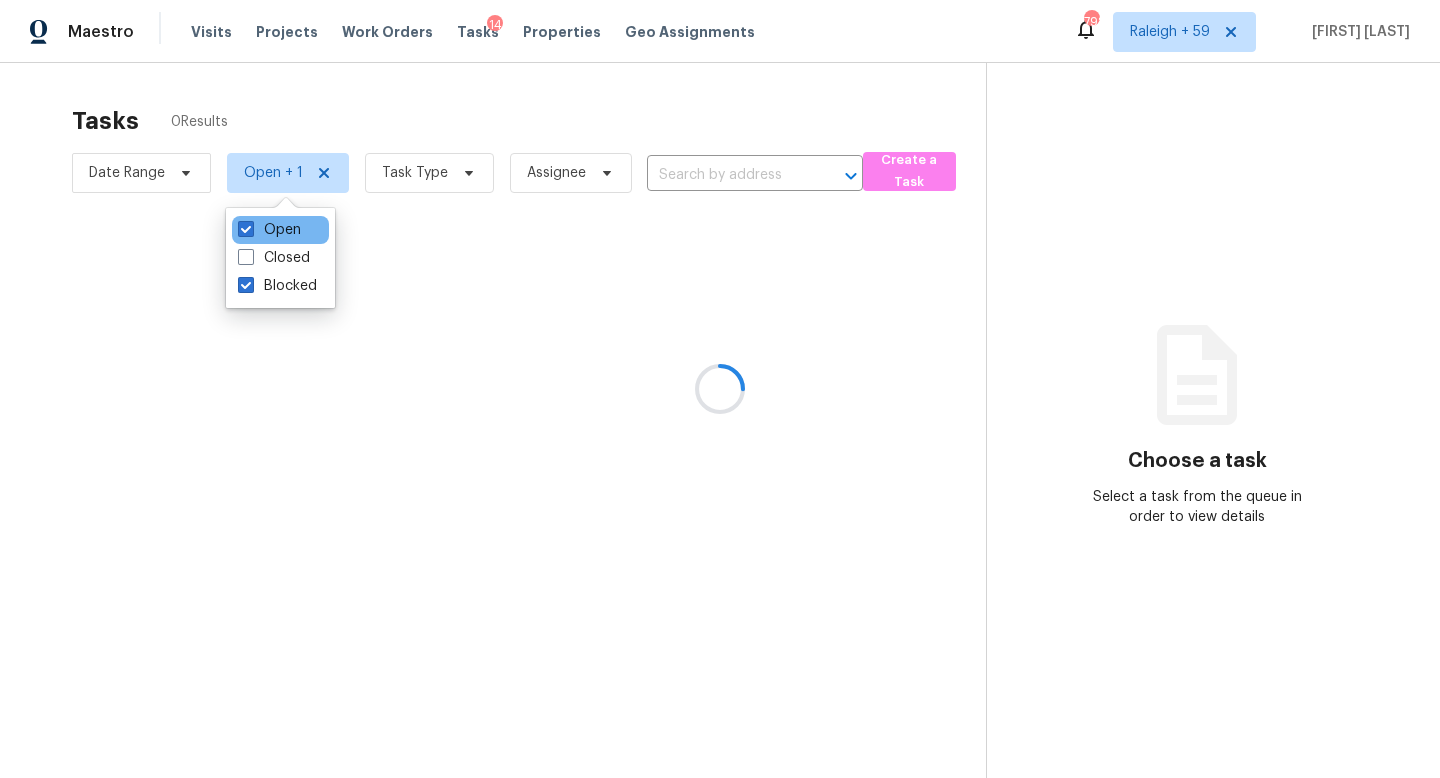 click on "Open" at bounding box center (280, 230) 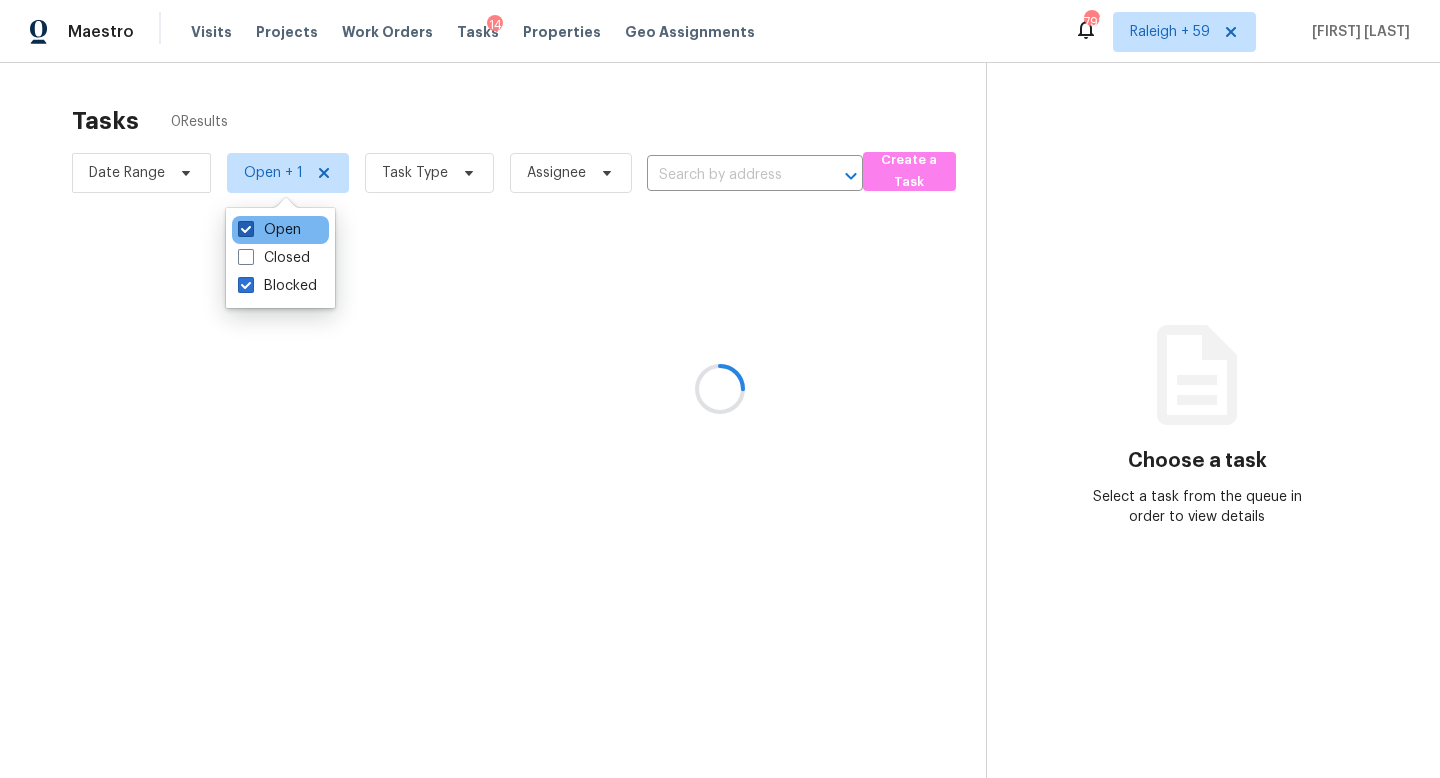 click on "Open" at bounding box center [269, 230] 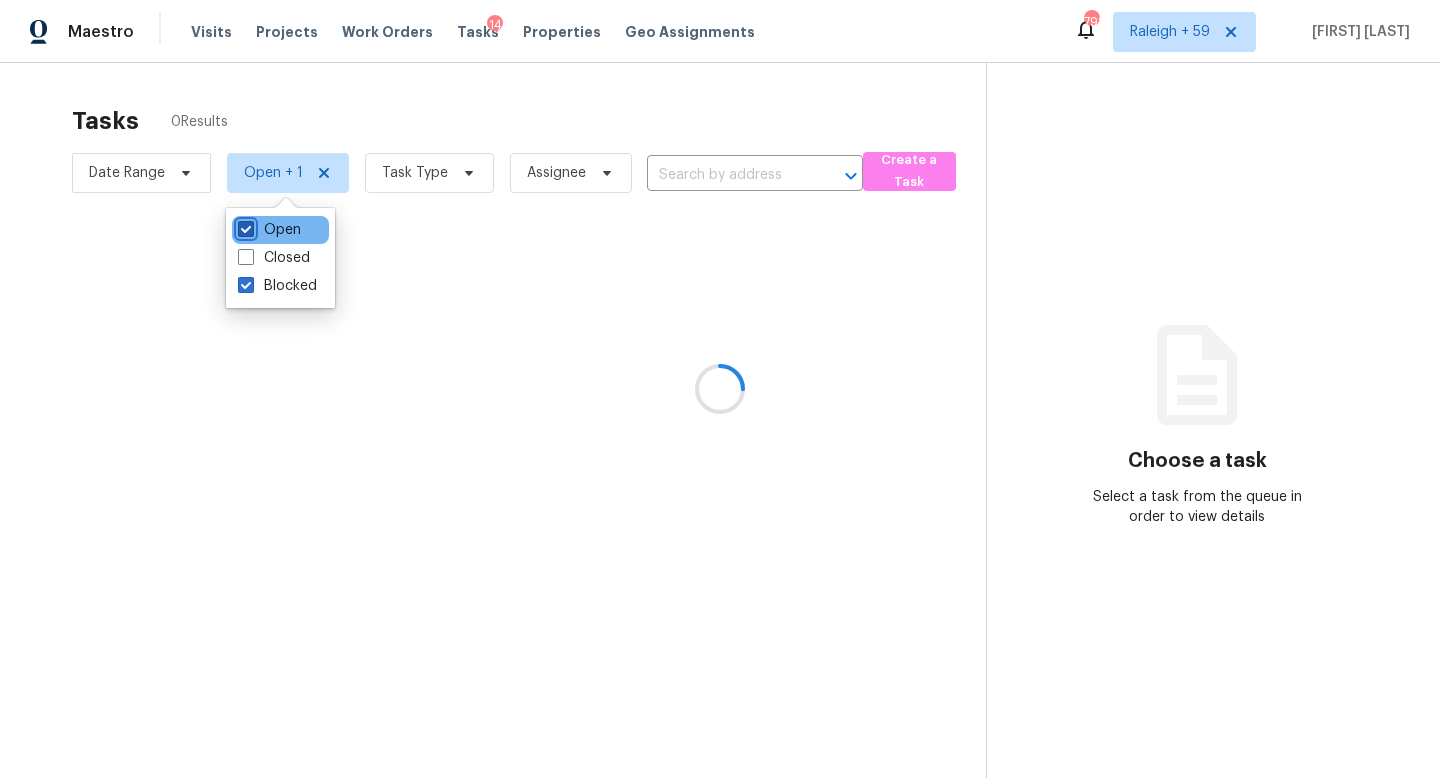 click on "Open" at bounding box center [244, 226] 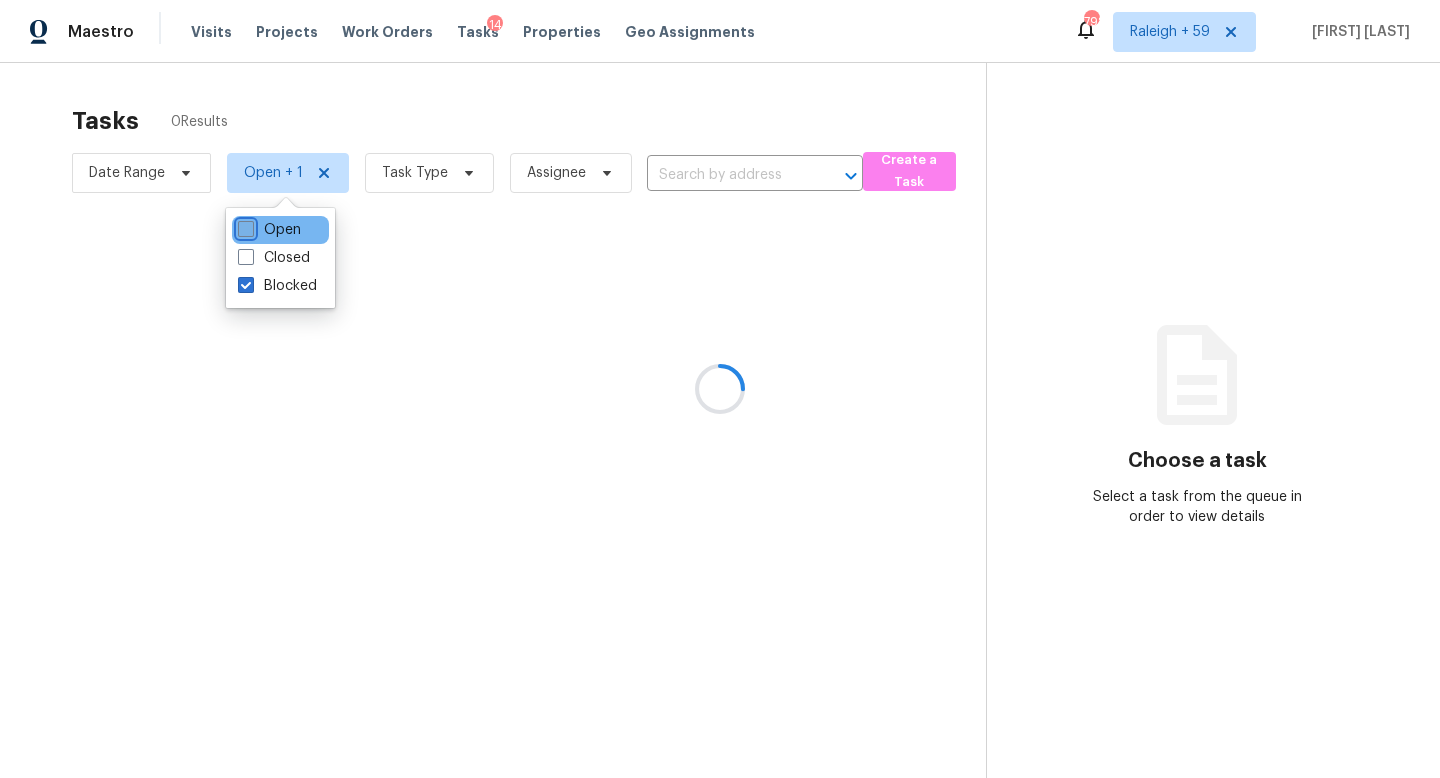 checkbox on "false" 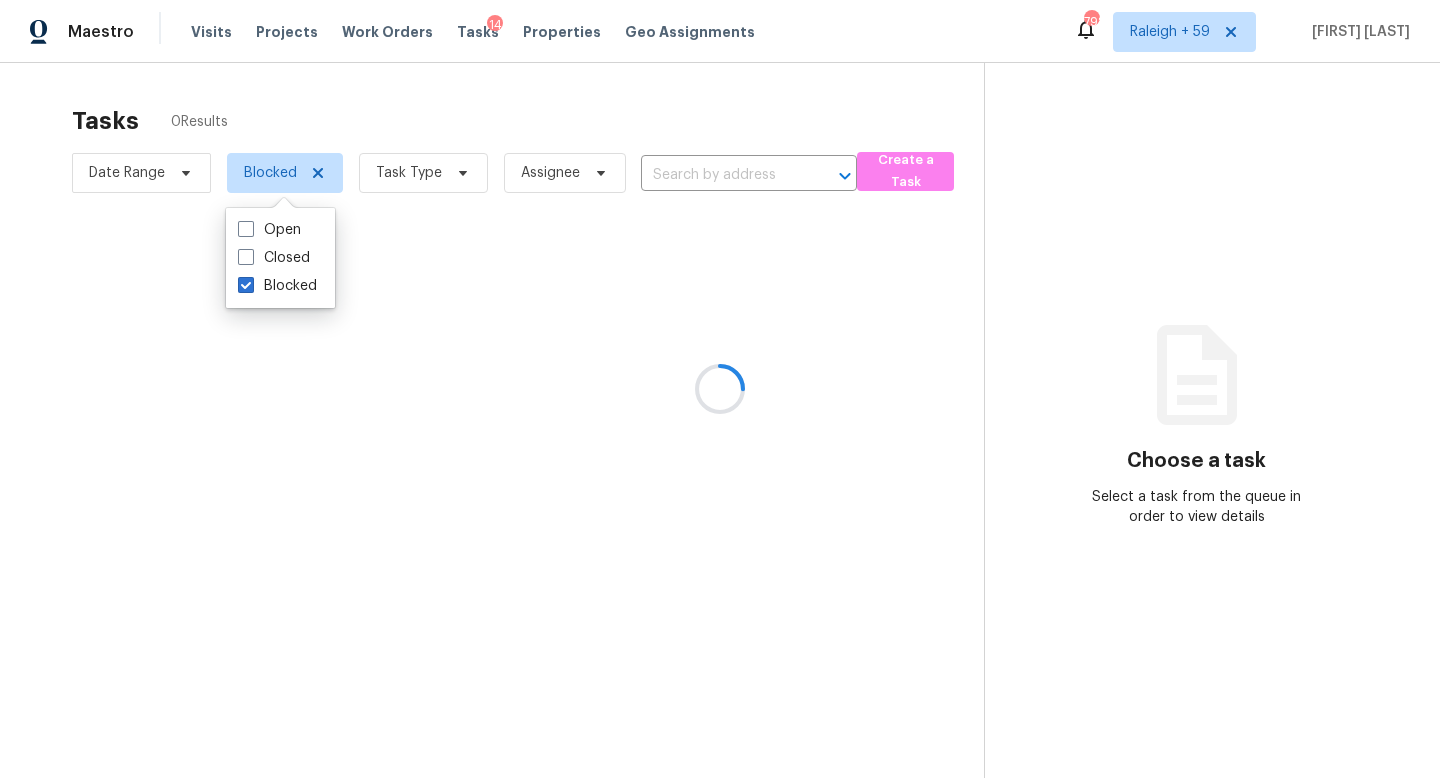 click at bounding box center (720, 389) 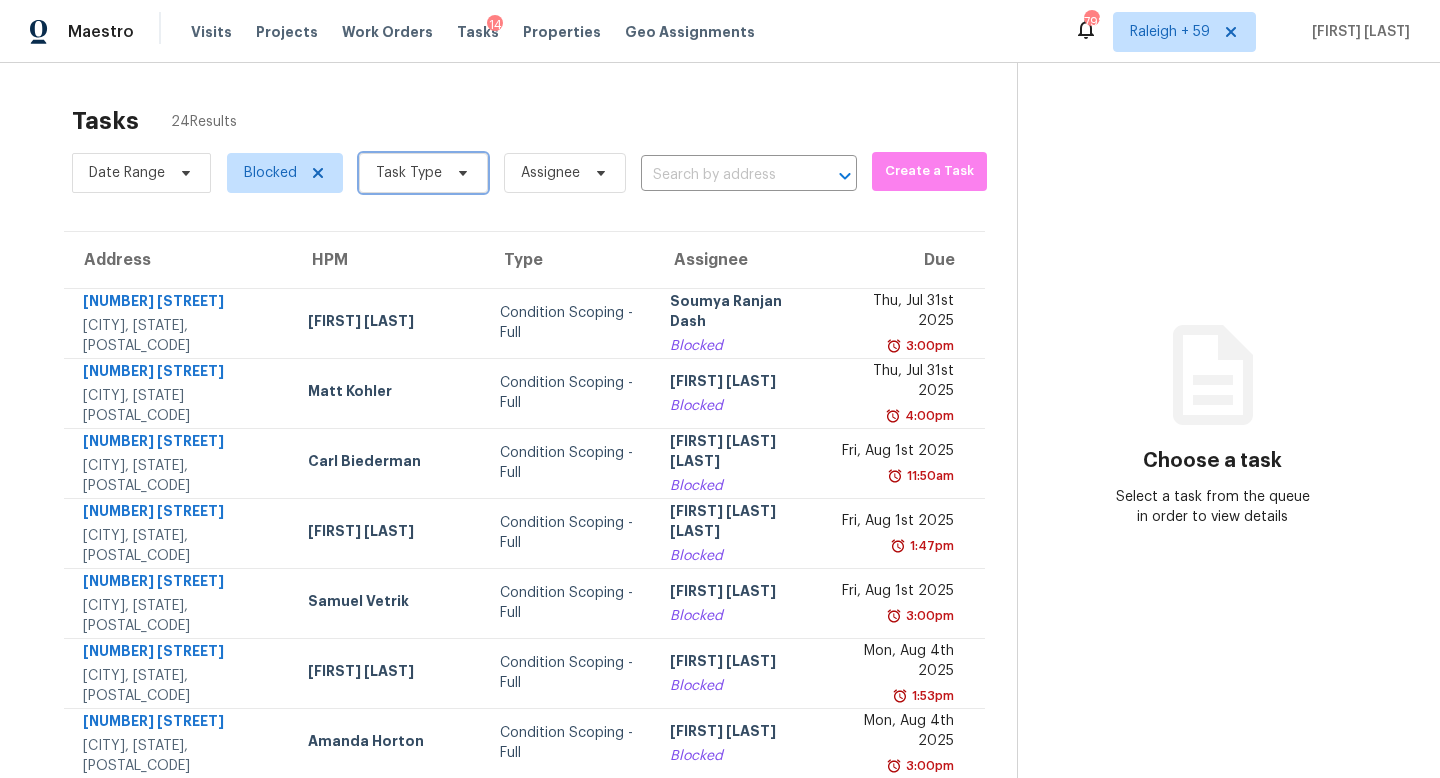 click on "Task Type" at bounding box center (423, 173) 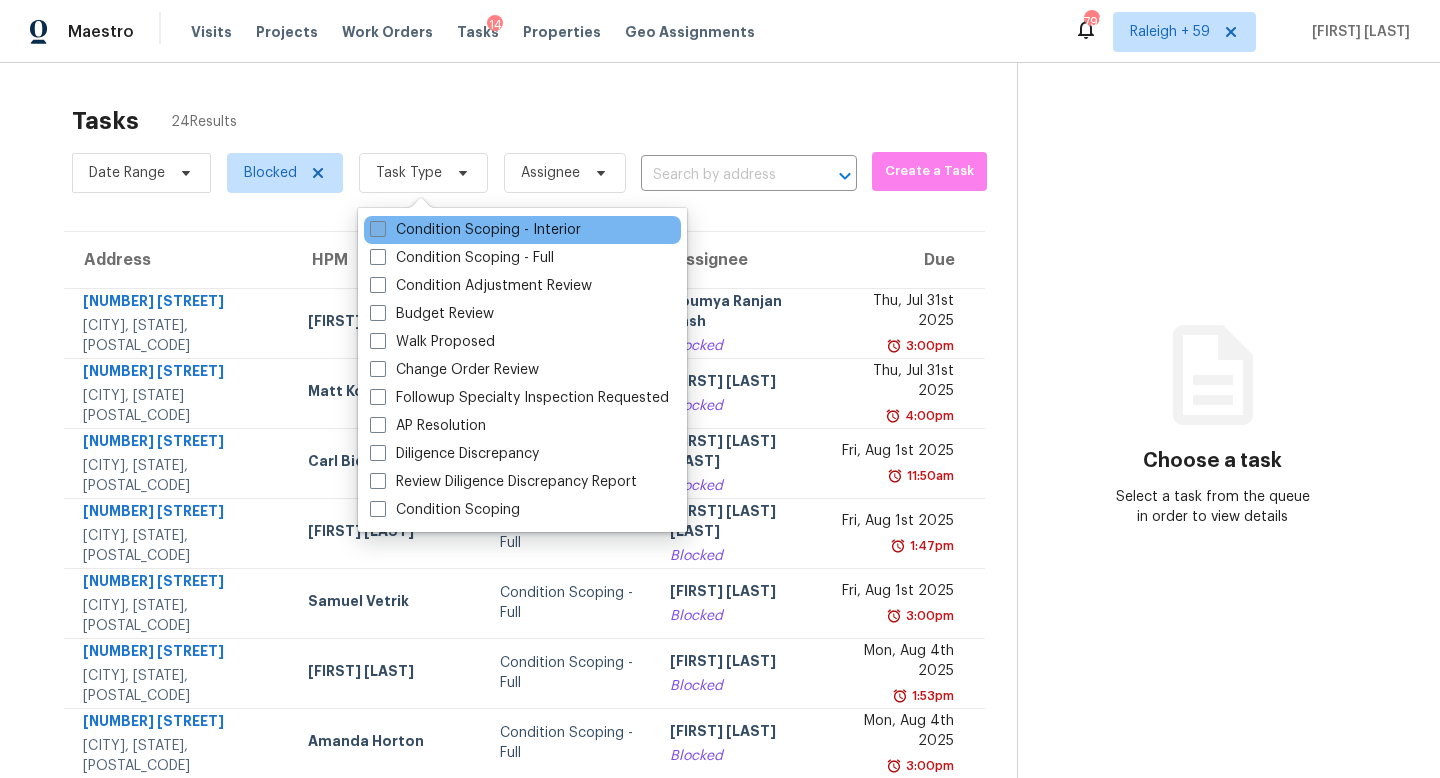 click on "Condition Scoping - Interior" at bounding box center [475, 230] 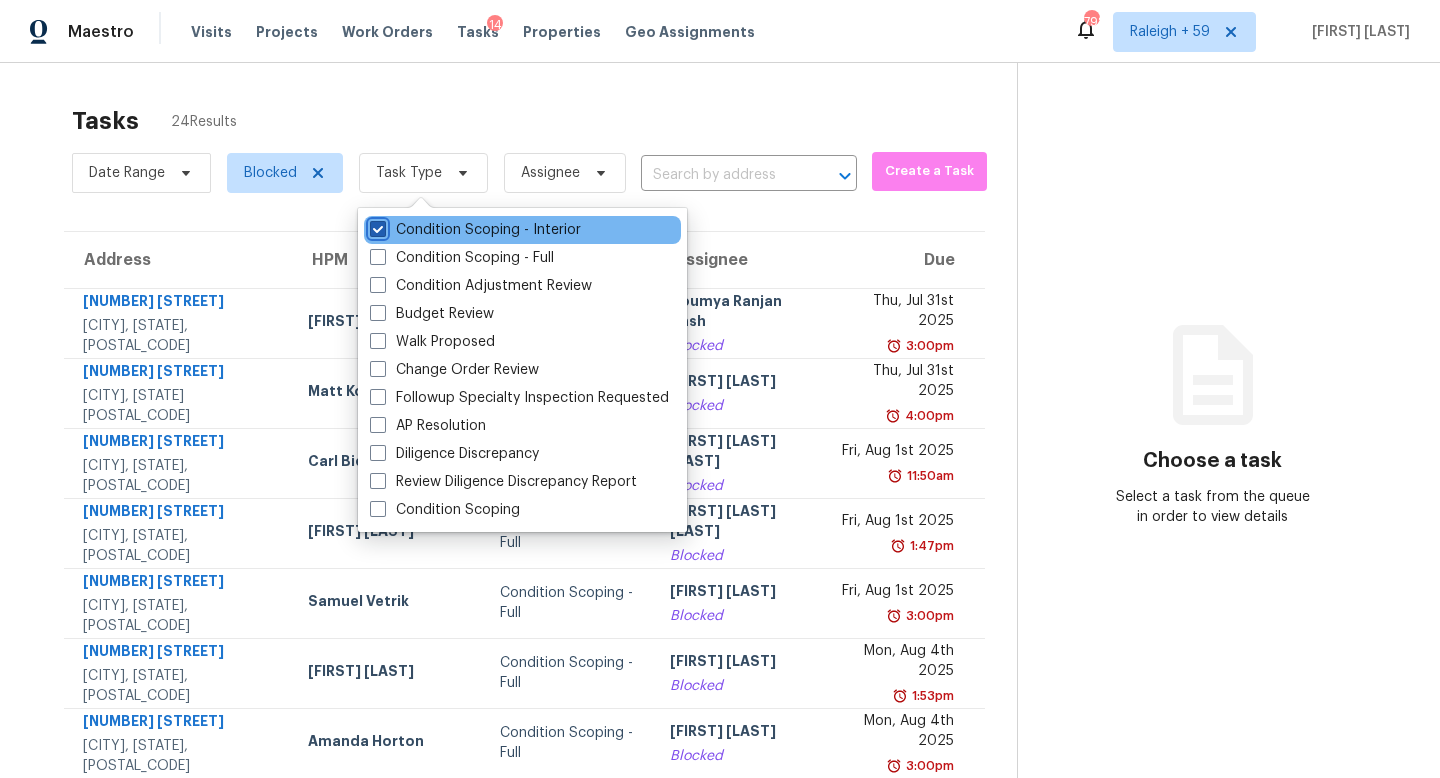 checkbox on "true" 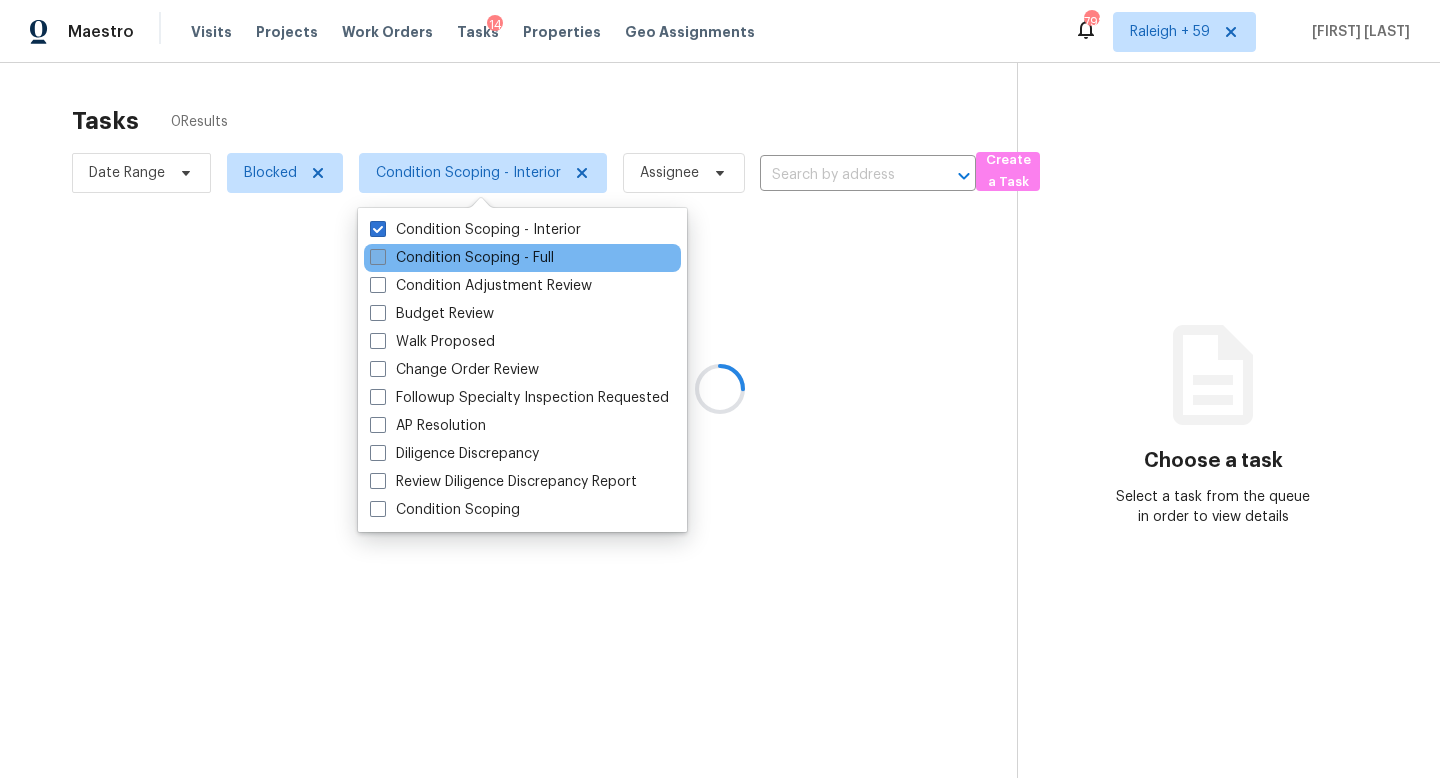 click on "Condition Scoping - Full" at bounding box center (462, 258) 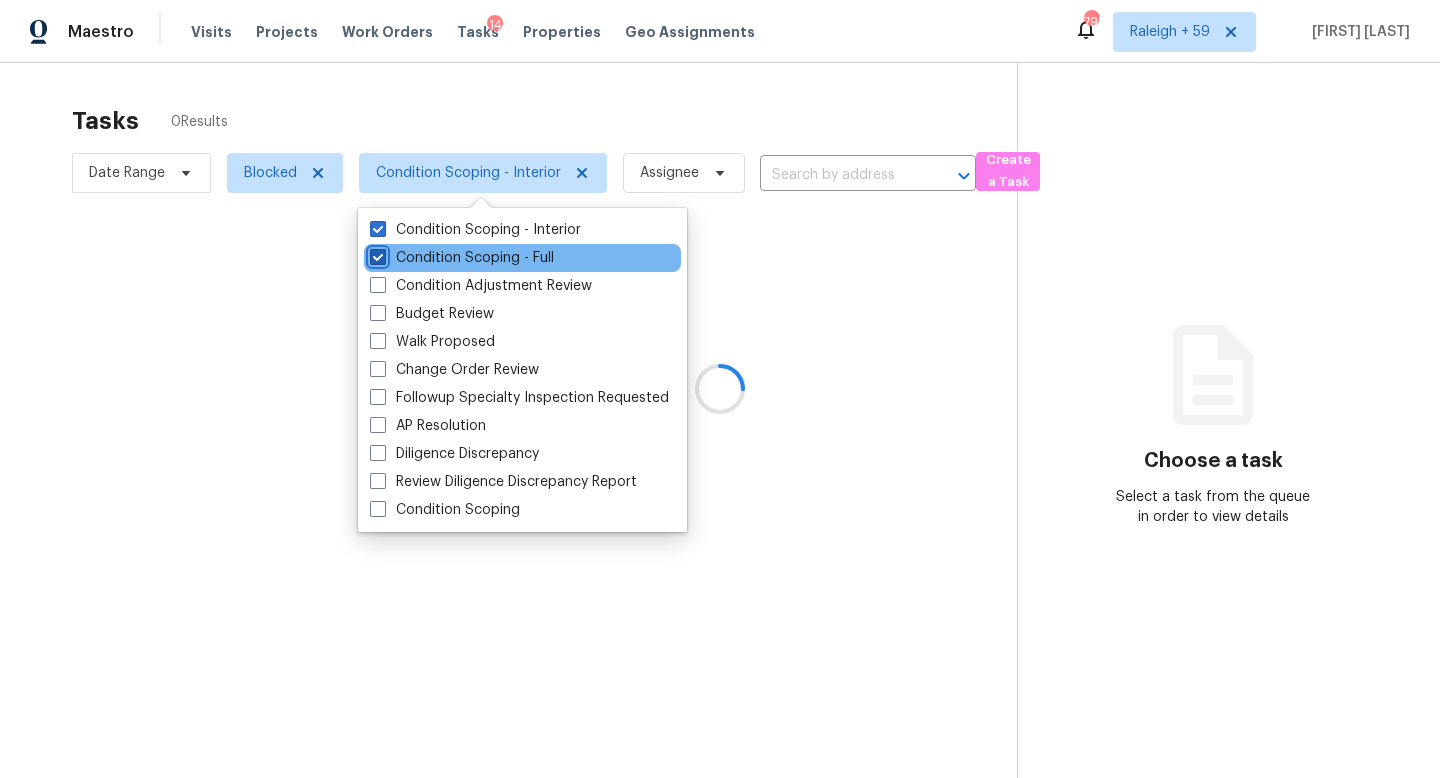 checkbox on "true" 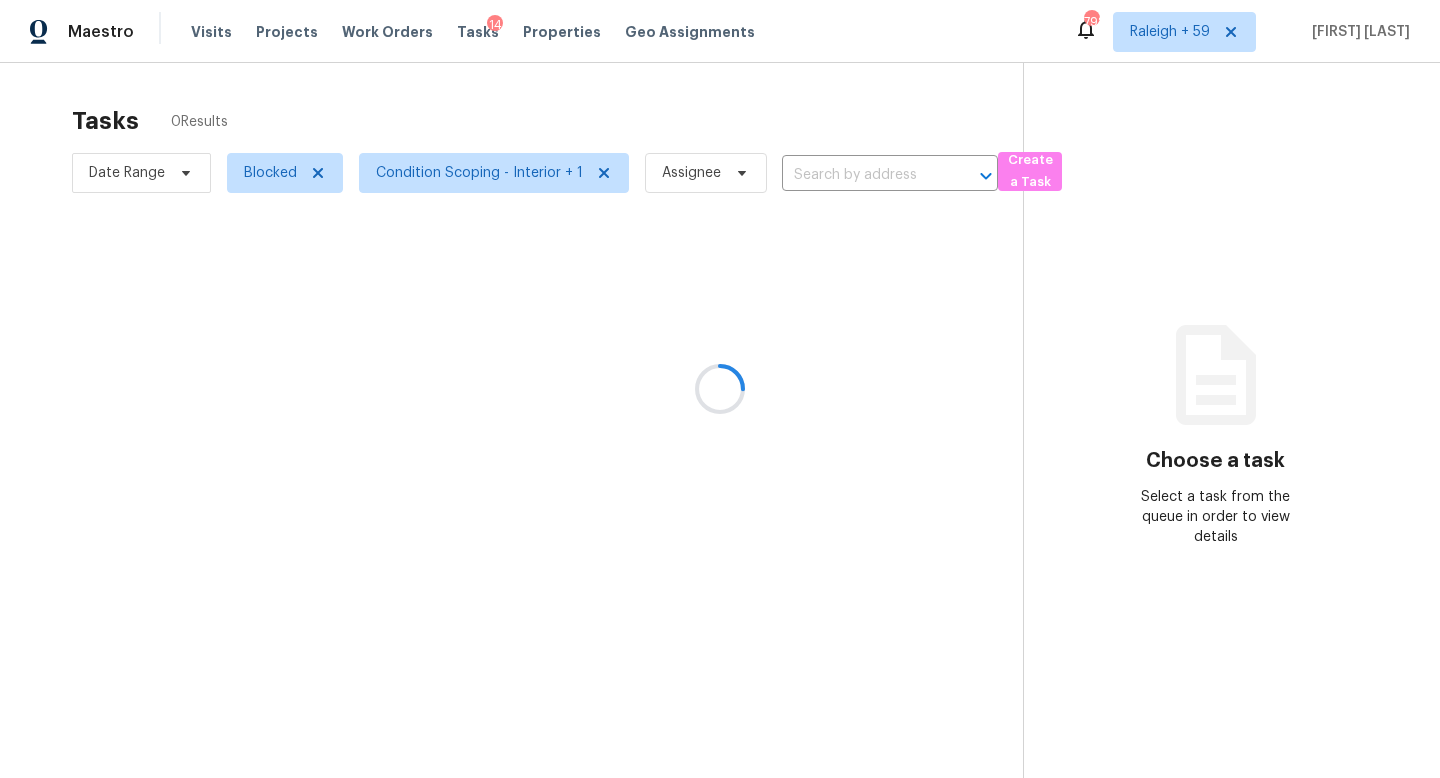 click at bounding box center [720, 389] 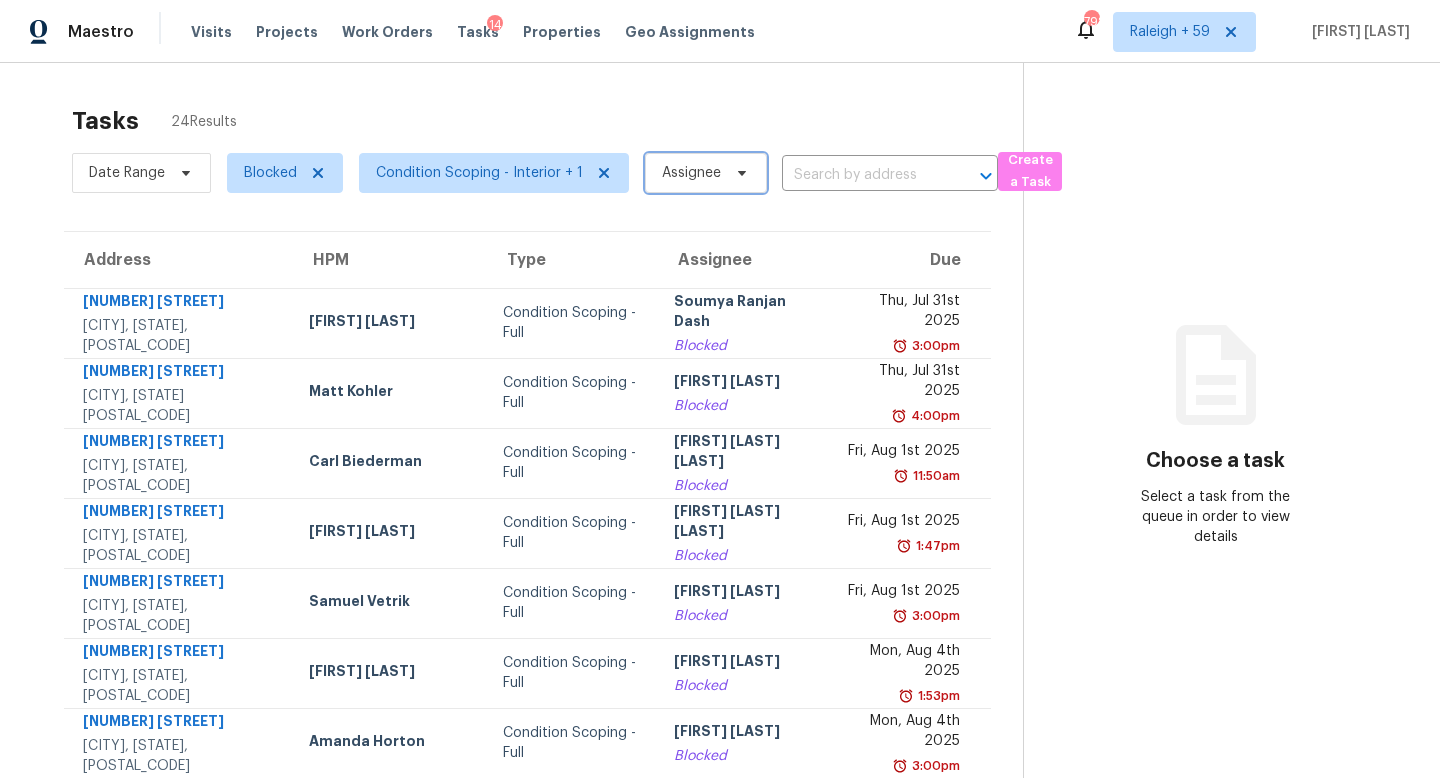 click on "Assignee" at bounding box center (691, 173) 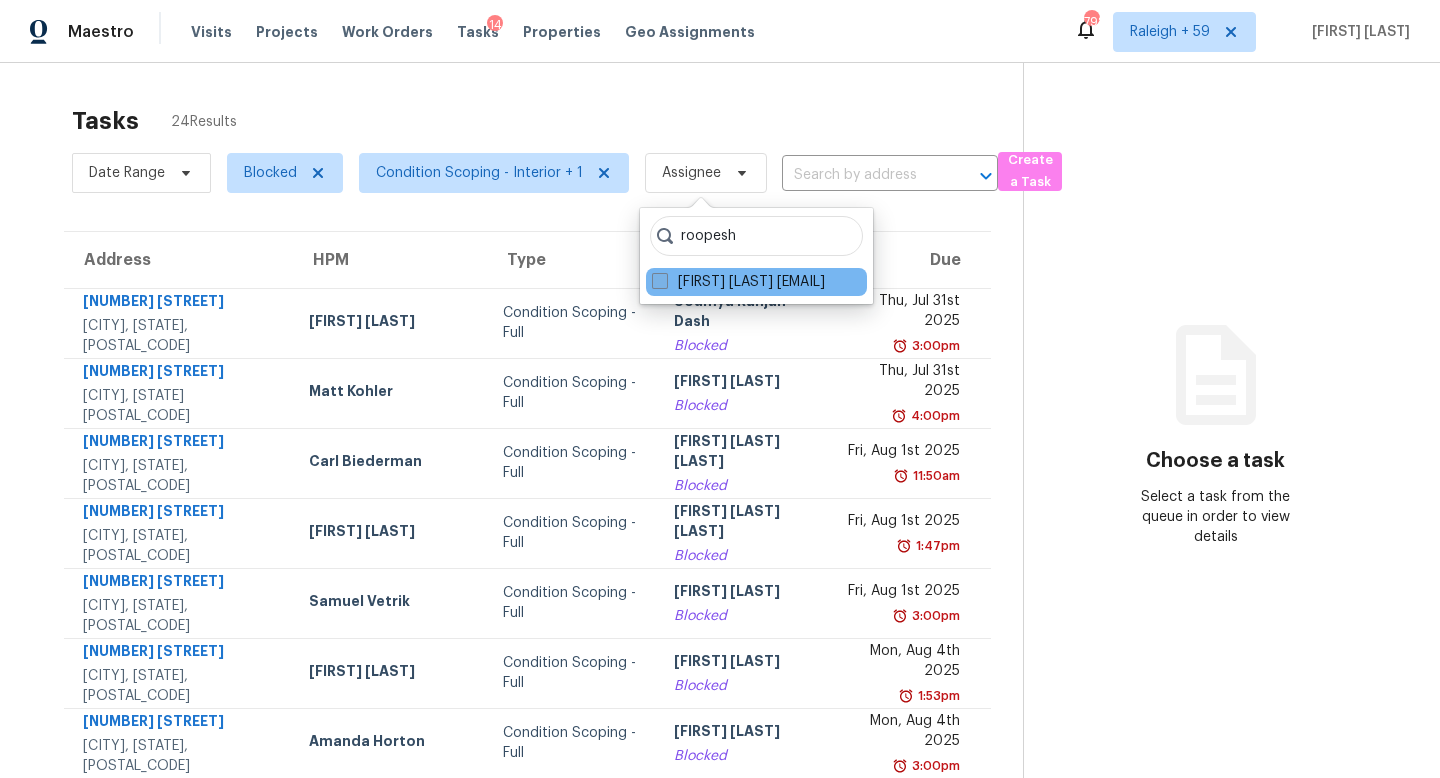 type on "roopesh" 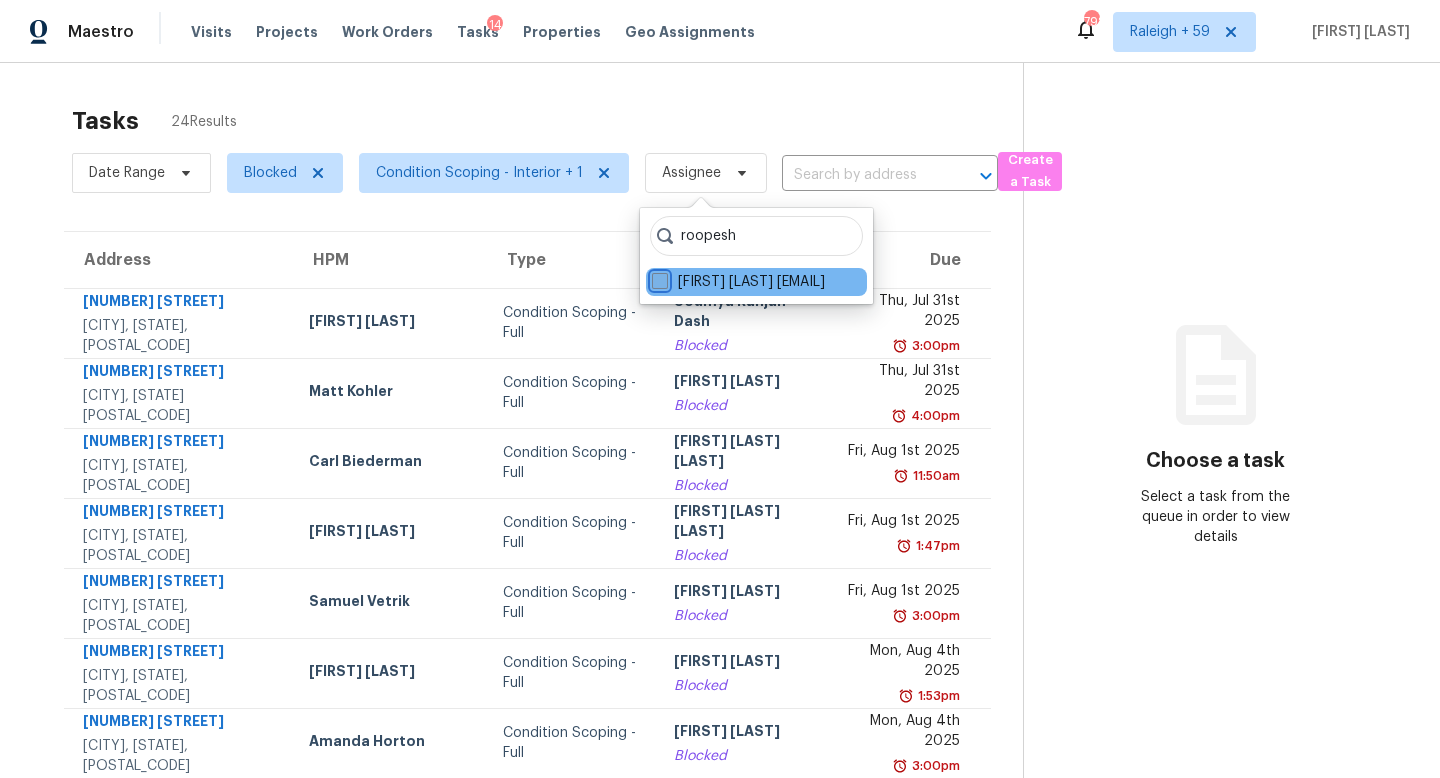 click on "[FIRST] [LAST]
[EMAIL]" at bounding box center (658, 278) 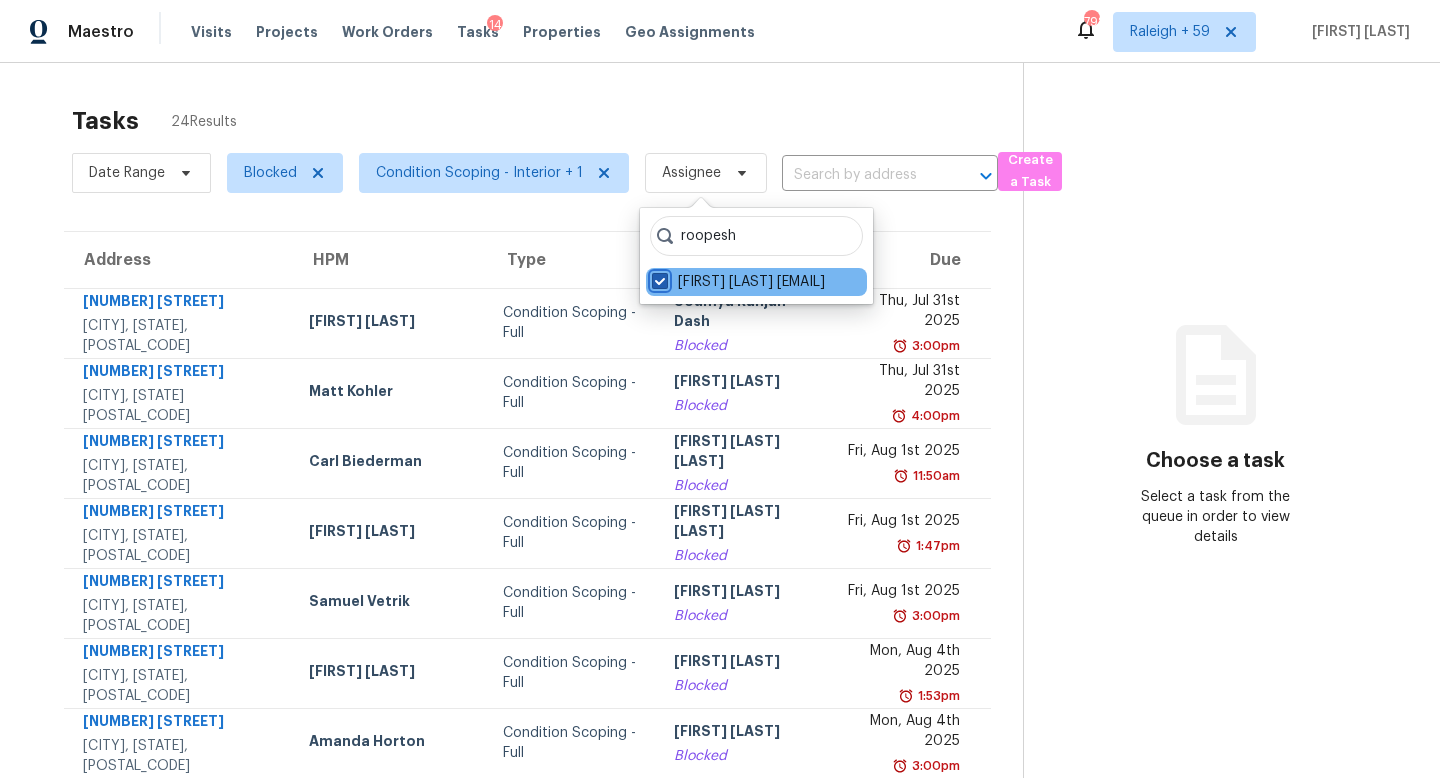 checkbox on "true" 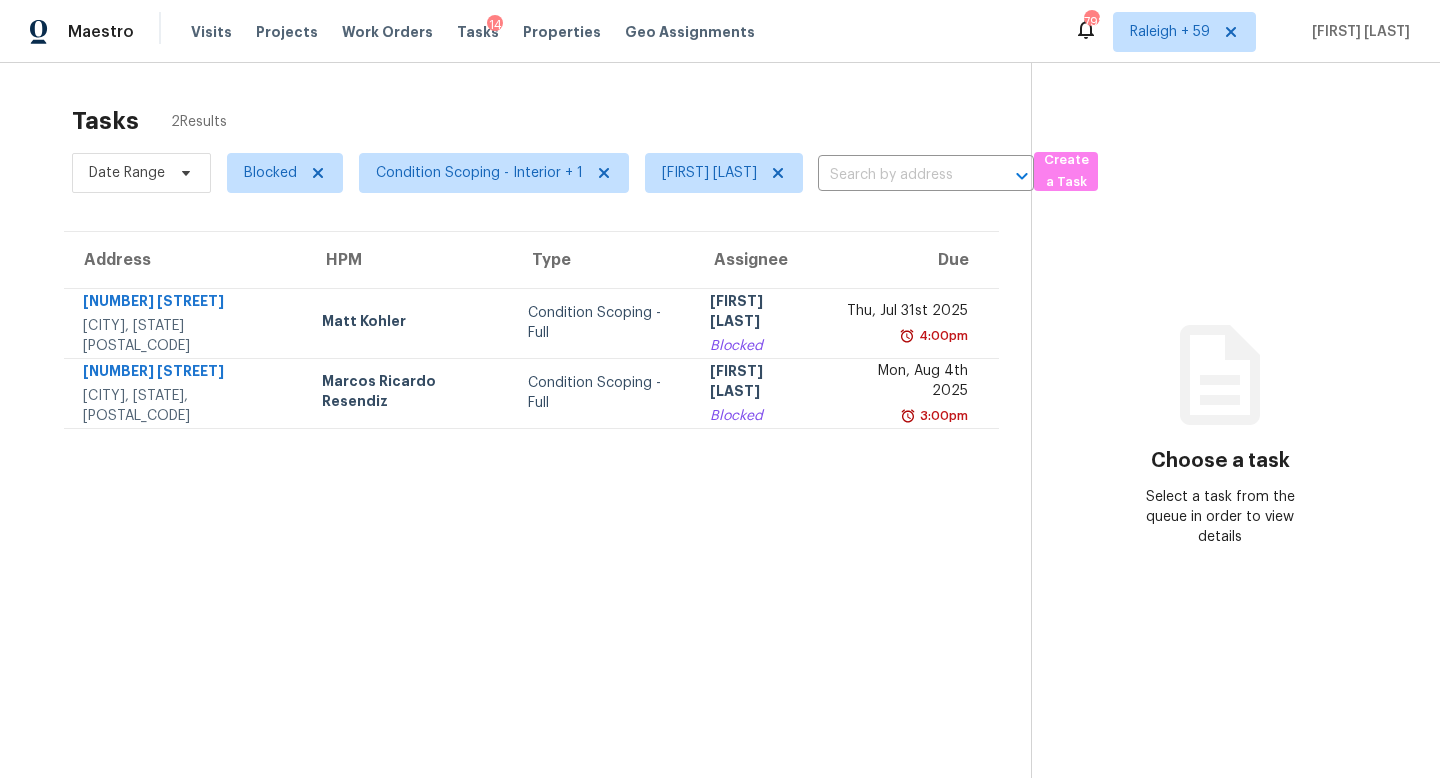 click on "Tasks 2  Results" at bounding box center [551, 121] 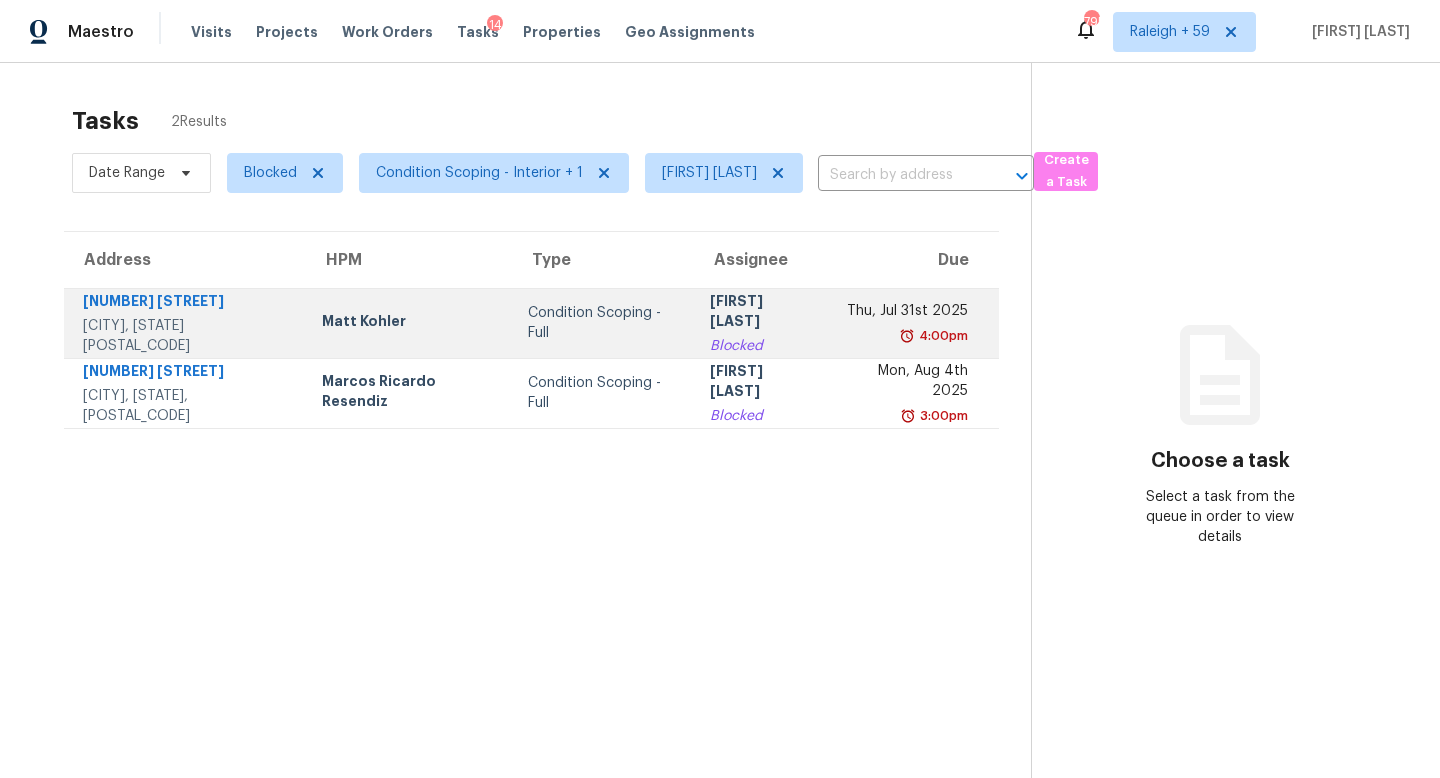 click on "[FIRST] [LAST] [LAST]" at bounding box center [761, 323] 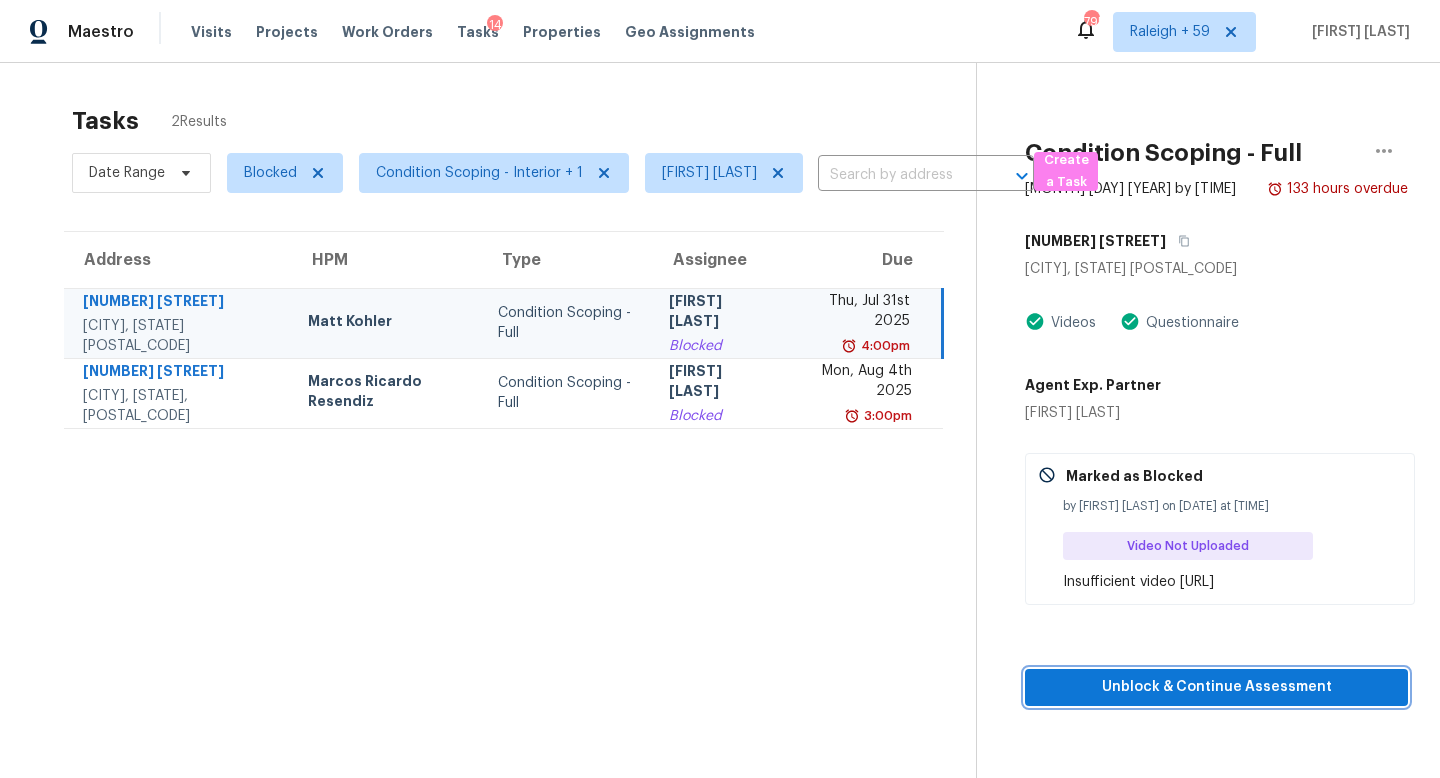 click on "Unblock & Continue Assessment" at bounding box center [1216, 687] 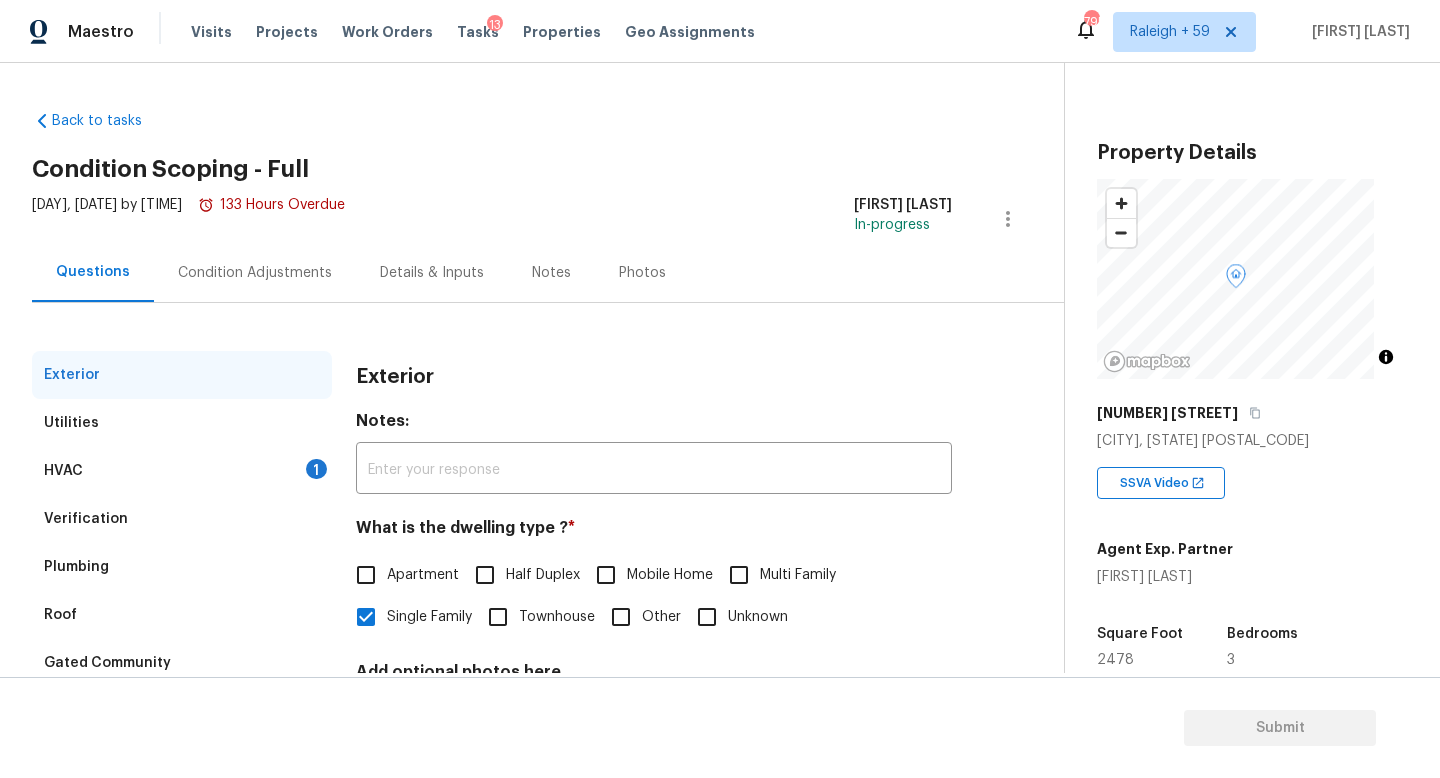 click on "Condition Adjustments" at bounding box center [255, 272] 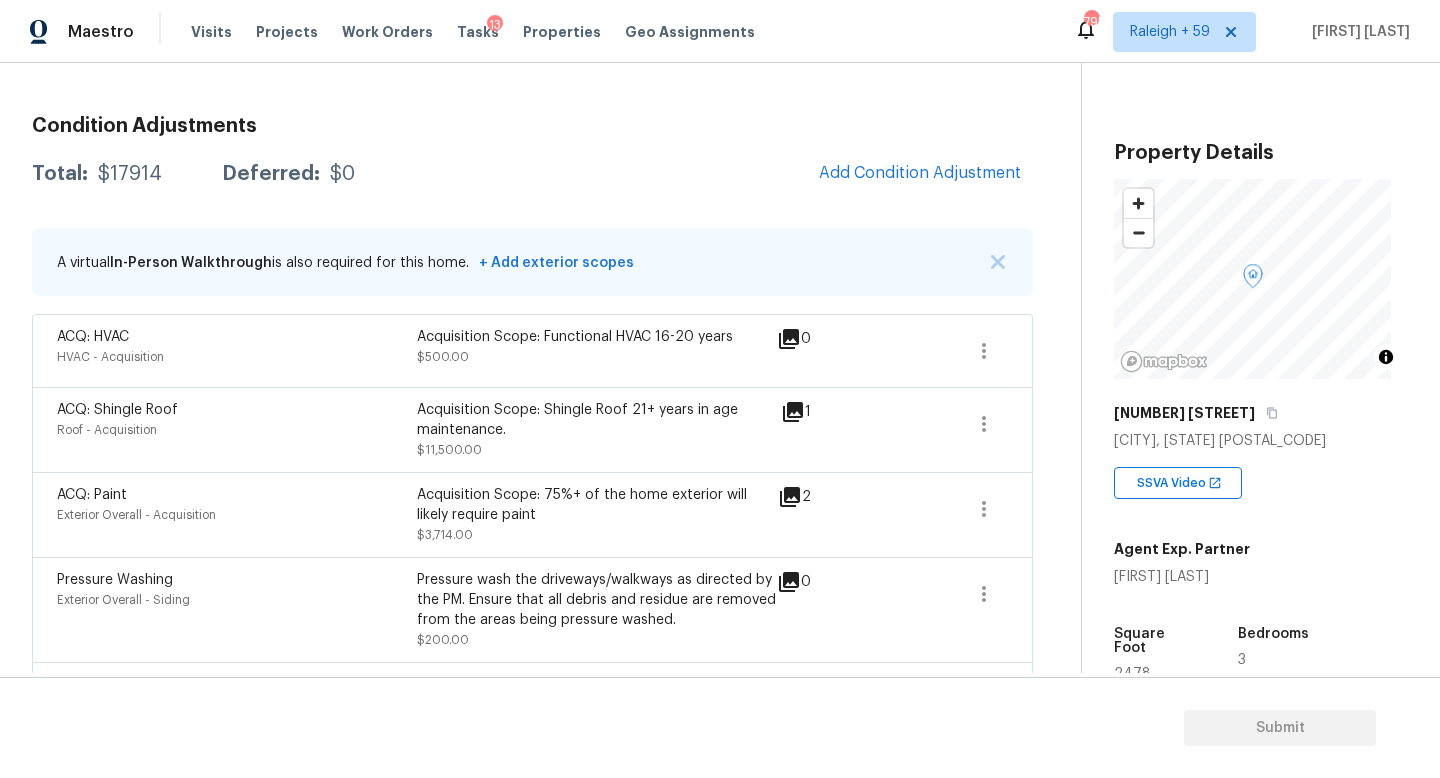 scroll, scrollTop: 67, scrollLeft: 0, axis: vertical 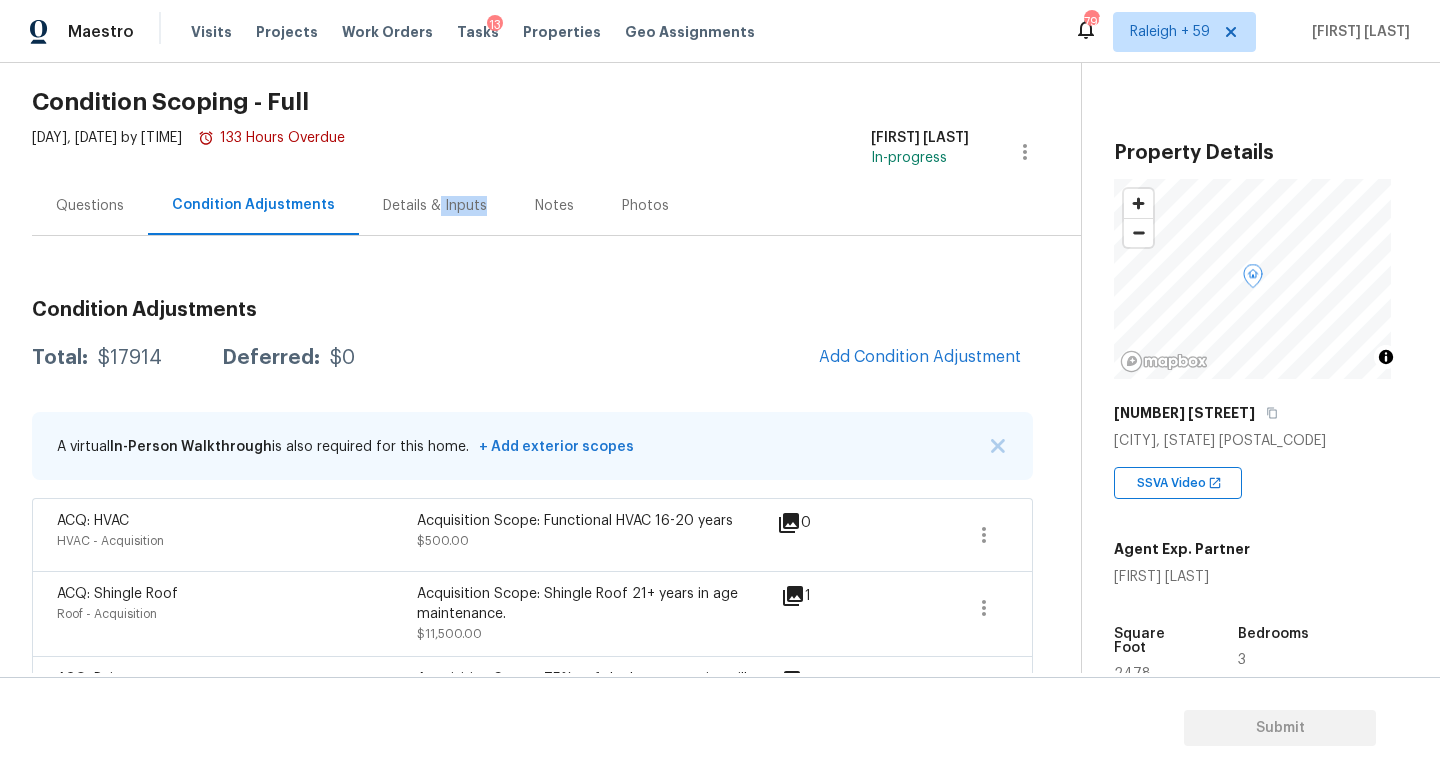 click on "Details & Inputs" at bounding box center (435, 205) 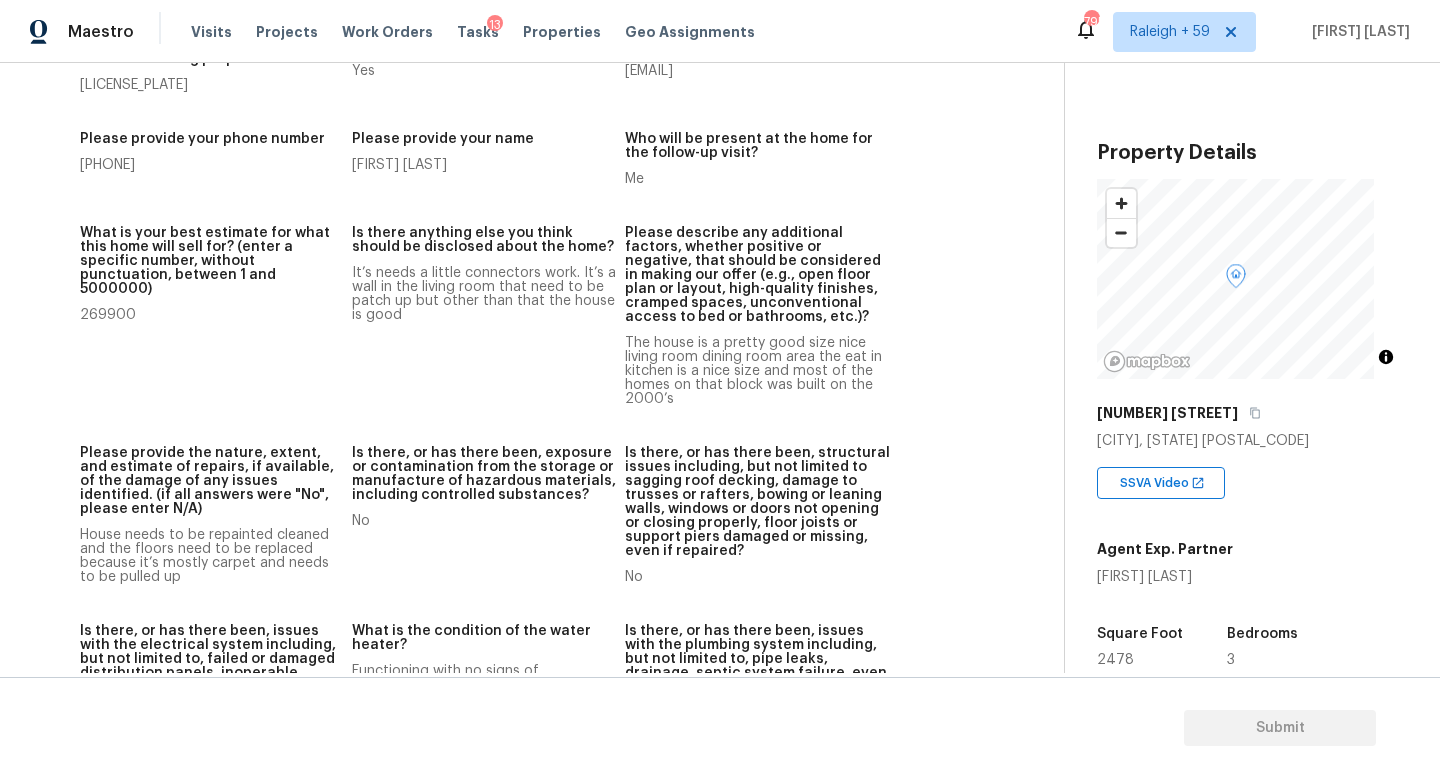 scroll, scrollTop: 0, scrollLeft: 0, axis: both 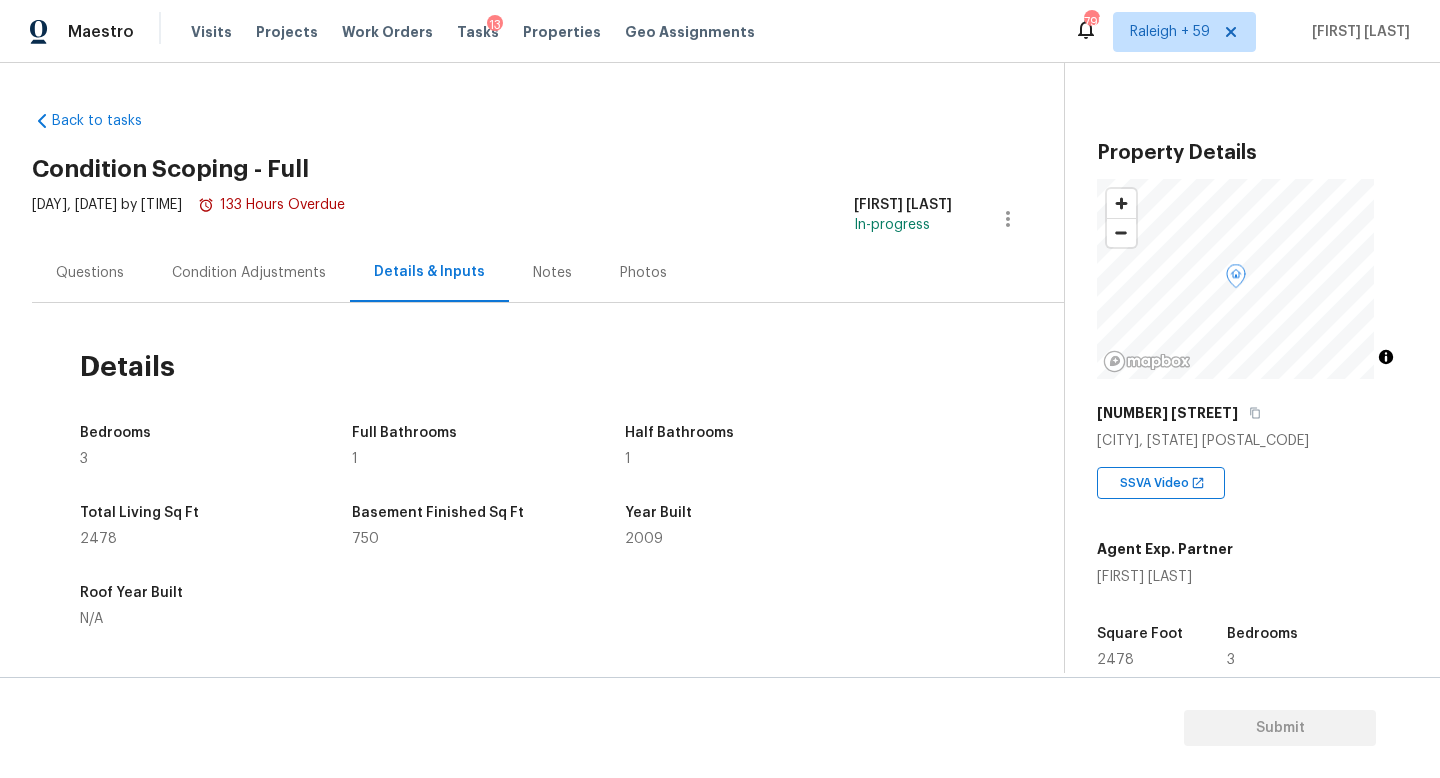 click on "Questions" at bounding box center (90, 272) 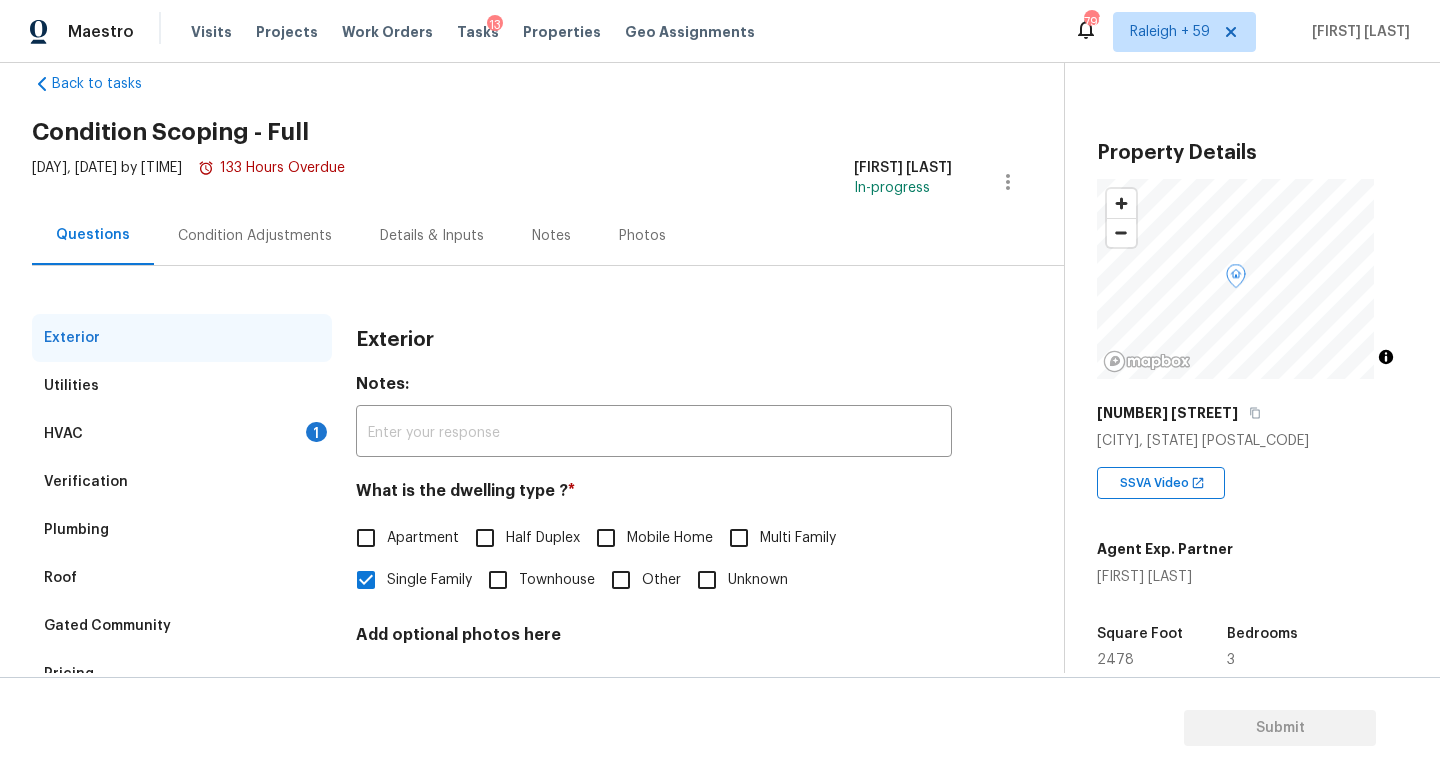 scroll, scrollTop: 0, scrollLeft: 0, axis: both 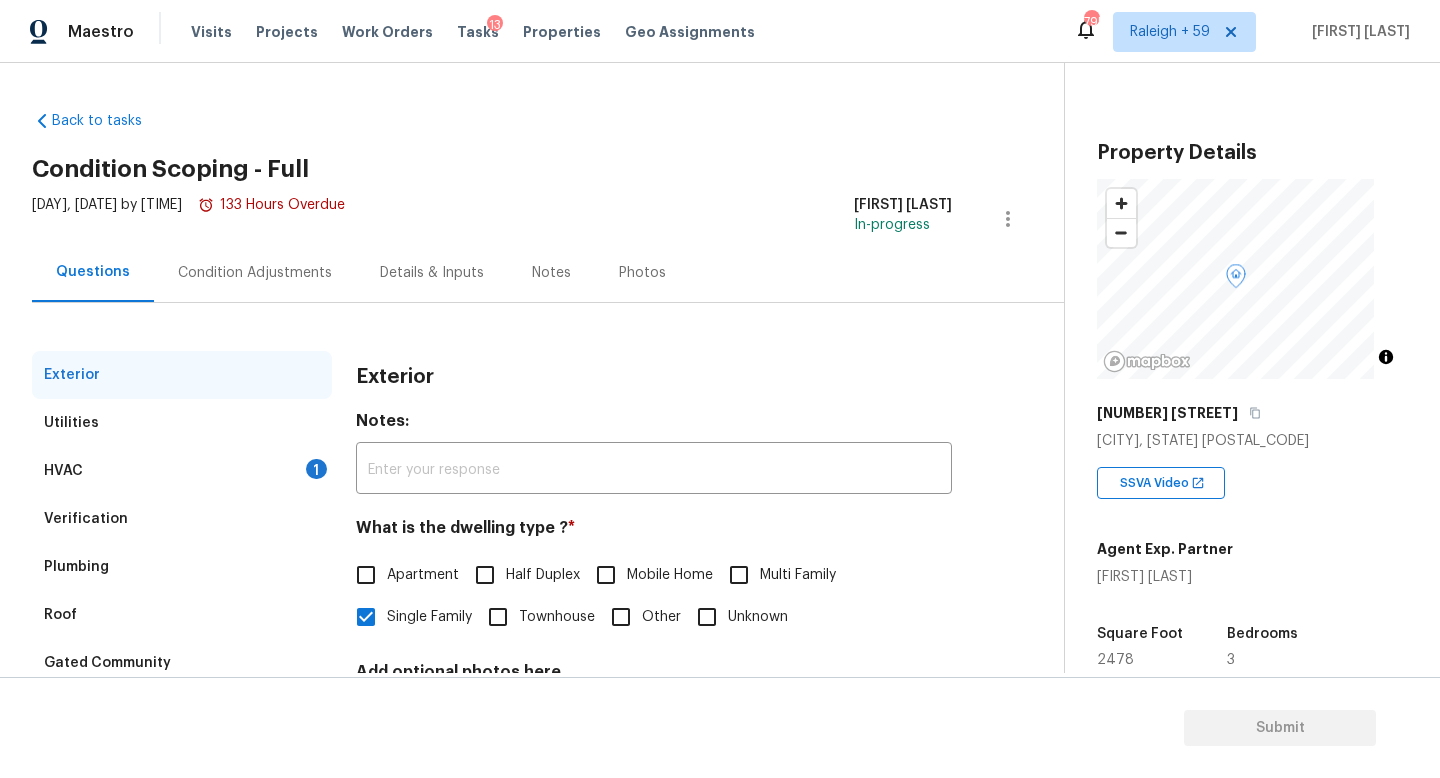click on "Condition Adjustments" at bounding box center [255, 272] 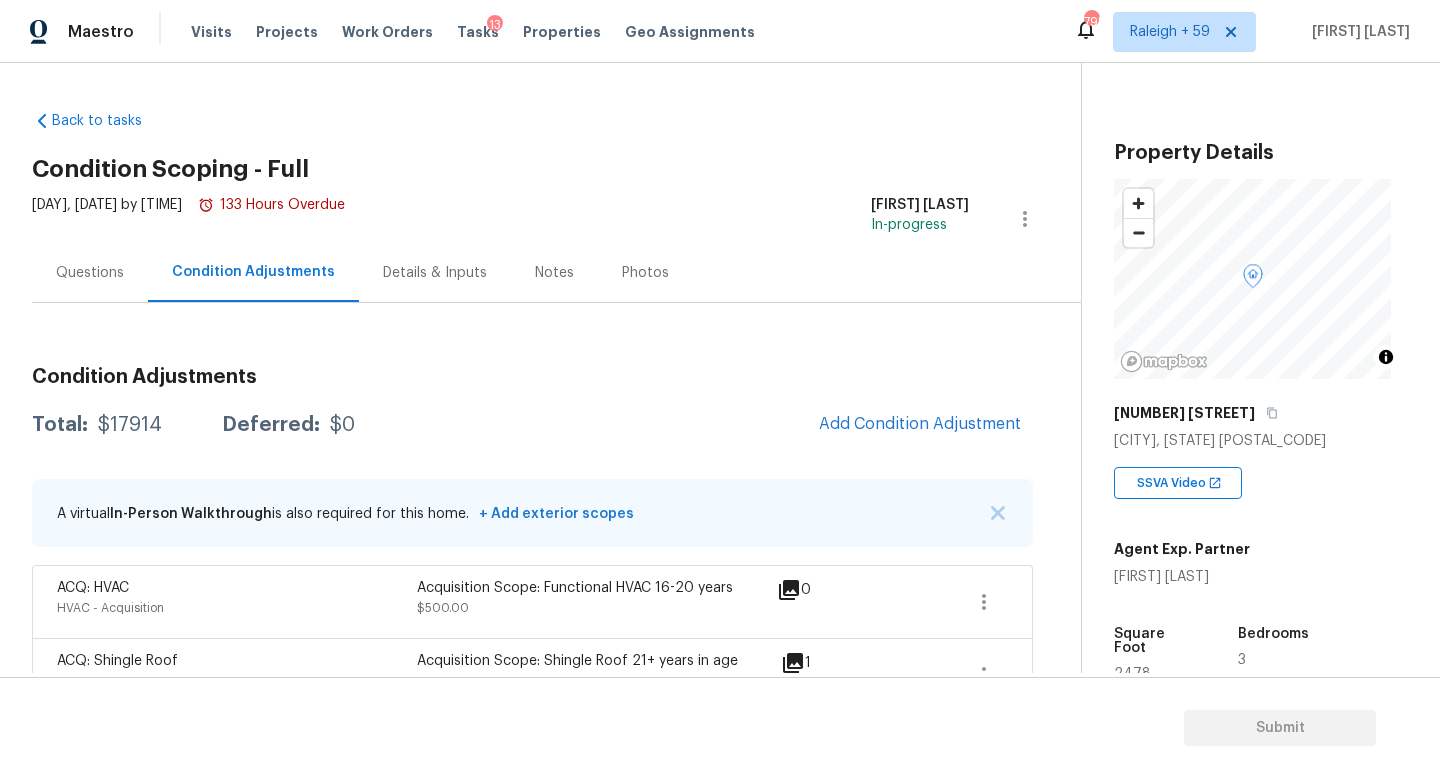 scroll, scrollTop: 0, scrollLeft: 0, axis: both 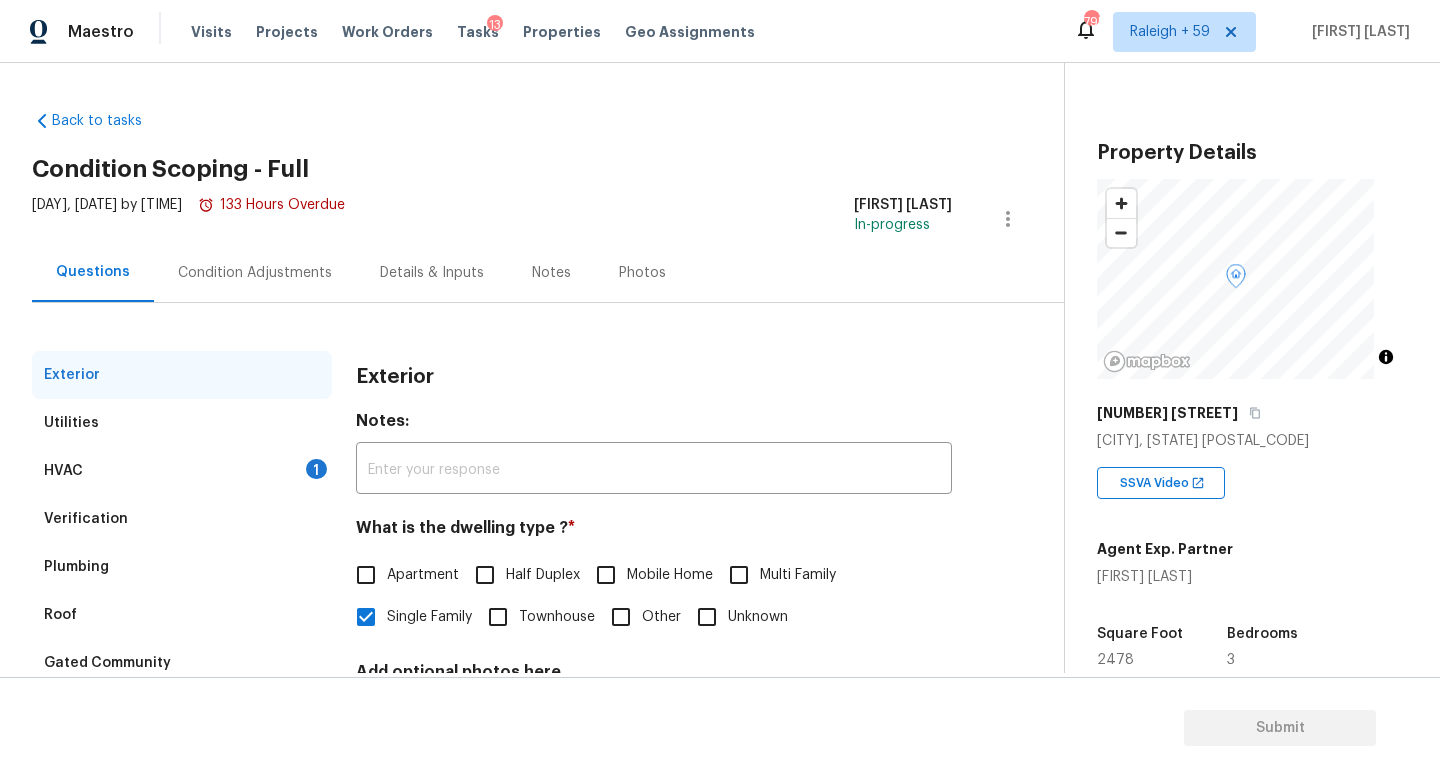 click on "Condition Adjustments" at bounding box center (255, 272) 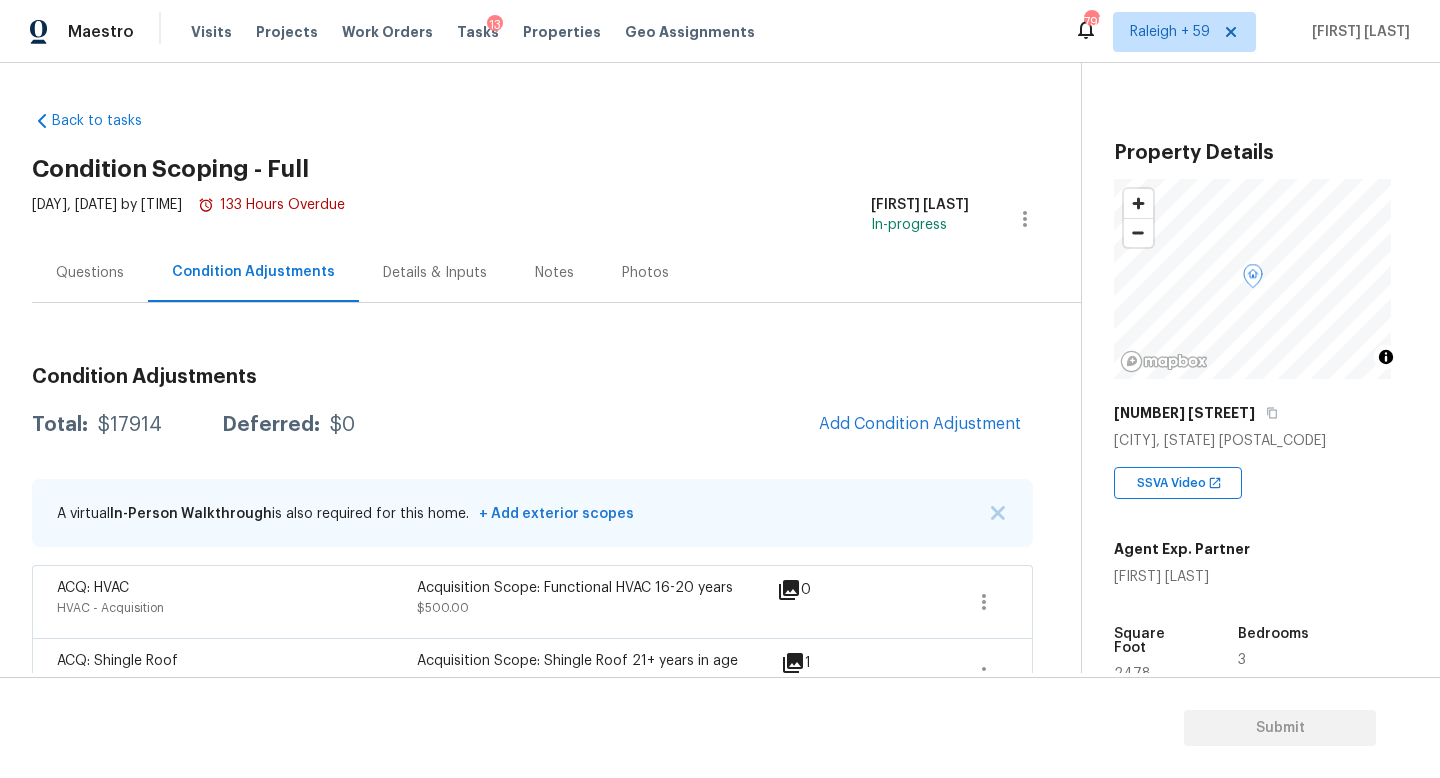 click on "Questions" at bounding box center [90, 272] 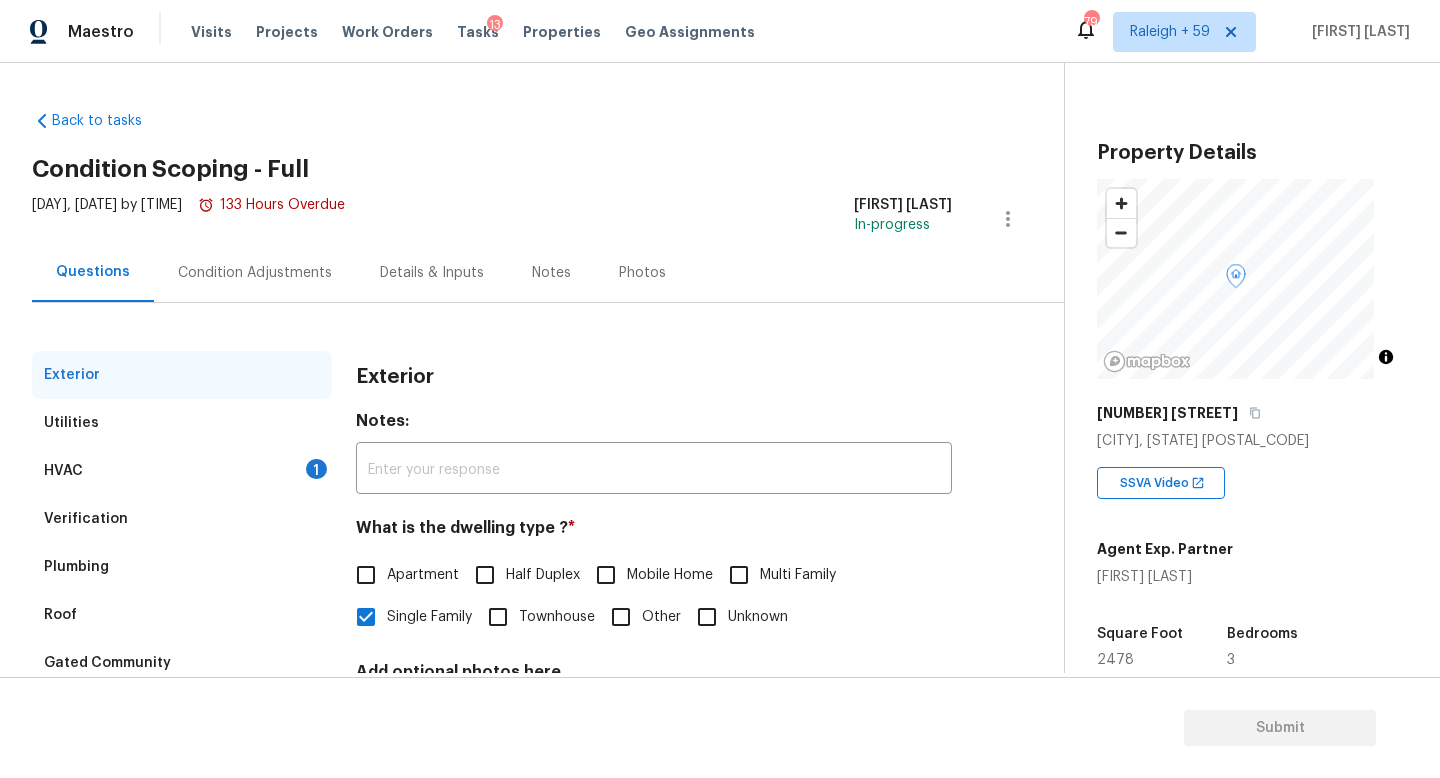 click on "HVAC 1" at bounding box center (182, 471) 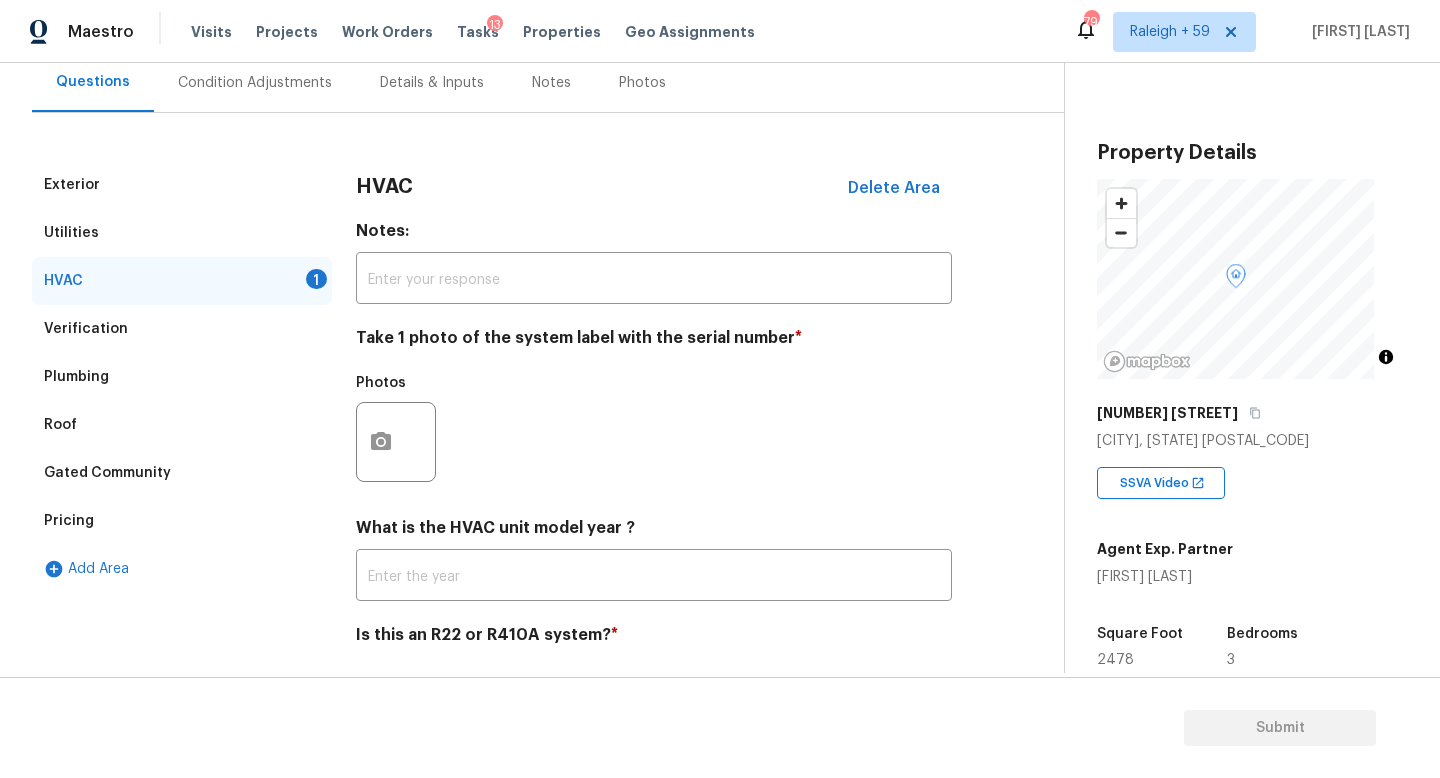 scroll, scrollTop: 0, scrollLeft: 0, axis: both 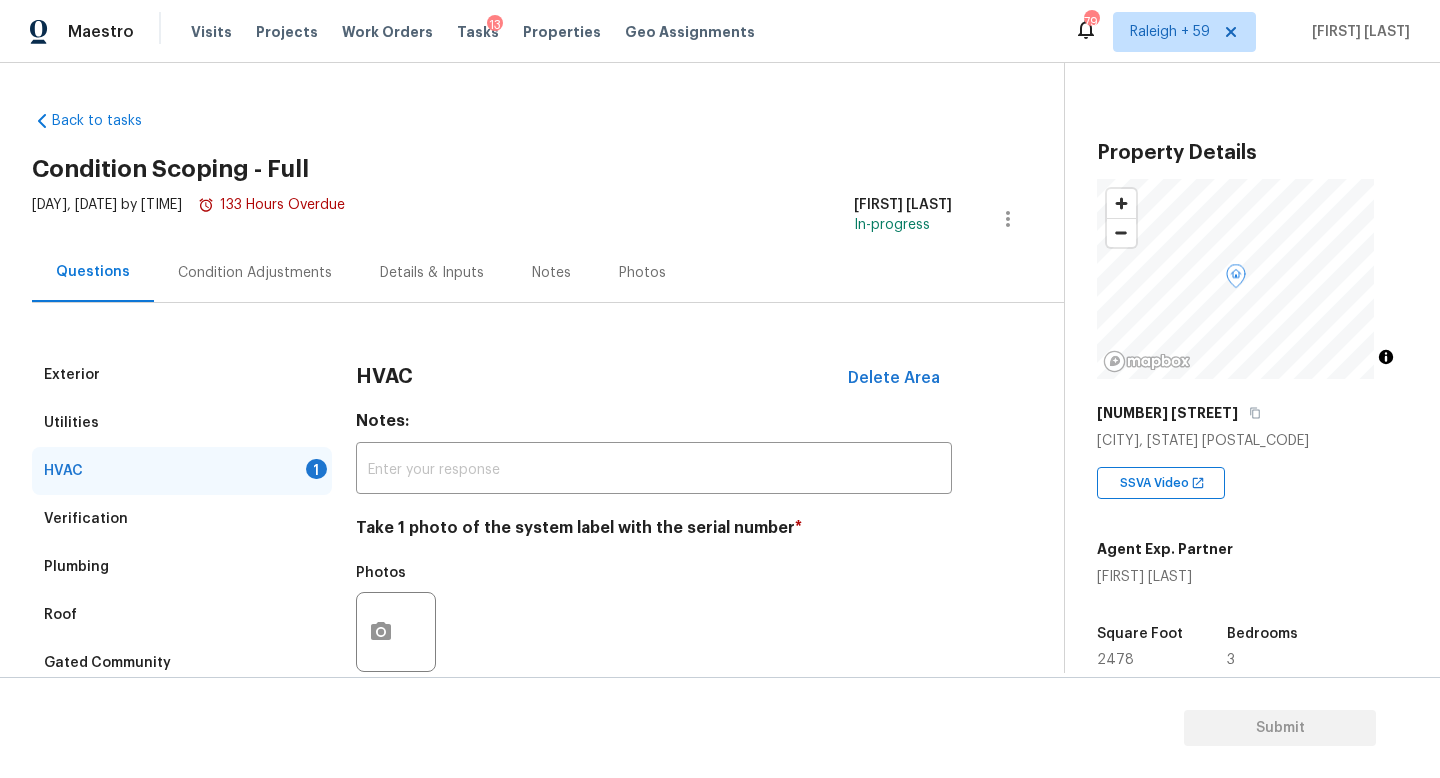 click on "Verification" at bounding box center (182, 519) 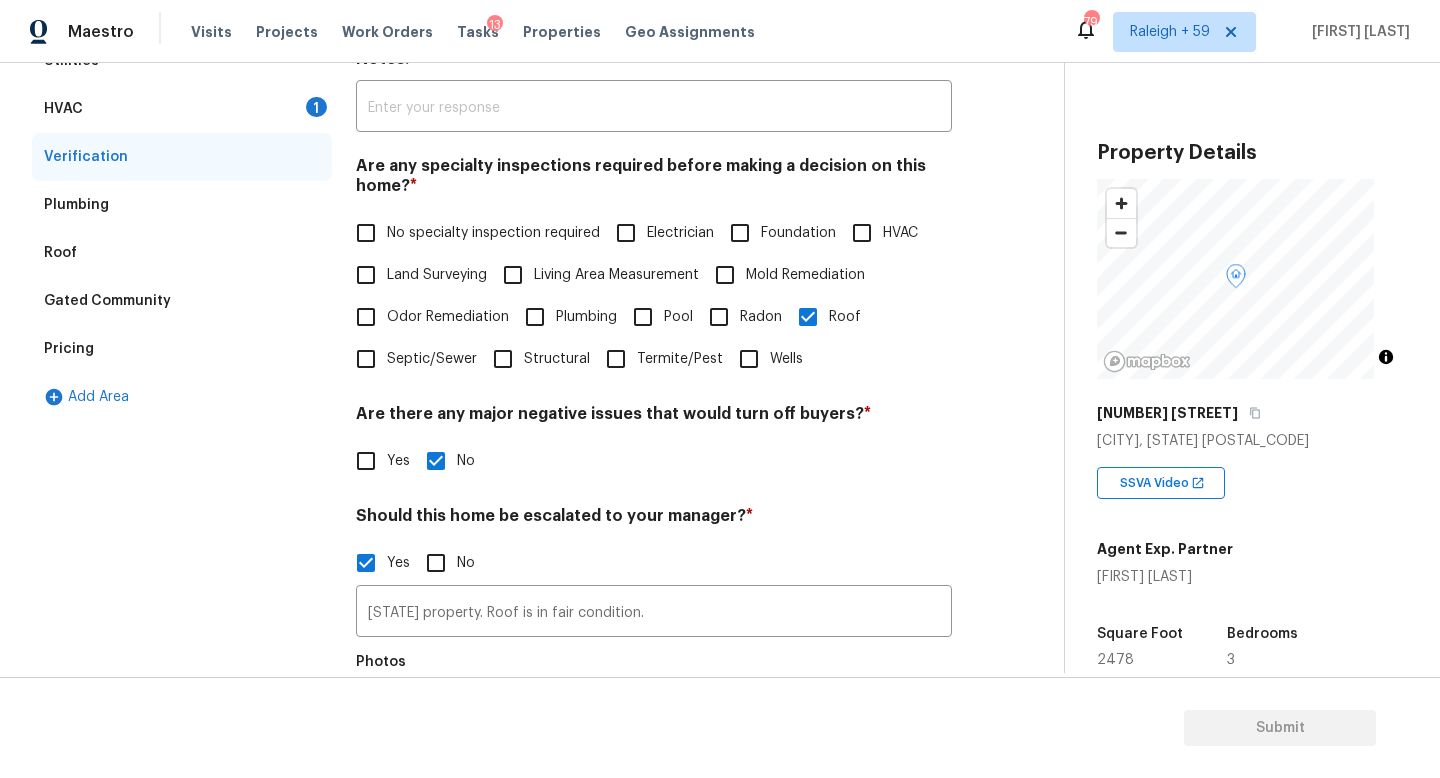 scroll, scrollTop: 444, scrollLeft: 0, axis: vertical 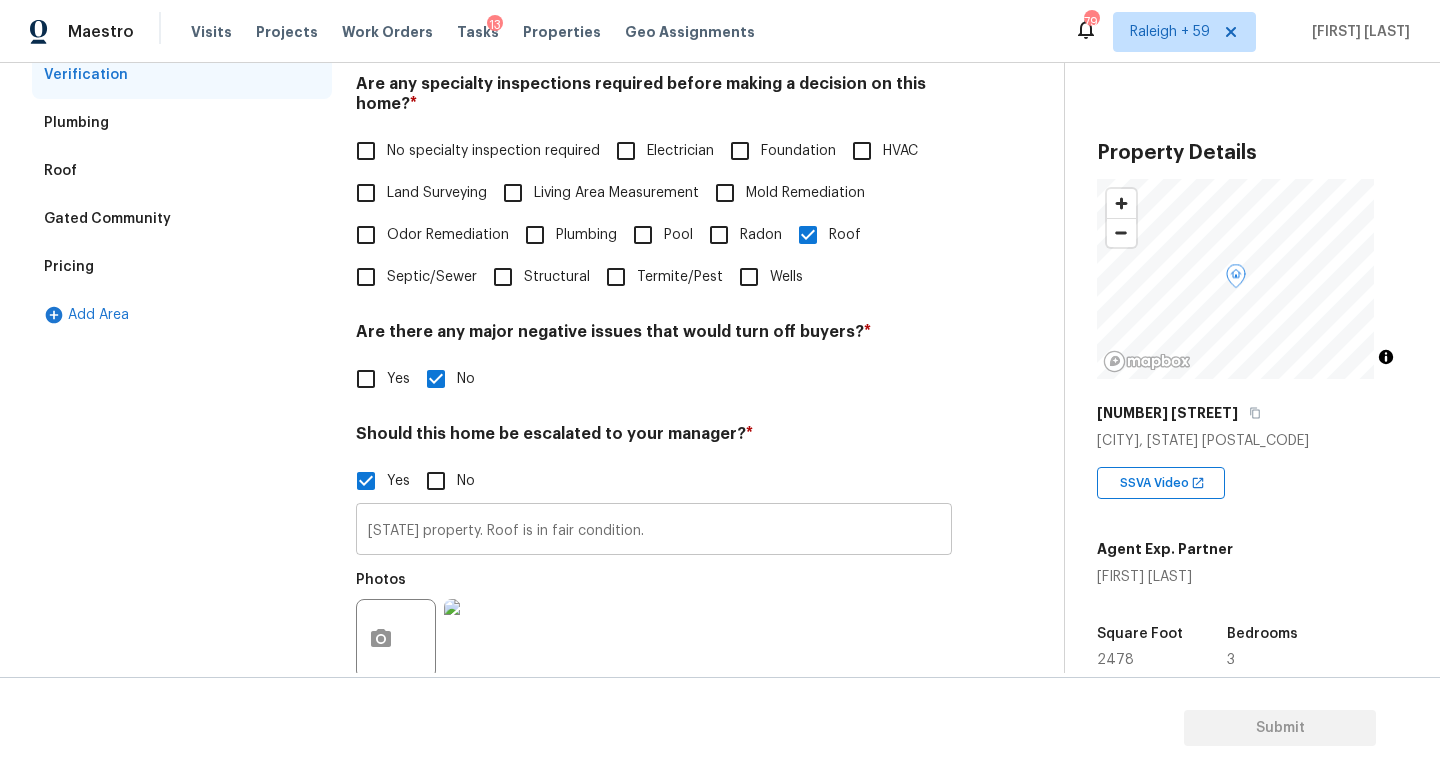 click on "[STATE] property. Roof is in fair condition." at bounding box center [654, 531] 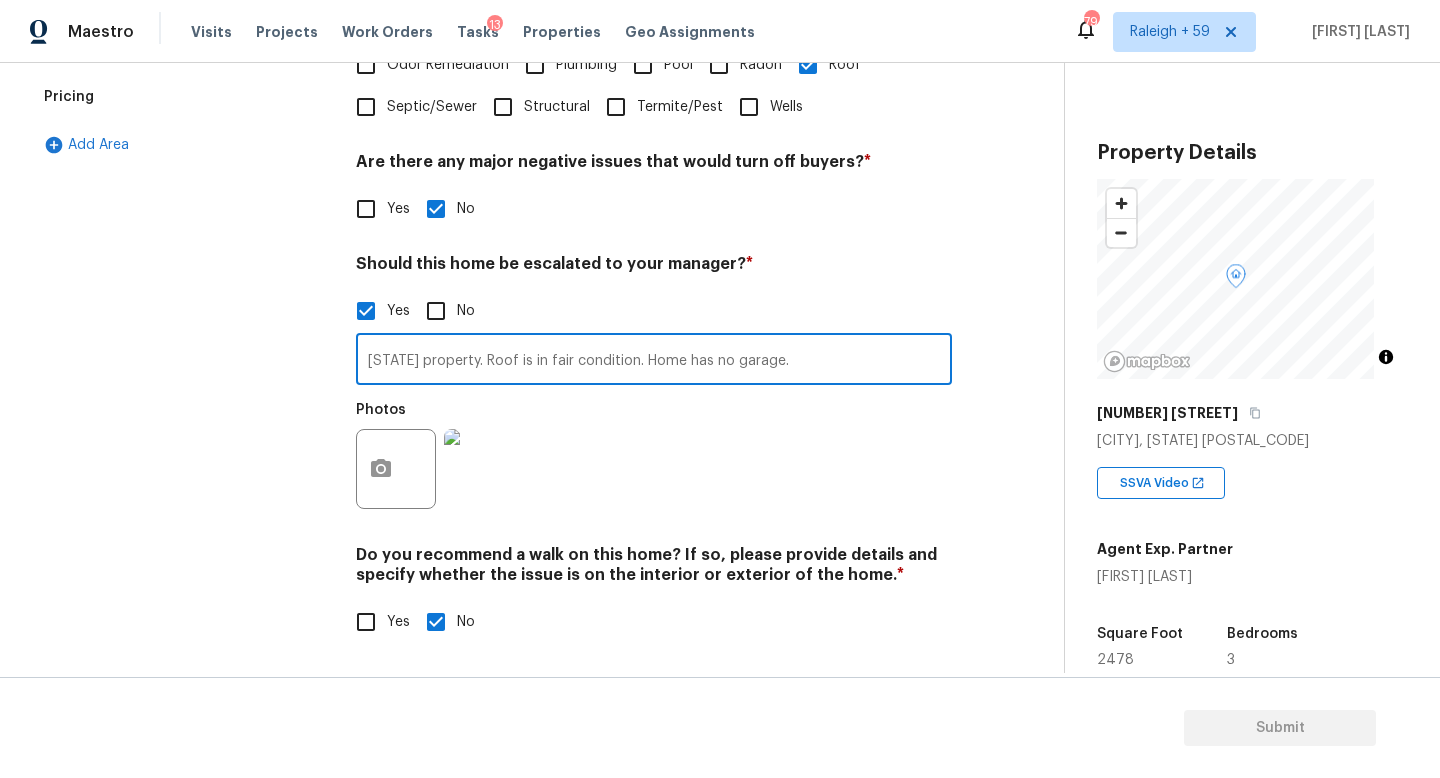 scroll, scrollTop: 639, scrollLeft: 0, axis: vertical 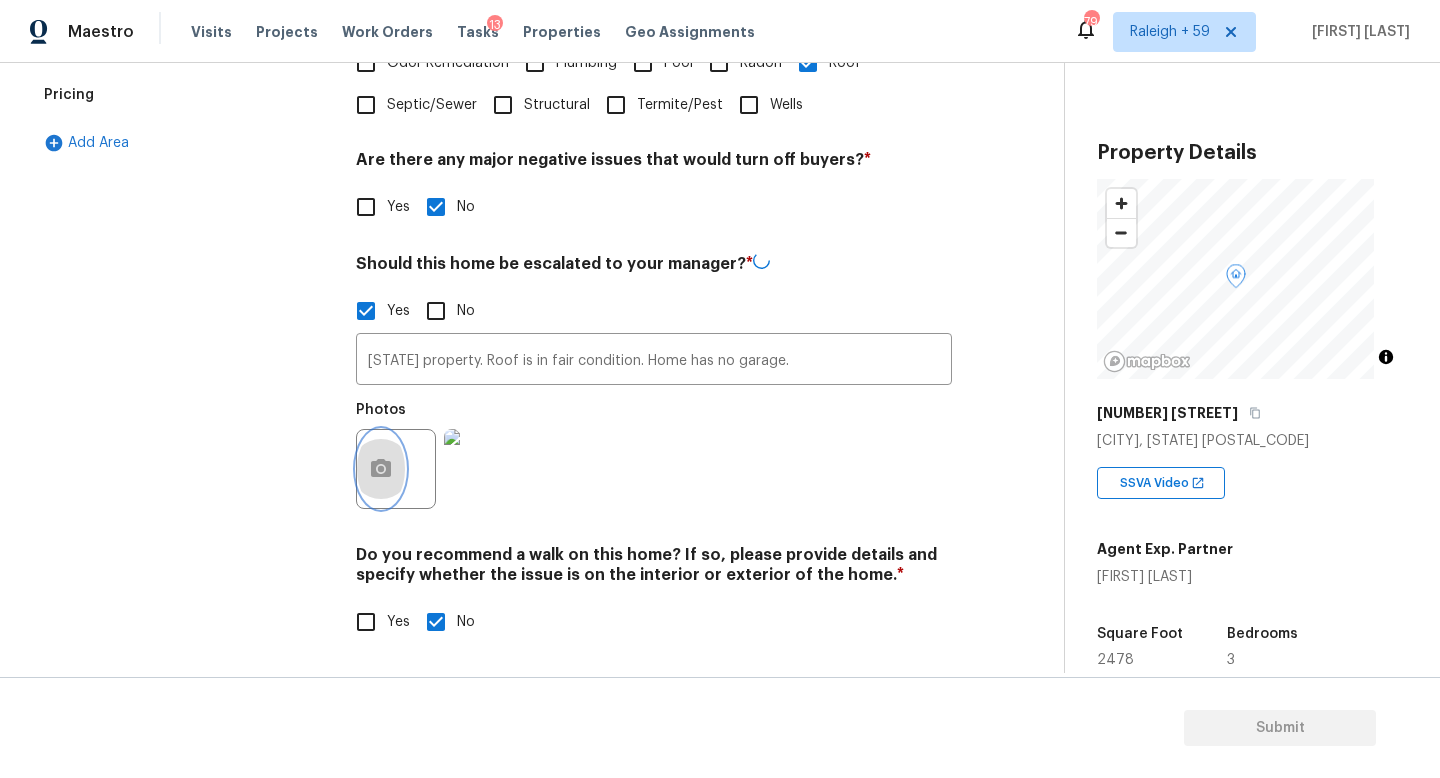 click at bounding box center (381, 469) 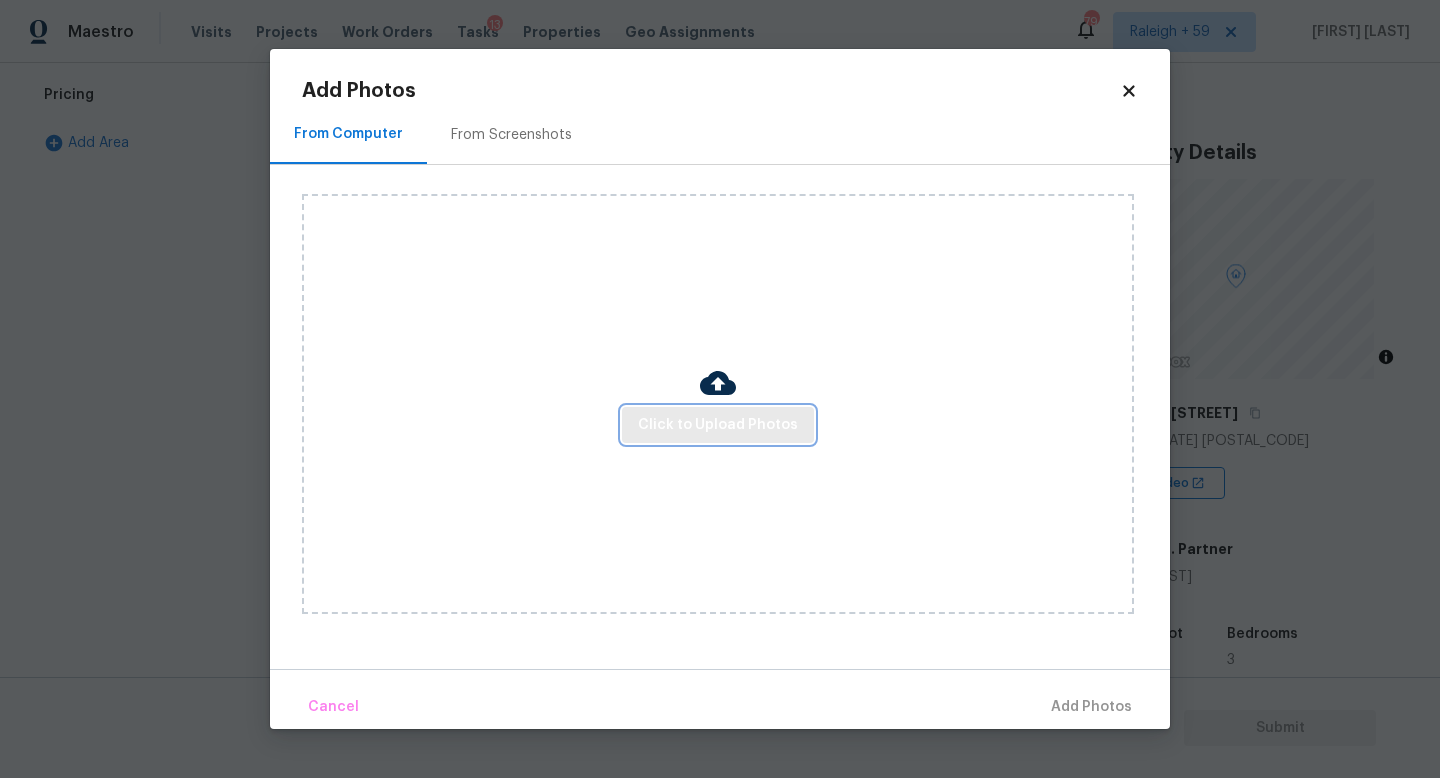 click on "Click to Upload Photos" at bounding box center (718, 425) 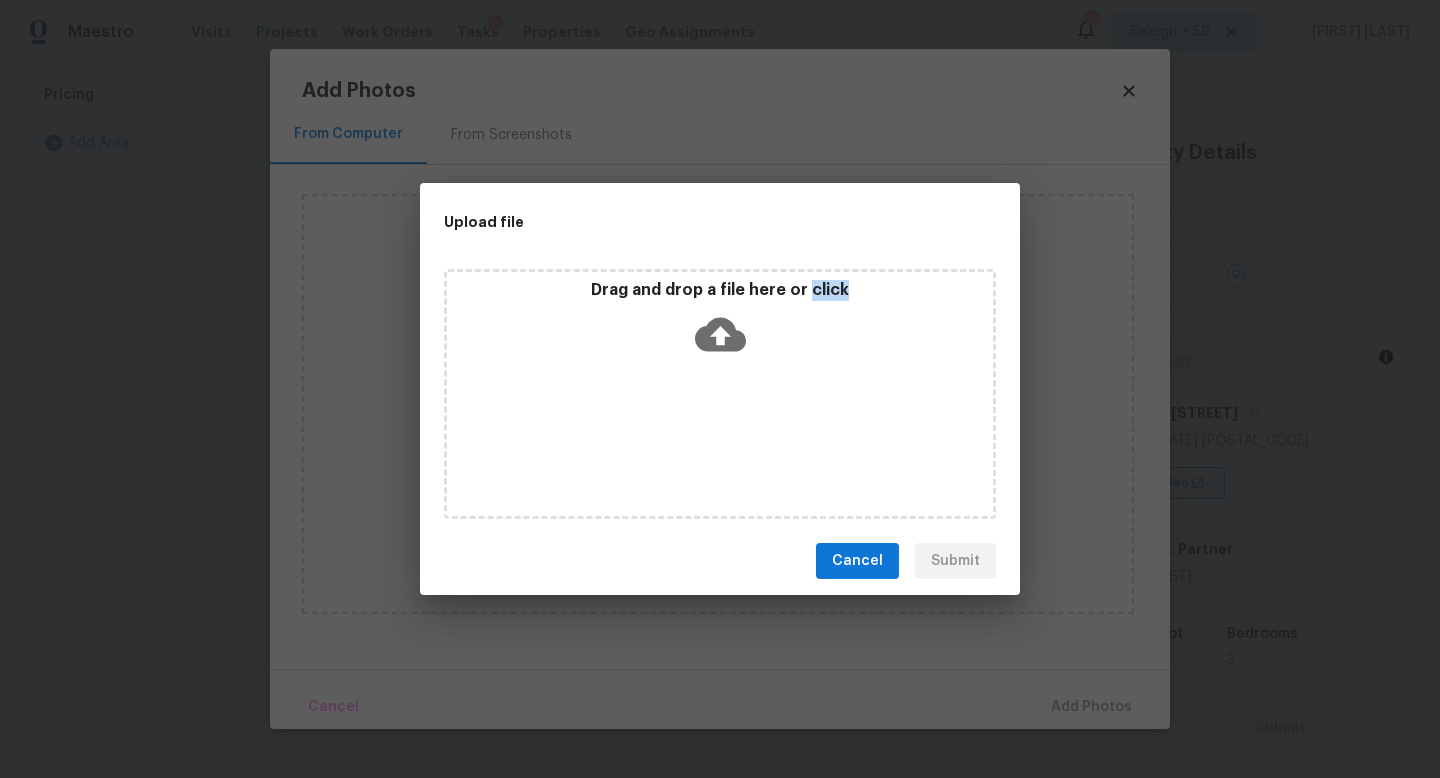 click on "Drag and drop a file here or click" at bounding box center [720, 394] 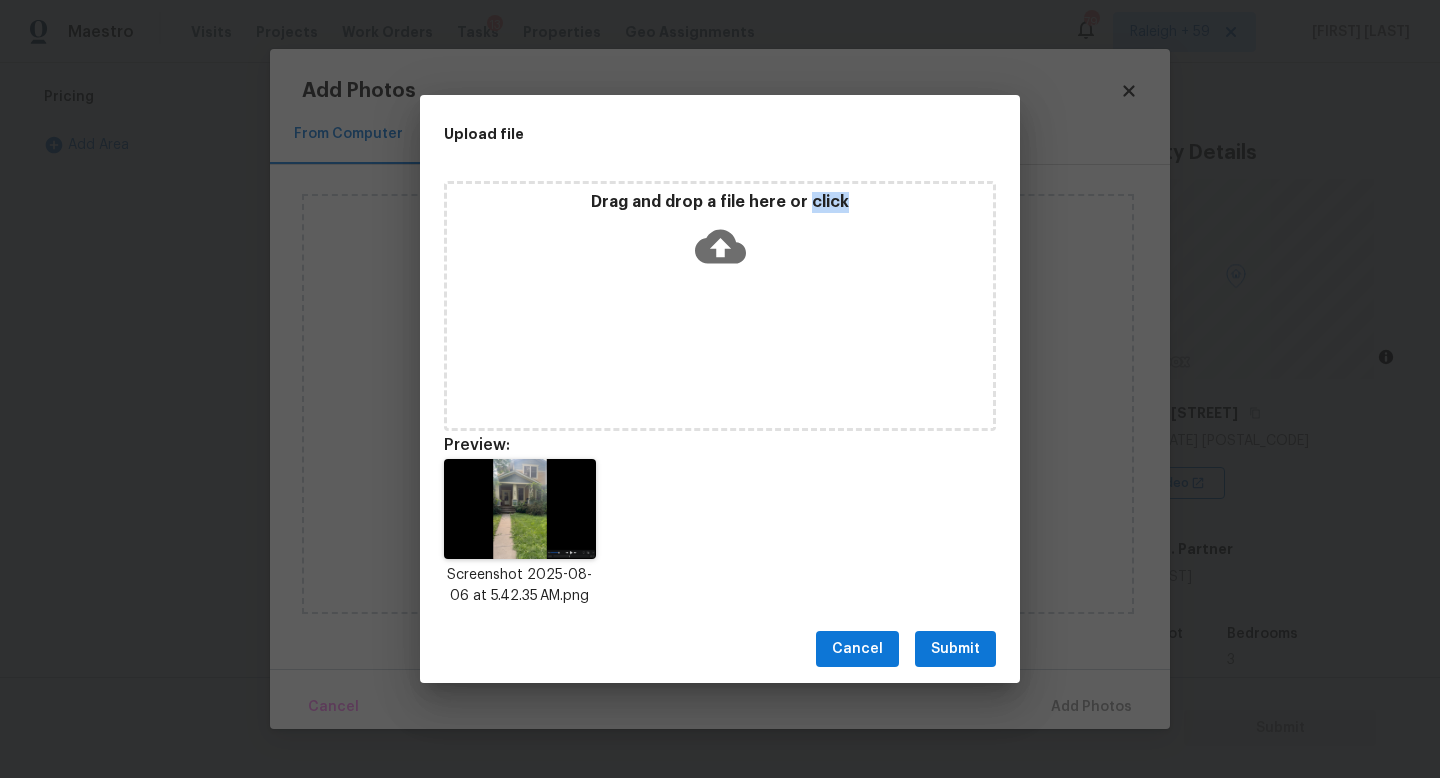 click on "Submit" at bounding box center [955, 649] 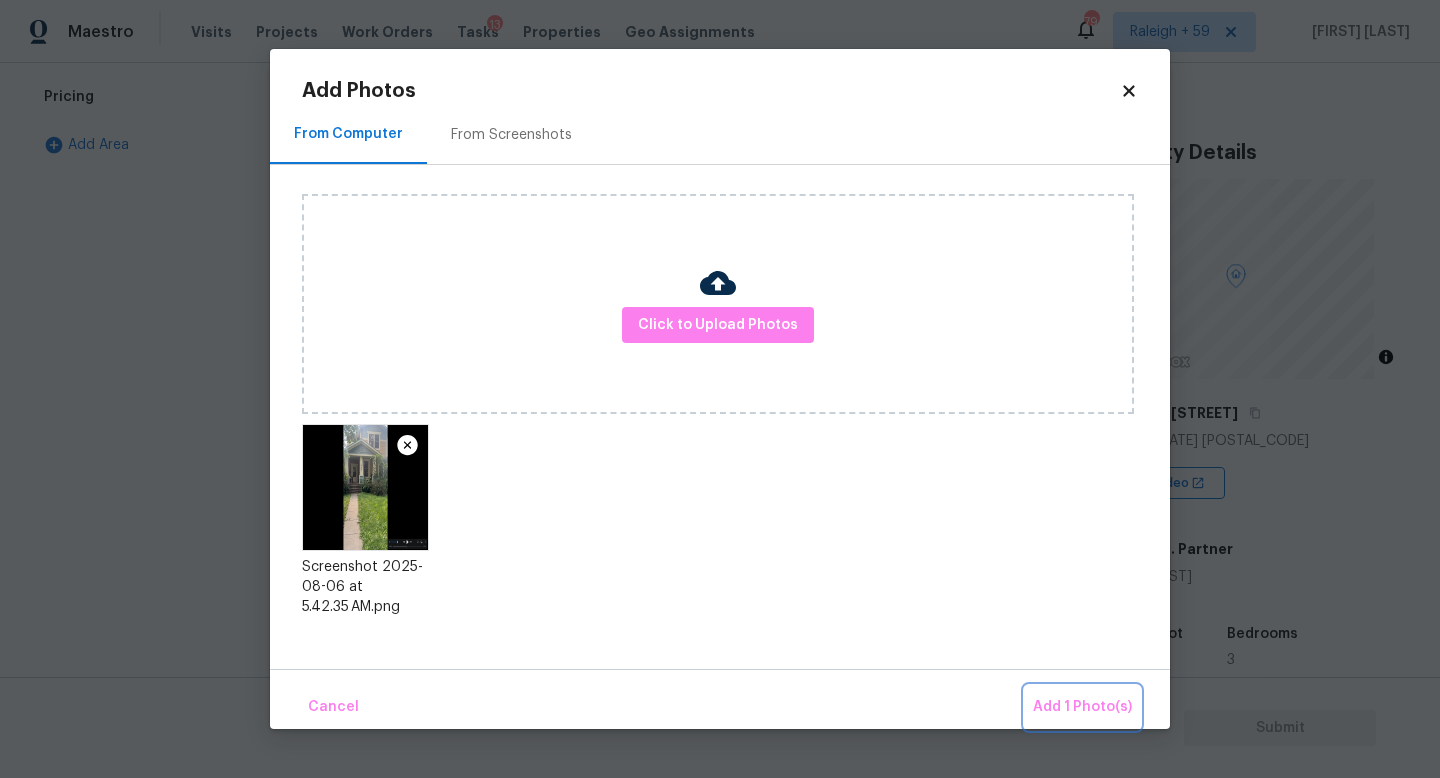 click on "Add 1 Photo(s)" at bounding box center (1082, 707) 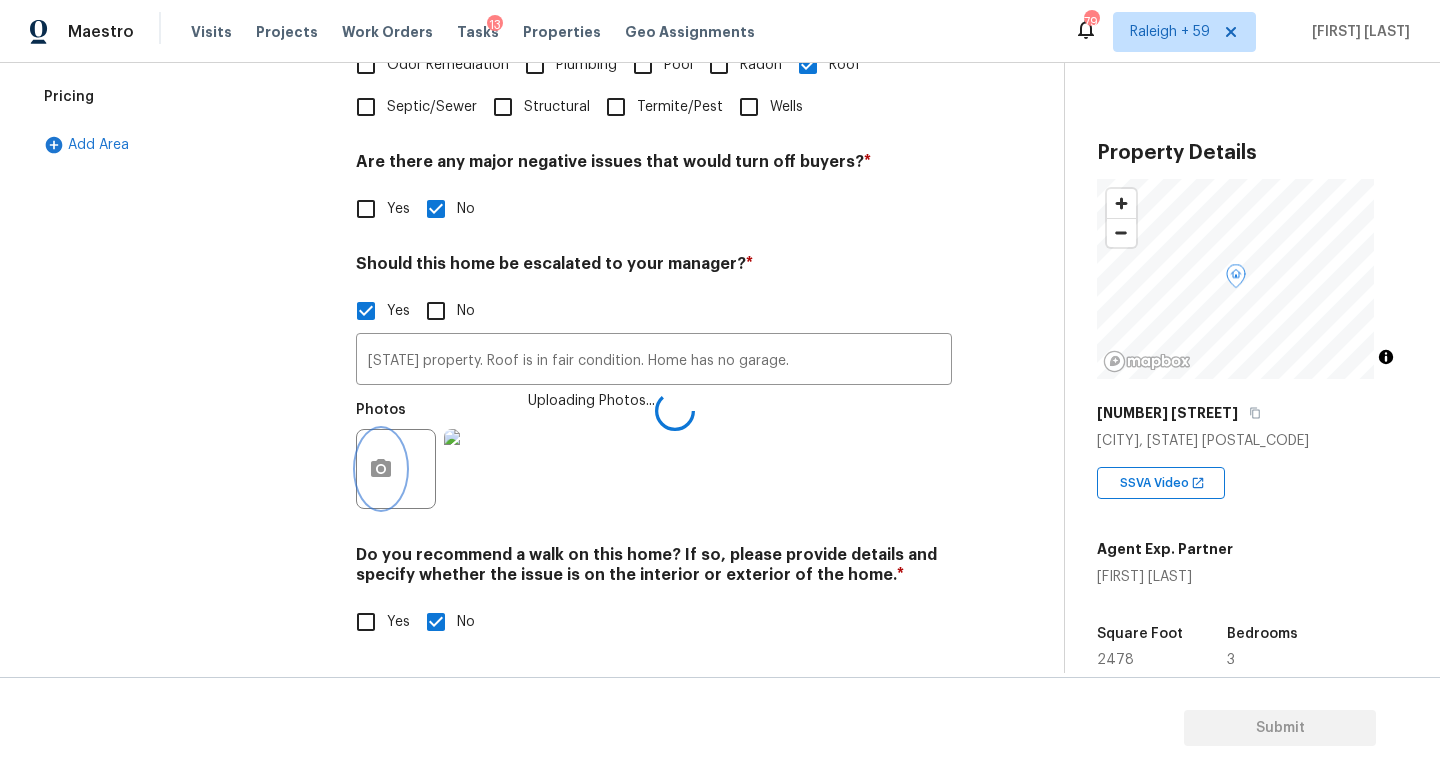 scroll, scrollTop: 671, scrollLeft: 0, axis: vertical 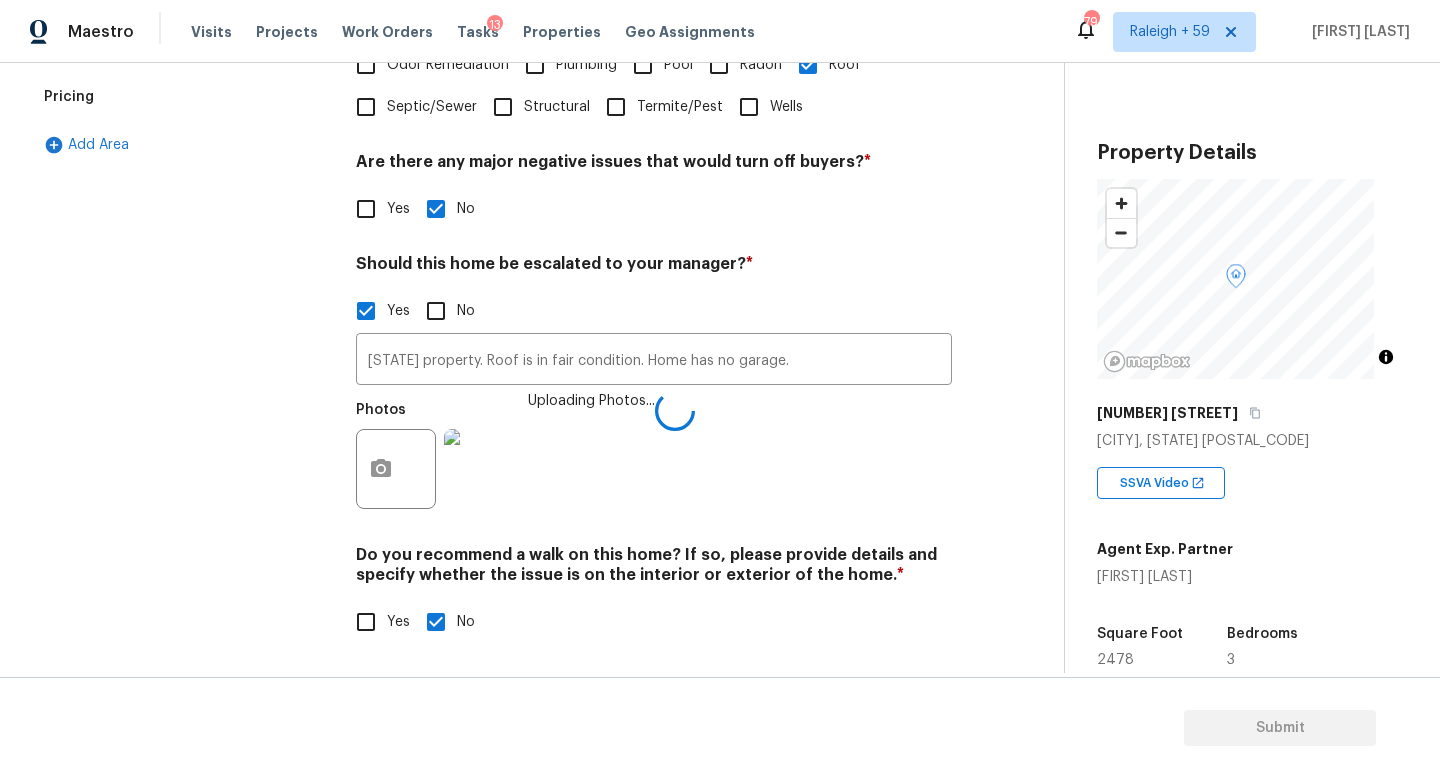 click at bounding box center (484, 469) 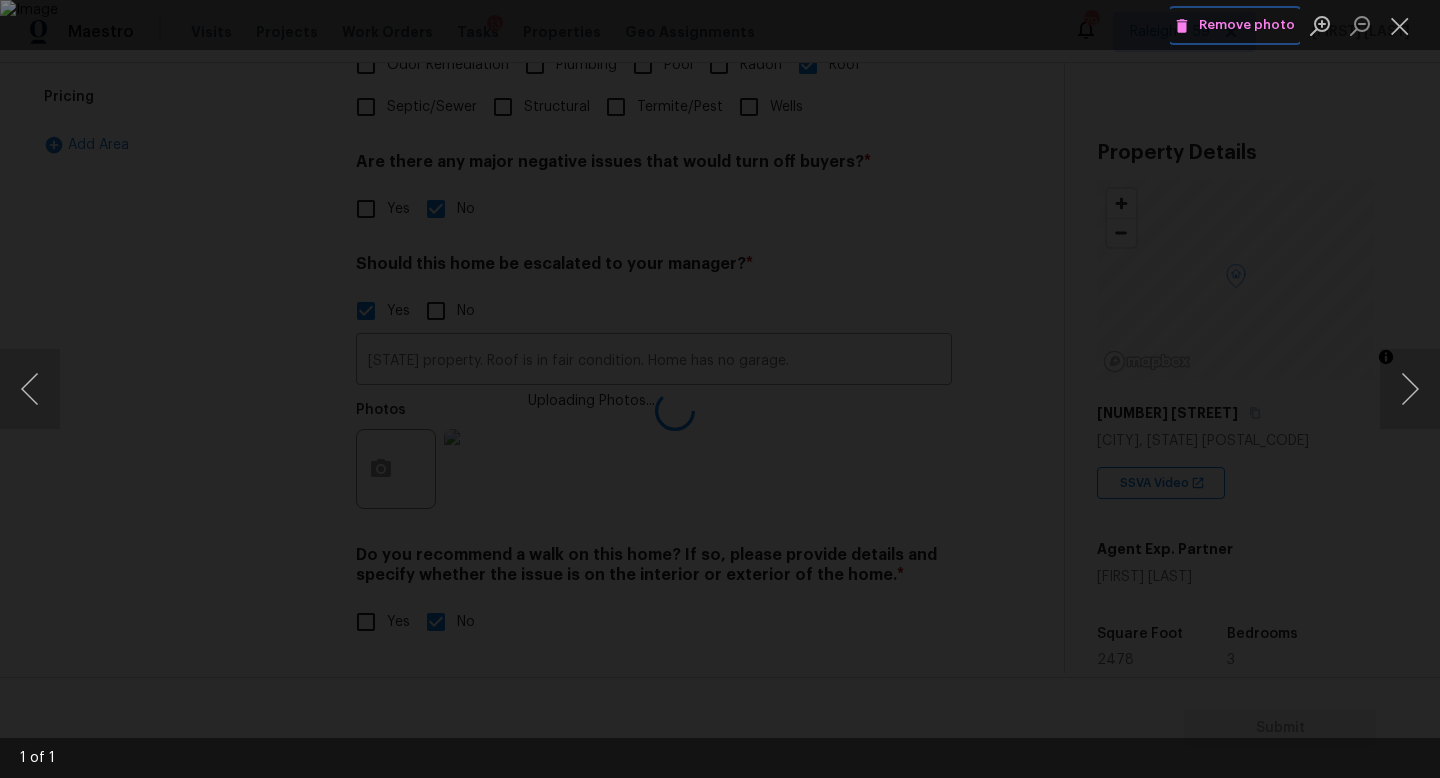 click on "Remove photo" at bounding box center [1235, 25] 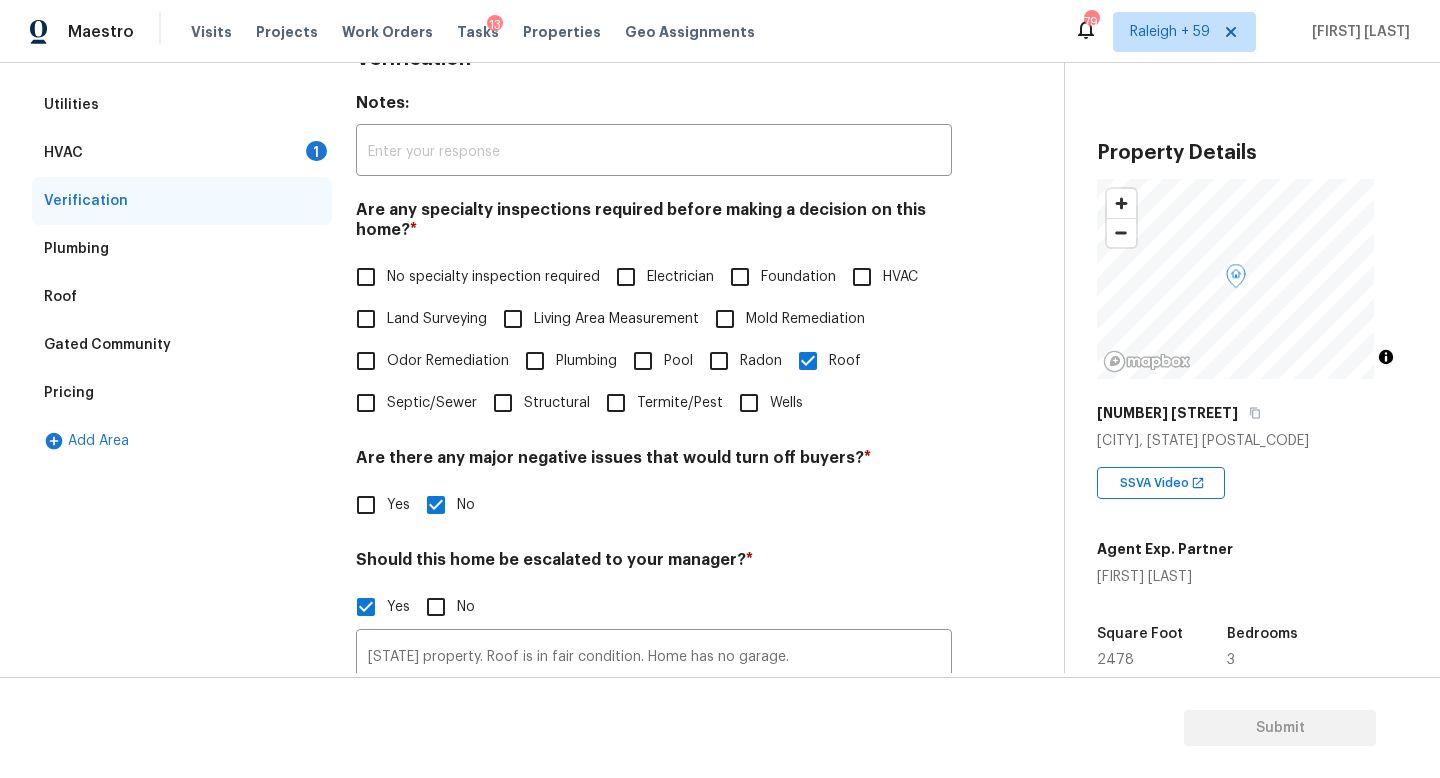scroll, scrollTop: 42, scrollLeft: 0, axis: vertical 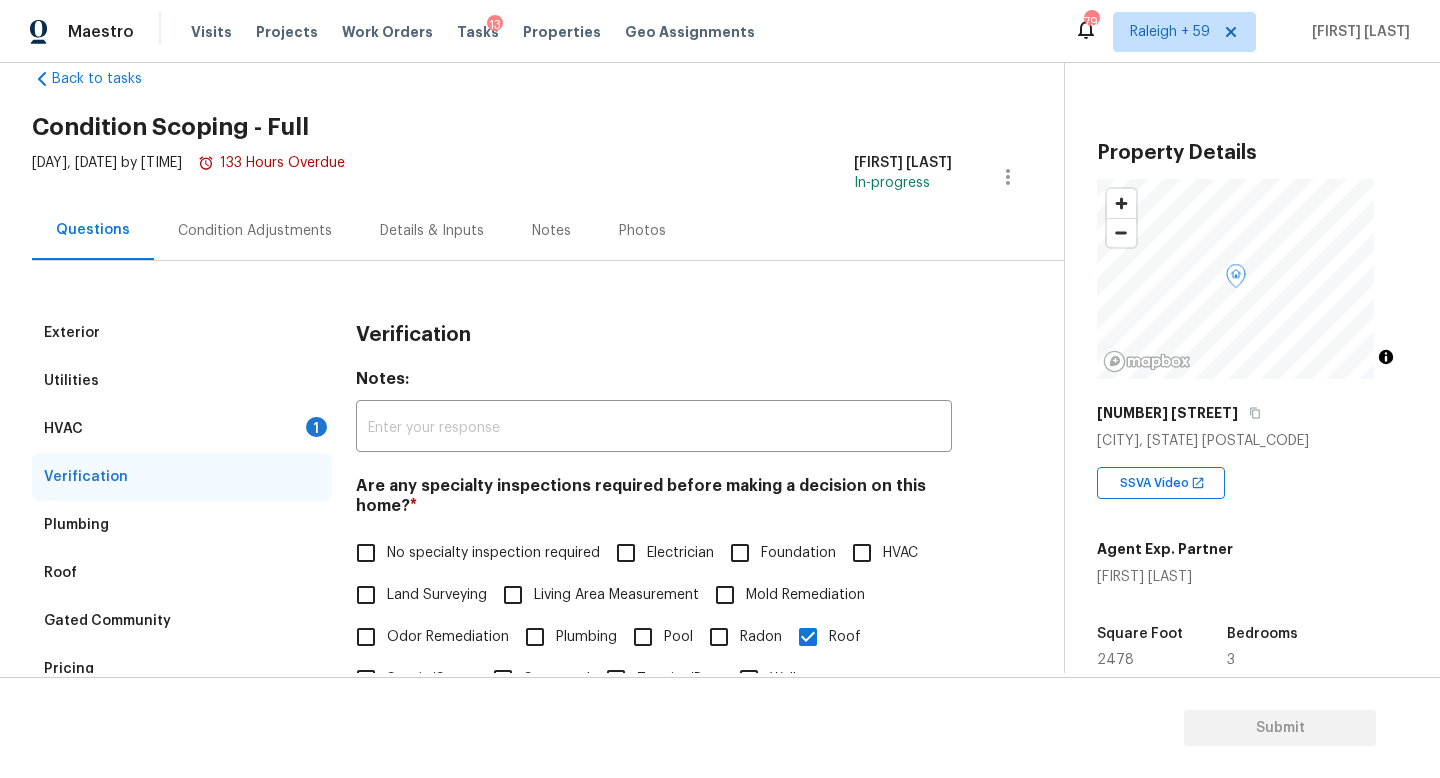 click on "Plumbing" at bounding box center (182, 525) 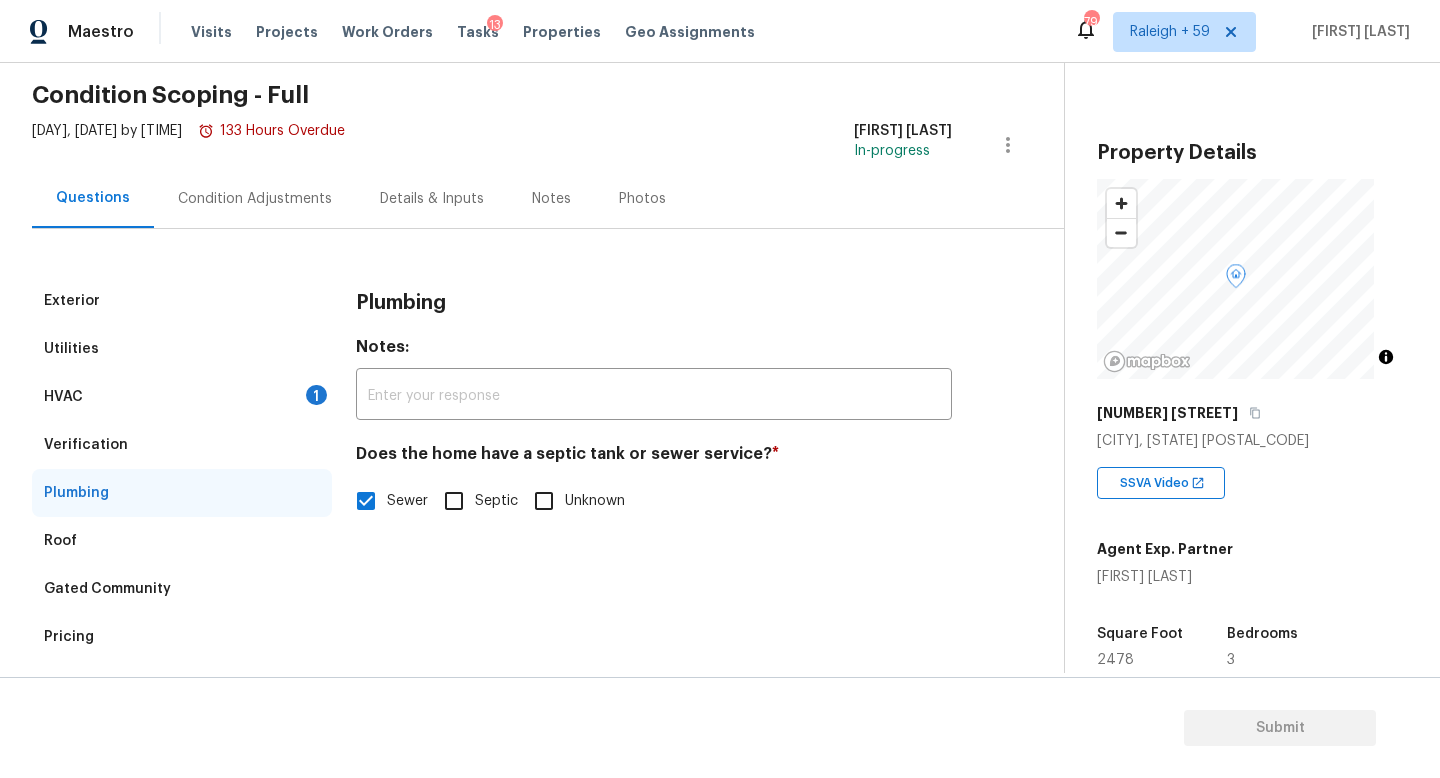 scroll, scrollTop: 131, scrollLeft: 0, axis: vertical 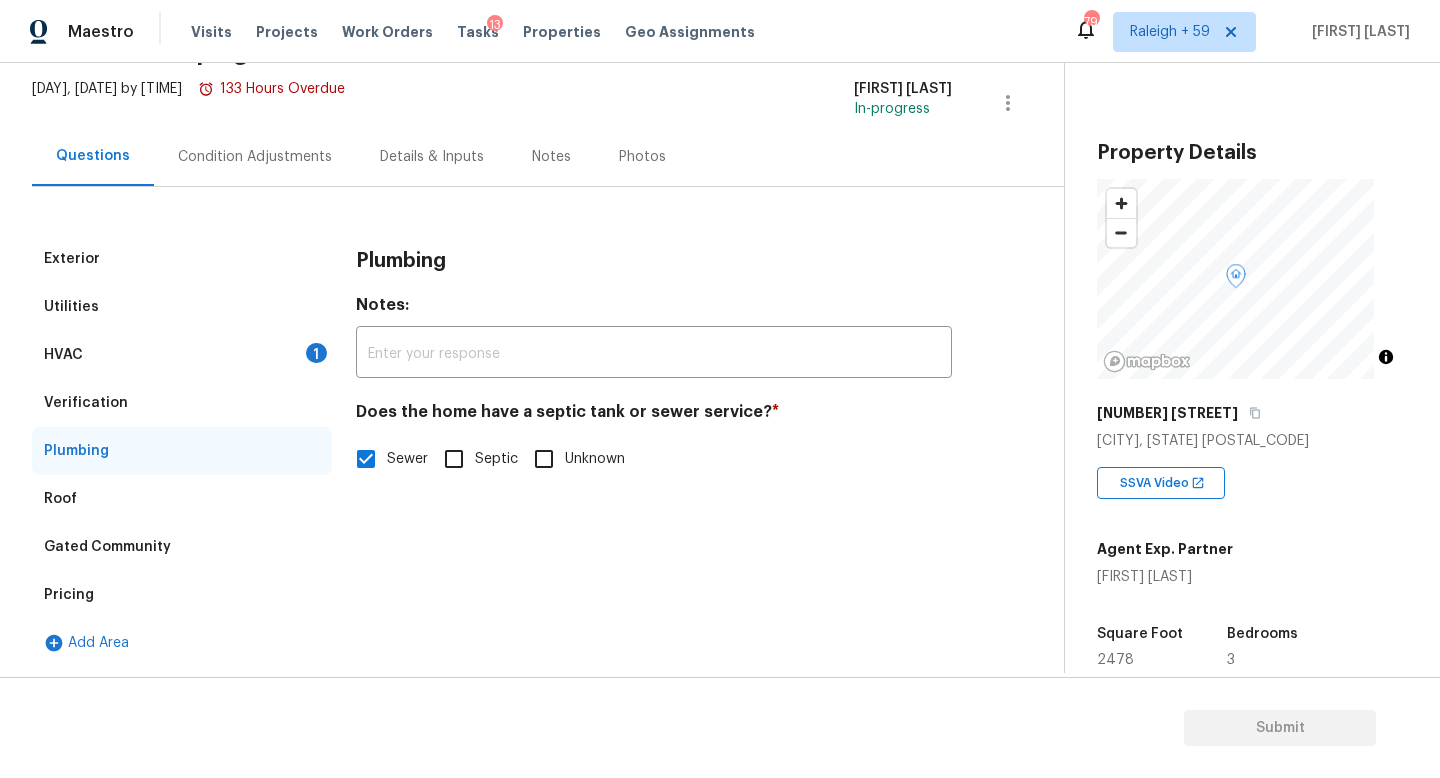 click on "Details & Inputs" at bounding box center [432, 156] 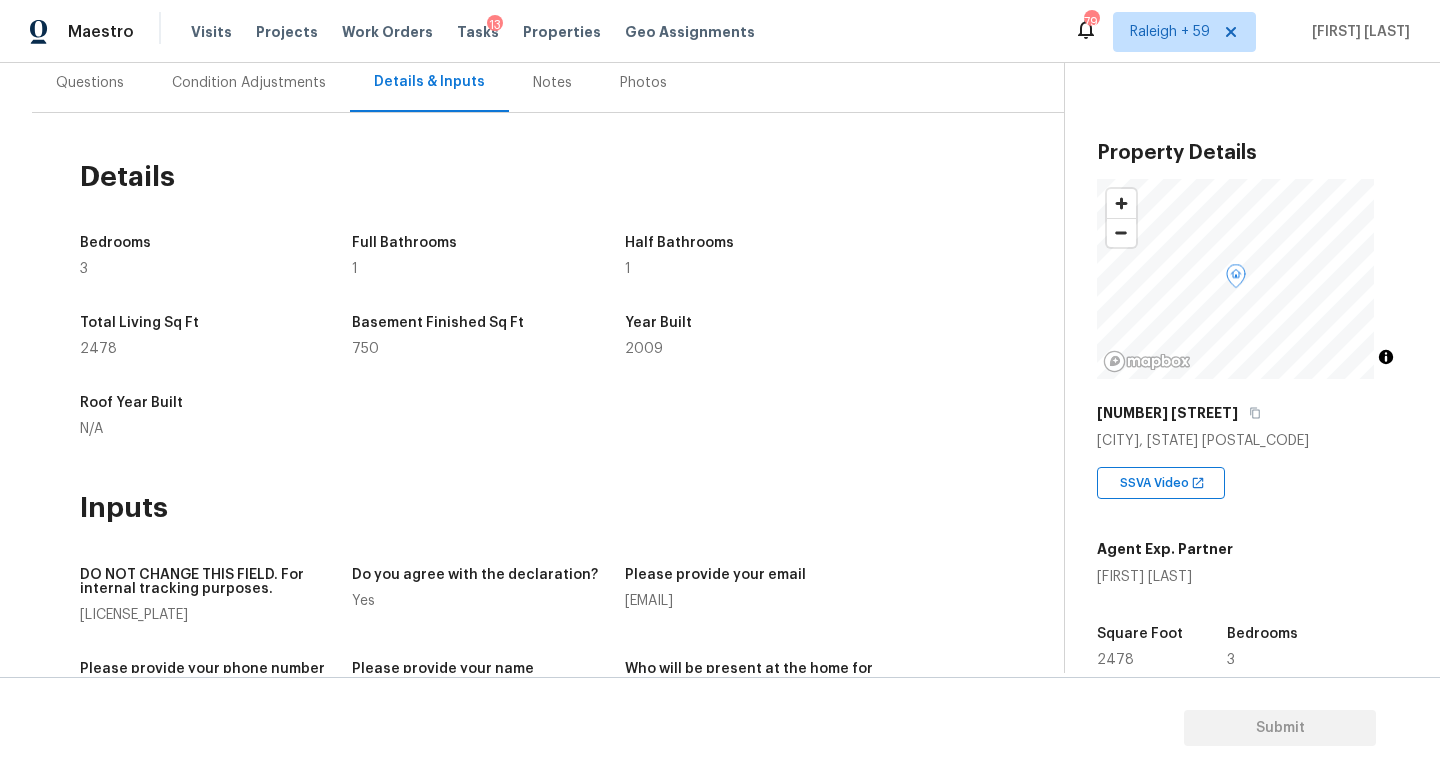 scroll, scrollTop: 0, scrollLeft: 0, axis: both 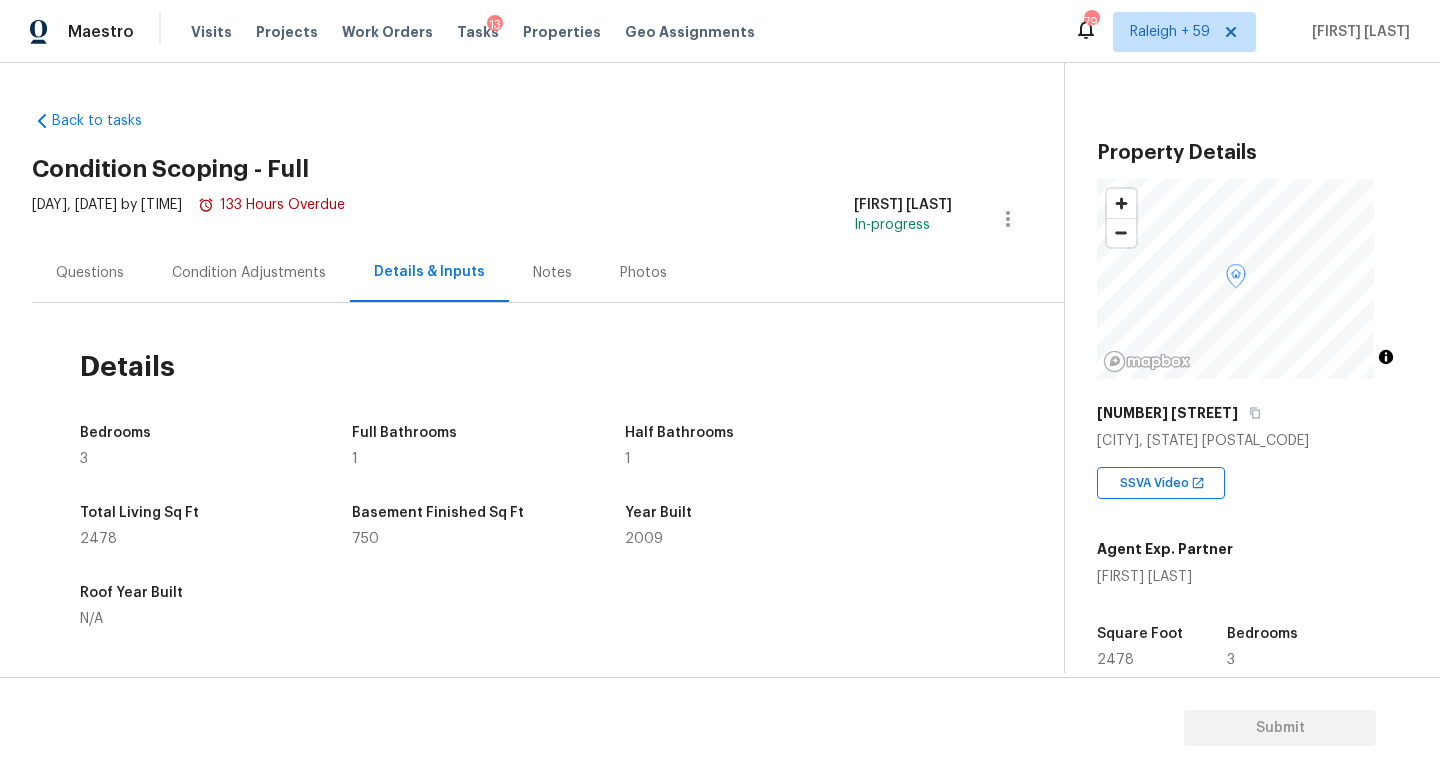 drag, startPoint x: 104, startPoint y: 267, endPoint x: 152, endPoint y: 333, distance: 81.608826 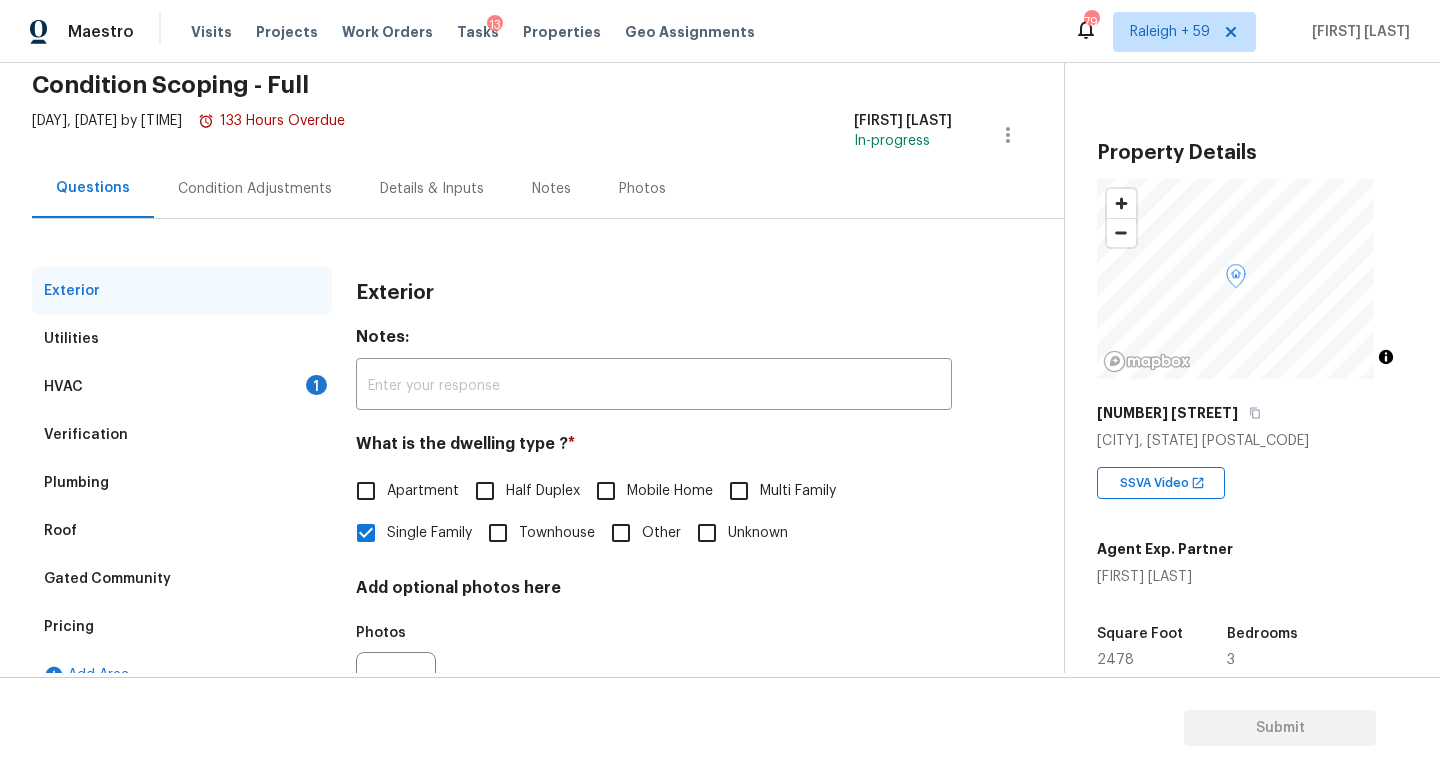 scroll, scrollTop: 172, scrollLeft: 0, axis: vertical 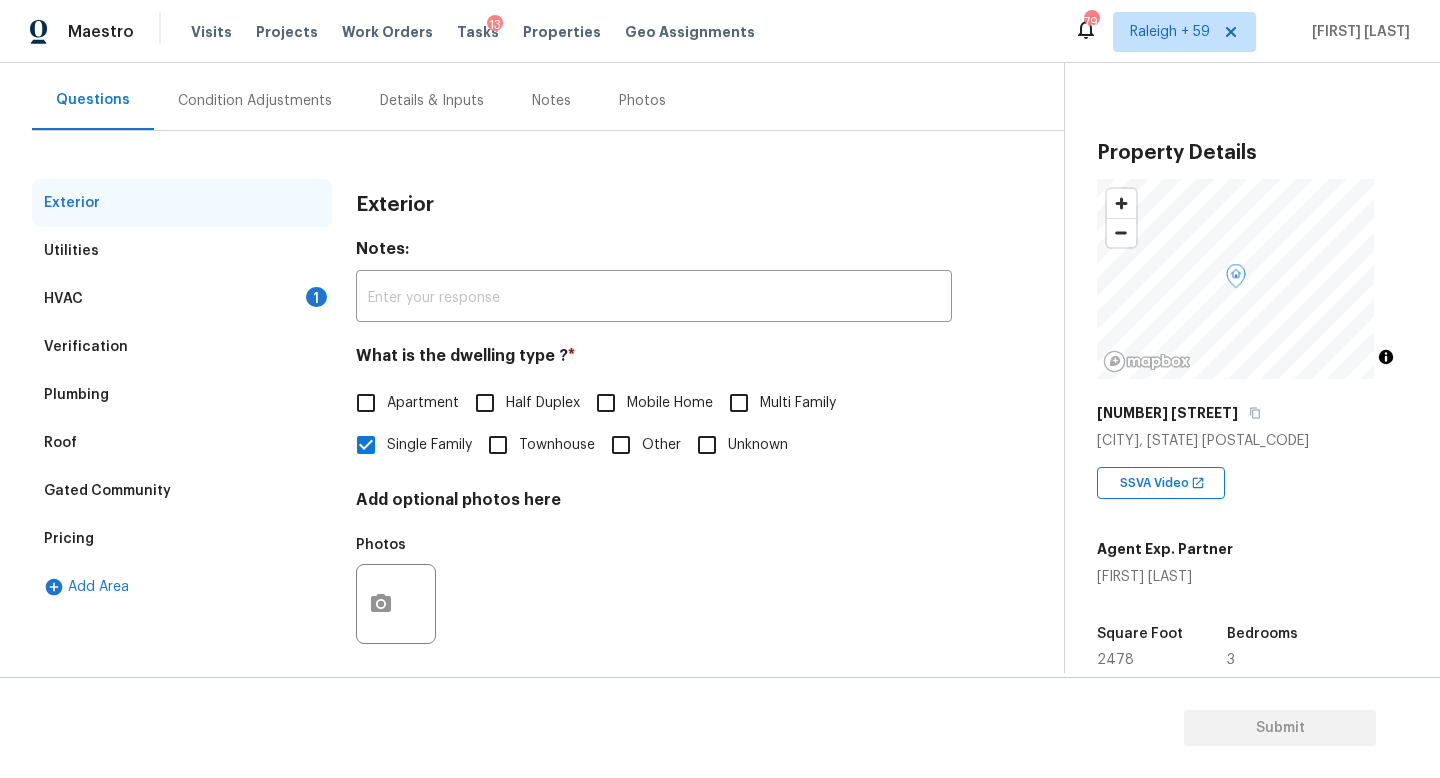click on "Condition Adjustments" at bounding box center [255, 101] 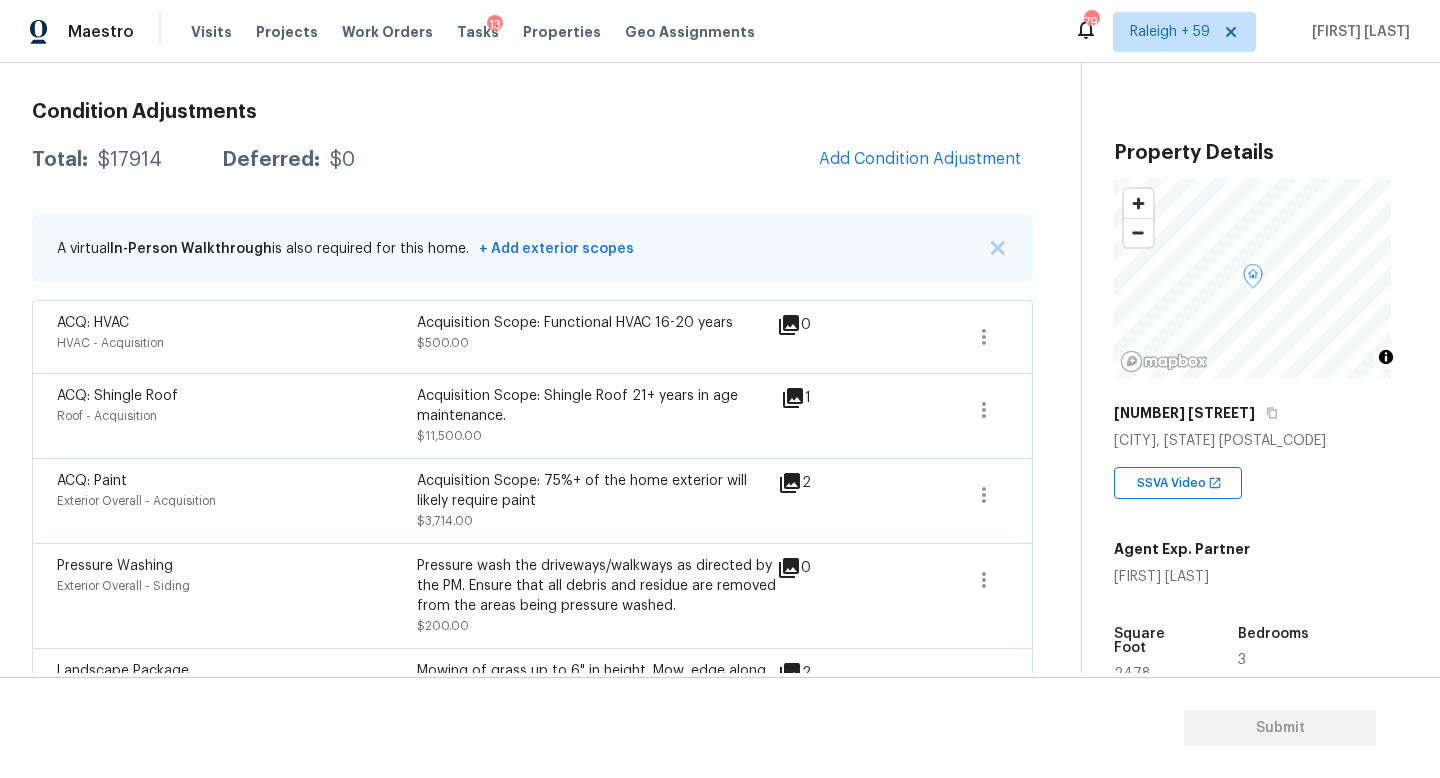 scroll, scrollTop: 339, scrollLeft: 0, axis: vertical 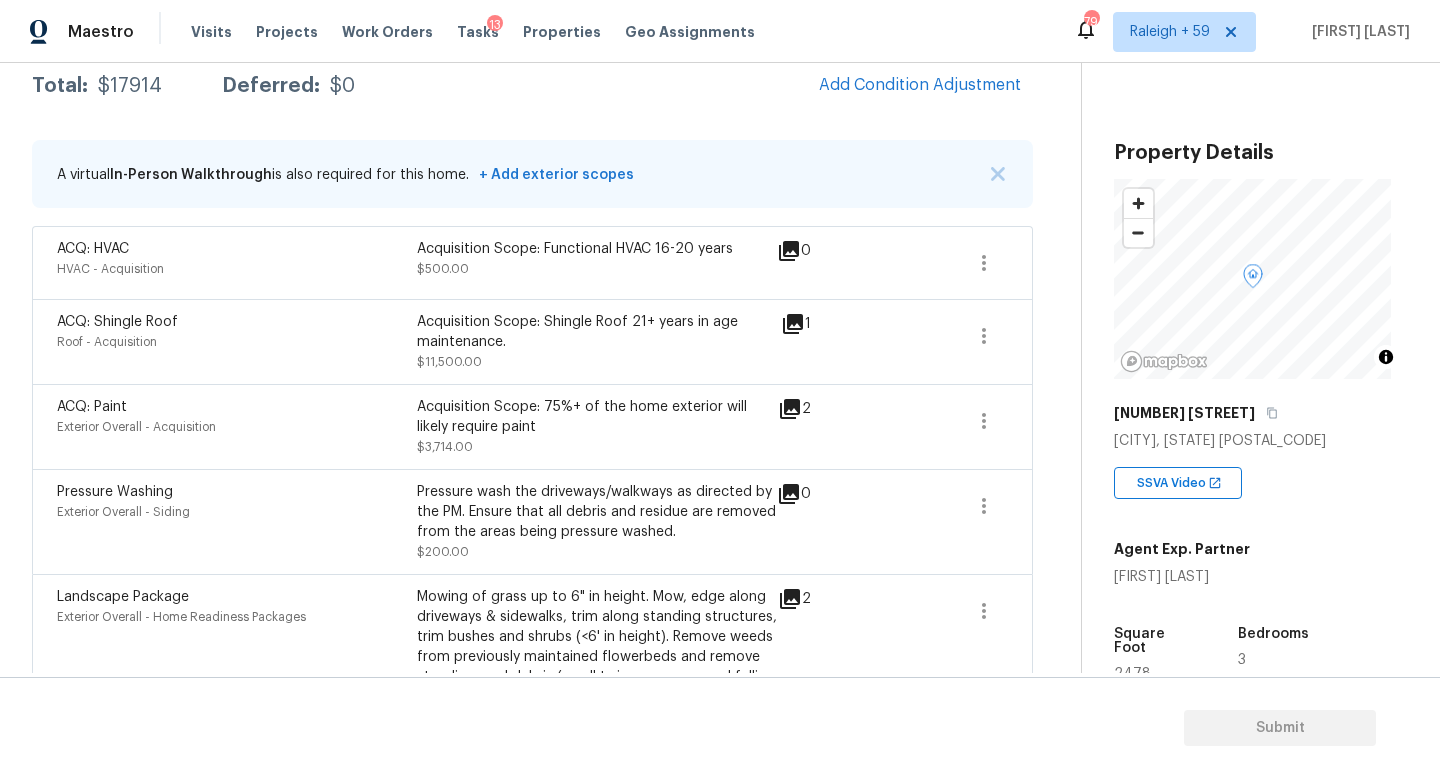 click 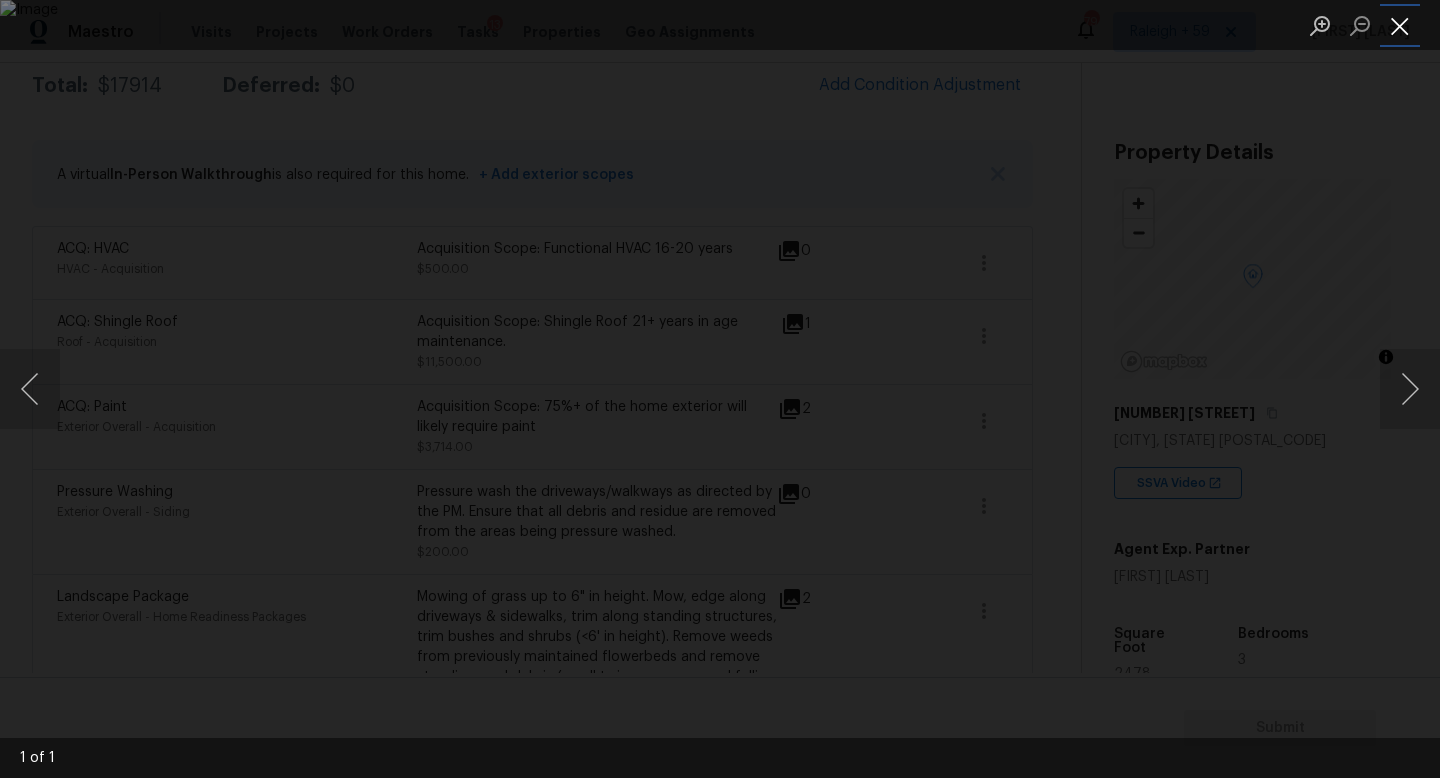 click at bounding box center [1400, 25] 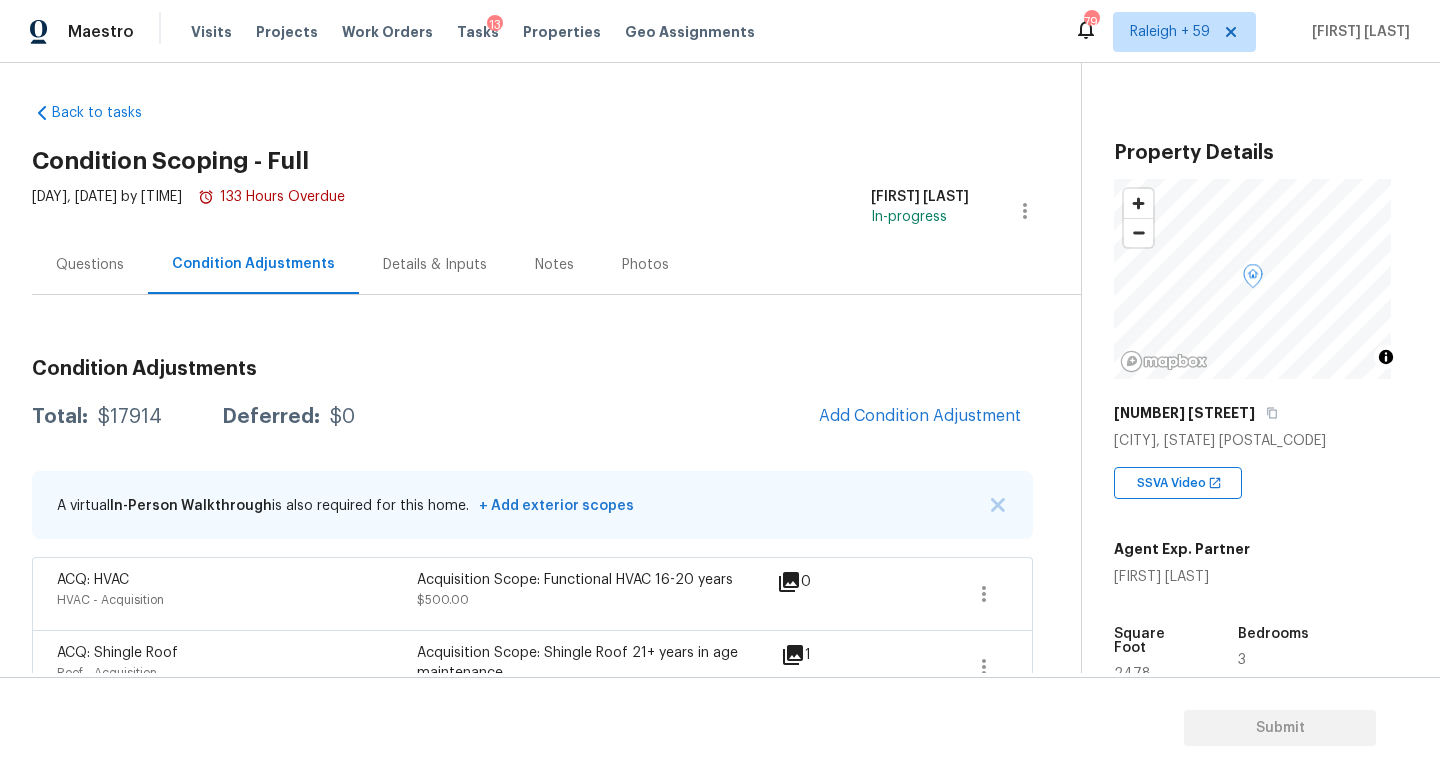 click on "Details & Inputs" at bounding box center (435, 265) 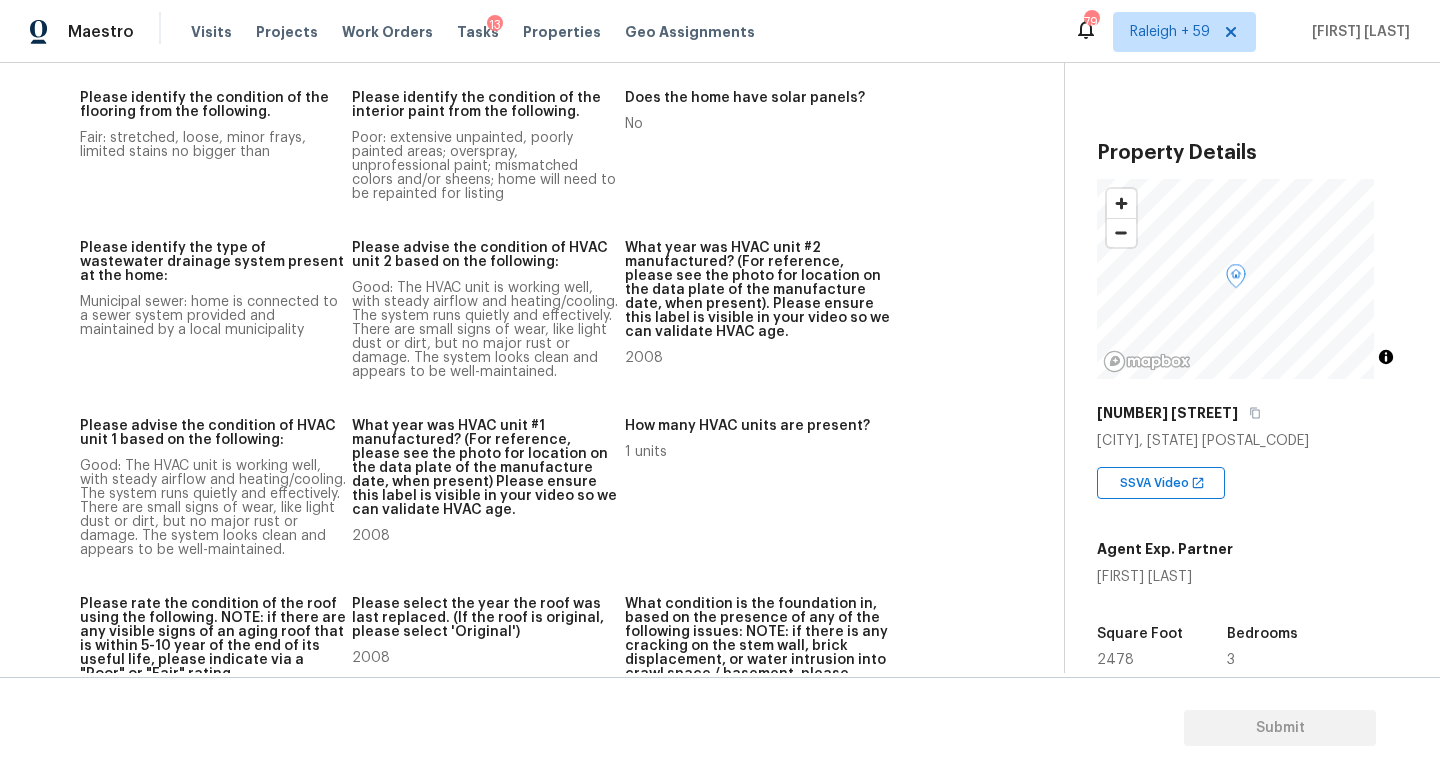 scroll, scrollTop: 1906, scrollLeft: 0, axis: vertical 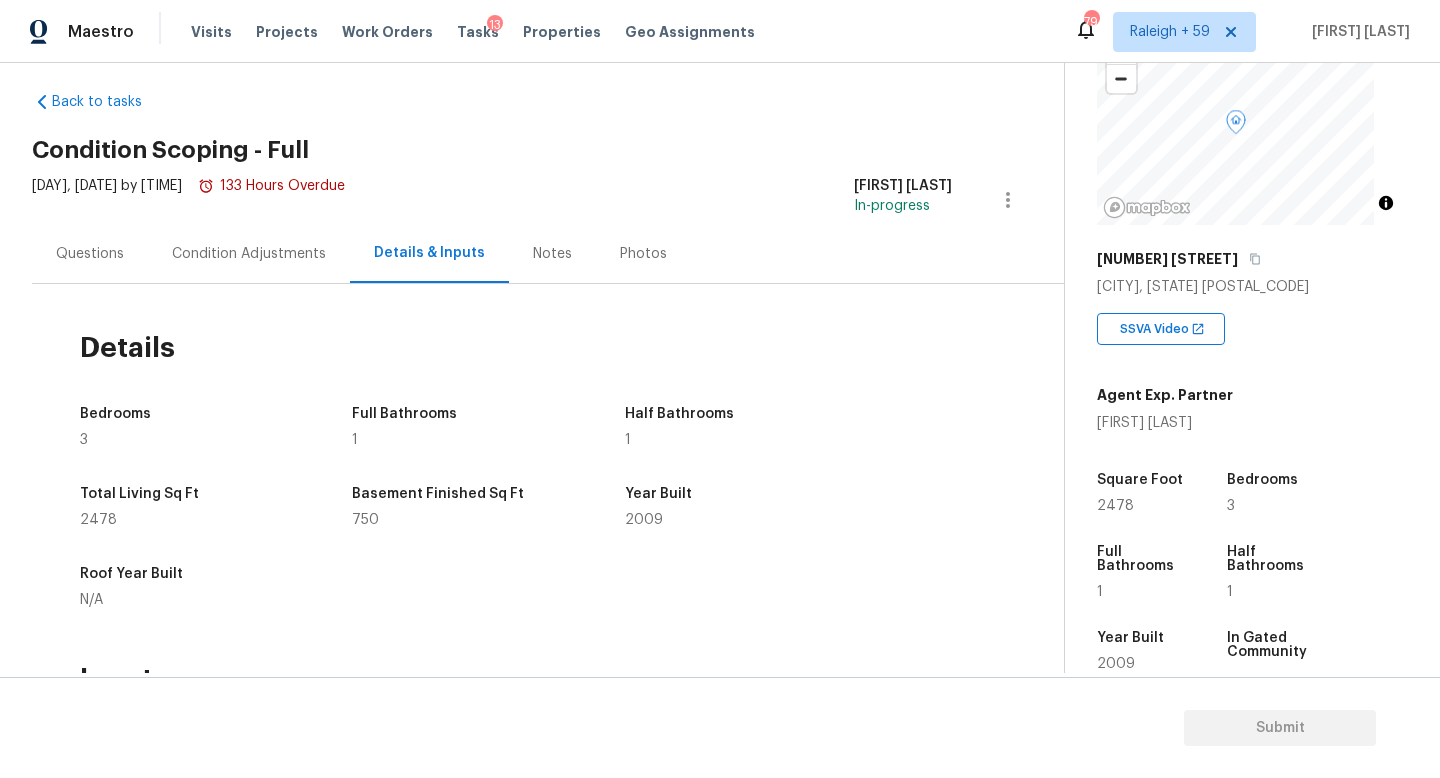 click on "Questions" at bounding box center [90, 254] 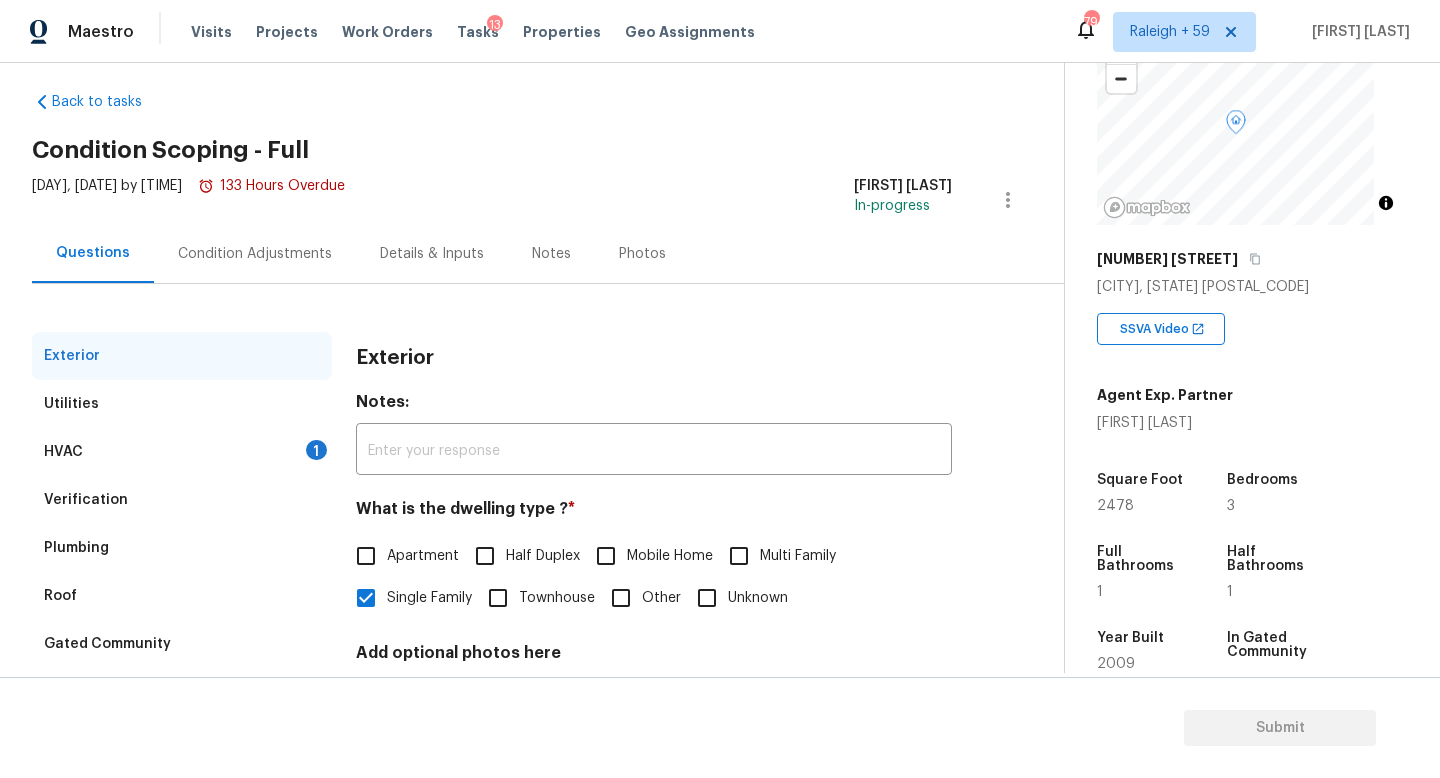 click on "HVAC 1" at bounding box center (182, 452) 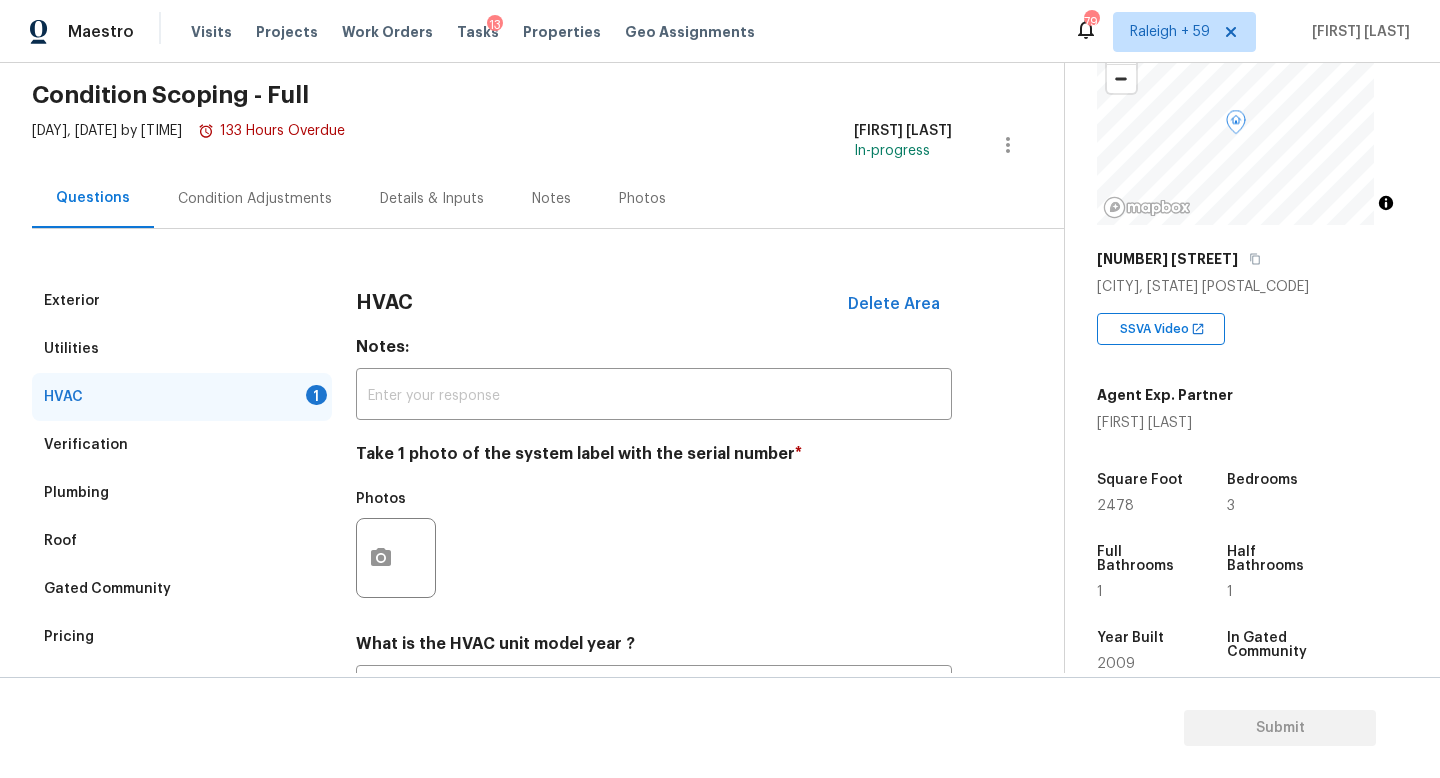 scroll, scrollTop: 184, scrollLeft: 0, axis: vertical 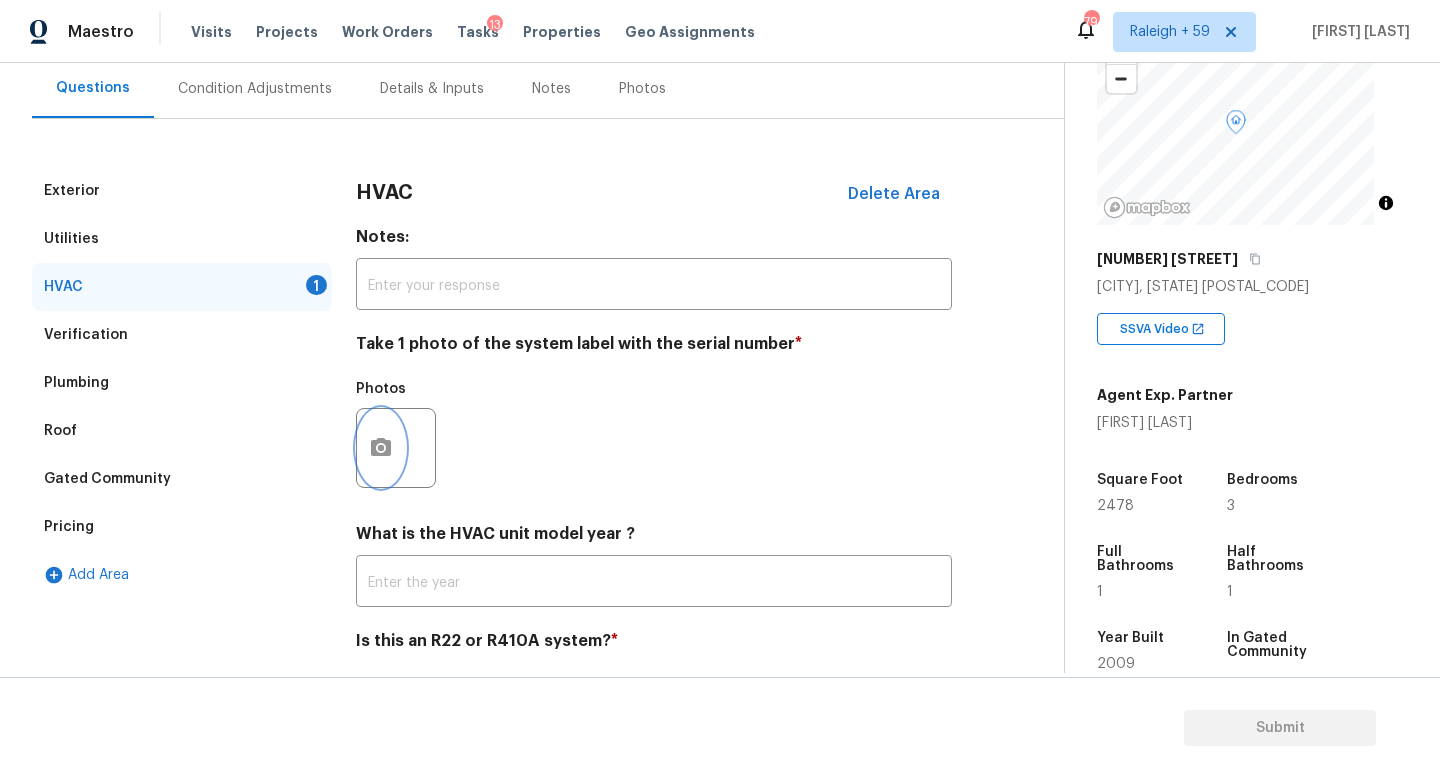 click 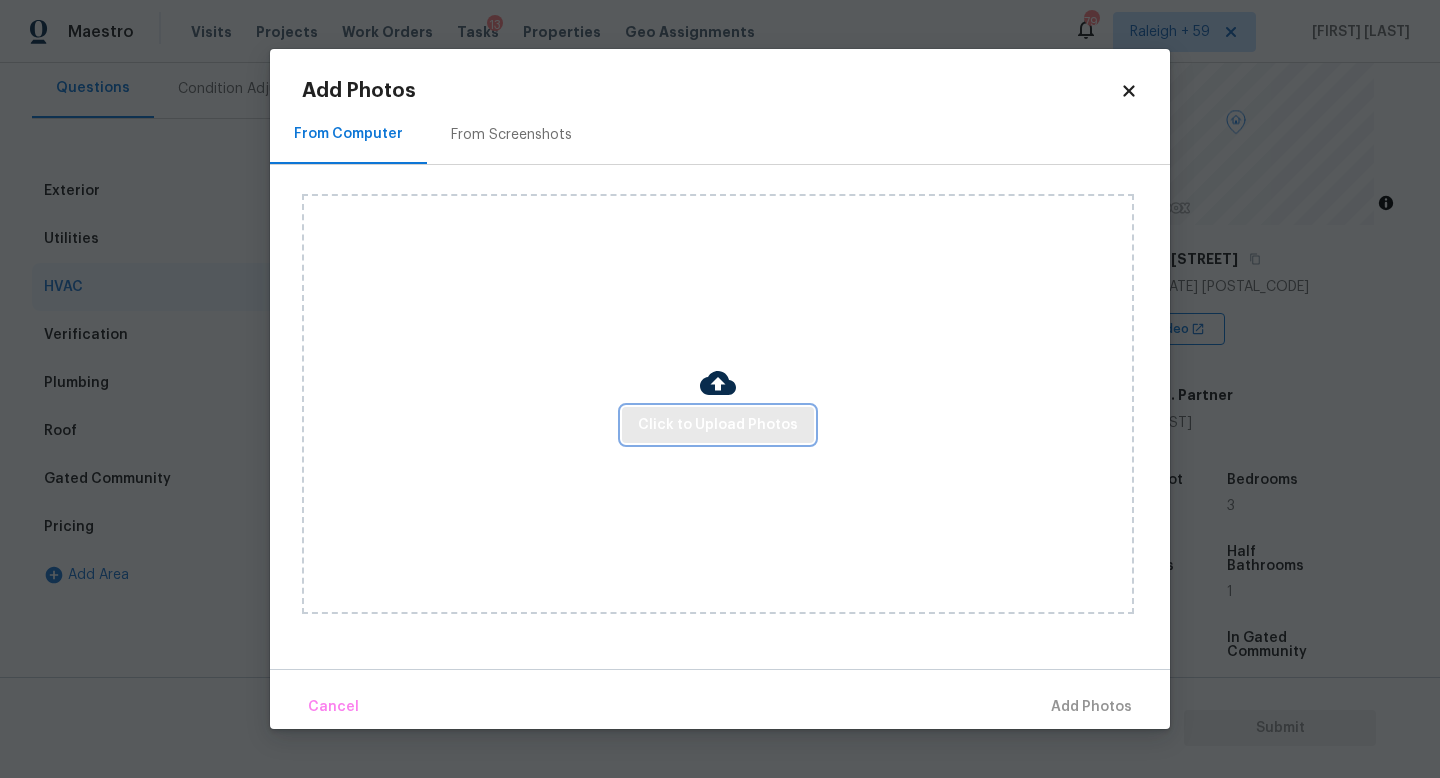 click on "Click to Upload Photos" at bounding box center [718, 425] 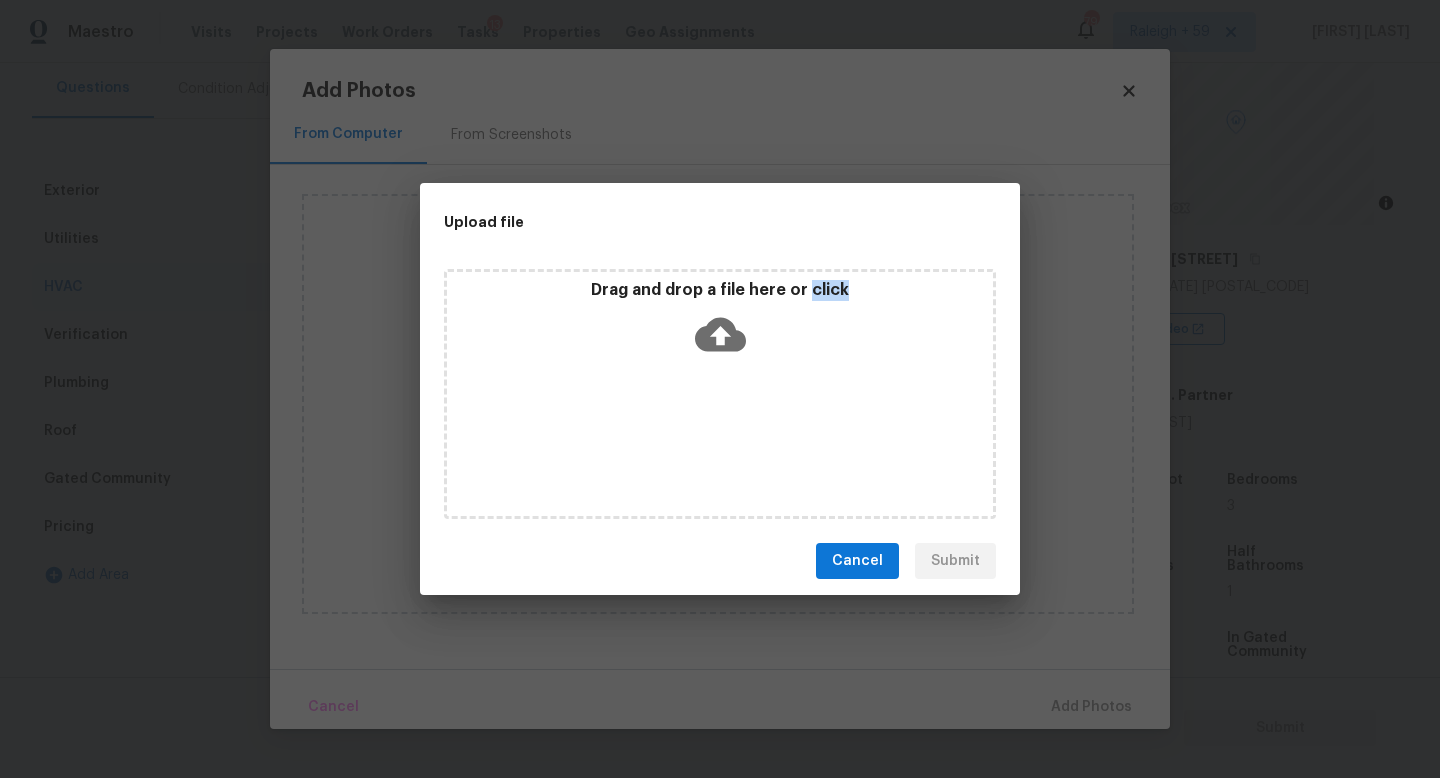 click on "Drag and drop a file here or click" at bounding box center (720, 394) 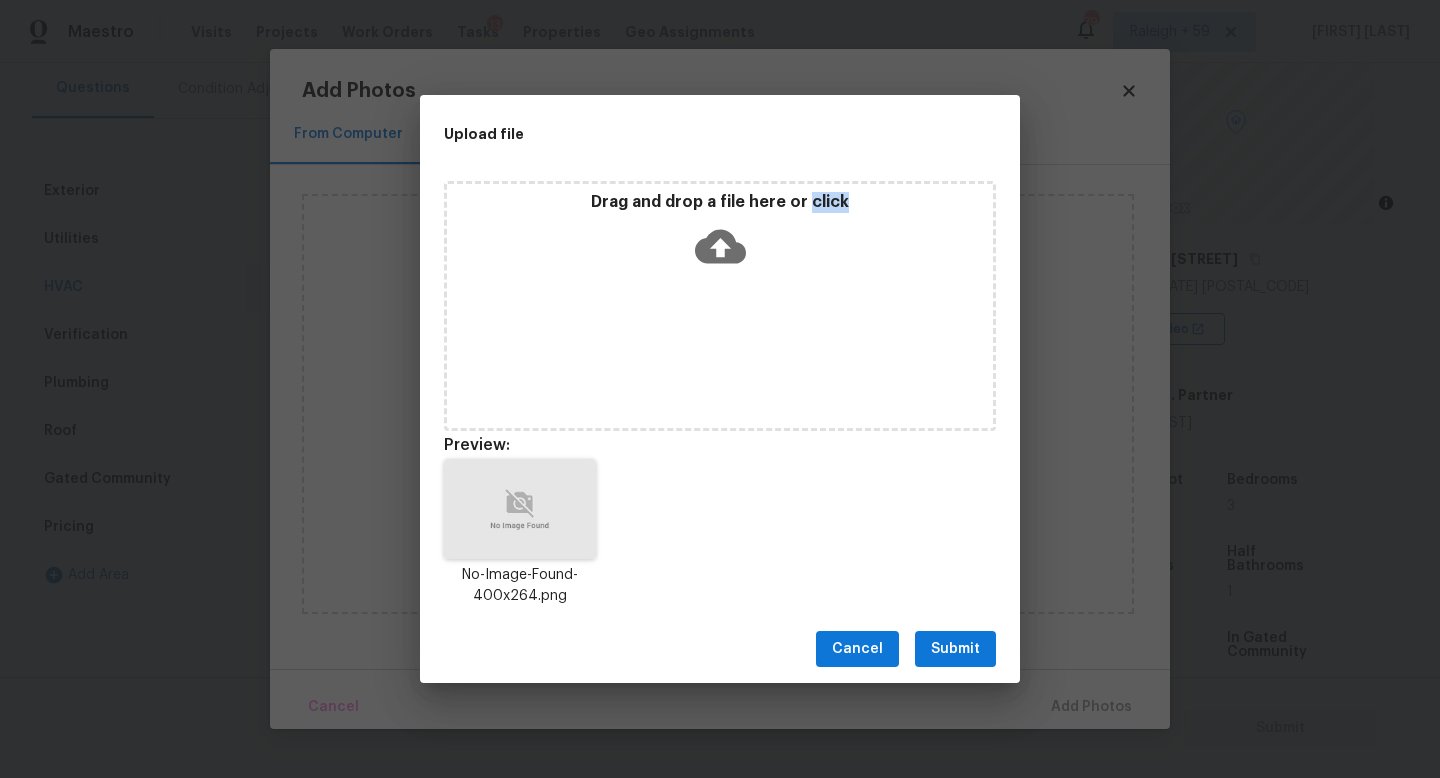 click on "Submit" at bounding box center (955, 649) 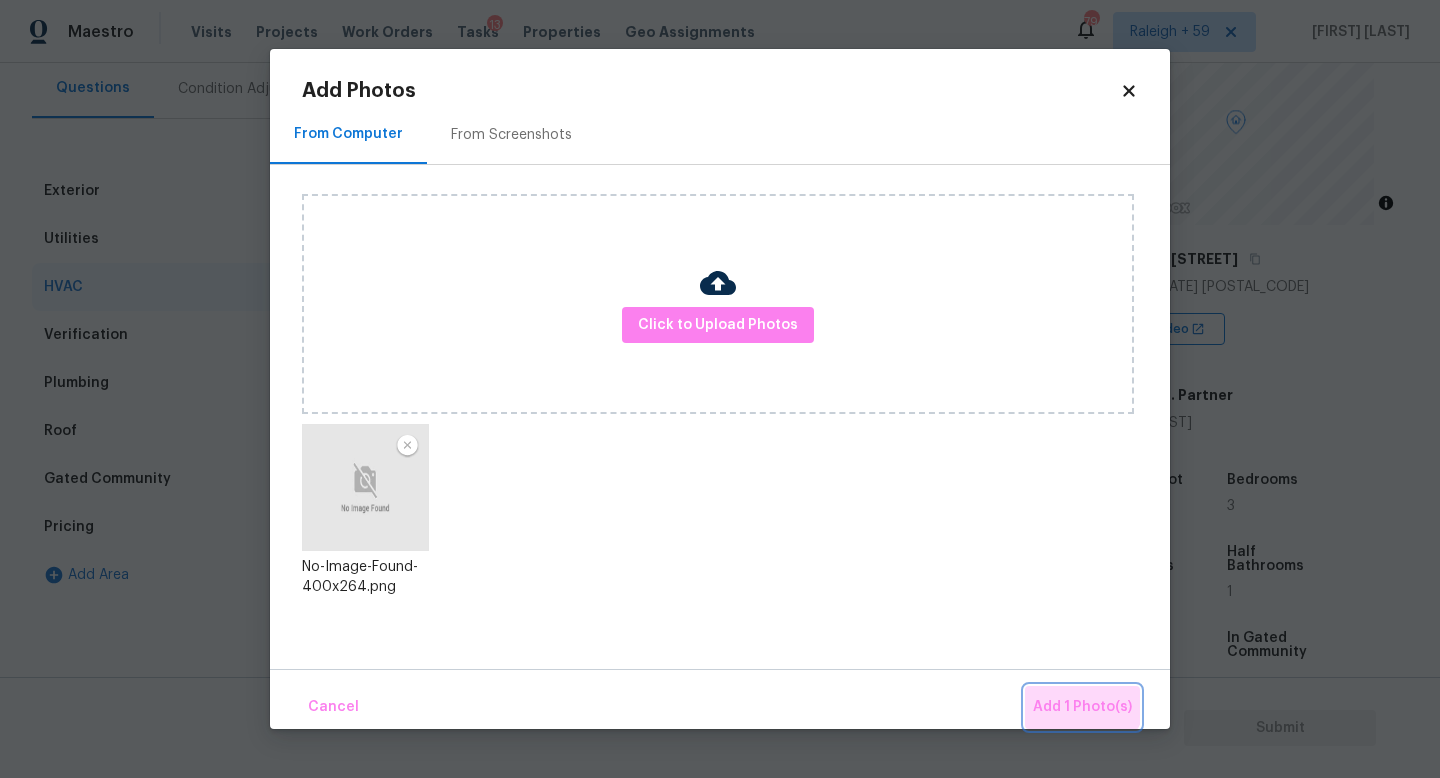click on "Add 1 Photo(s)" at bounding box center (1082, 707) 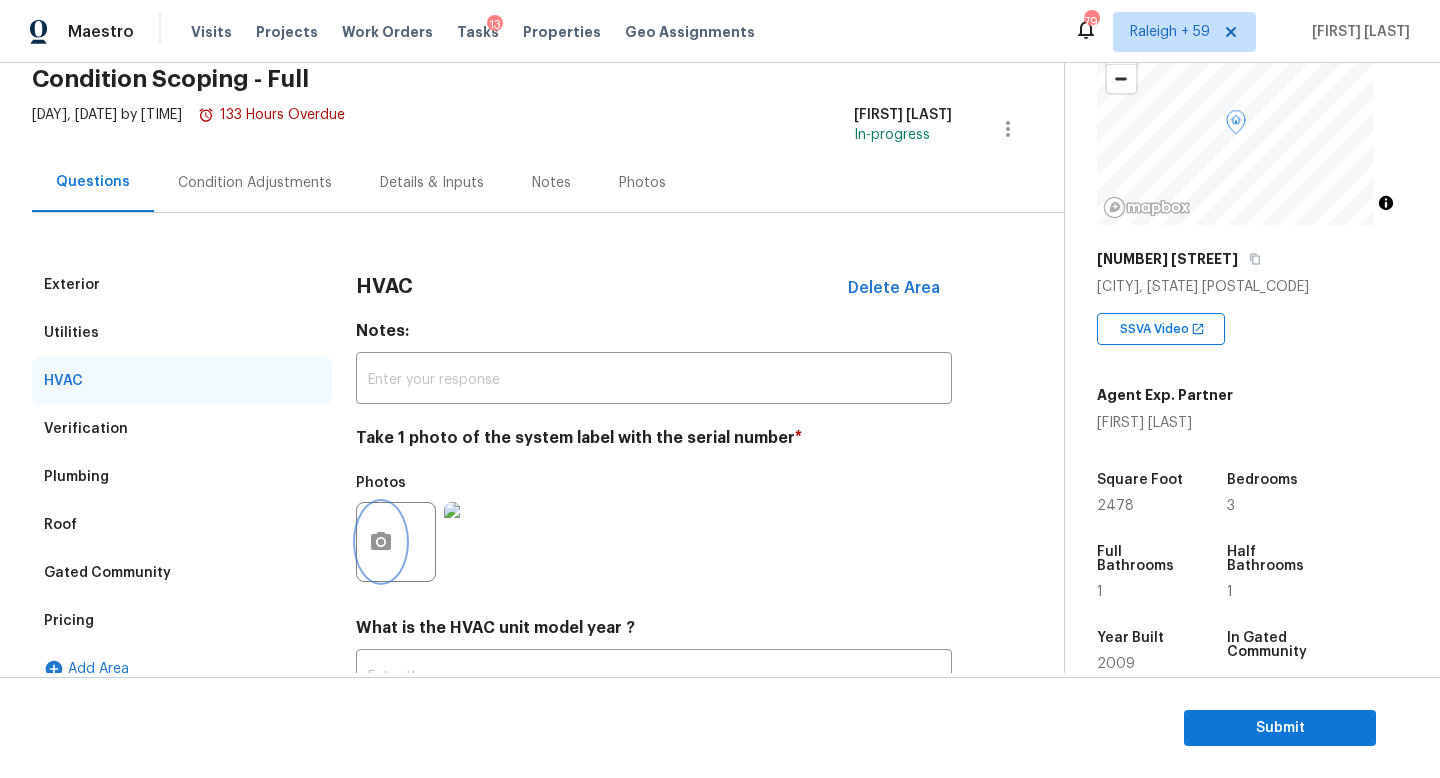 scroll, scrollTop: 90, scrollLeft: 0, axis: vertical 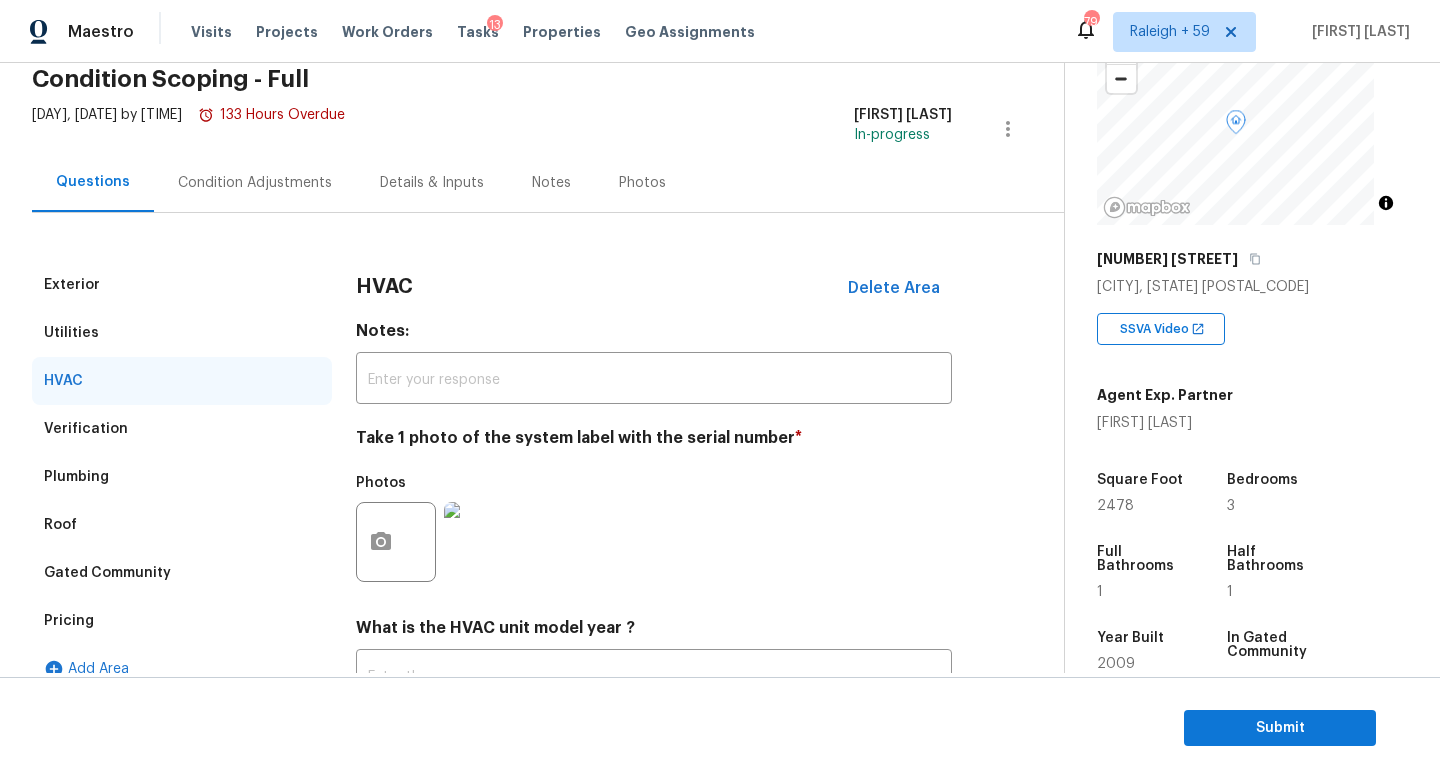 click on "Details & Inputs" at bounding box center [432, 182] 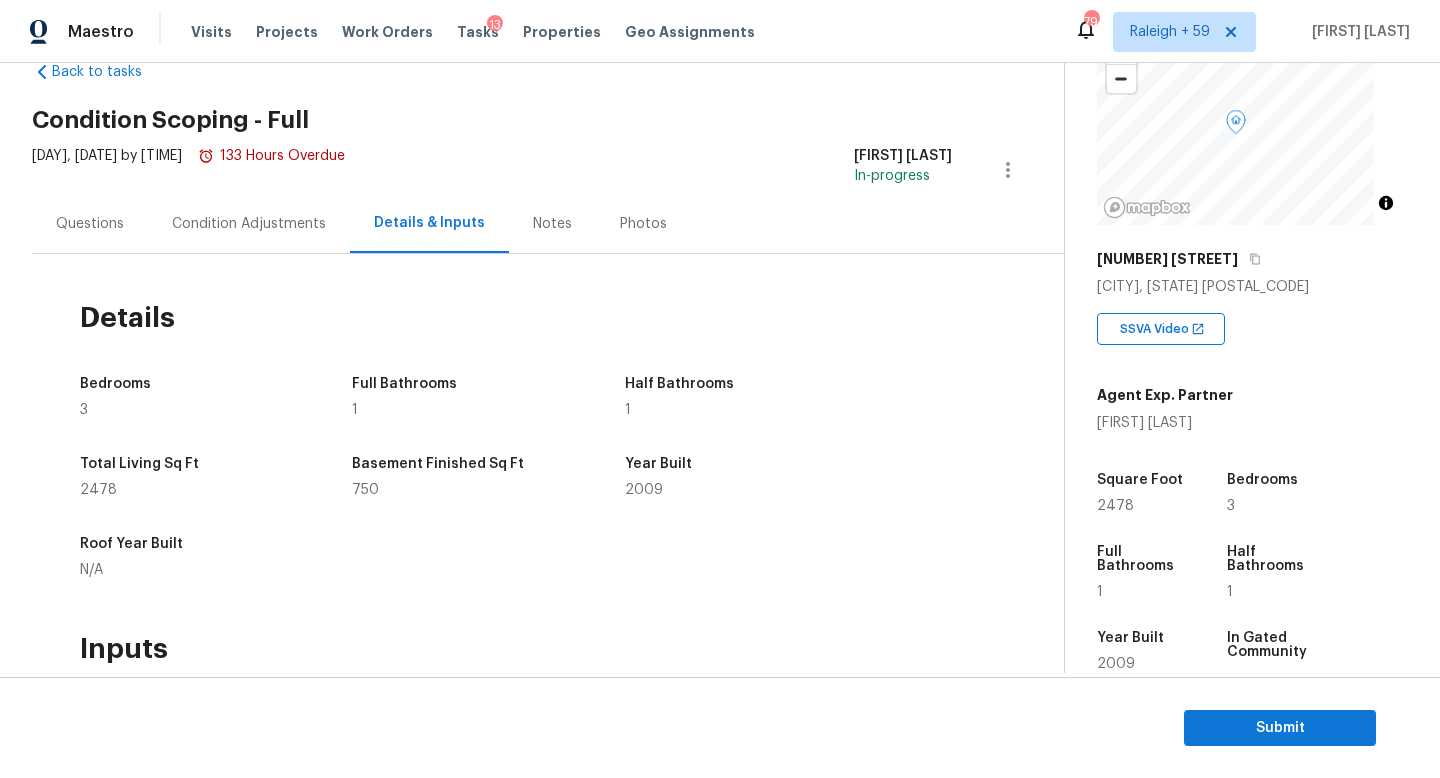 scroll, scrollTop: 0, scrollLeft: 0, axis: both 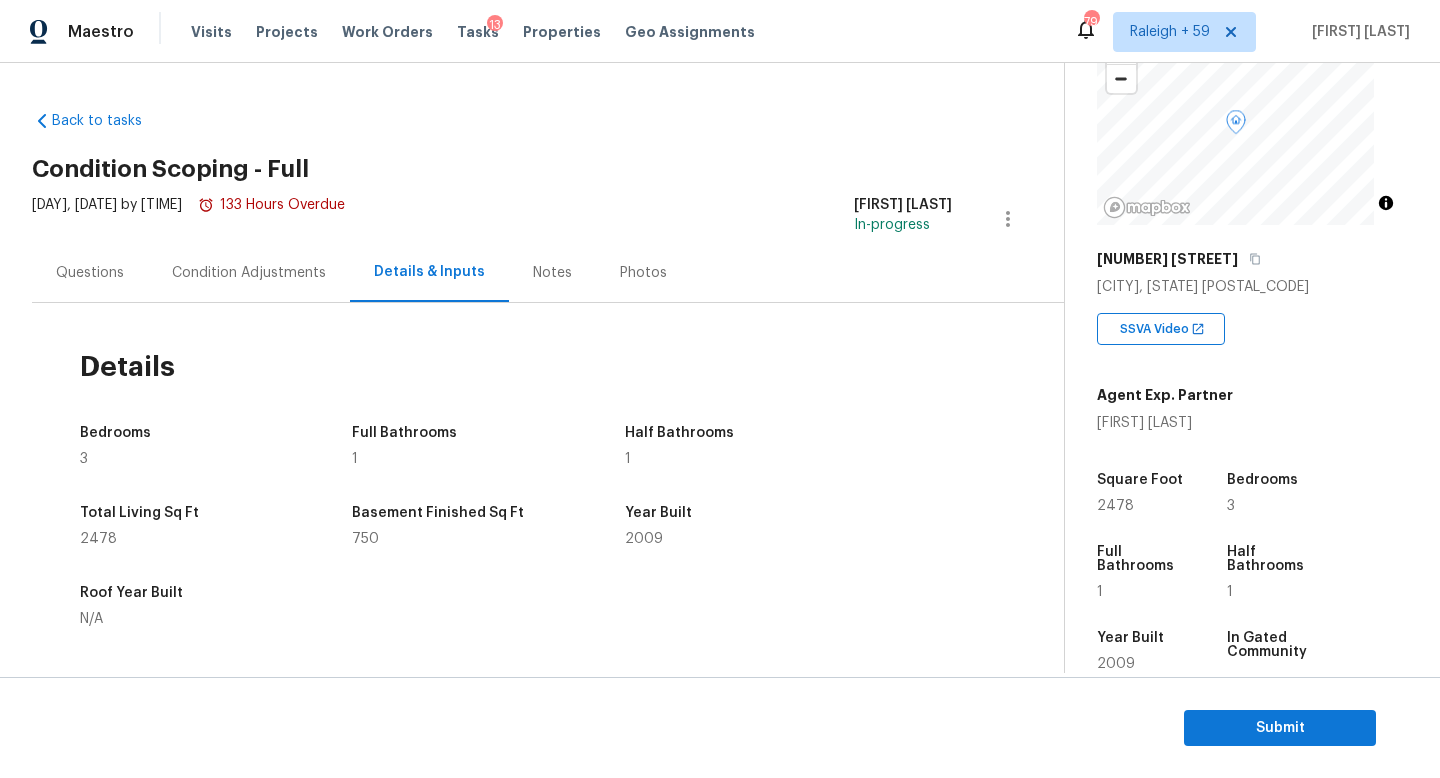 click on "Condition Adjustments" at bounding box center (249, 273) 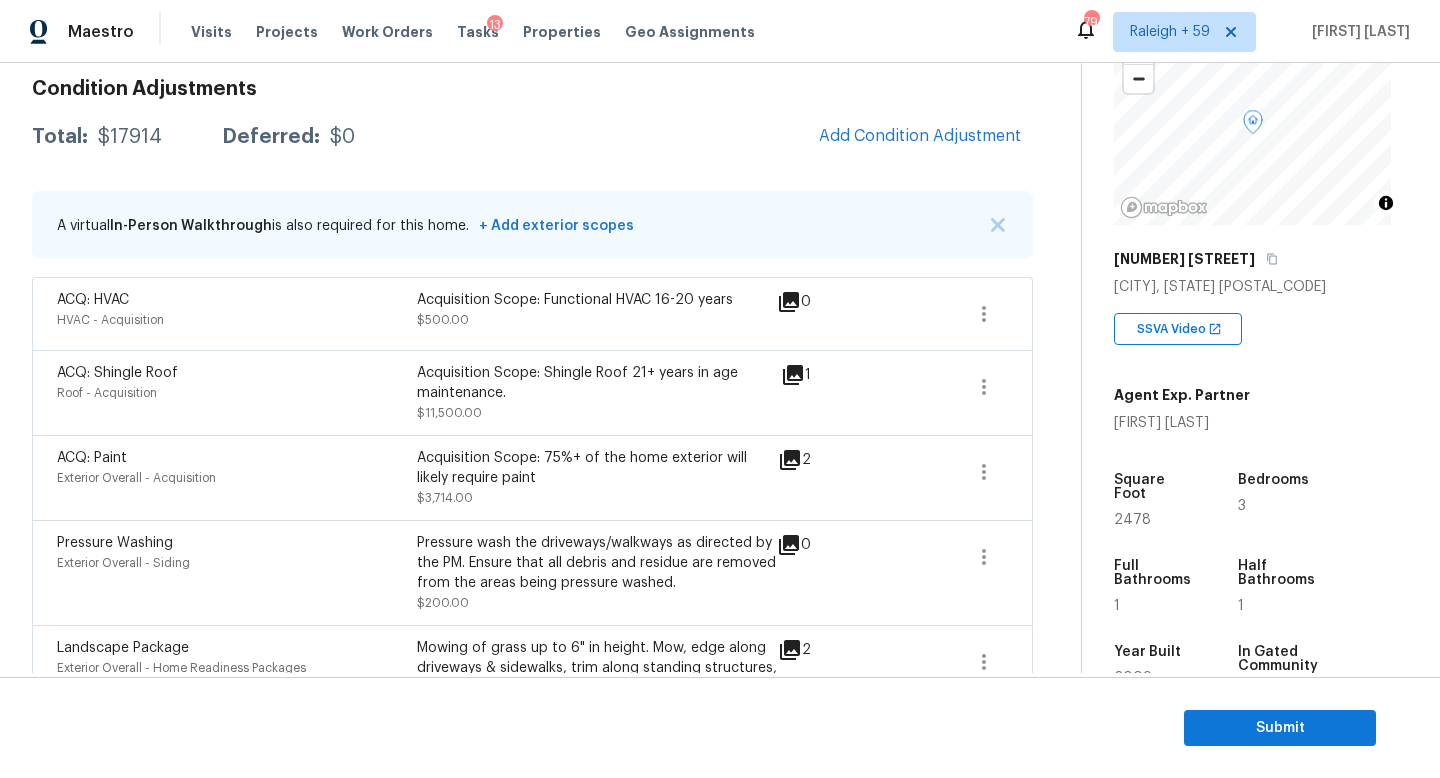 scroll, scrollTop: 271, scrollLeft: 0, axis: vertical 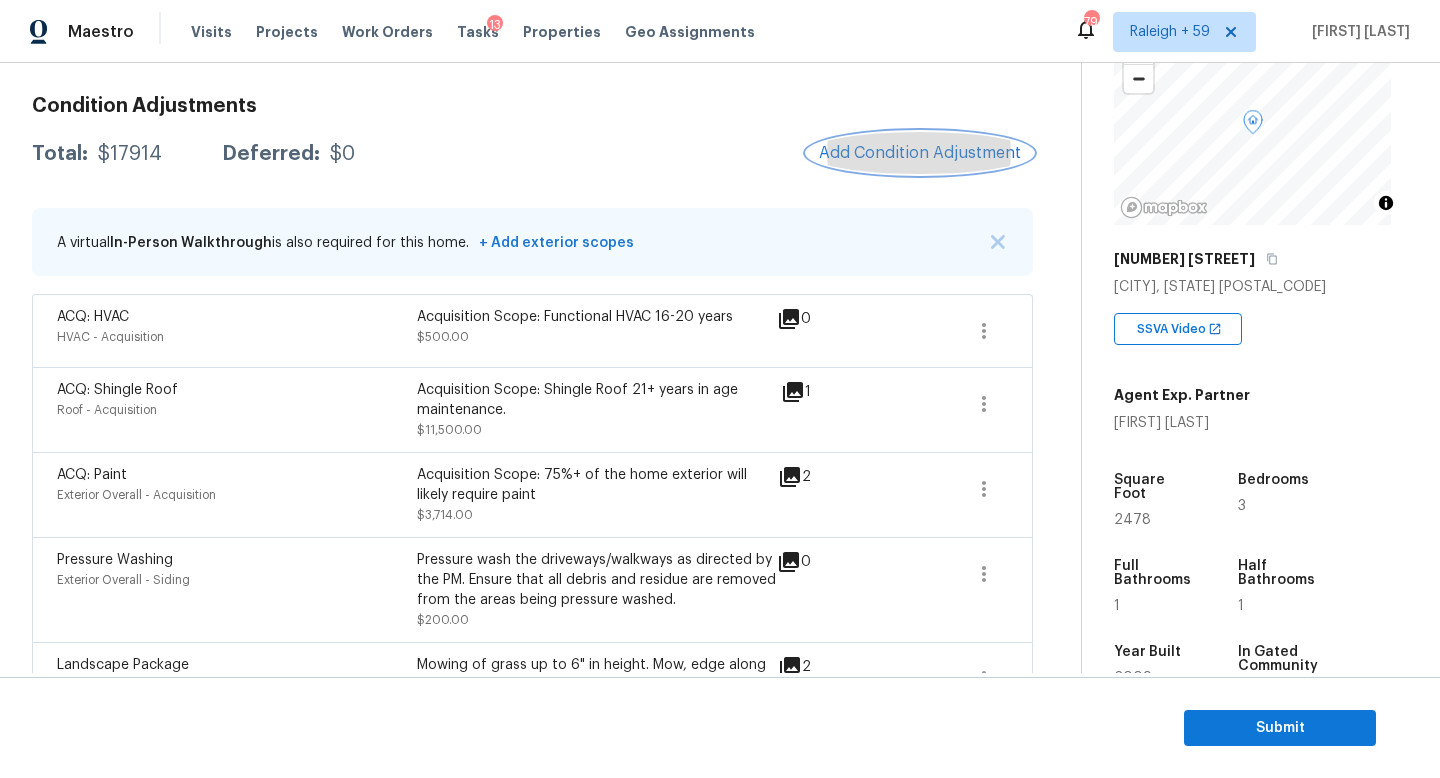 click on "Add Condition Adjustment" at bounding box center [920, 153] 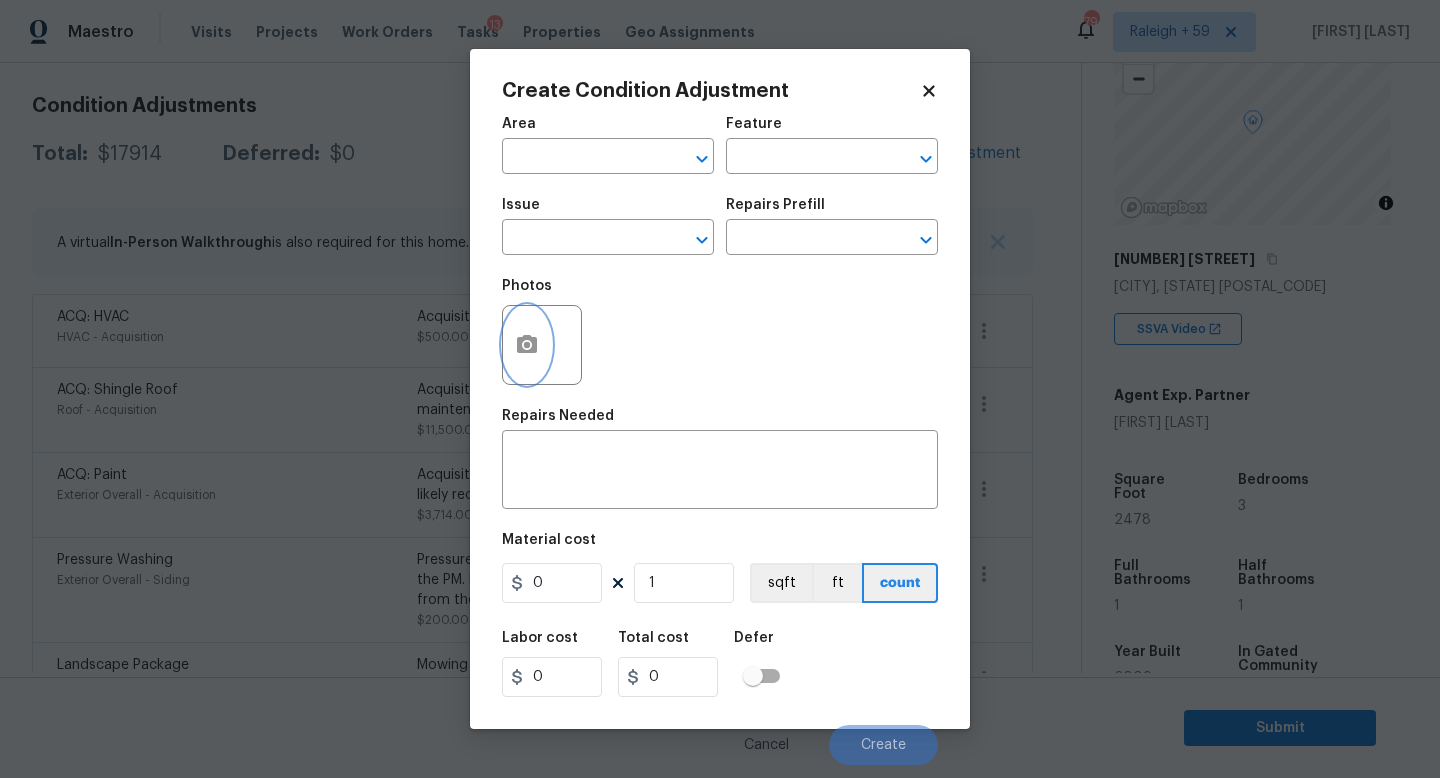 click 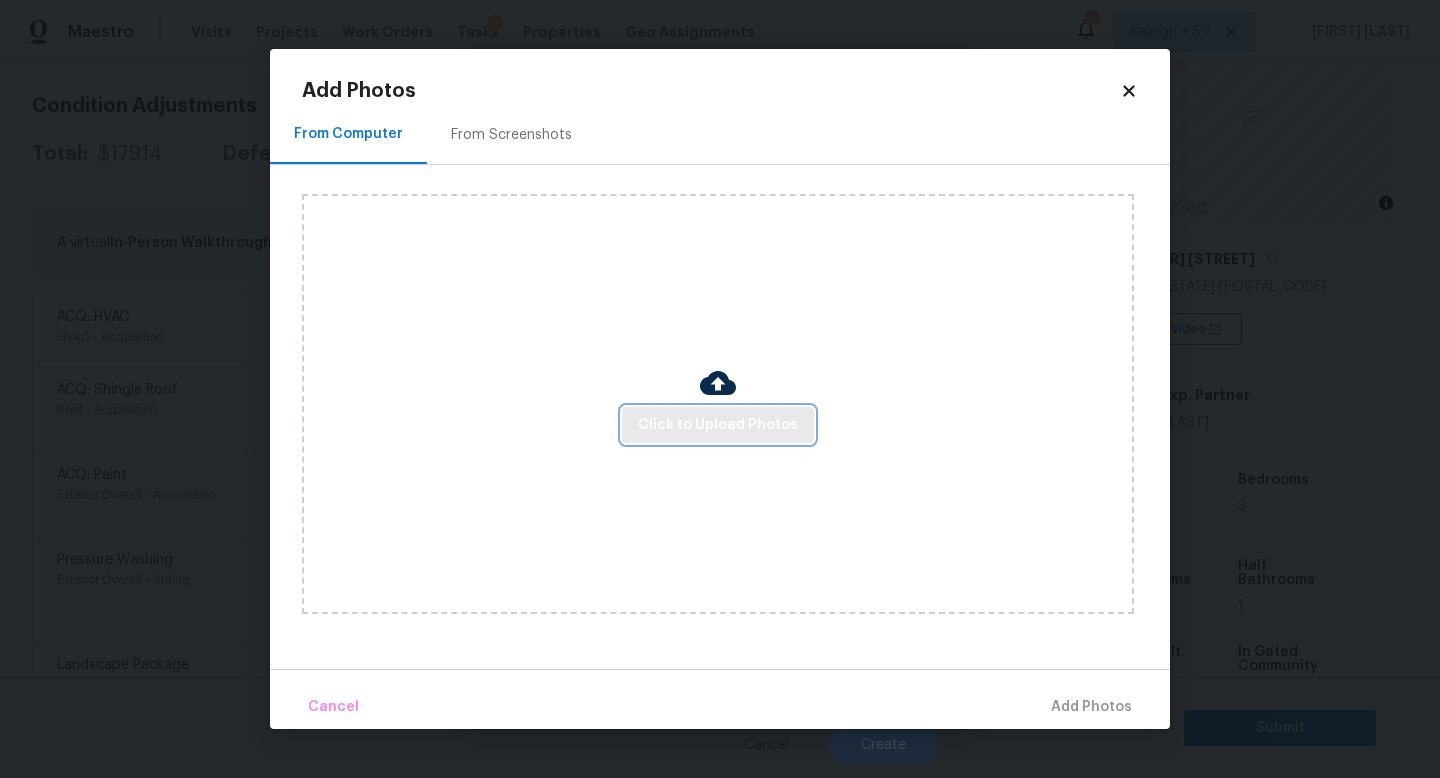 click on "Click to Upload Photos" at bounding box center [718, 425] 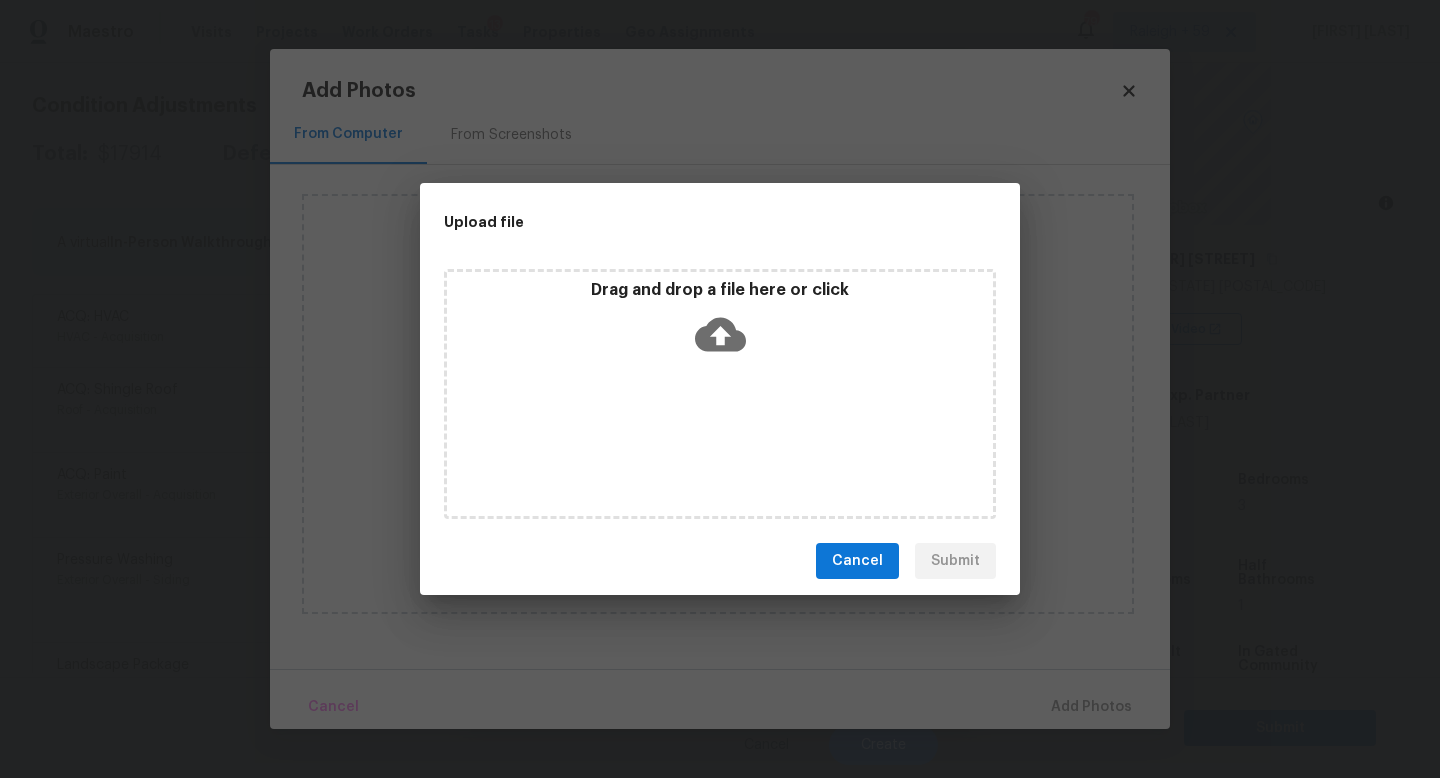 click on "Upload file Drag and drop a file here or click Cancel Submit" at bounding box center [720, 389] 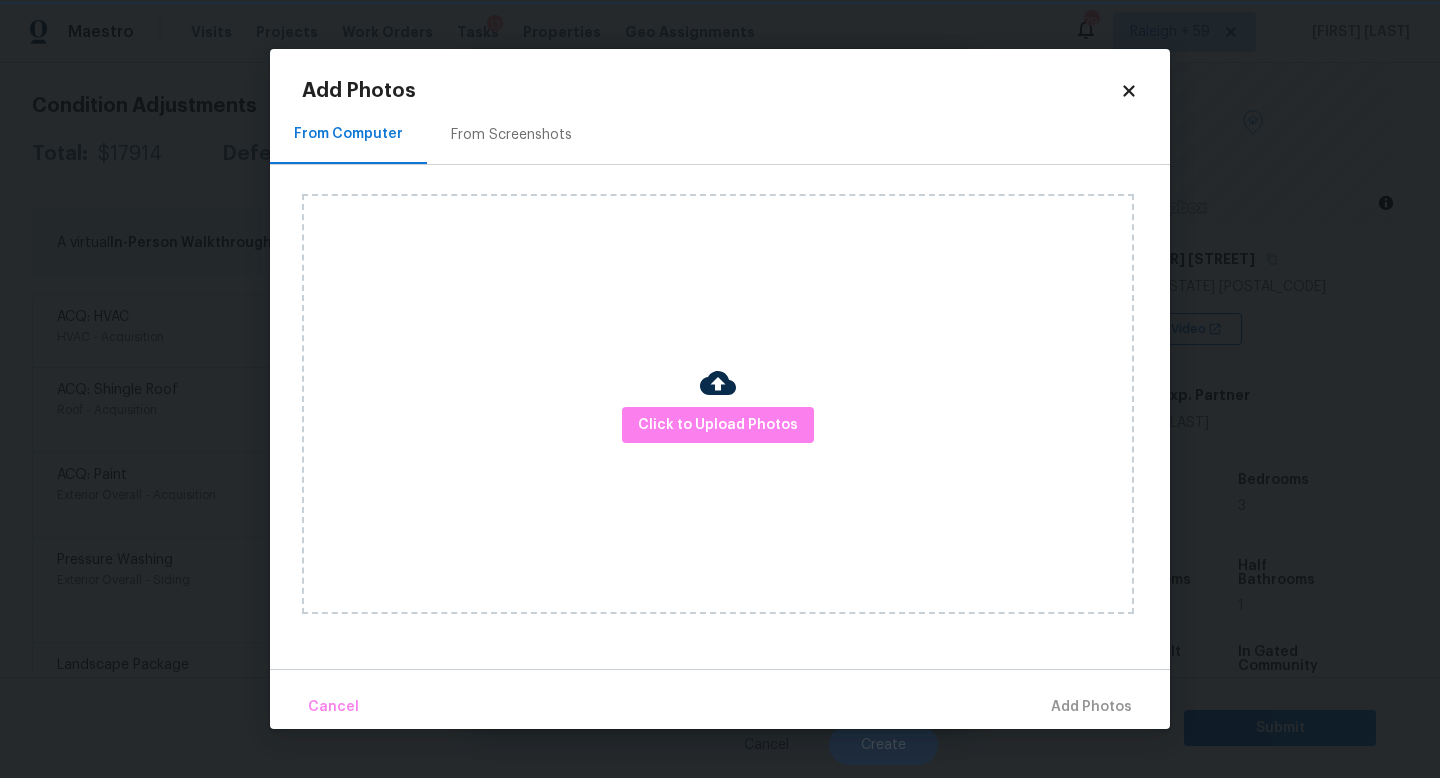 click on "Upload file Drag and drop a file here or click Cancel Submit" at bounding box center (720, 389) 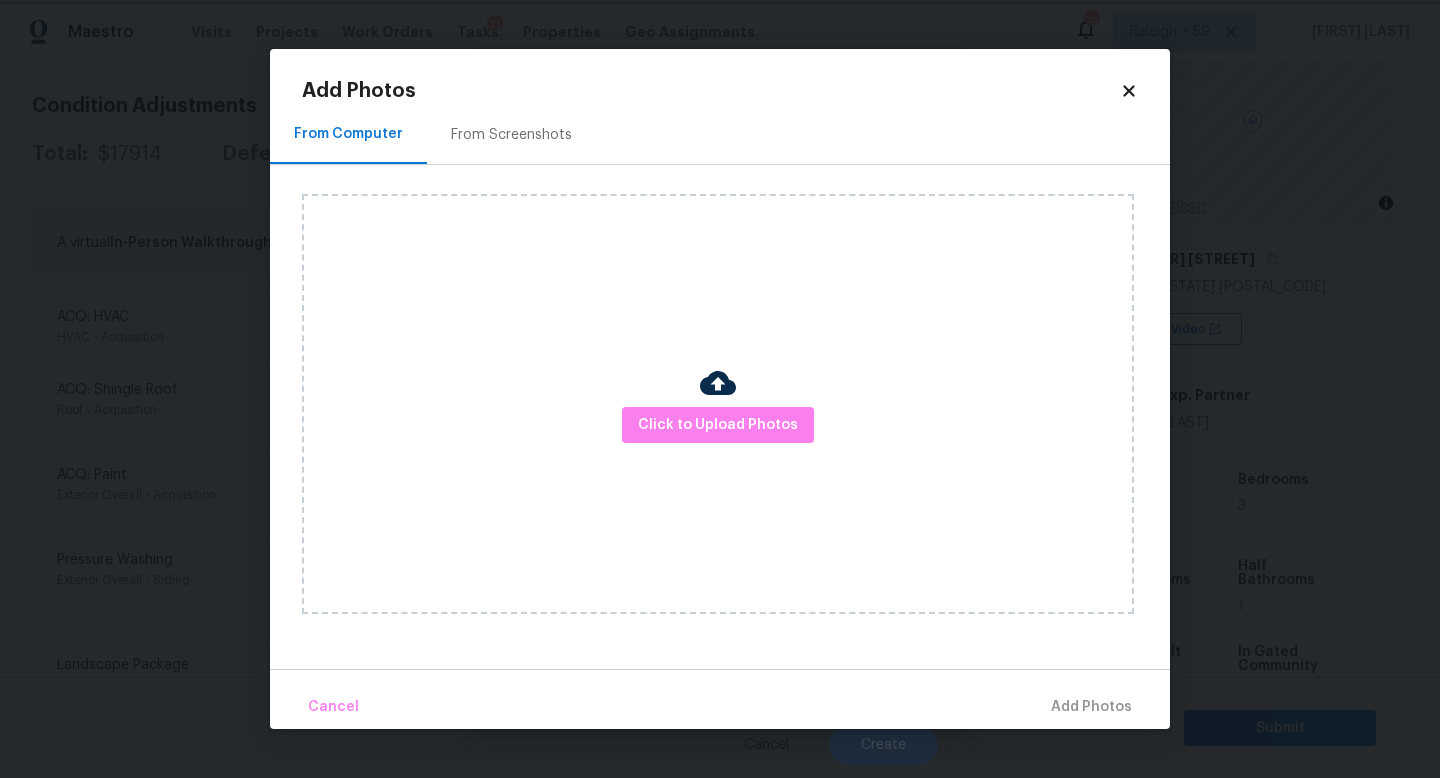 click on "Maestro Visits Projects Work Orders Tasks 13 Properties Geo Assignments 794 Raleigh + 59 [FIRST] [LAST] Back to tasks Condition Scoping - Full [DAY], [DATE] by [TIME]   133 Hours Overdue [FIRST] [LAST] In-progress Questions Condition Adjustments Details & Inputs Notes Photos Condition Adjustments Total:  $17914 Deferred:  $0 Add Condition Adjustment A virtual  In-Person Walkthrough  is also required for this home.   + Add exterior scopes ACQ: HVAC HVAC - Acquisition Acquisition Scope: Functional HVAC 16-20 years $500.00   0 ACQ: Shingle Roof Roof - Acquisition Acquisition Scope: Shingle Roof 21+ years in age maintenance. $11,500.00   1 ACQ: Paint Exterior Overall - Acquisition Acquisition Scope: 75%+ of the home exterior will likely require paint $3,714.00   2 Pressure Washing Exterior Overall - Siding Pressure wash the driveways/walkways as directed by the PM. Ensure that all debris and residue are removed from the areas being pressure washed. $200.00   0 Landscape Package $2,000.00   2 © Mapbox" at bounding box center [720, 389] 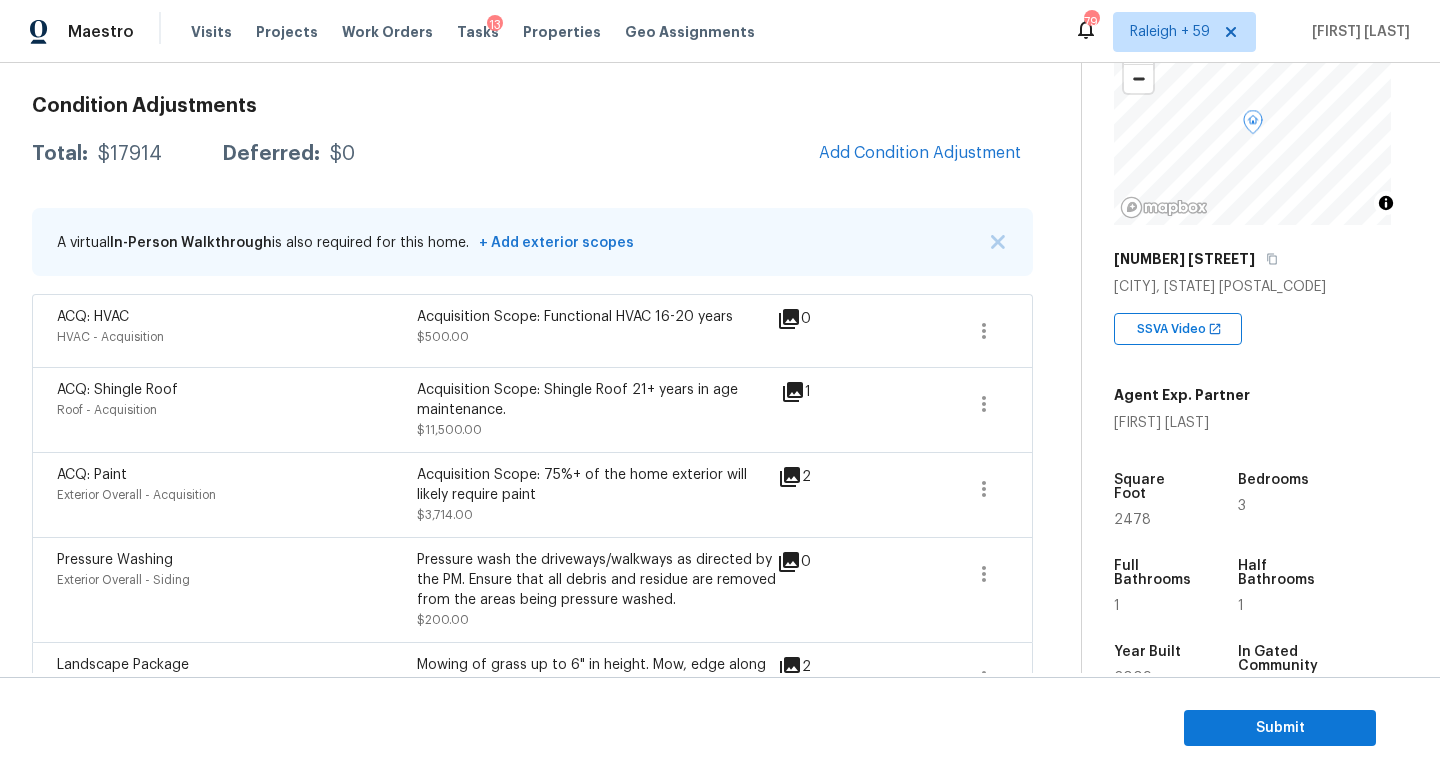 drag, startPoint x: 152, startPoint y: 317, endPoint x: 155, endPoint y: 307, distance: 10.440307 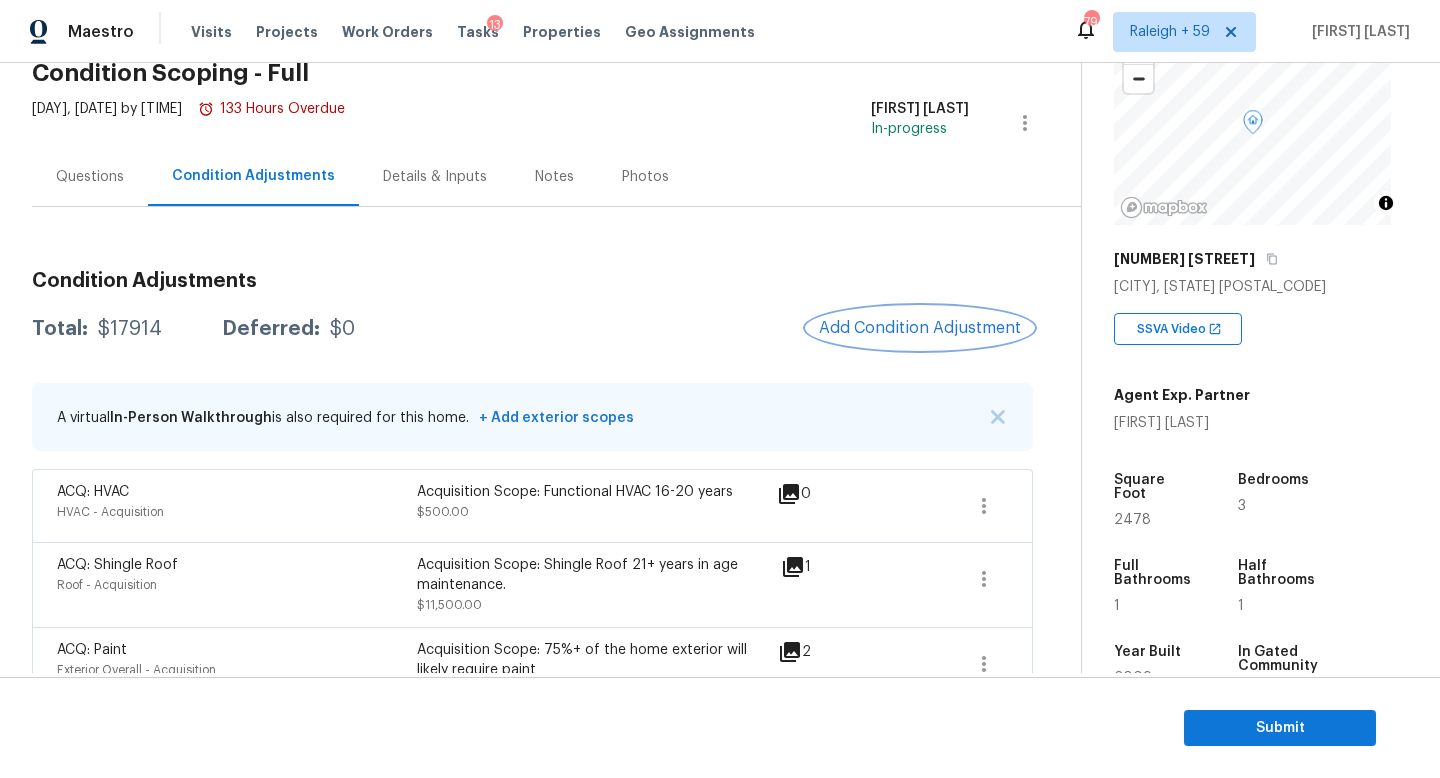 scroll, scrollTop: 67, scrollLeft: 0, axis: vertical 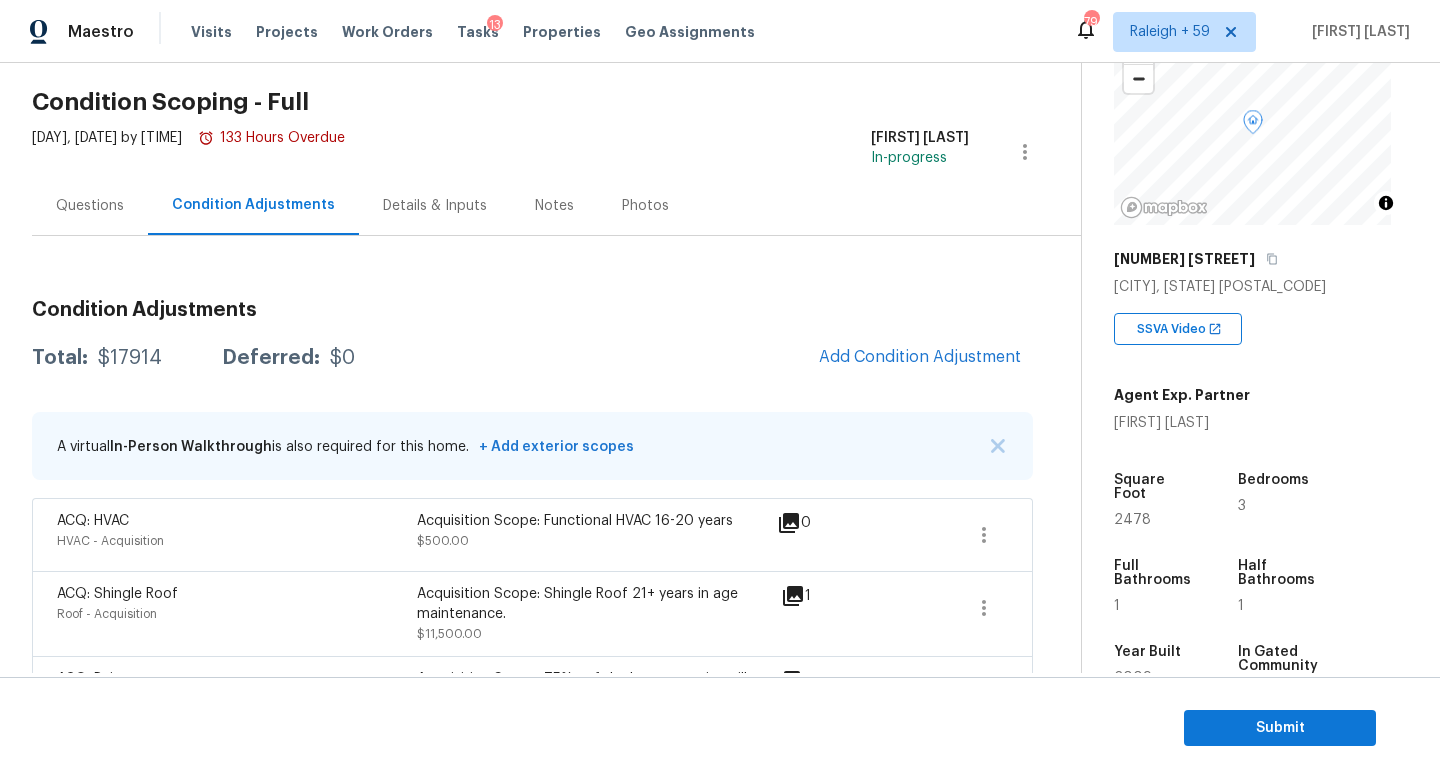 click on "Questions" at bounding box center [90, 206] 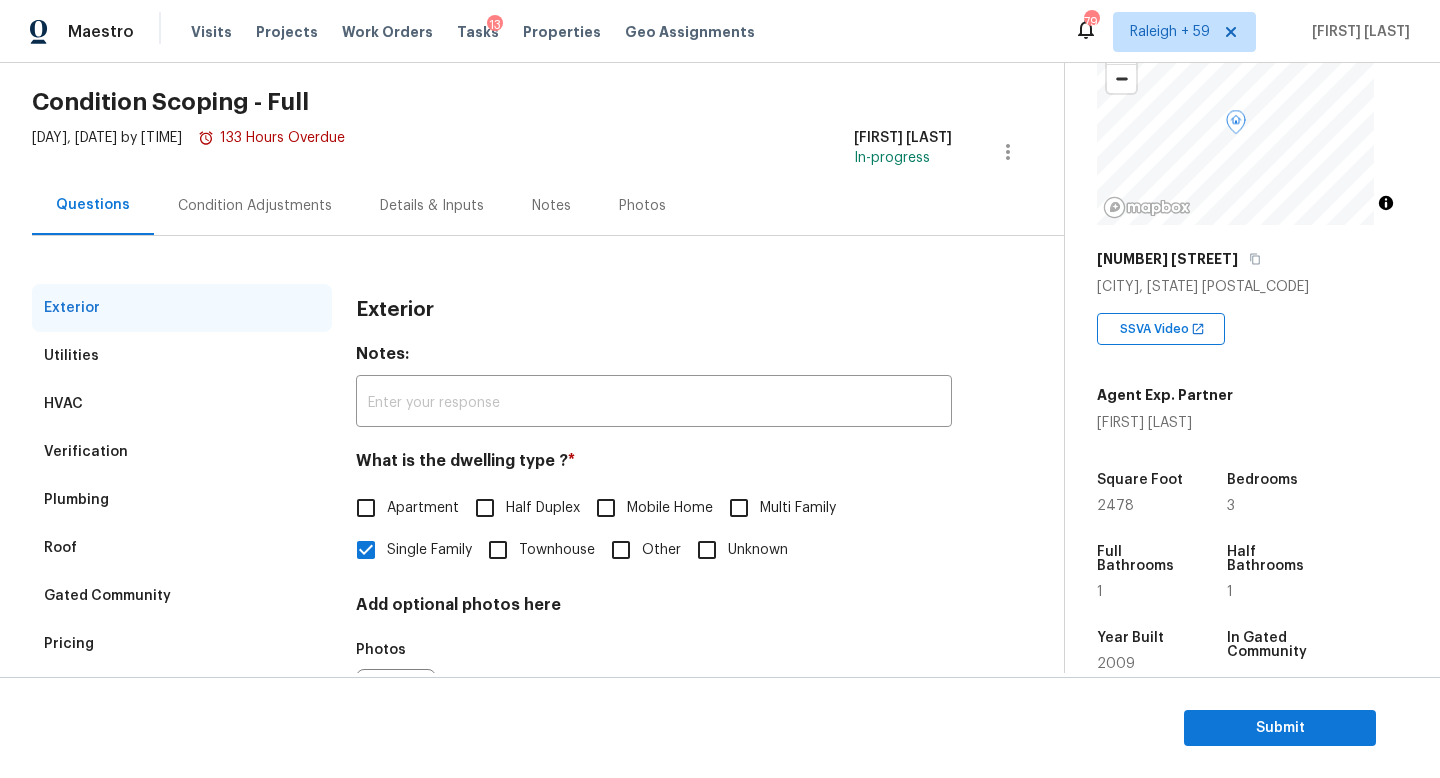 click on "Pricing" at bounding box center [182, 644] 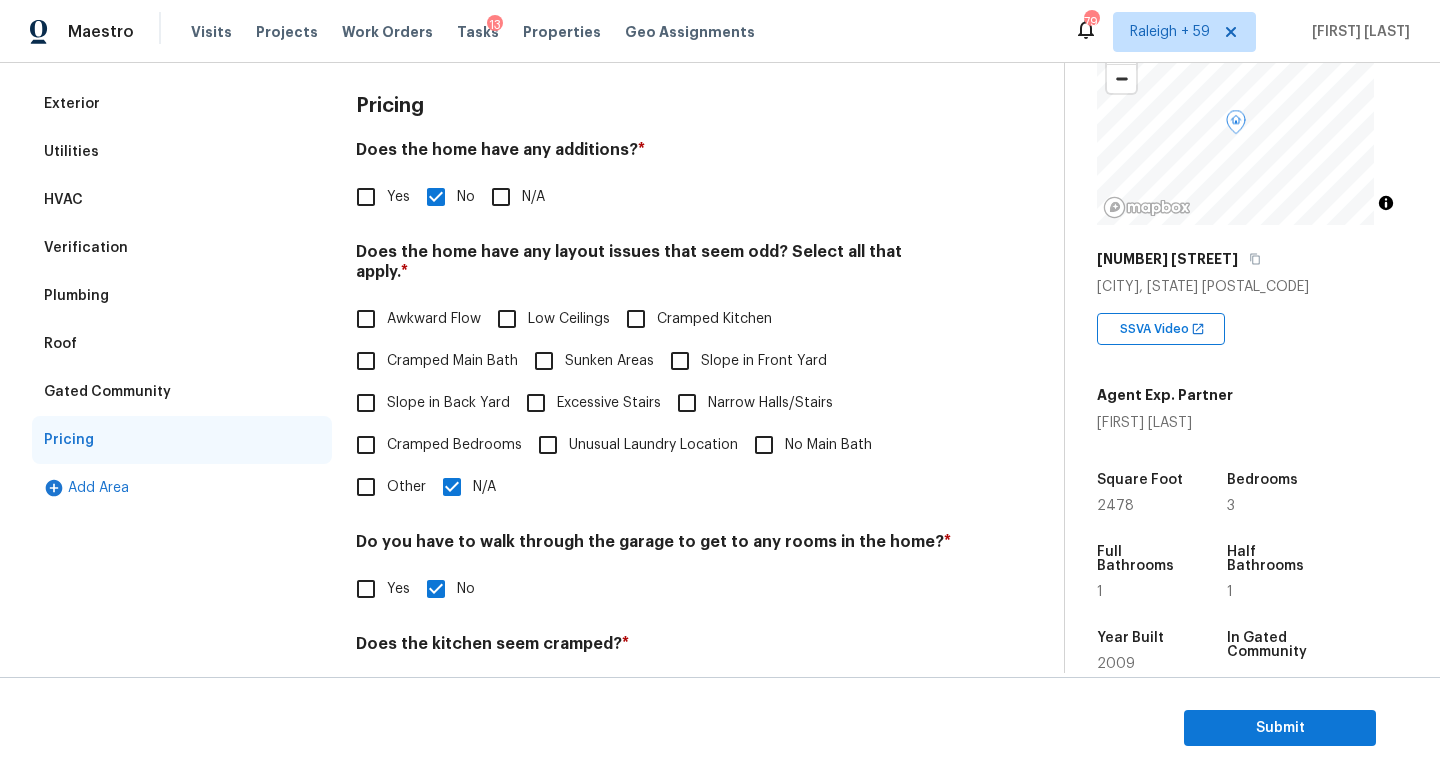 scroll, scrollTop: 282, scrollLeft: 0, axis: vertical 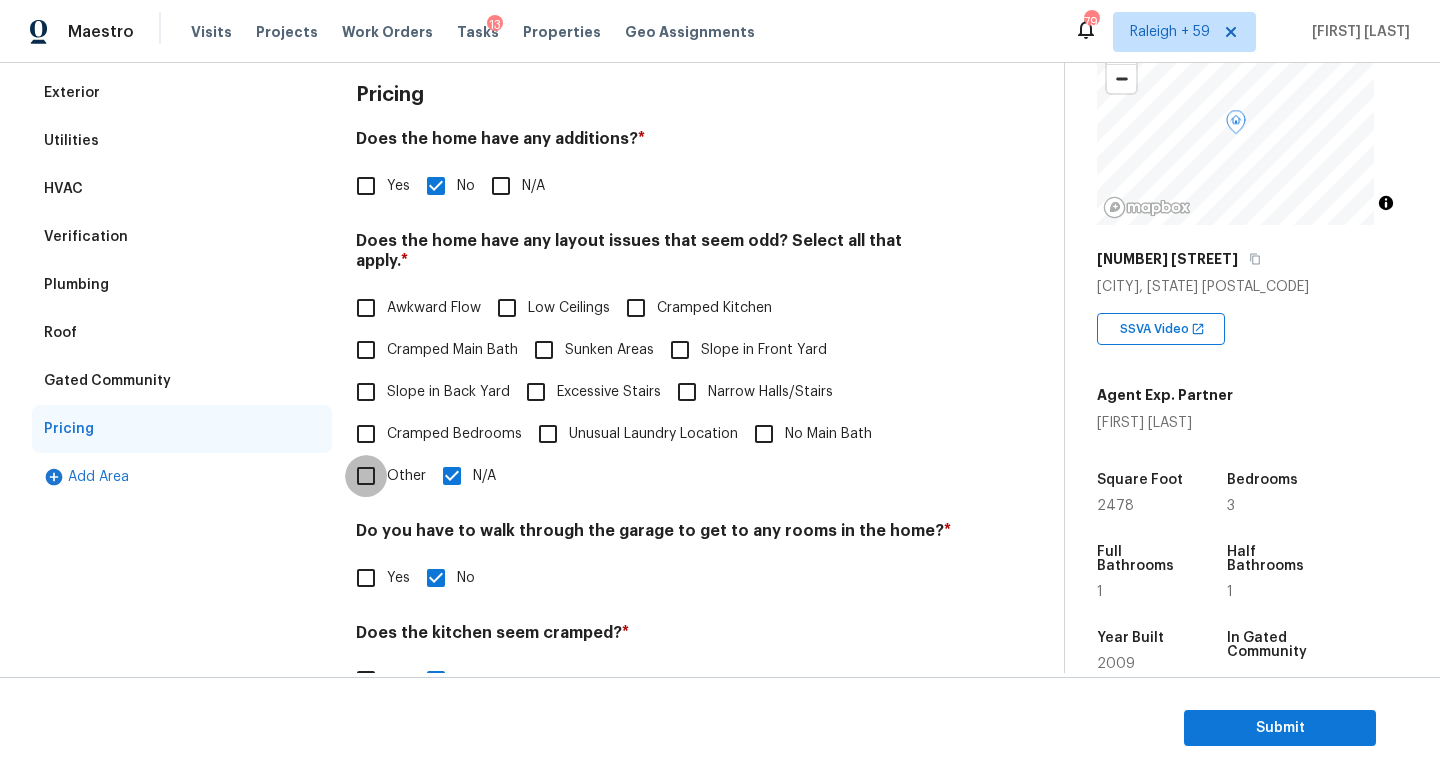 click on "Other" at bounding box center [366, 476] 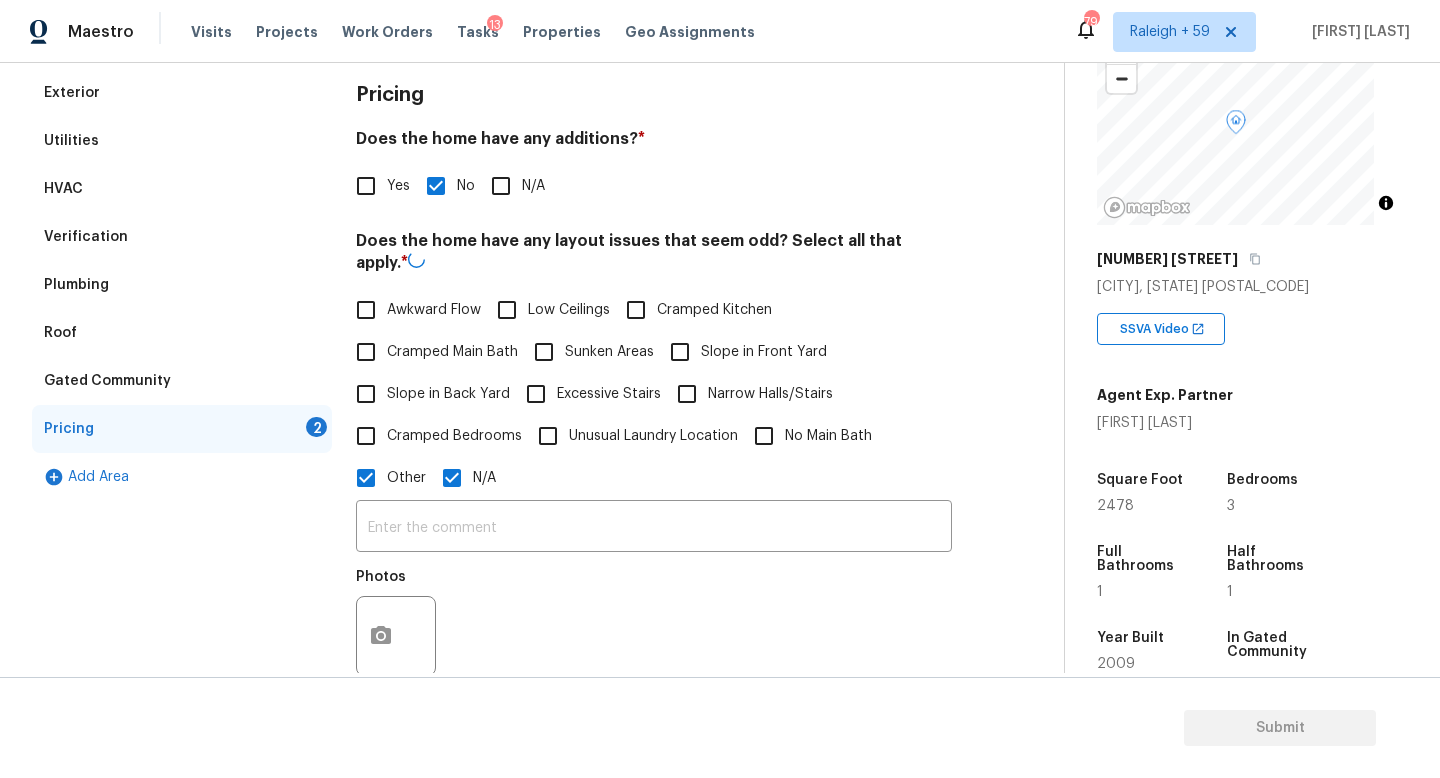 click on "N/A" at bounding box center (463, 478) 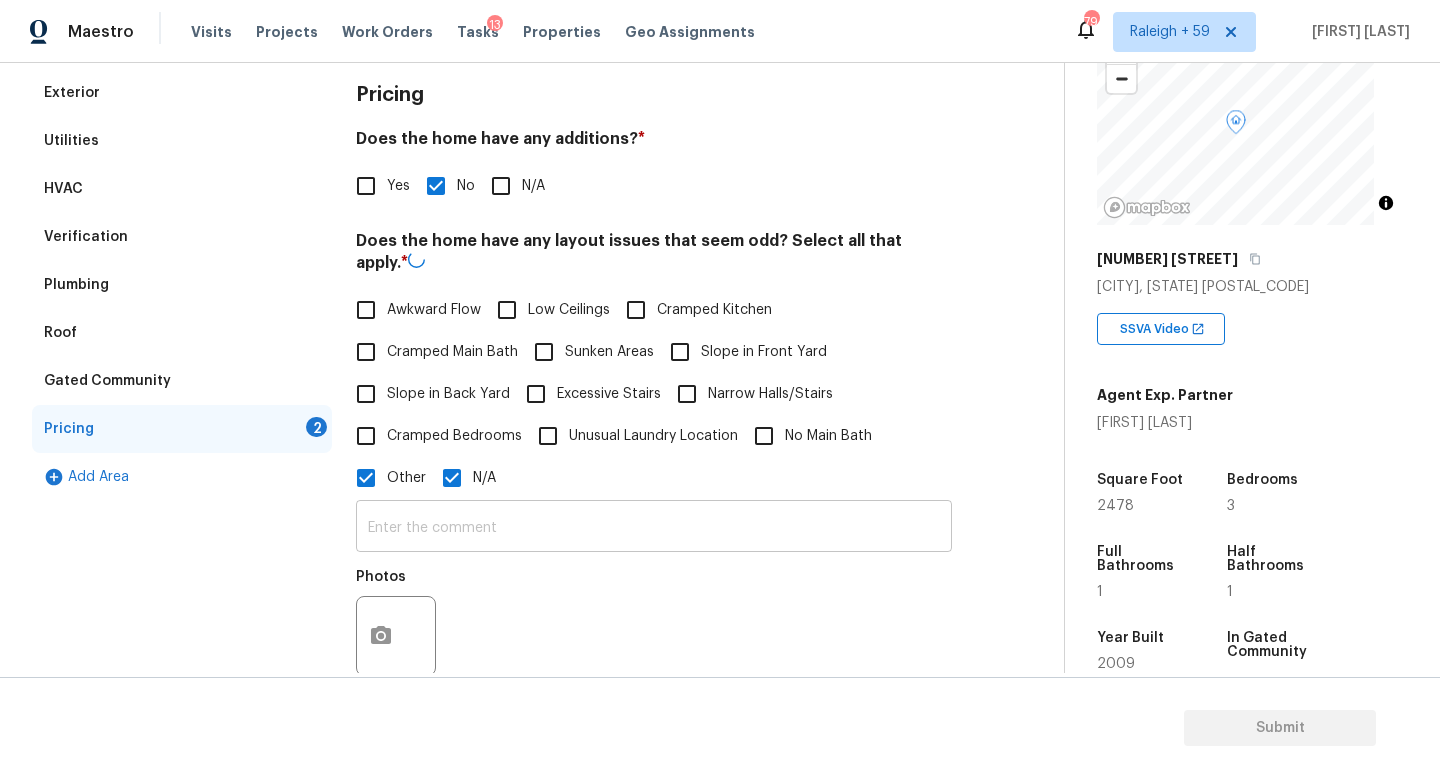click at bounding box center [654, 528] 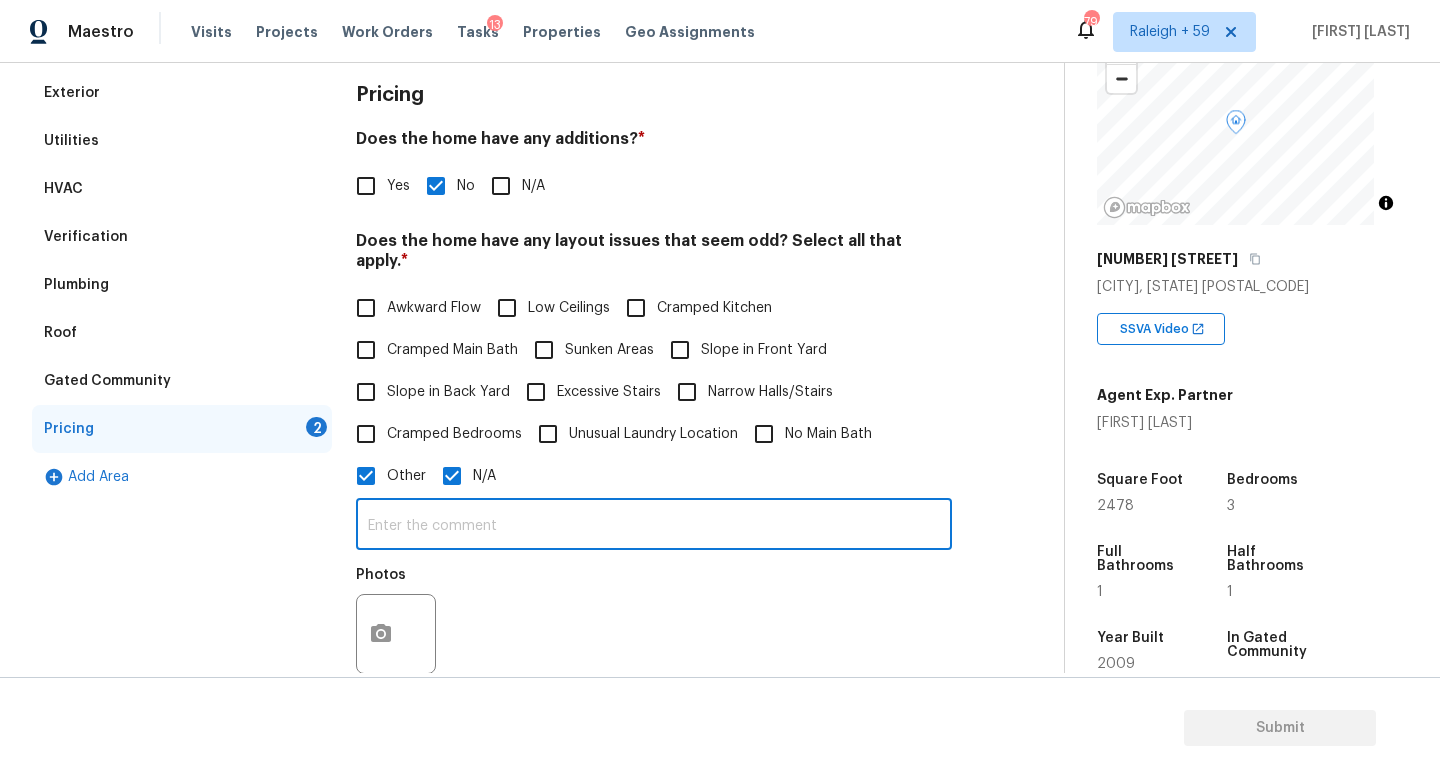 drag, startPoint x: 466, startPoint y: 485, endPoint x: 465, endPoint y: 497, distance: 12.0415945 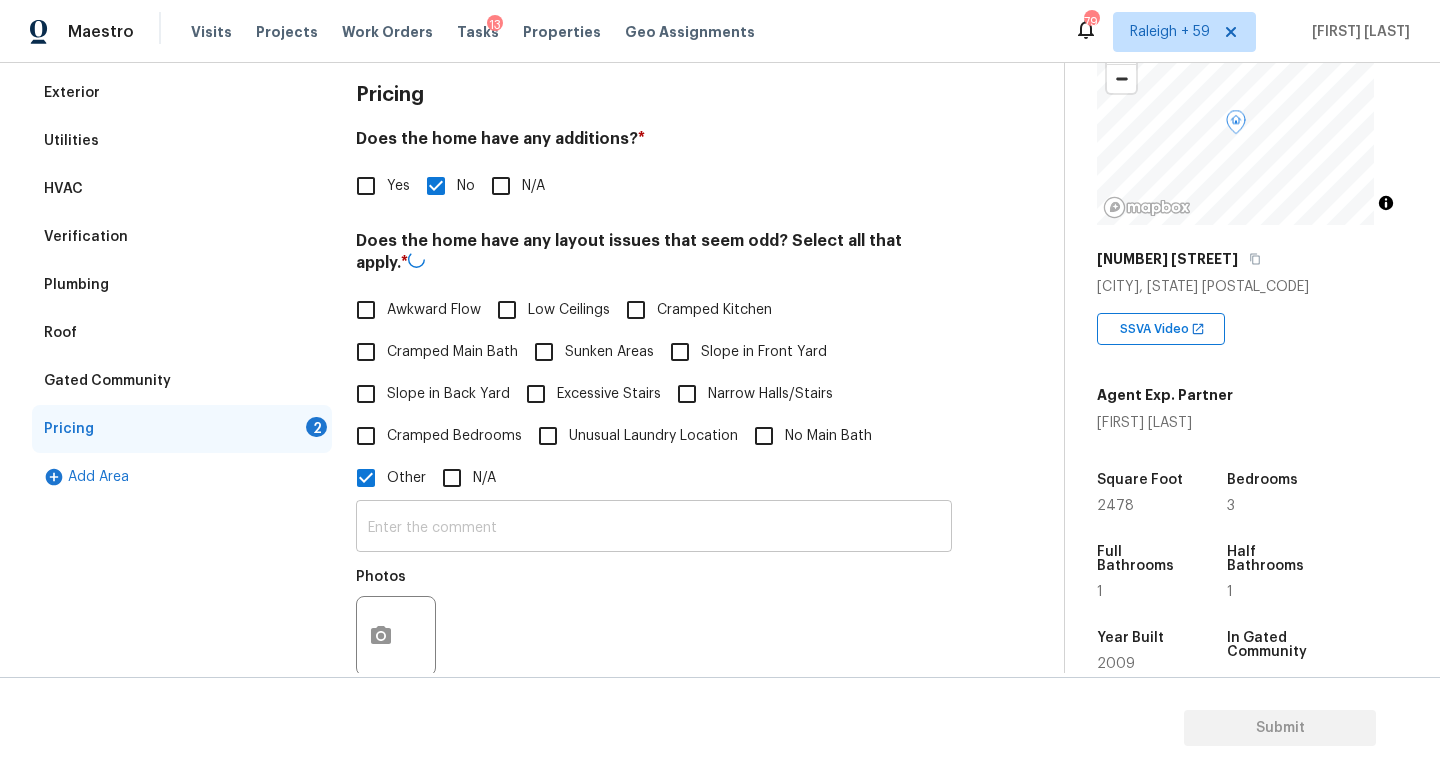 click at bounding box center (654, 528) 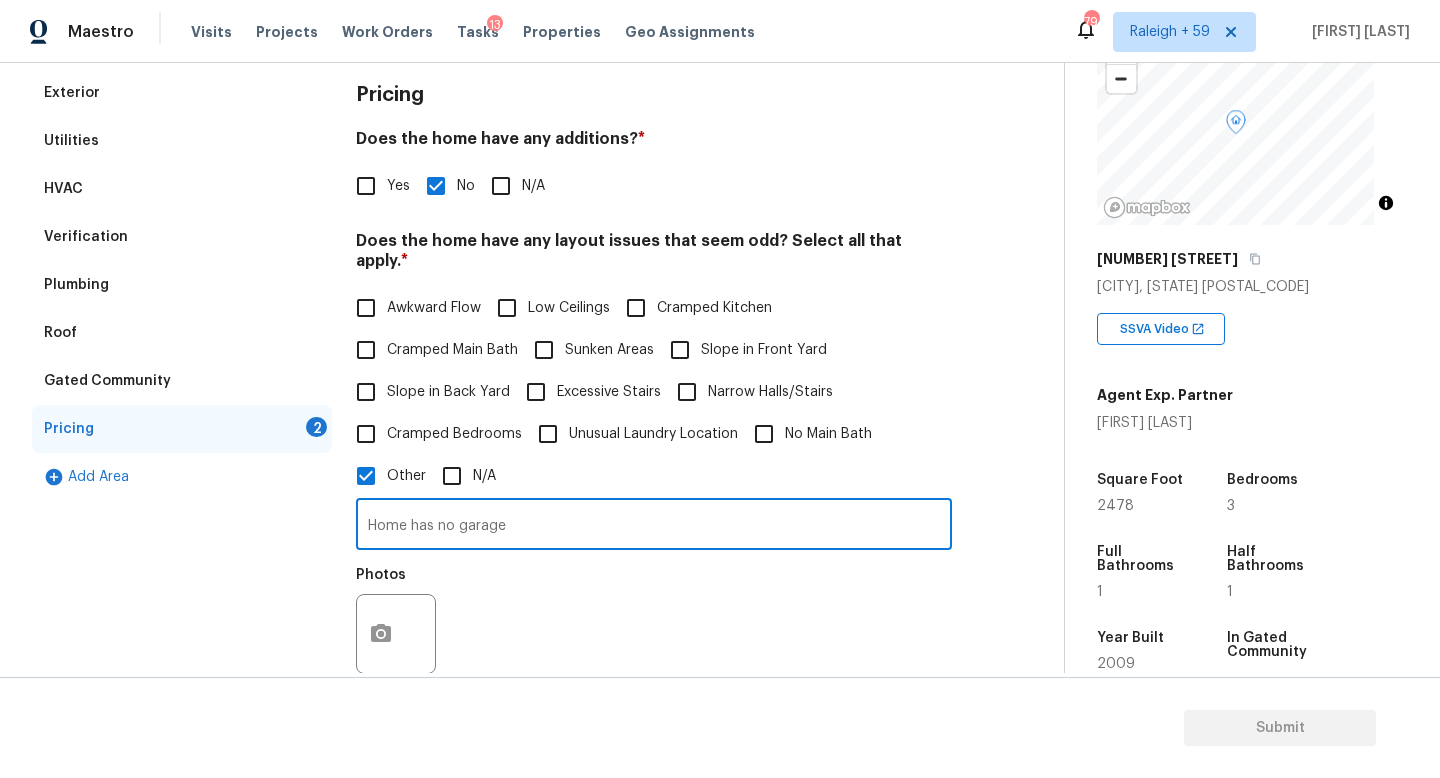 type on "Home has no garage" 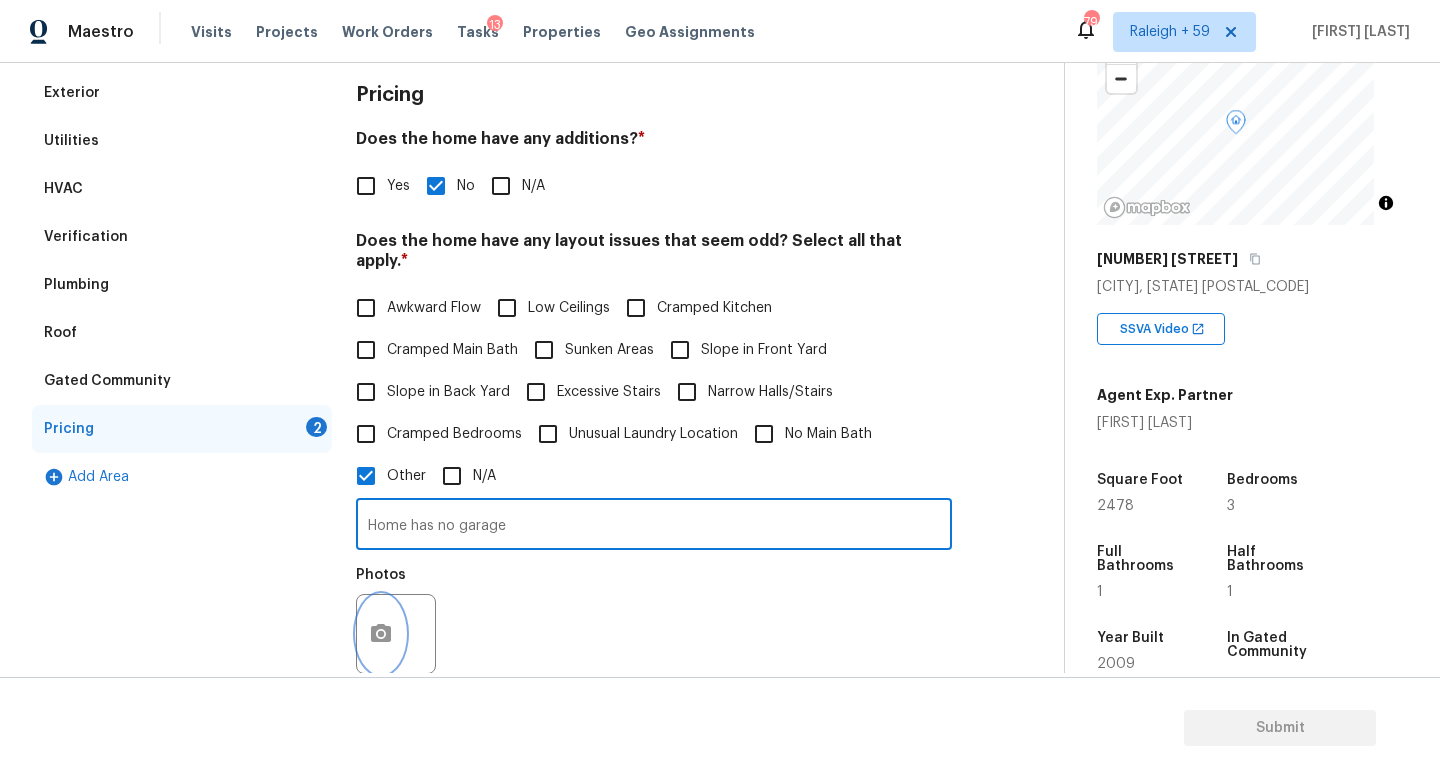 click 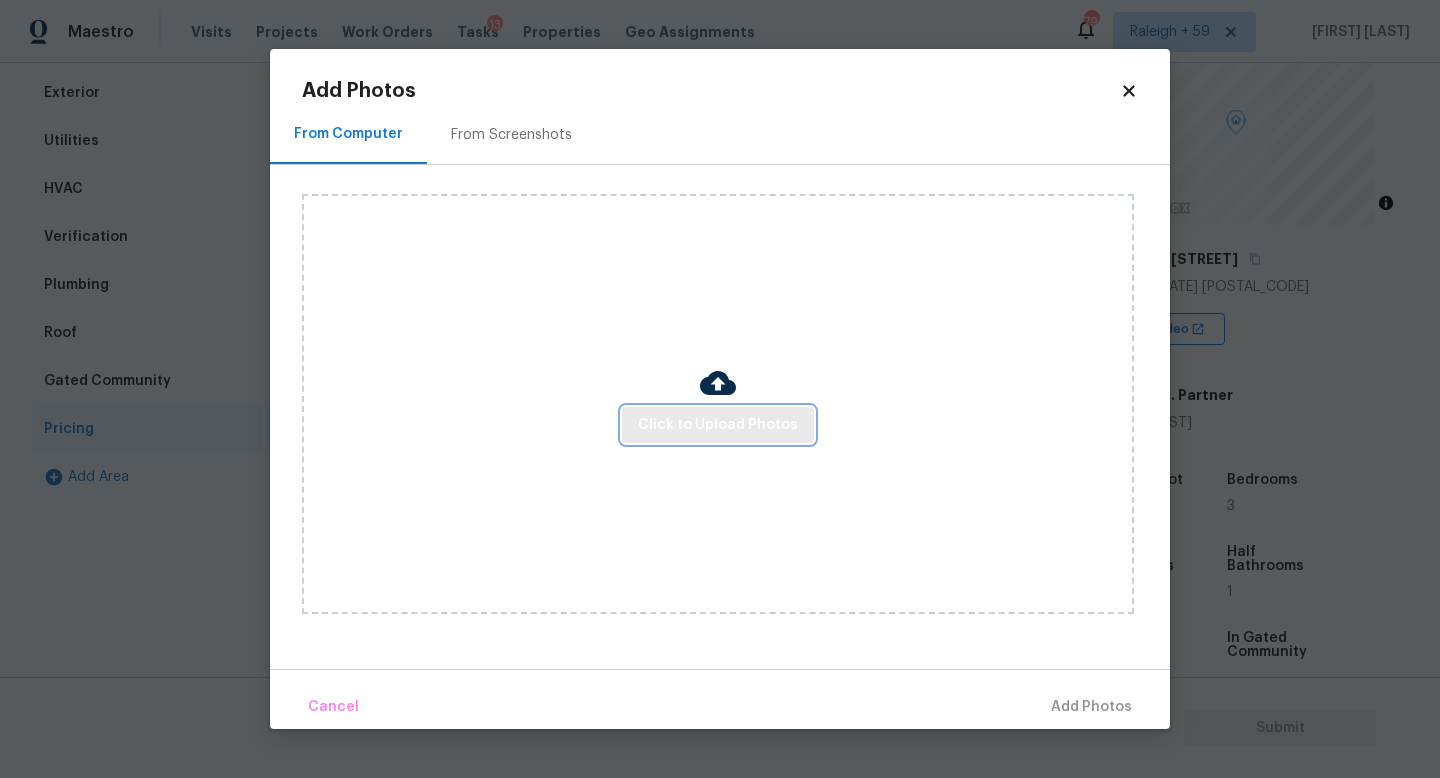 click on "Click to Upload Photos" at bounding box center (718, 425) 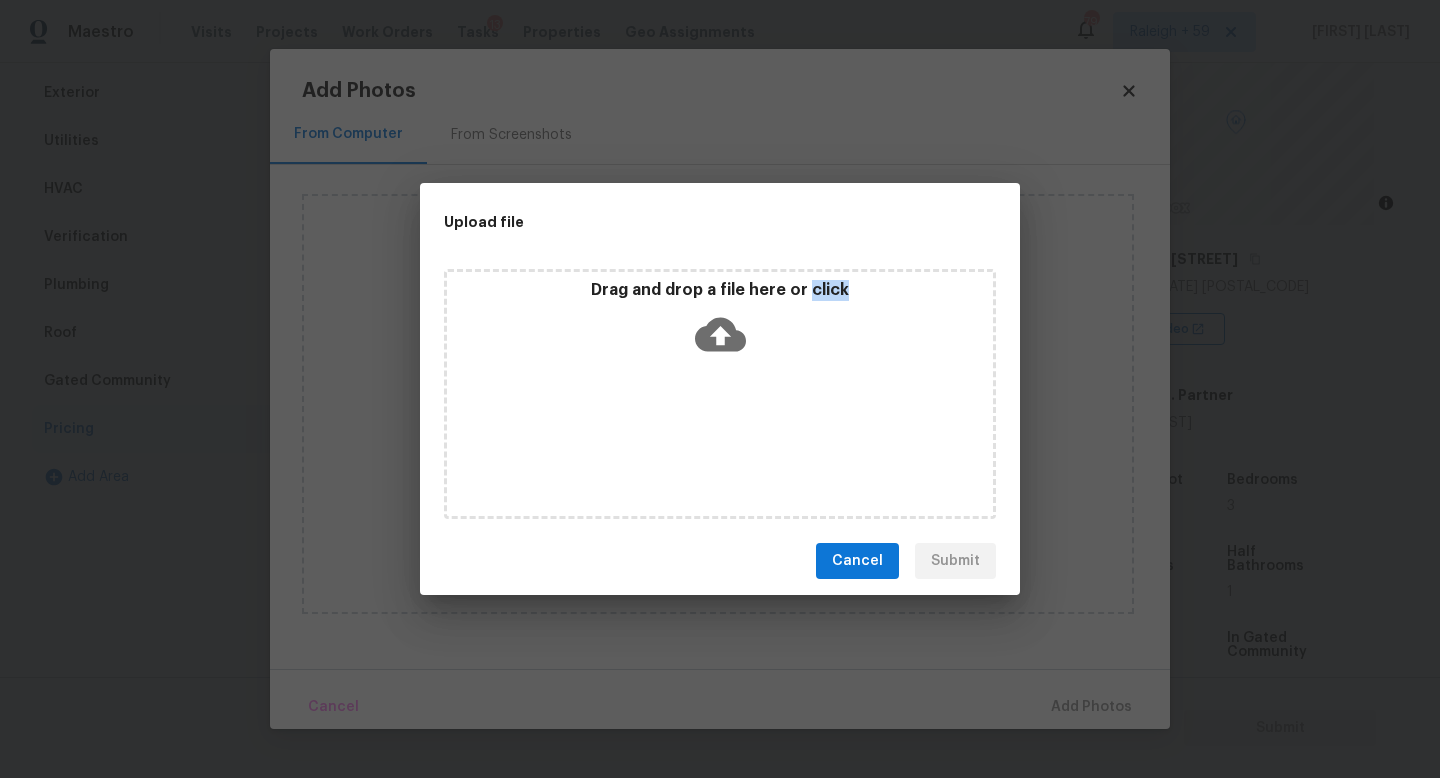 click on "Drag and drop a file here or click" at bounding box center [720, 394] 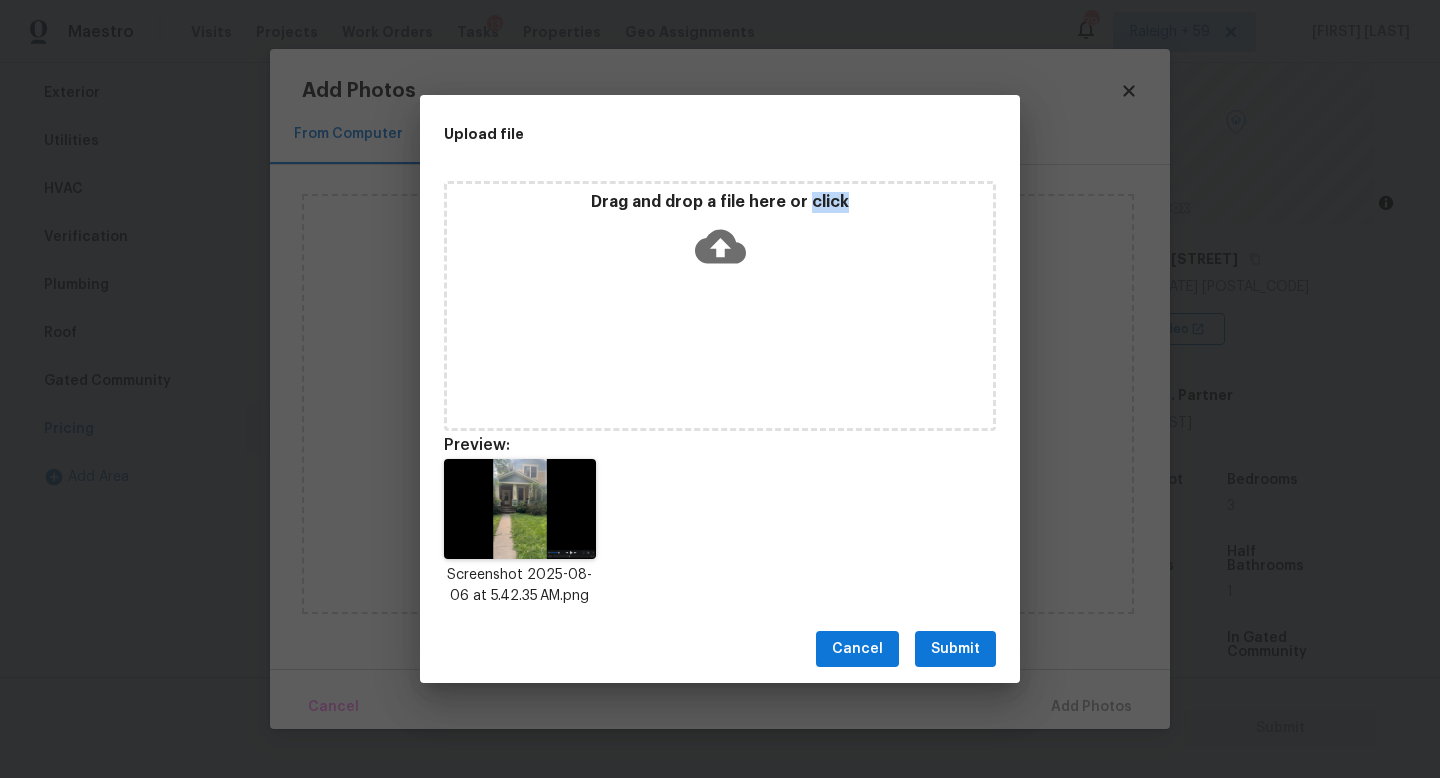 click on "Submit" at bounding box center (955, 649) 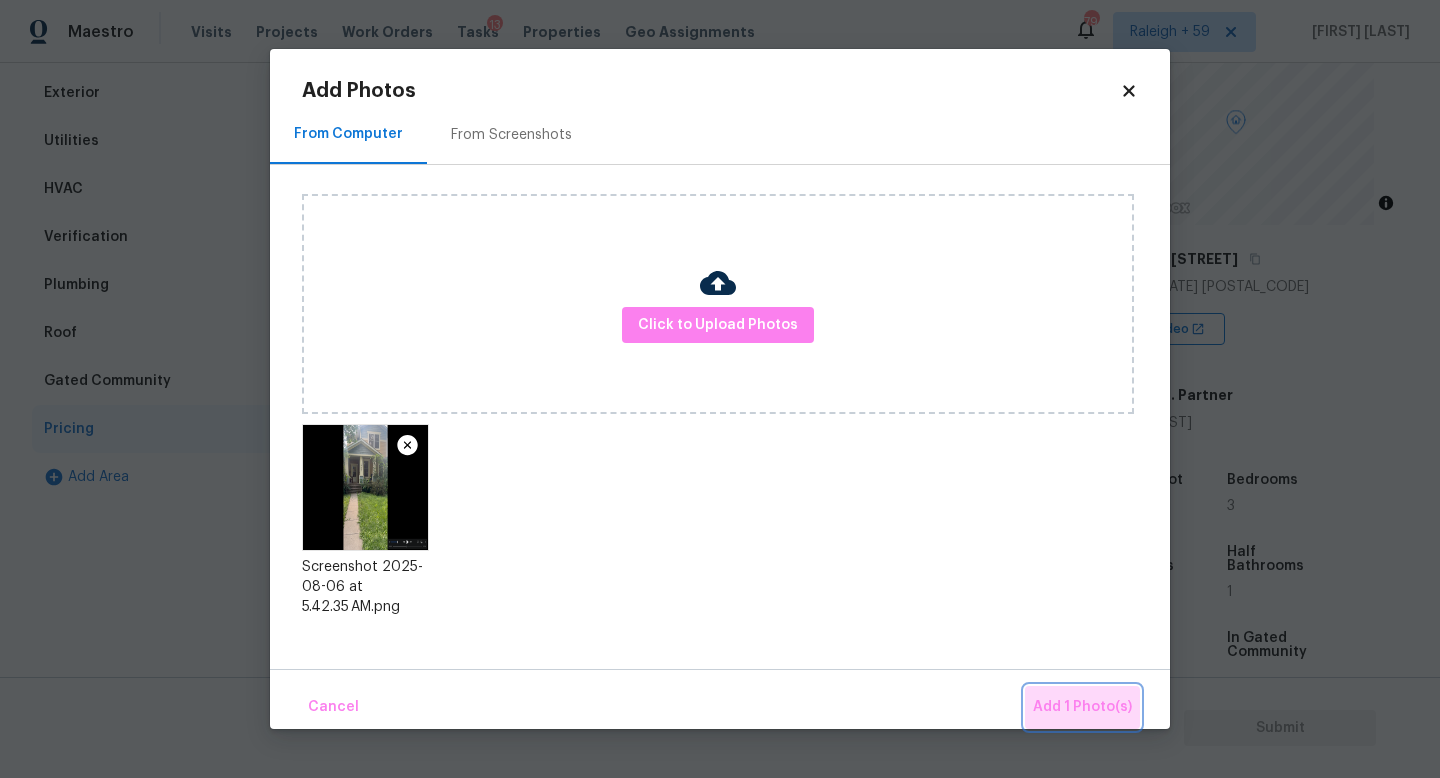 click on "Add 1 Photo(s)" at bounding box center [1082, 707] 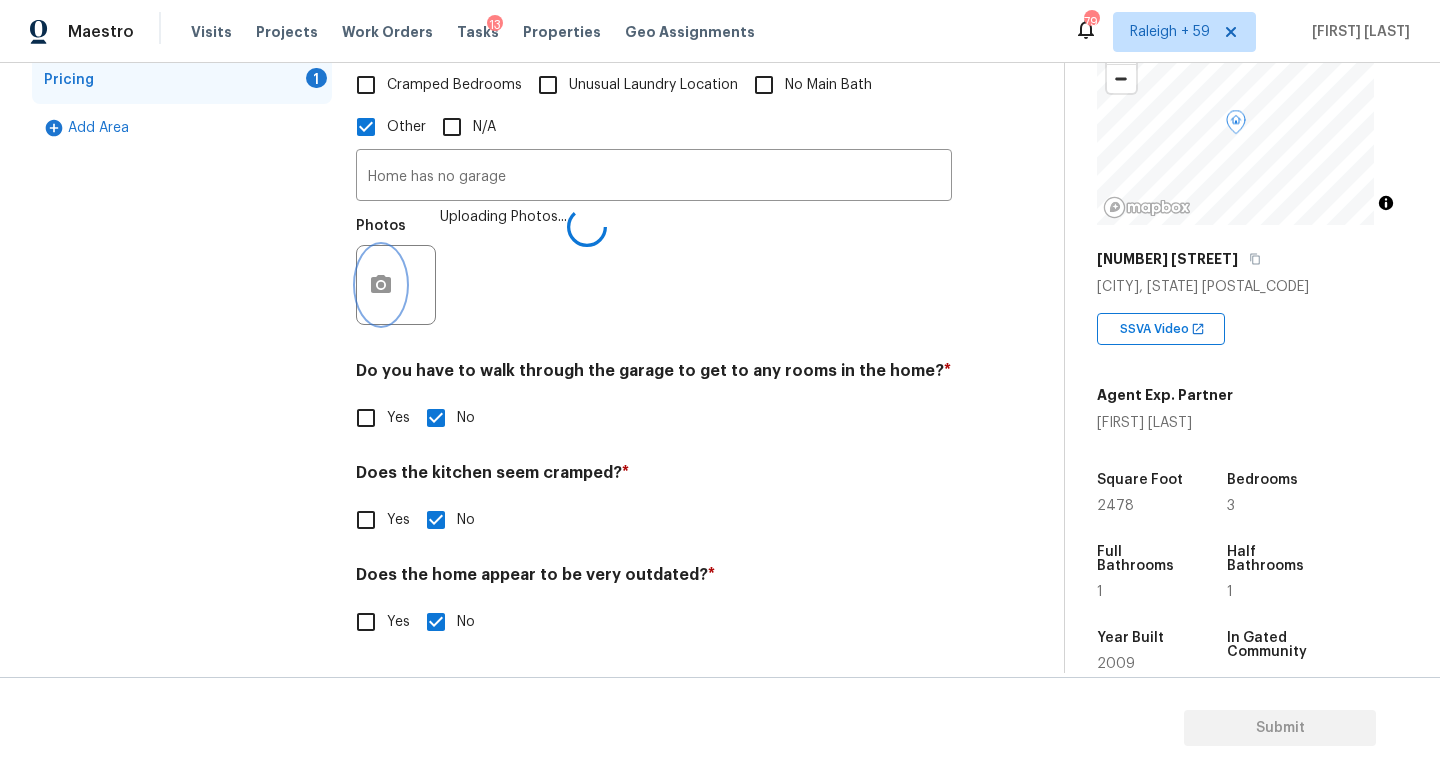 scroll, scrollTop: 208, scrollLeft: 0, axis: vertical 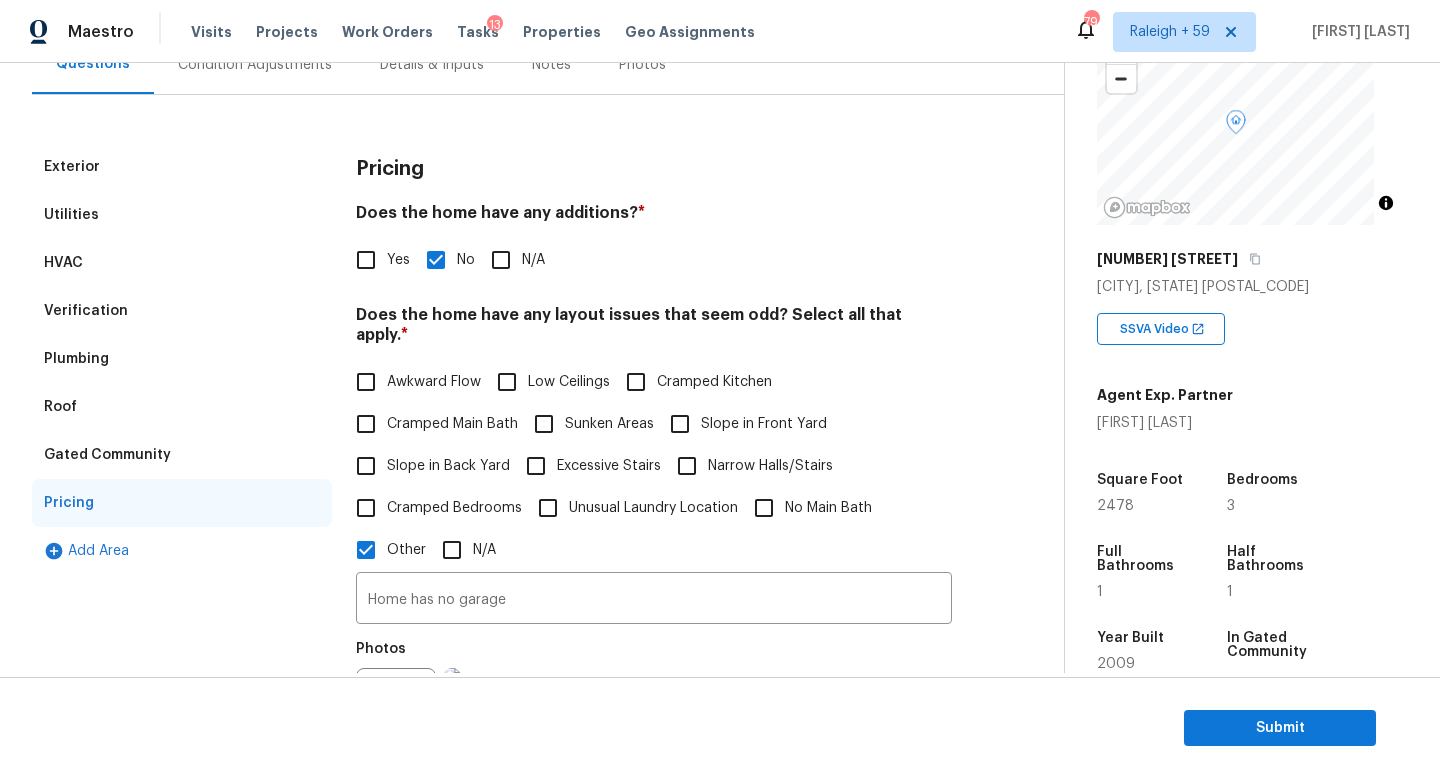 click on "Verification" at bounding box center (182, 311) 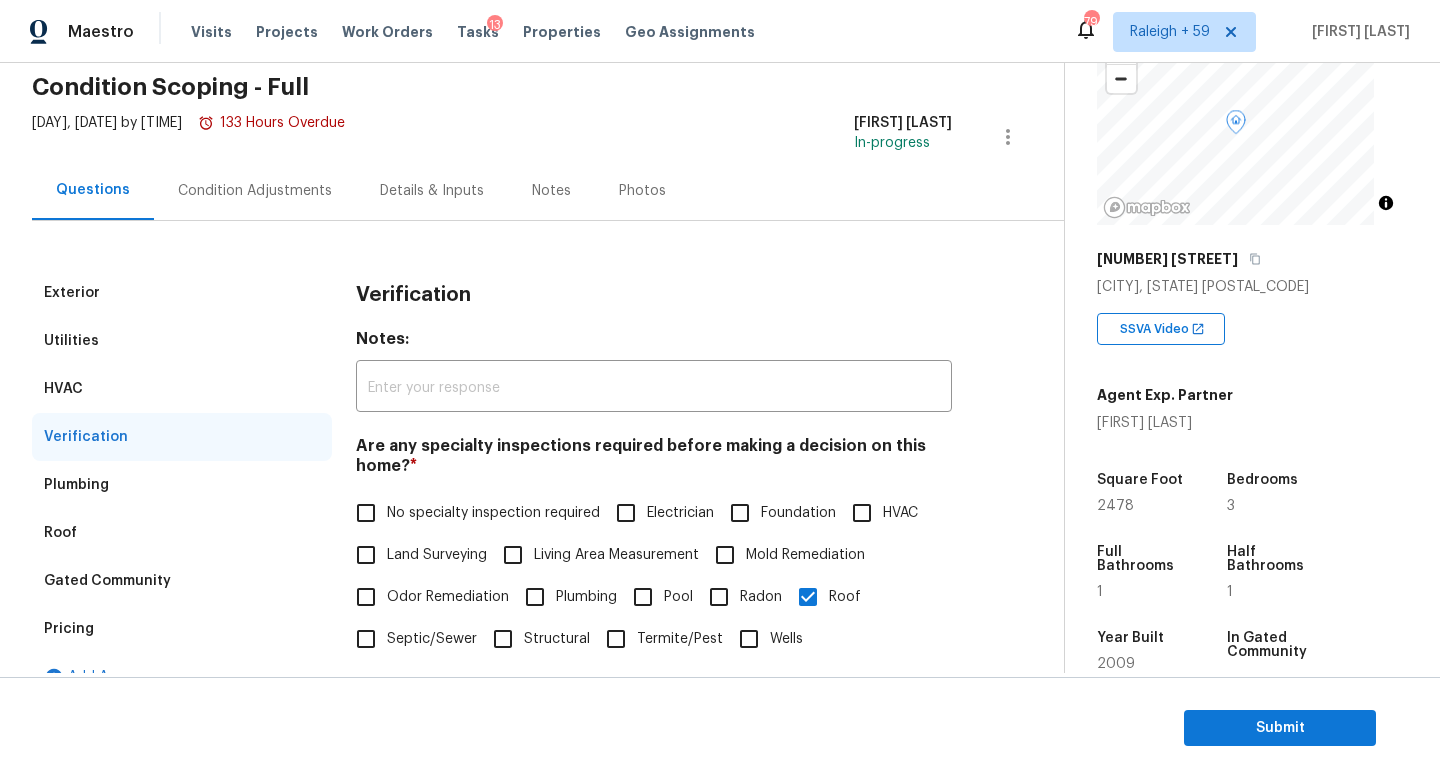 scroll, scrollTop: 31, scrollLeft: 0, axis: vertical 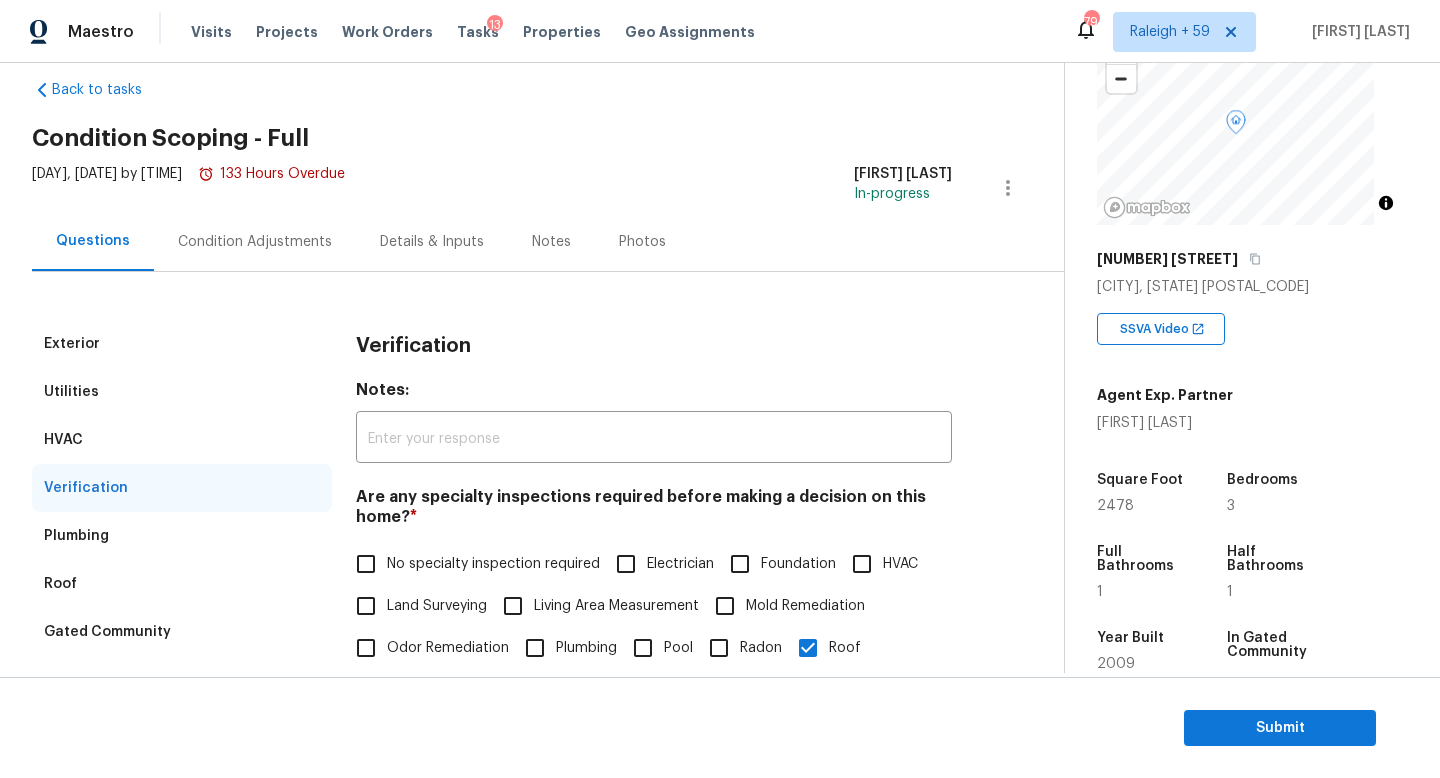 click on "Condition Adjustments" at bounding box center (255, 241) 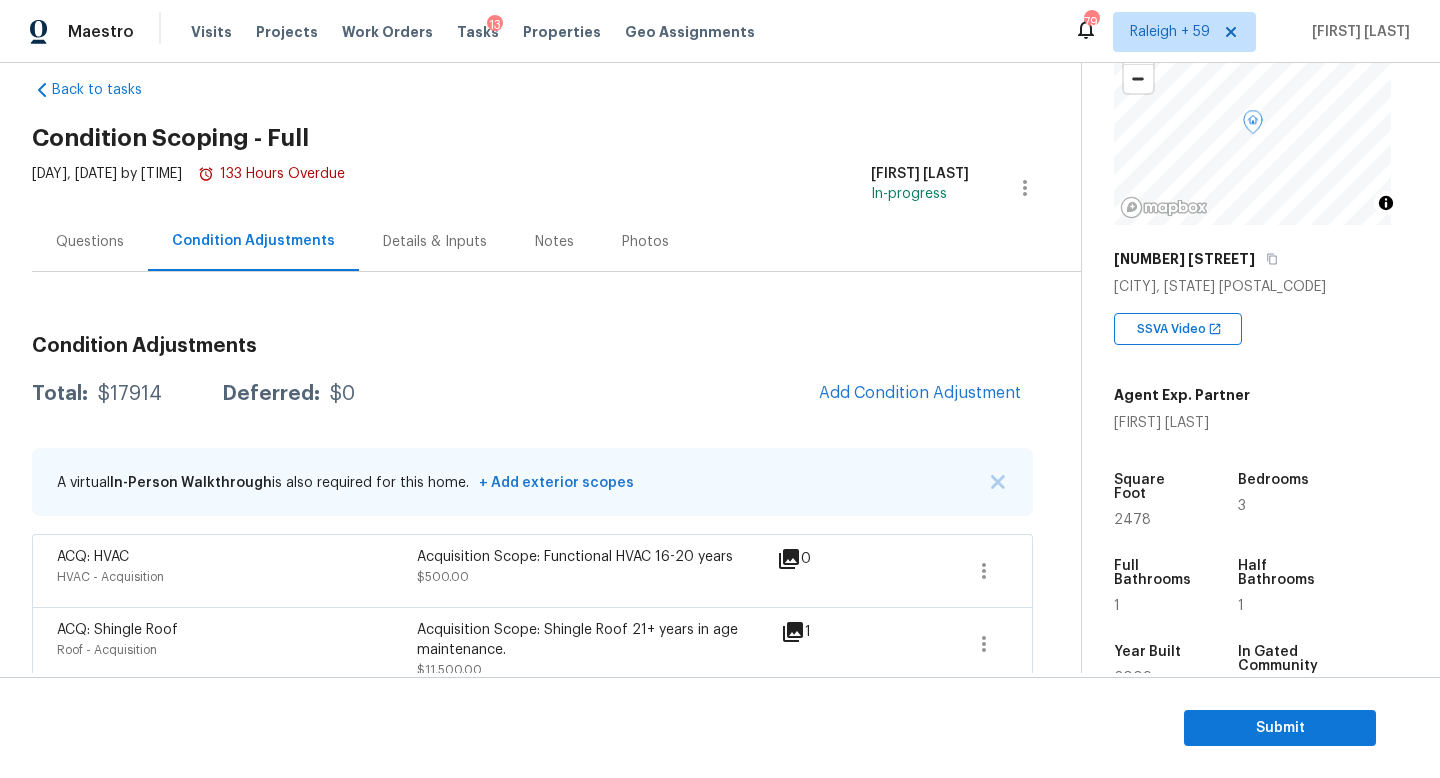 click on "Condition Adjustments" at bounding box center [253, 241] 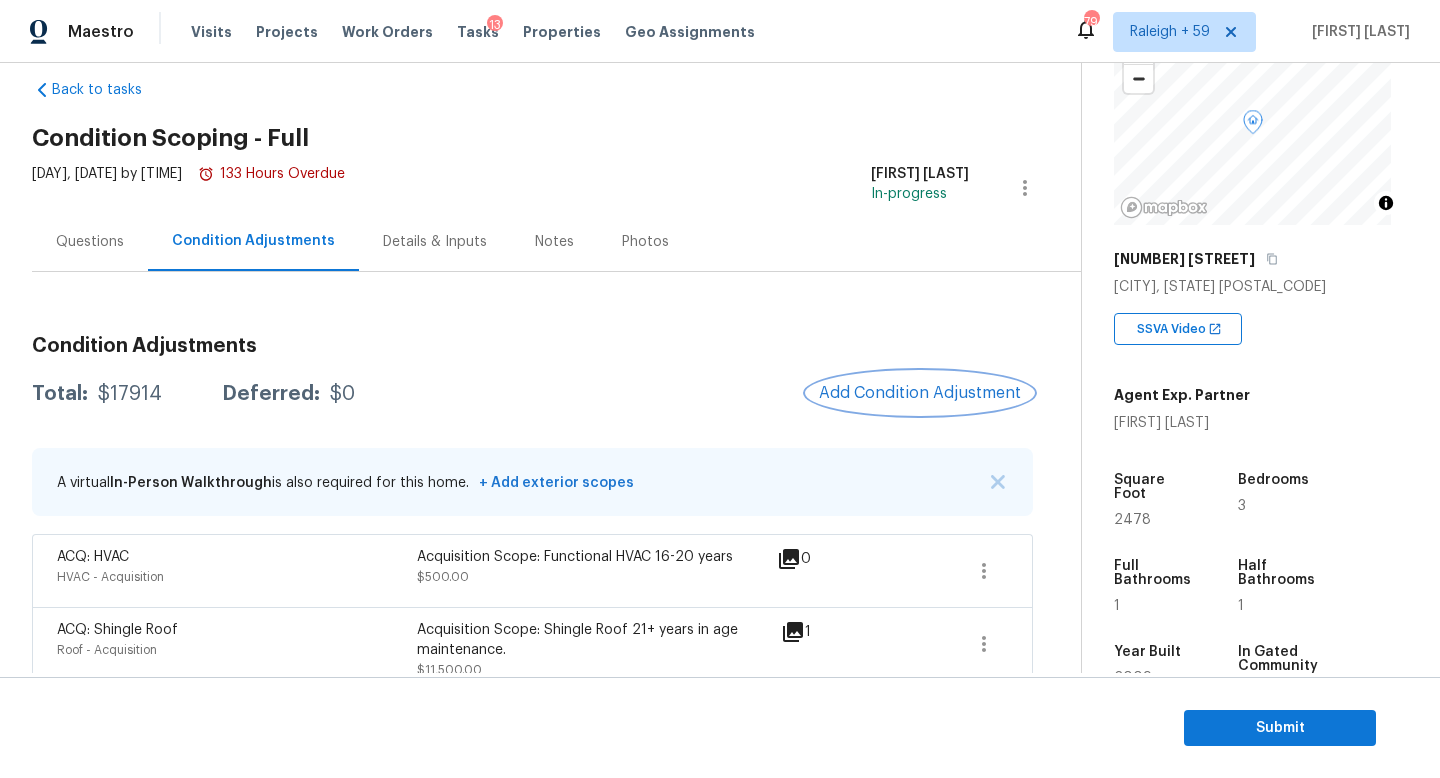 click on "Add Condition Adjustment" at bounding box center [920, 393] 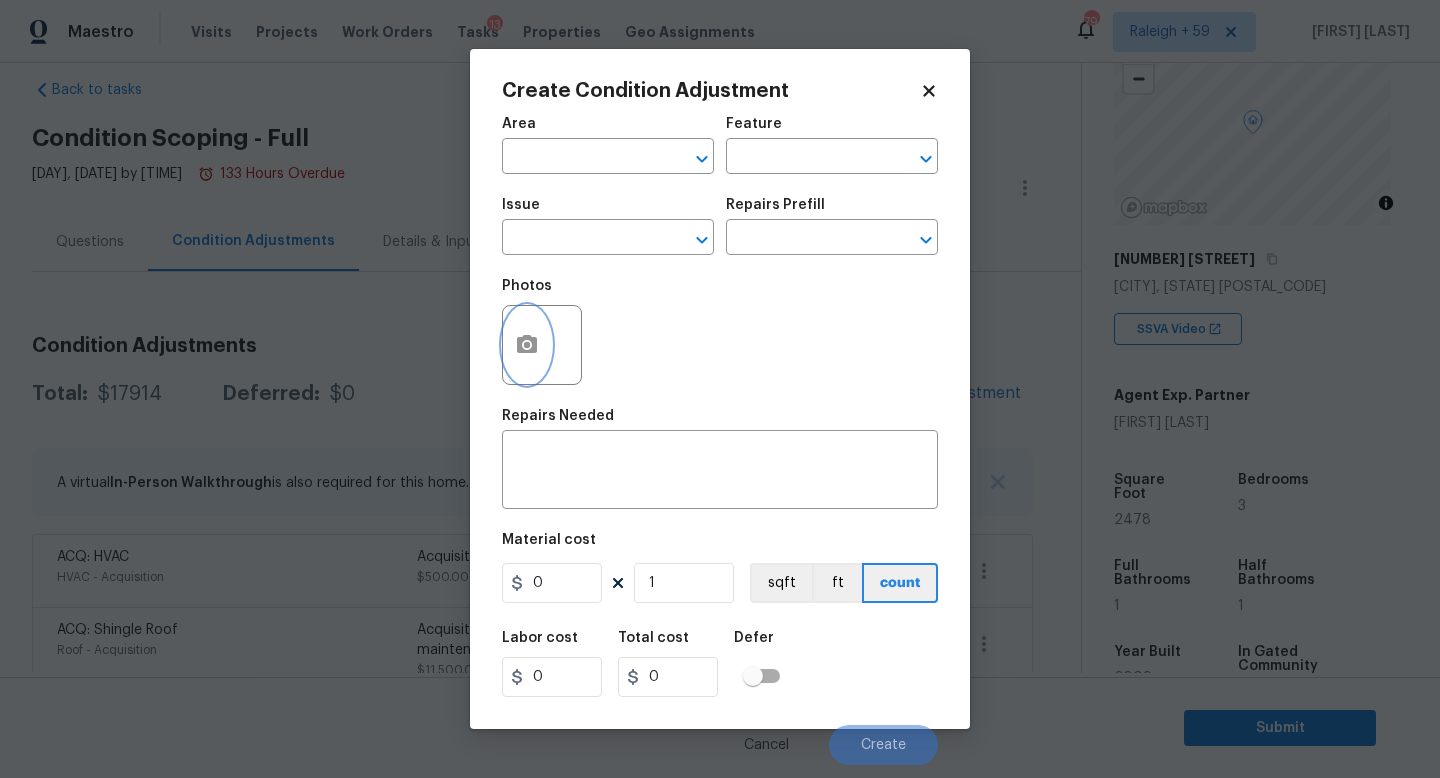 click at bounding box center (527, 345) 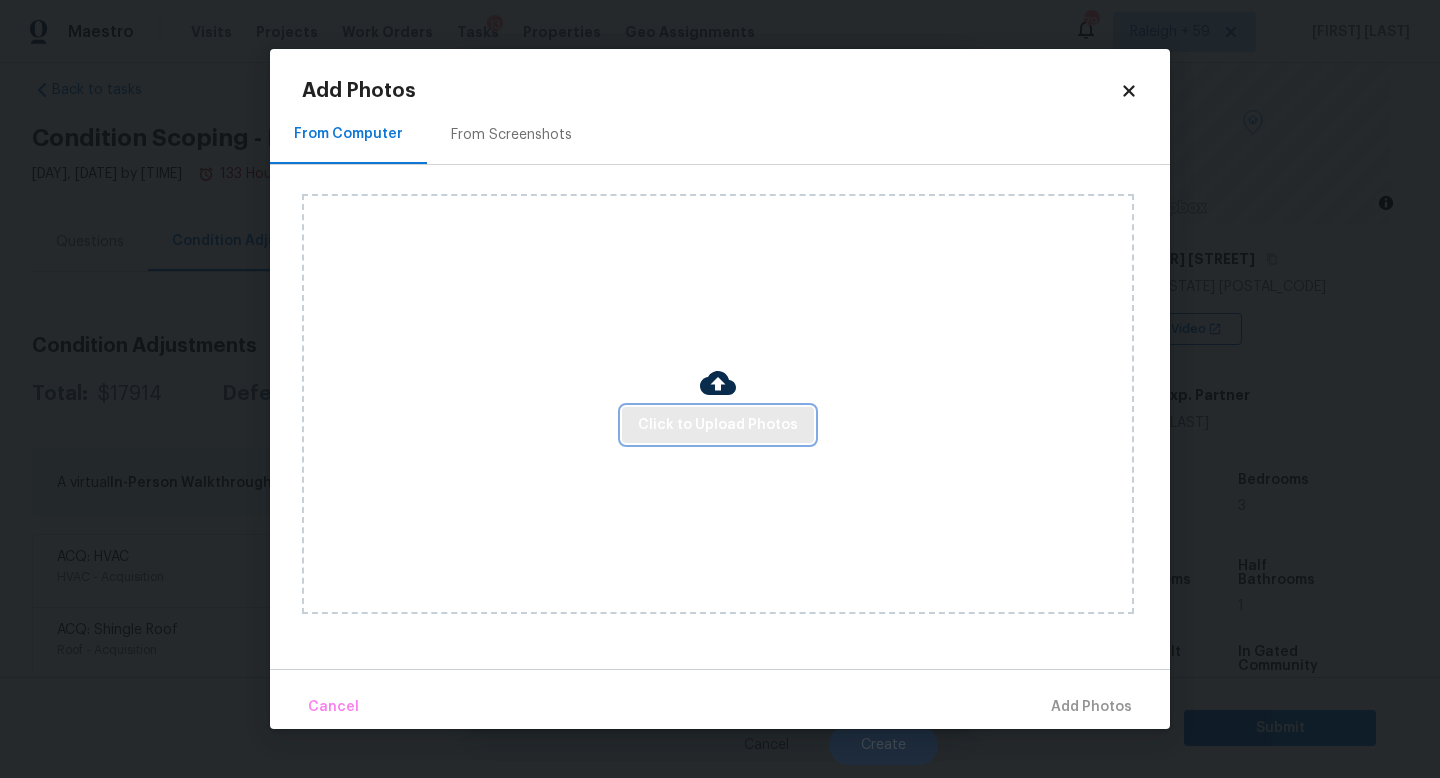 click on "Click to Upload Photos" at bounding box center [718, 425] 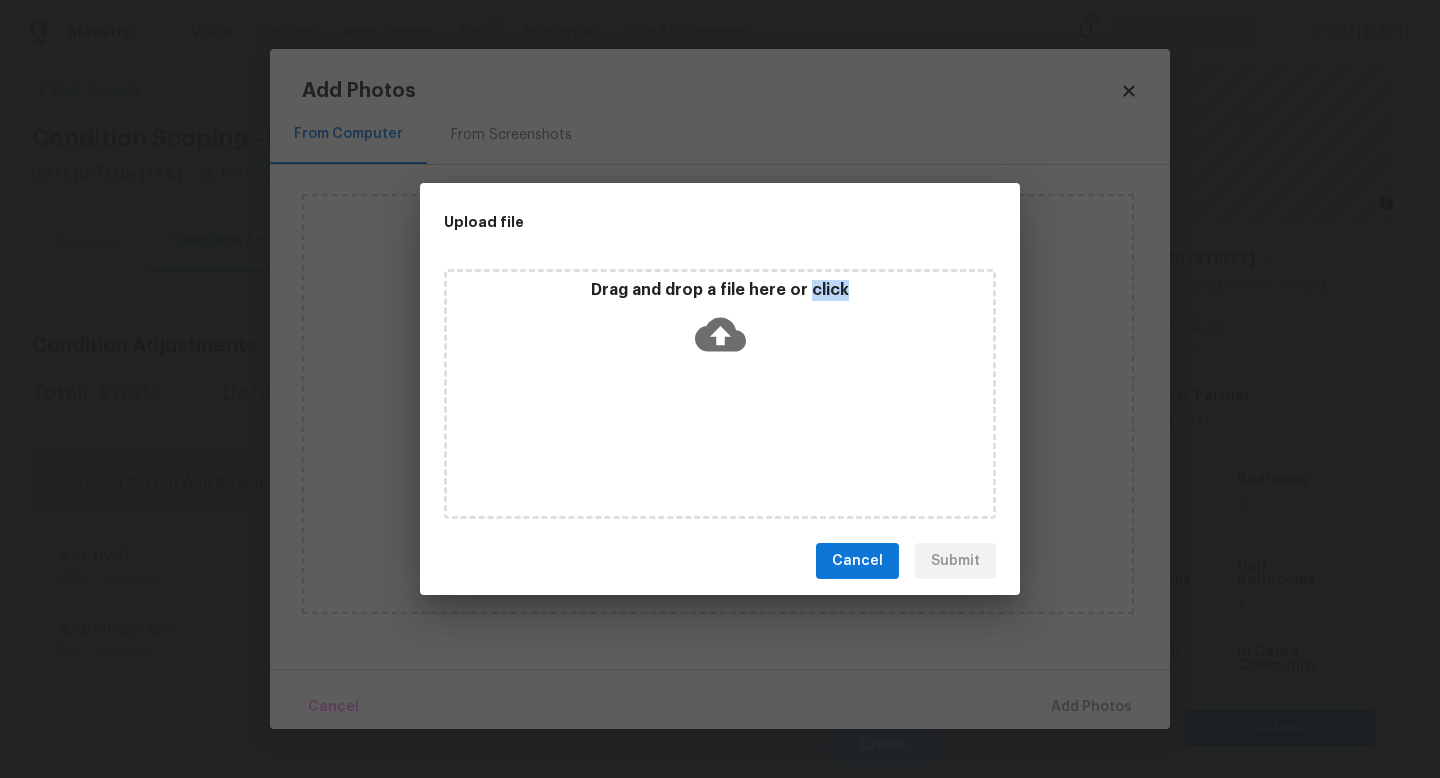 click on "Drag and drop a file here or click" at bounding box center [720, 394] 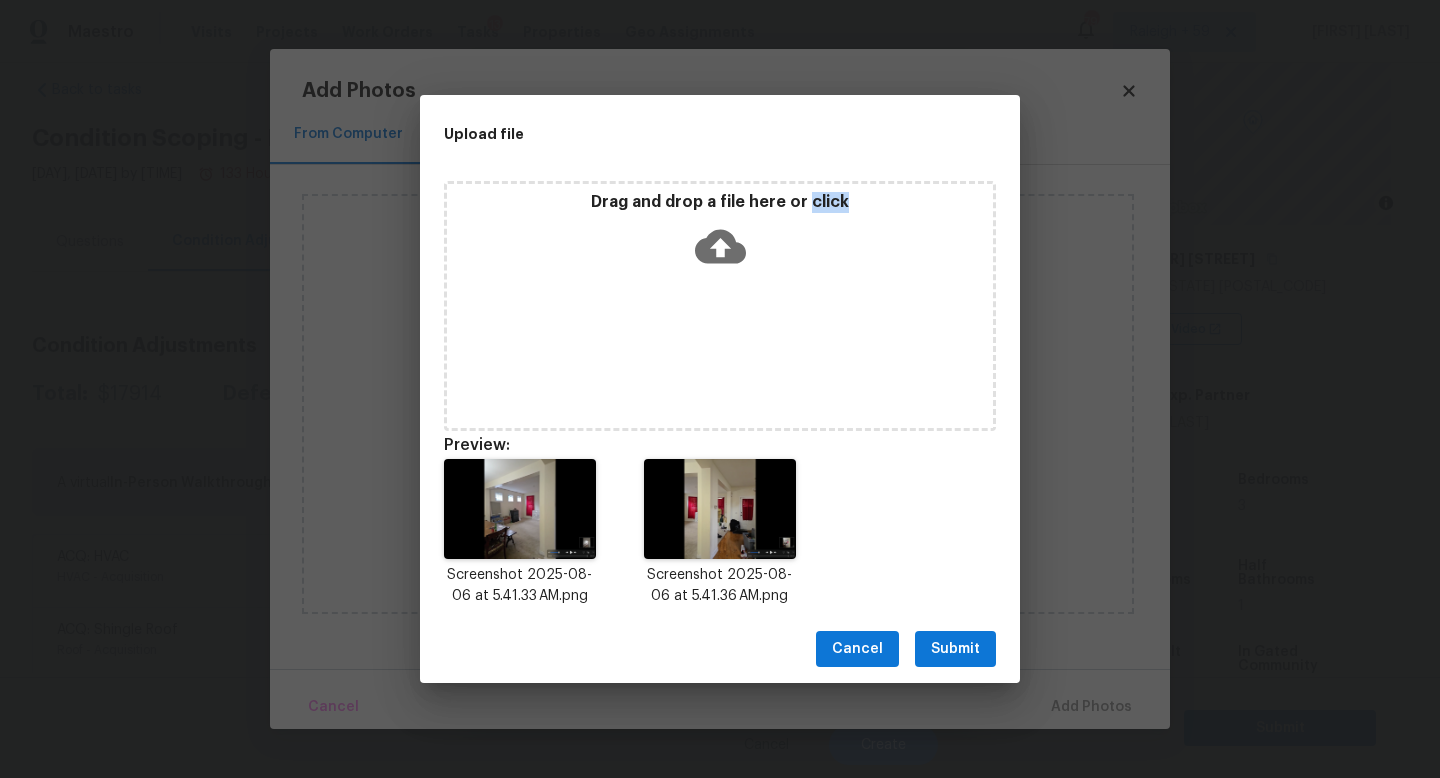 click on "Submit" at bounding box center (955, 649) 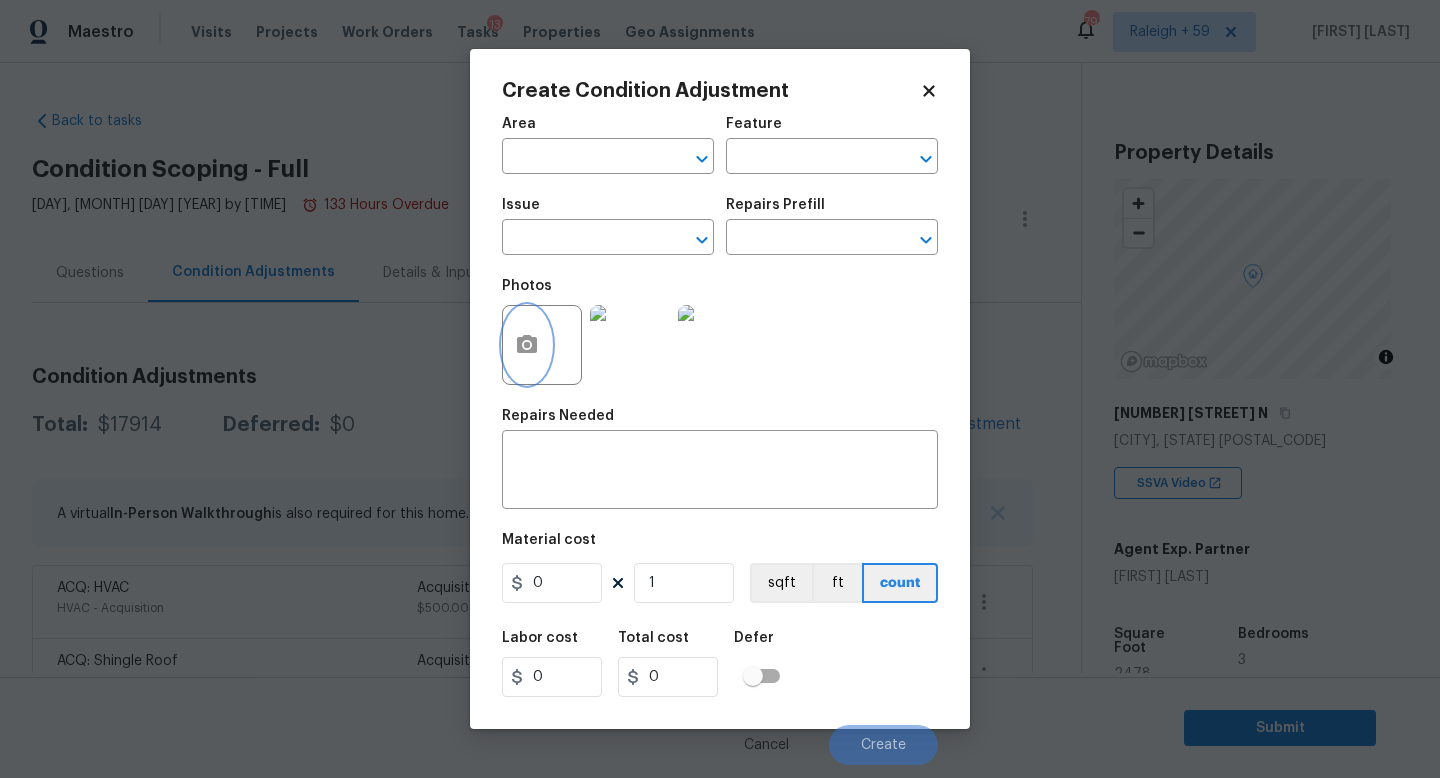 scroll, scrollTop: 0, scrollLeft: 0, axis: both 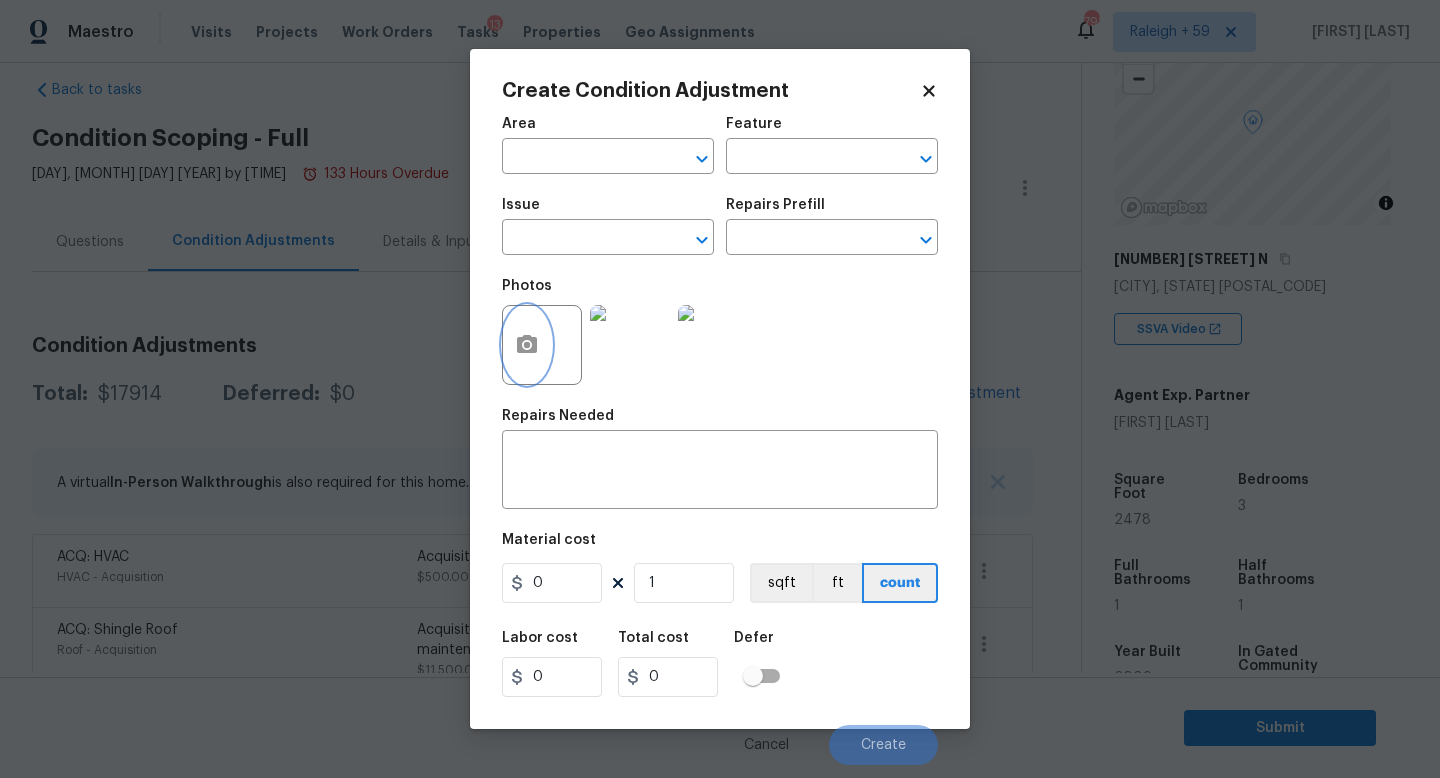 click at bounding box center (527, 345) 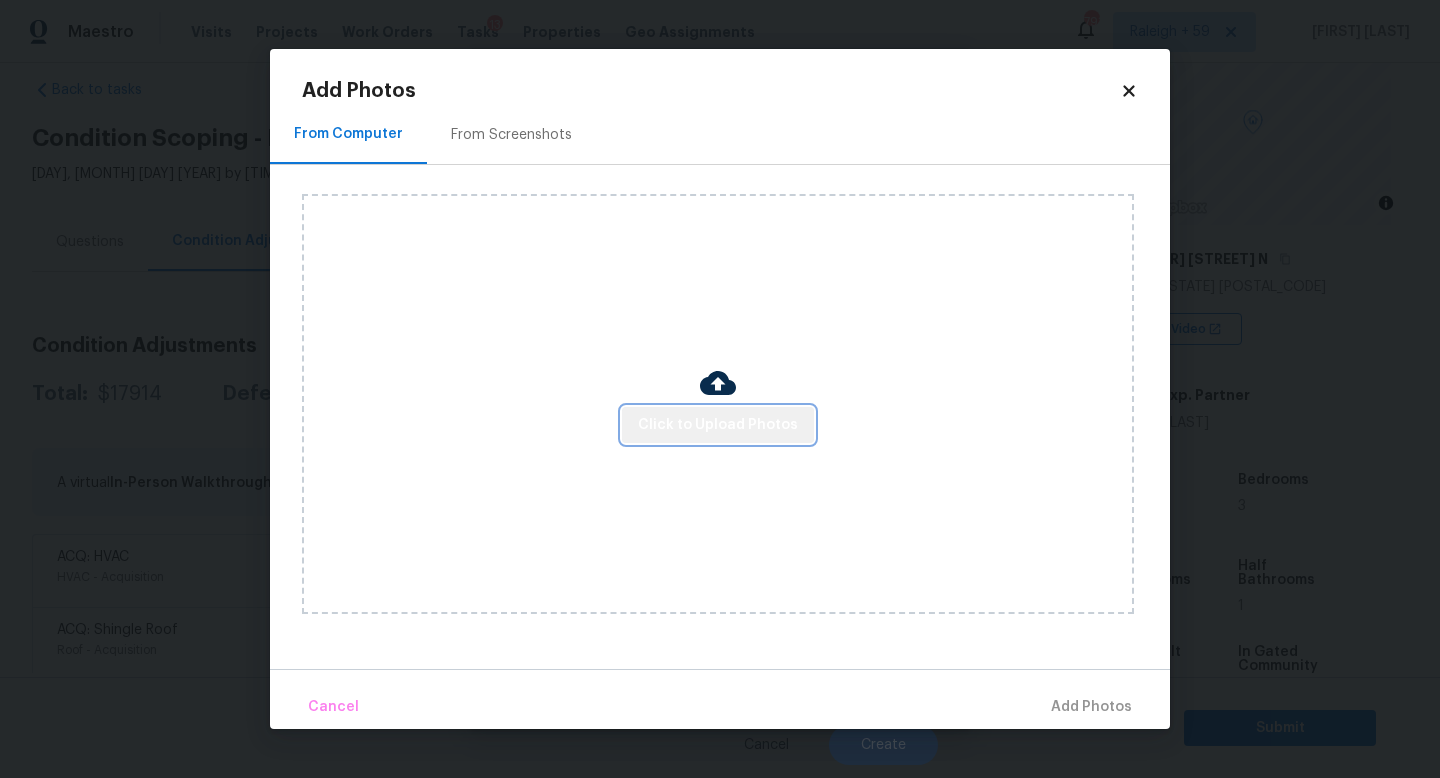 click on "Click to Upload Photos" at bounding box center [718, 425] 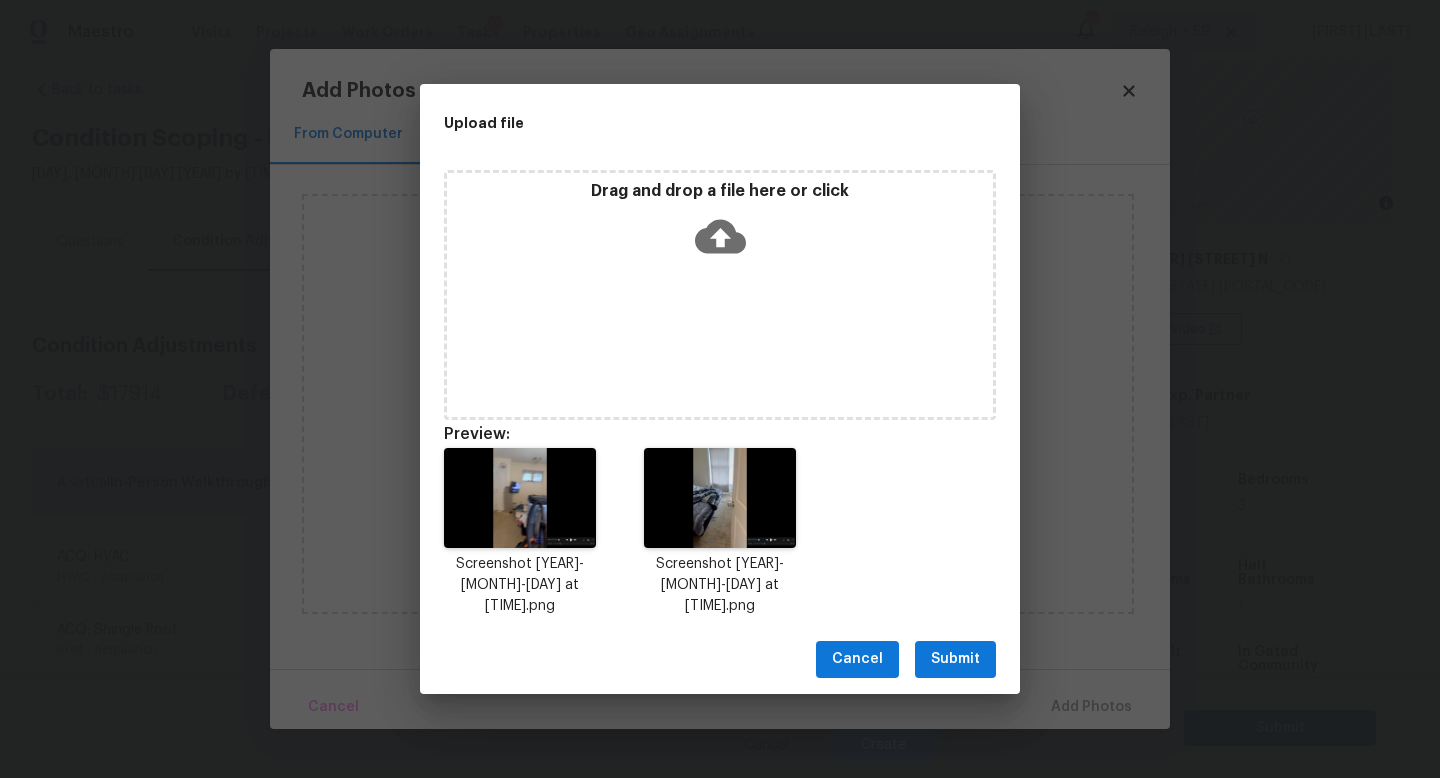click on "Submit" at bounding box center (955, 659) 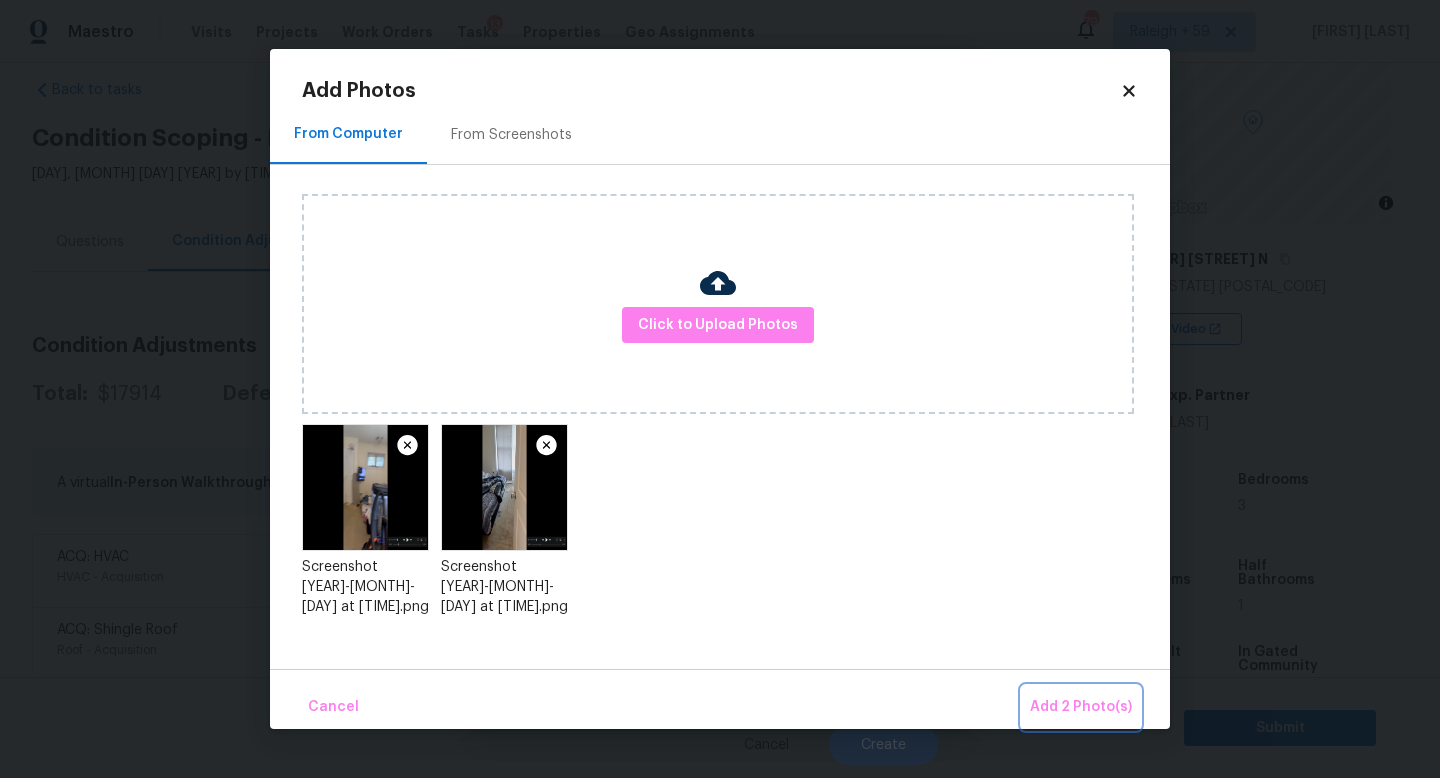 click on "Add 2 Photo(s)" at bounding box center (1081, 707) 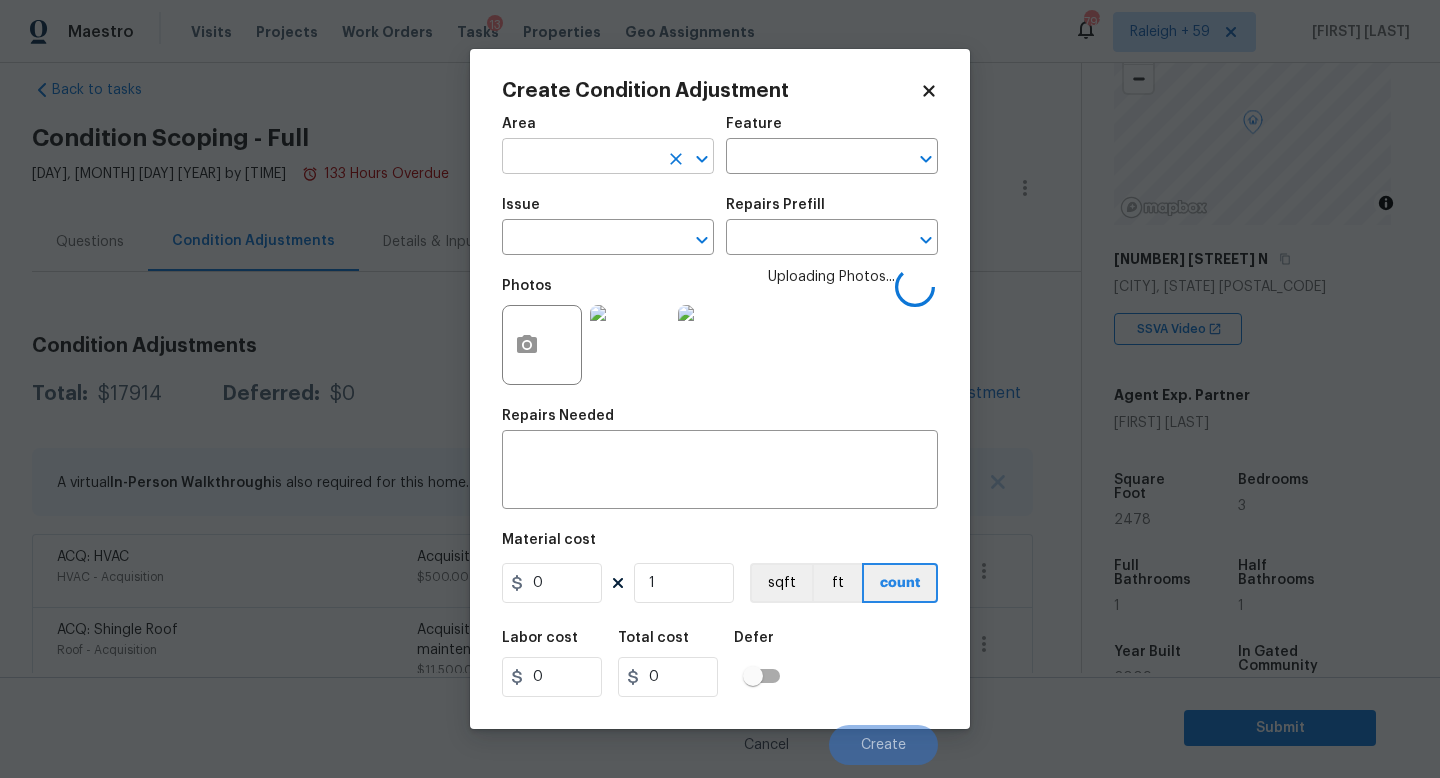 click at bounding box center [580, 158] 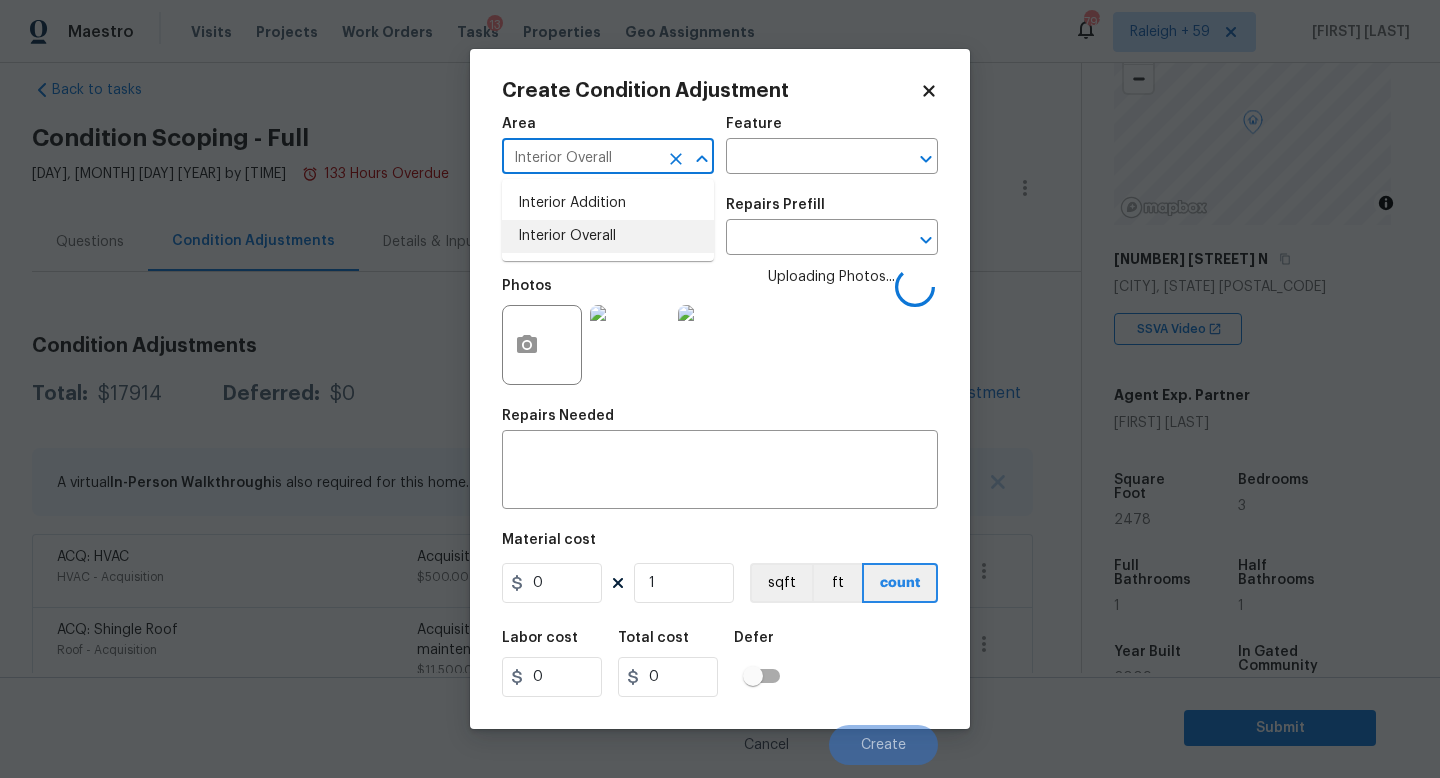 type on "Interior Overall" 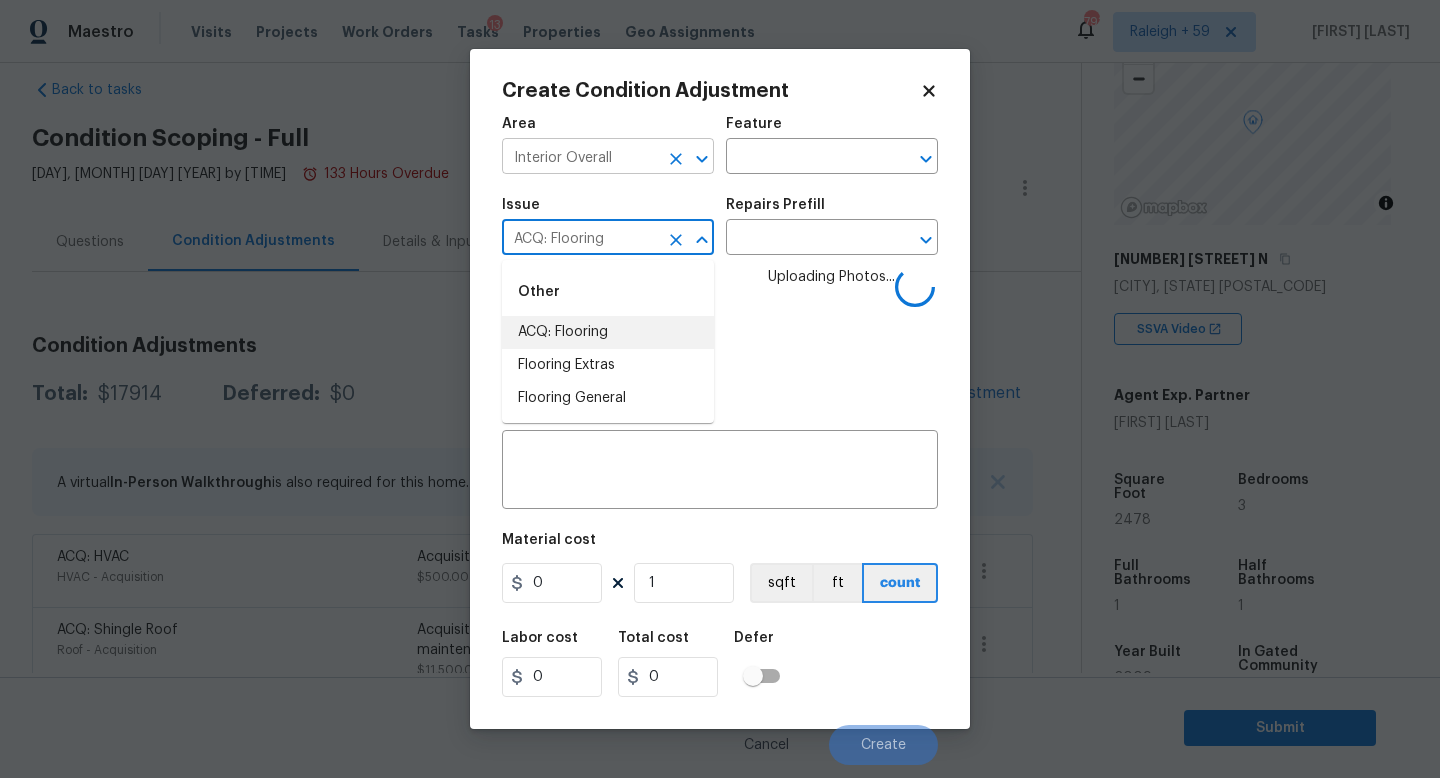 type on "ACQ: Flooring" 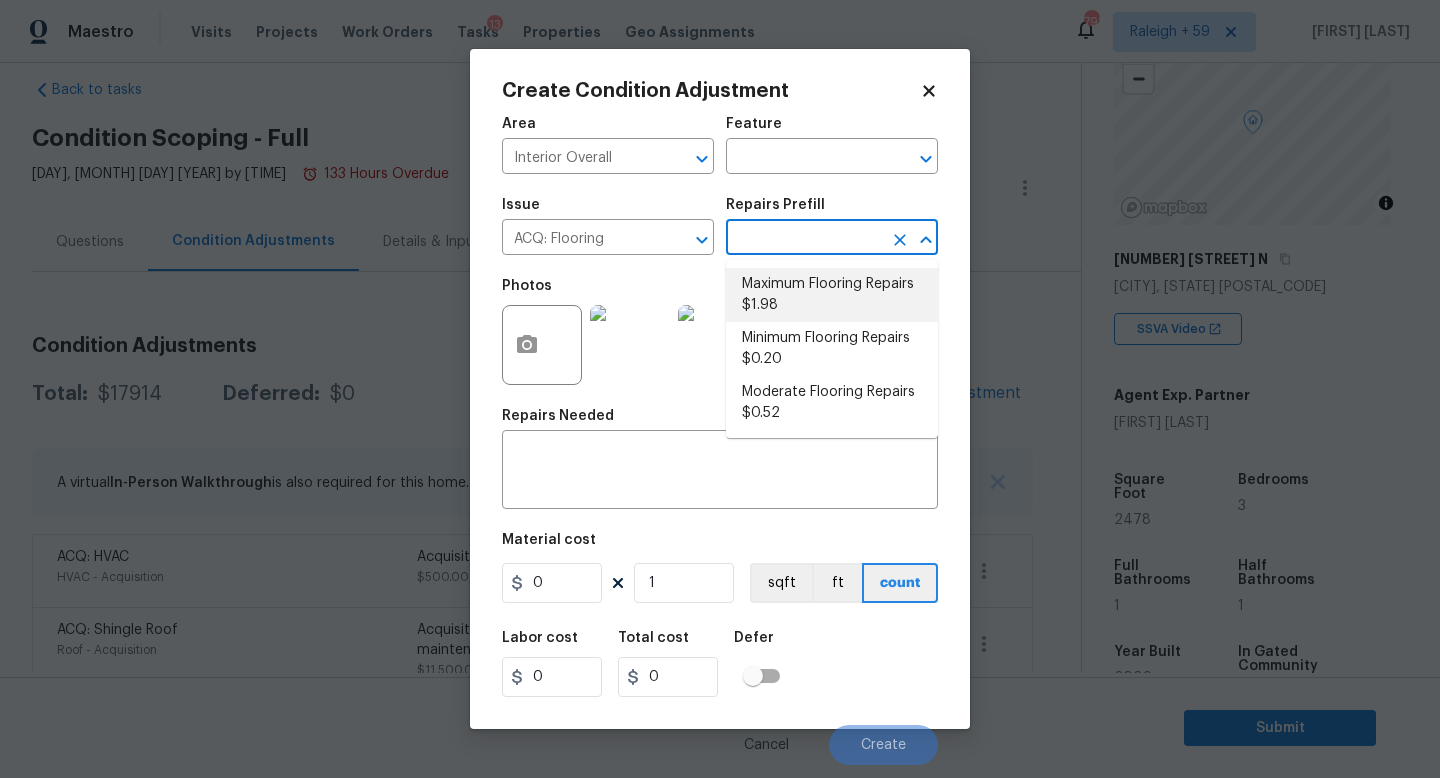 click on "Maximum Flooring Repairs $1.98" at bounding box center (832, 295) 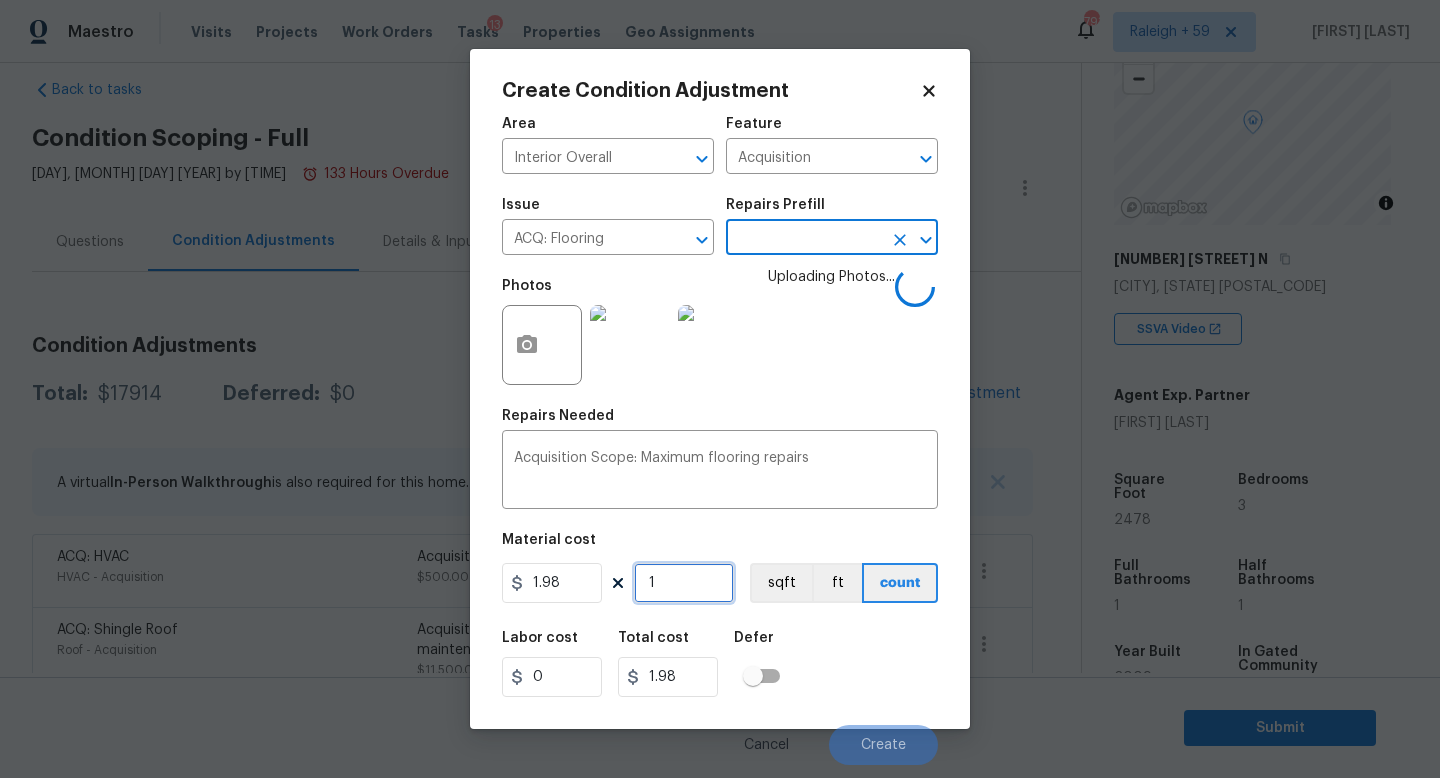 click on "1" at bounding box center (684, 583) 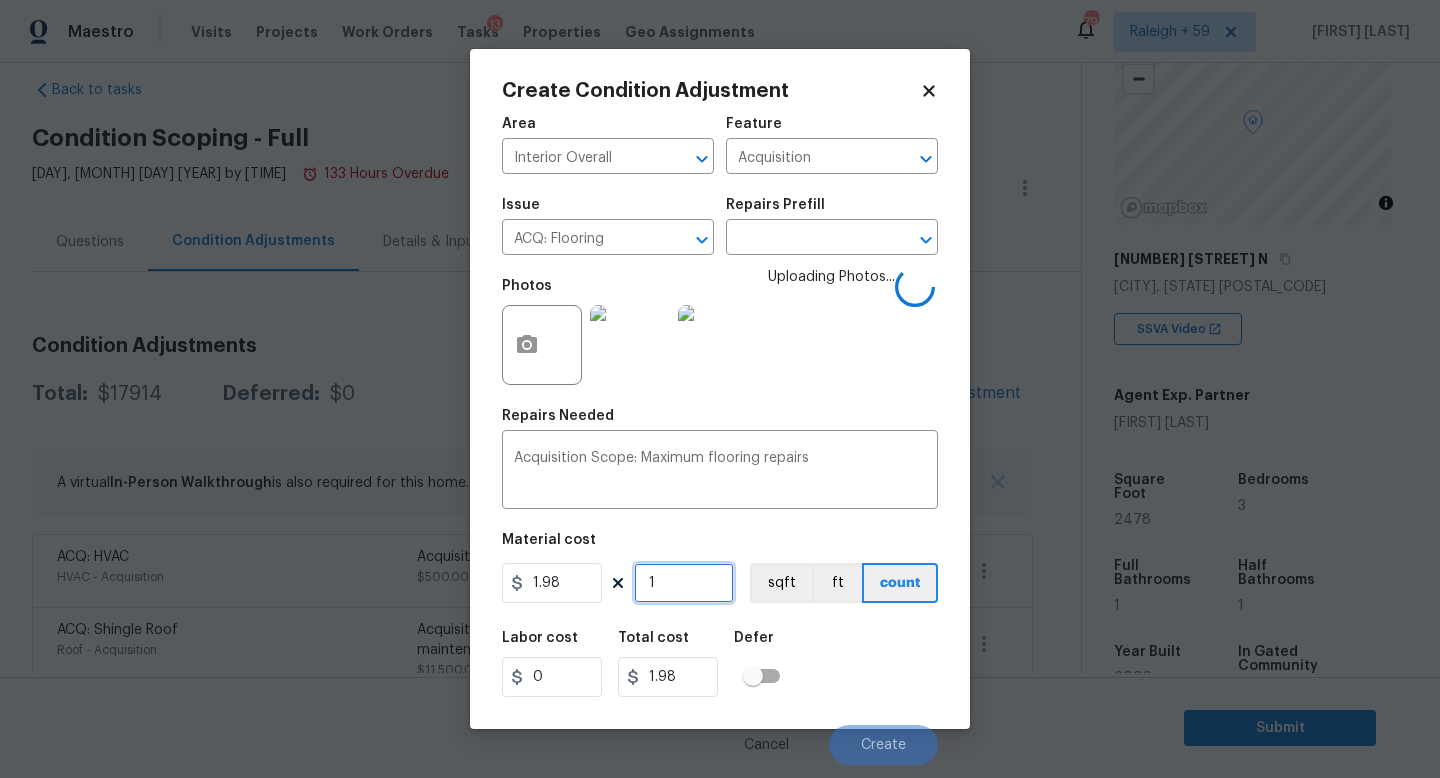 type on "0" 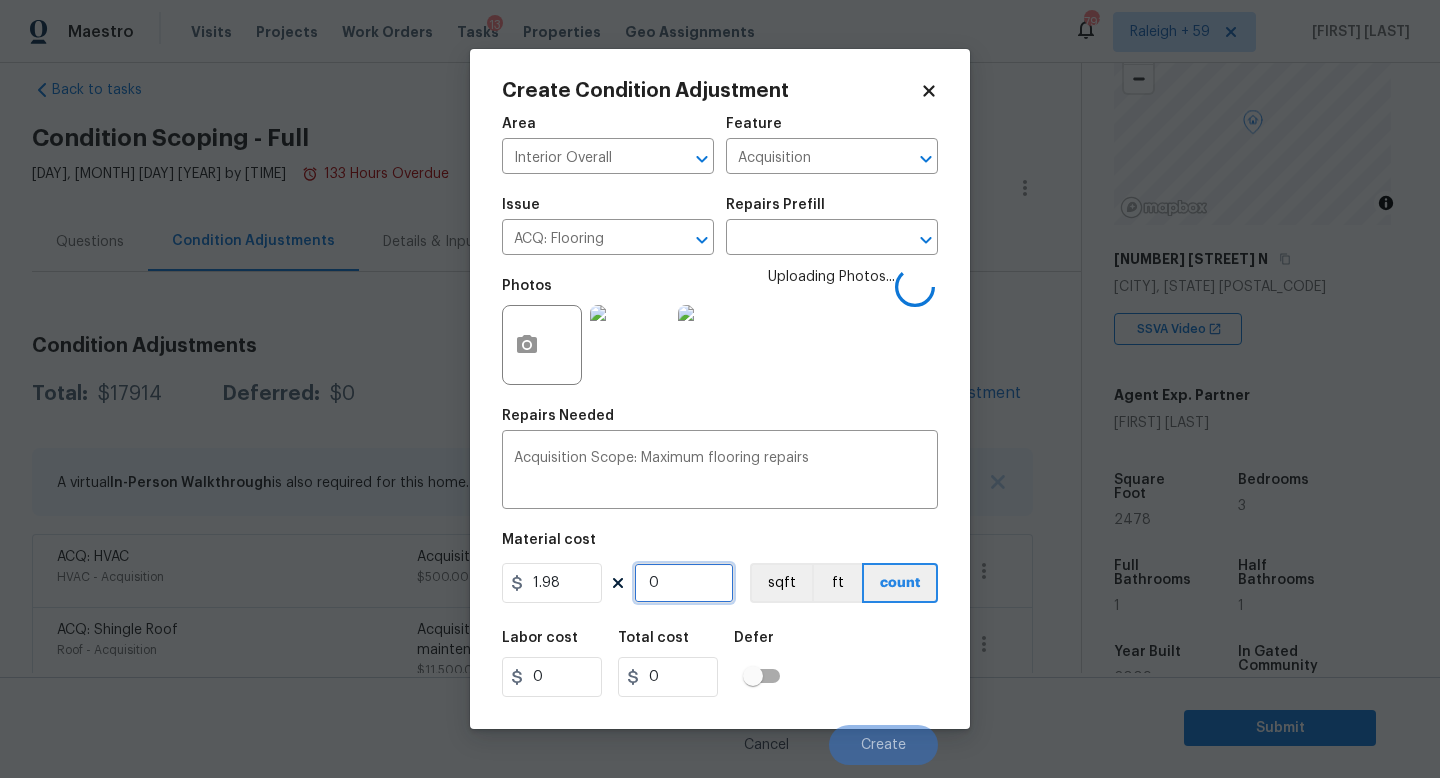 type on "2" 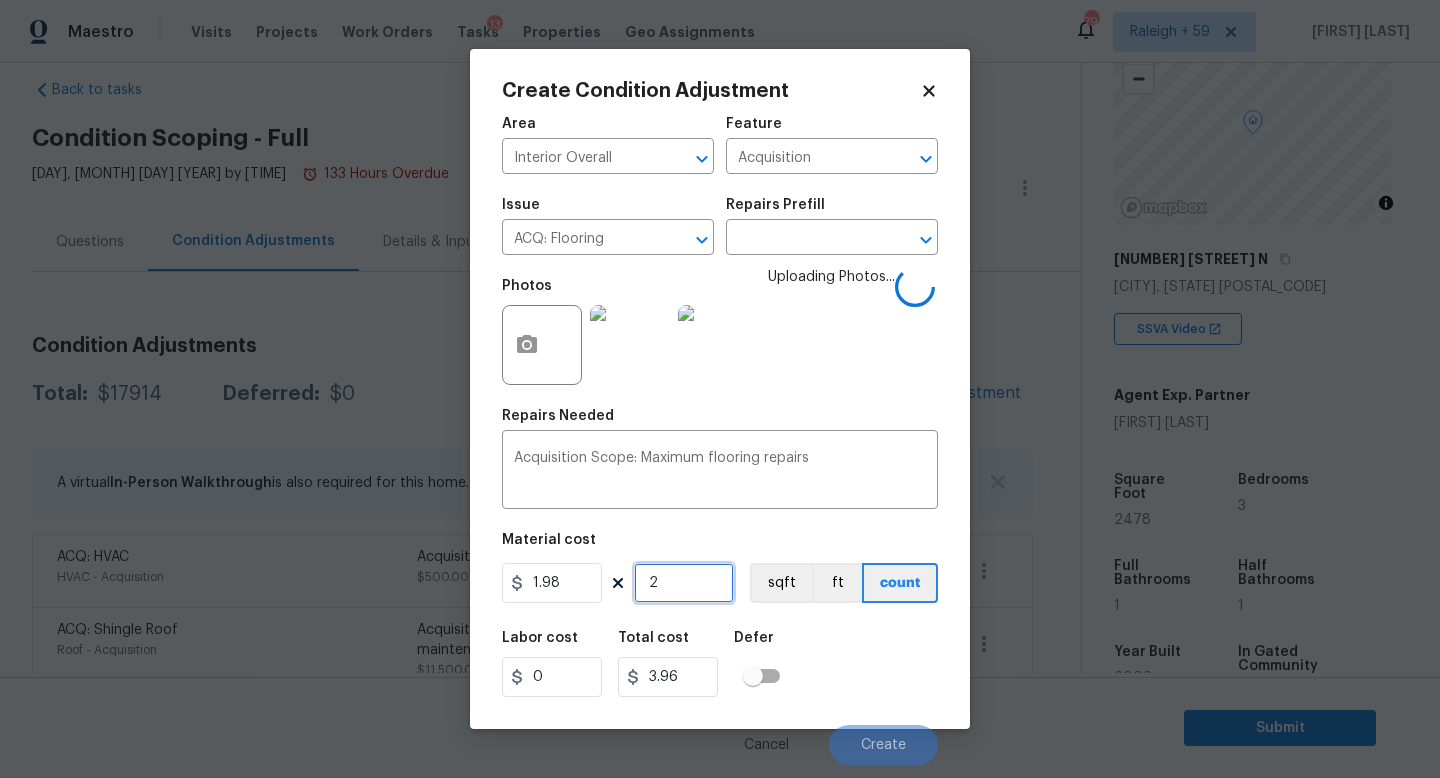 type on "24" 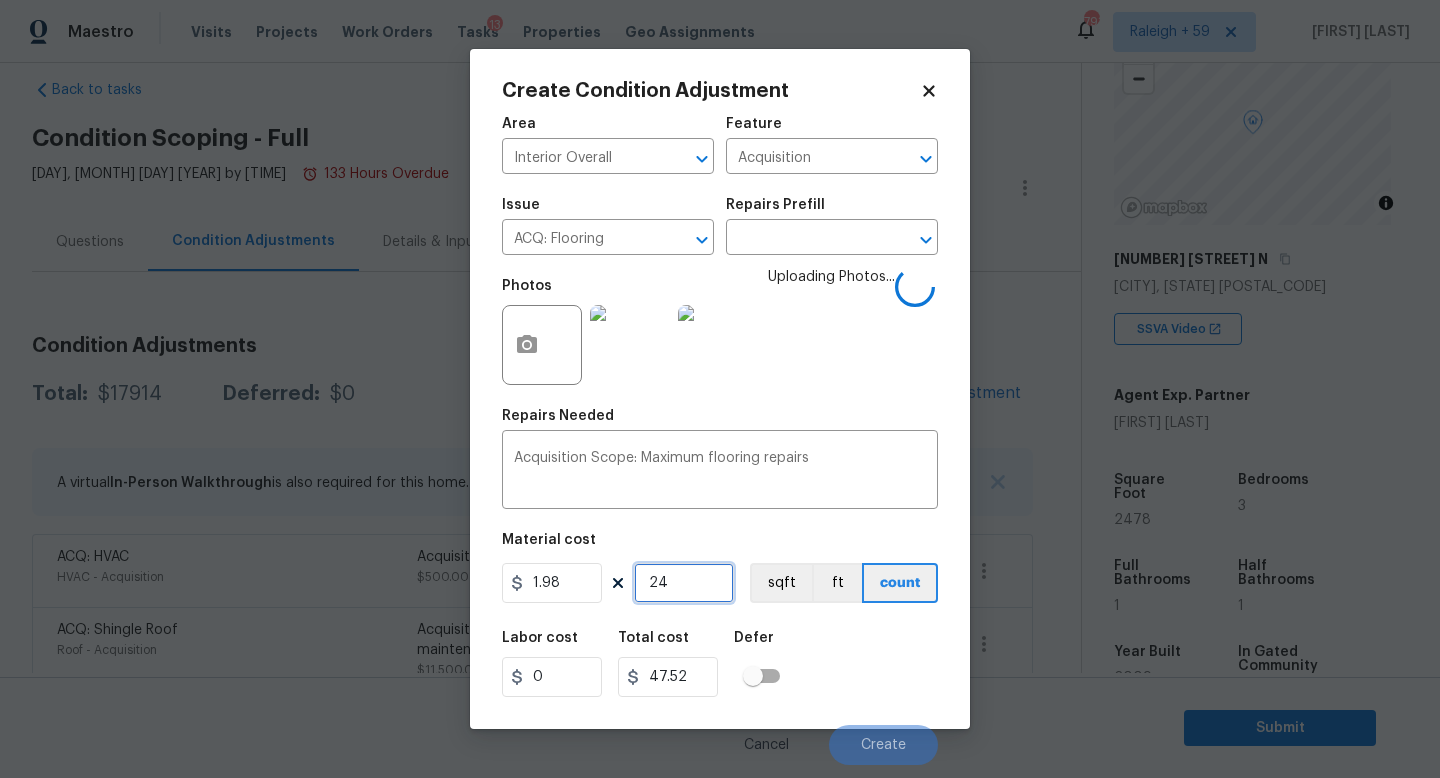 type on "247" 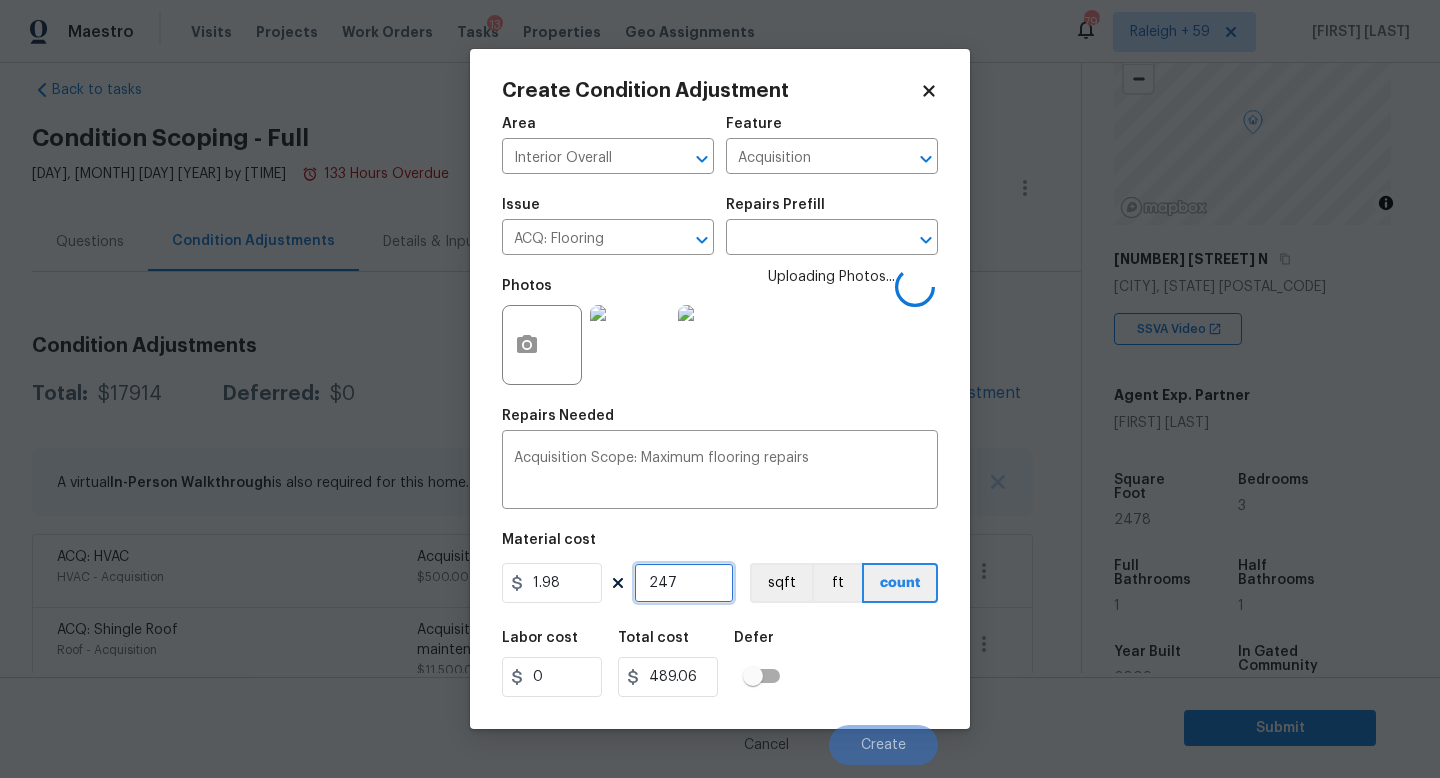 type on "2478" 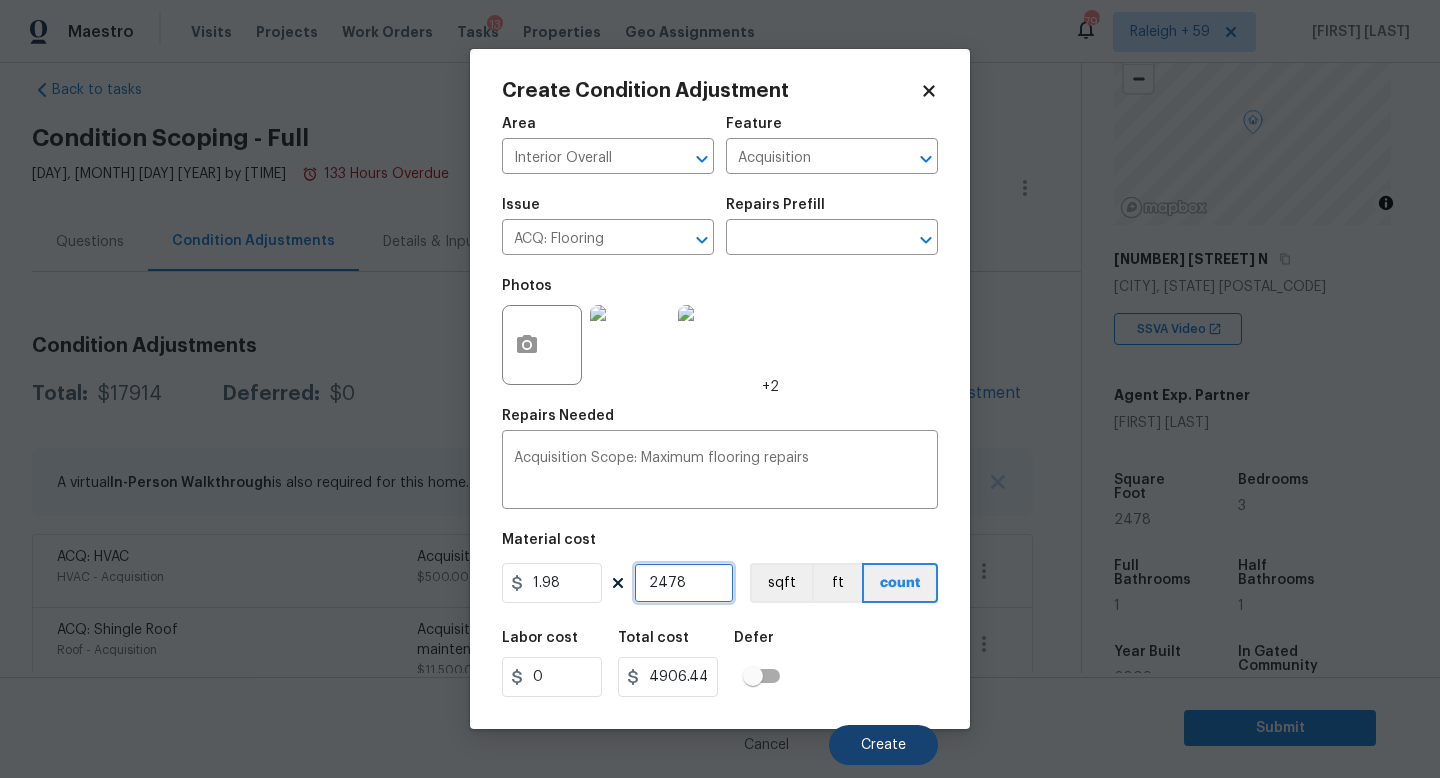 type on "2478" 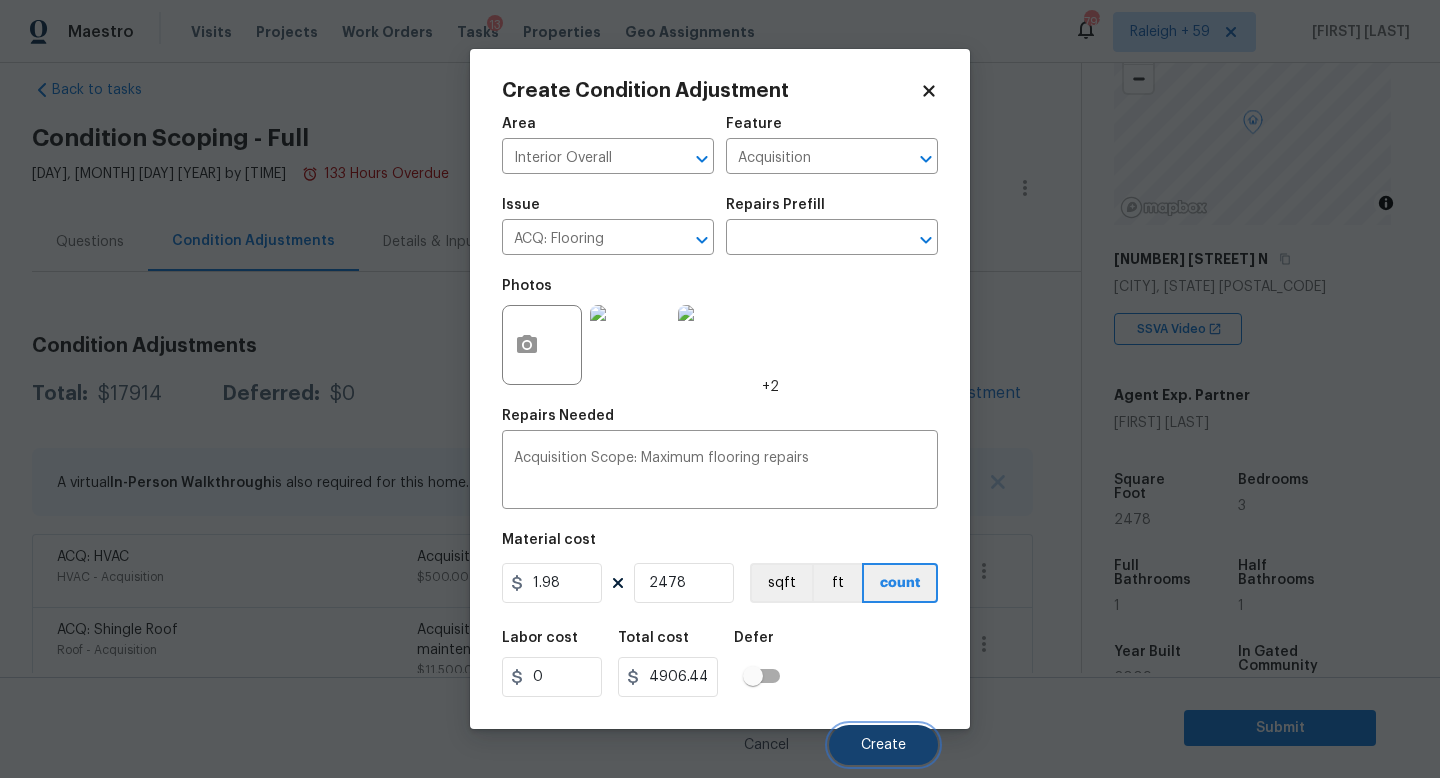 click on "Create" at bounding box center (883, 745) 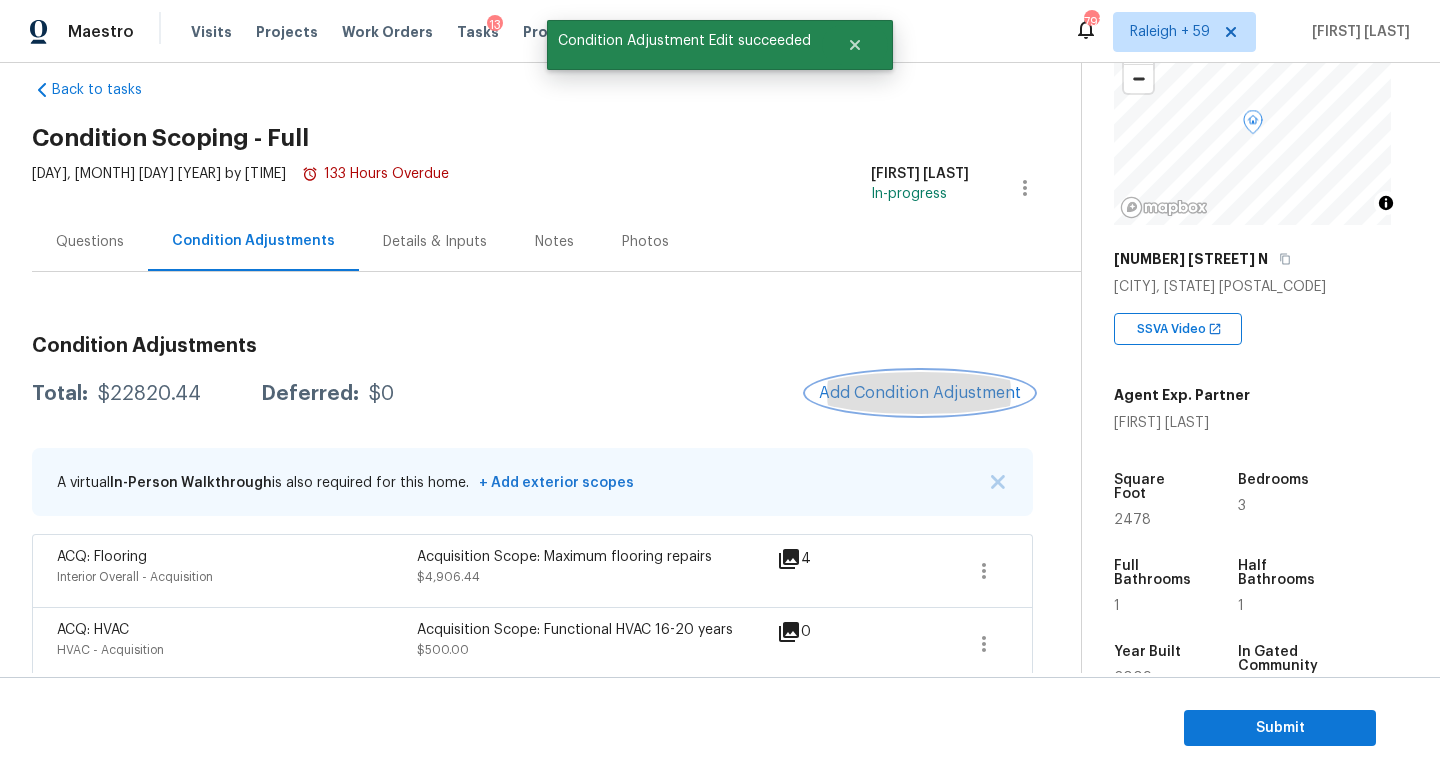 click on "Add Condition Adjustment" at bounding box center [920, 393] 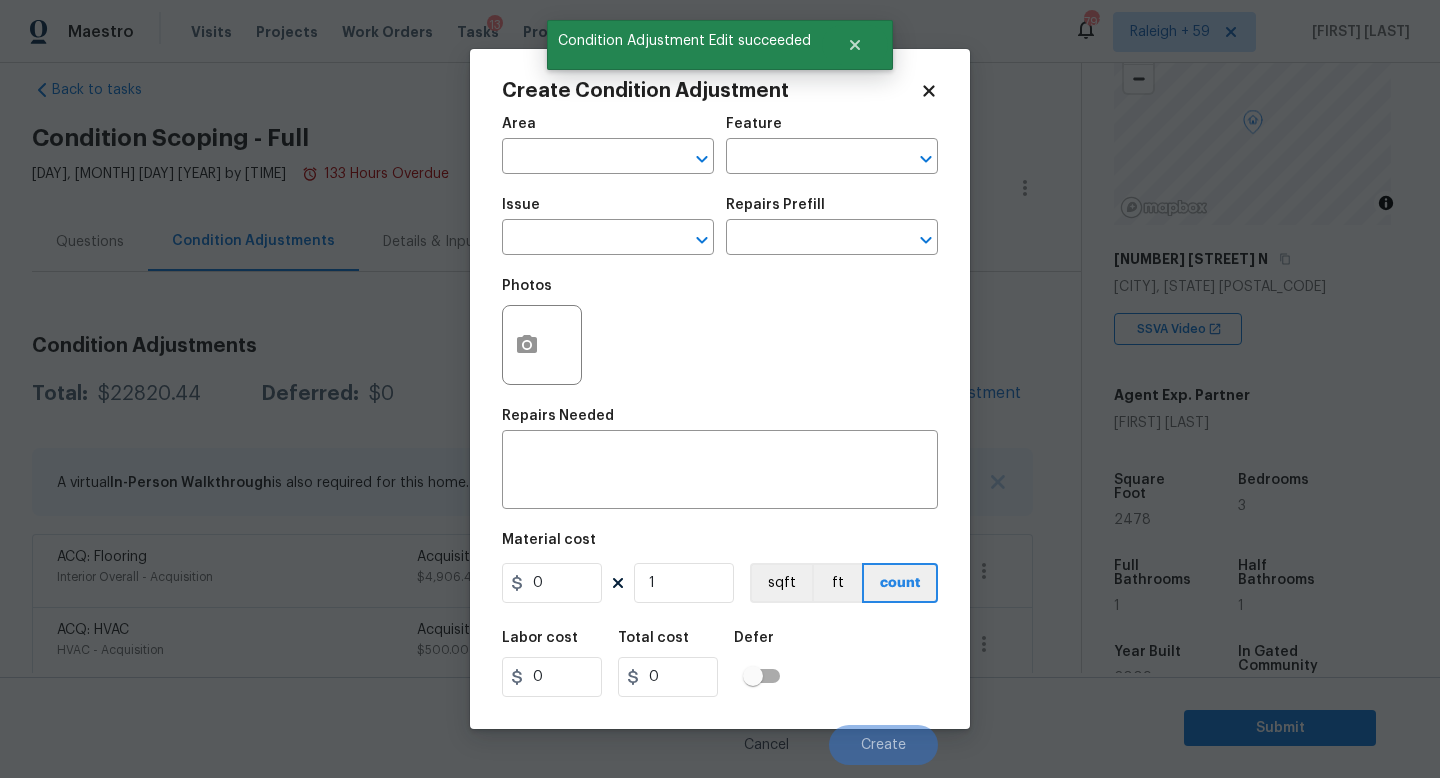 click on "Maestro Visits Projects Work Orders Tasks 13 Properties Geo Assignments 793 Raleigh + 59 Roopesh Jaikanth Back to tasks Condition Scoping - Full Thu, Jul 31 2025 by 4:00 pm   133 Hours Overdue Roopesh Jaikanth In-progress Questions Condition Adjustments Details & Inputs Notes Photos Condition Adjustments Total:  $22820.44 Deferred:  $0 Add Condition Adjustment A virtual  In-Person Walkthrough  is also required for this home.   + Add exterior scopes ACQ: Flooring Interior Overall - Acquisition Acquisition Scope: Maximum flooring repairs $4,906.44   4 ACQ: HVAC HVAC - Acquisition Acquisition Scope: Functional HVAC 16-20 years $500.00   0 ACQ: Shingle Roof Roof - Acquisition Acquisition Scope: Shingle Roof 21+ years in age maintenance. $11,500.00   1 ACQ: Paint Exterior Overall - Acquisition Acquisition Scope: 75%+ of the home exterior will likely require paint $3,714.00   2 Pressure Washing Exterior Overall - Siding $200.00   0 Landscape Package Exterior Overall - Home Readiness Packages $2,000.00   2 © Mapbox" at bounding box center (720, 389) 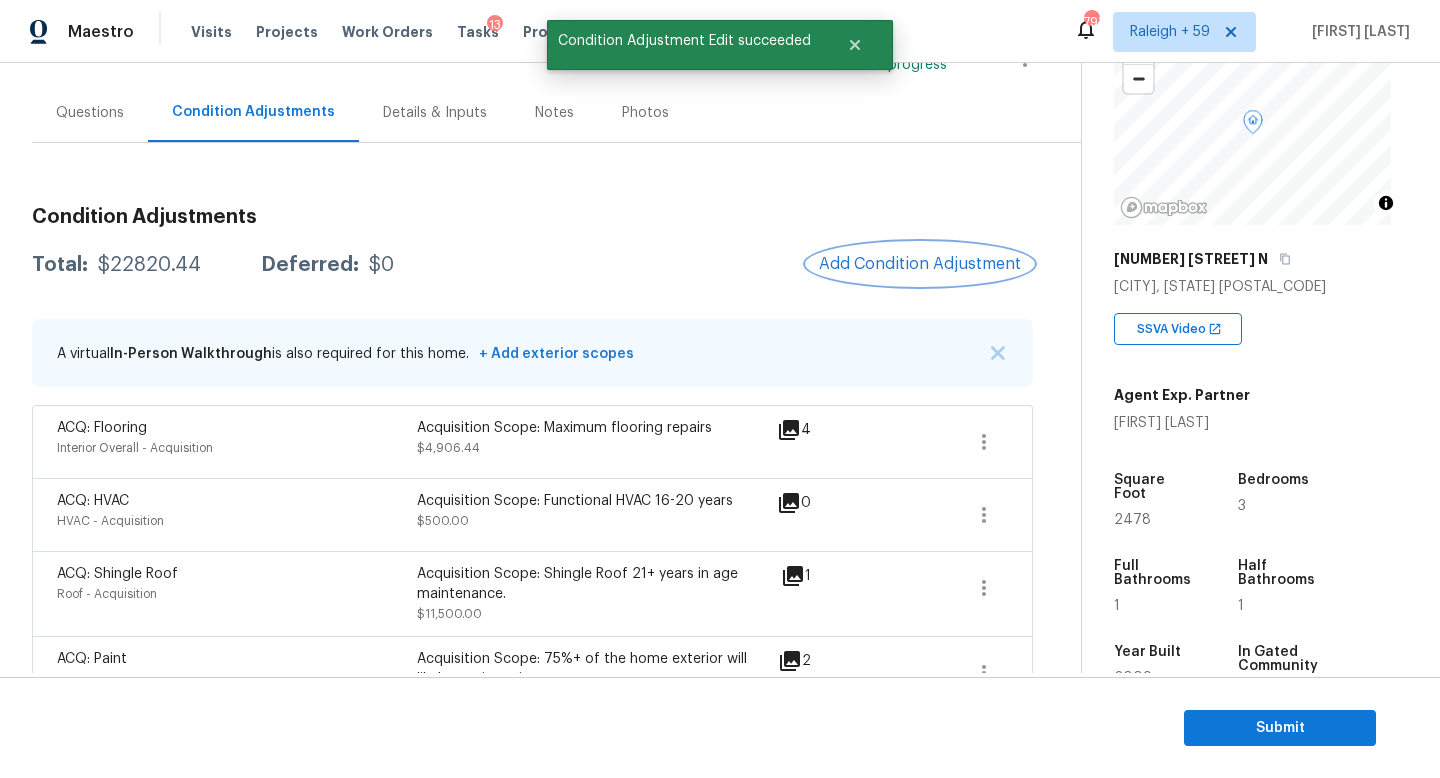 scroll, scrollTop: 0, scrollLeft: 0, axis: both 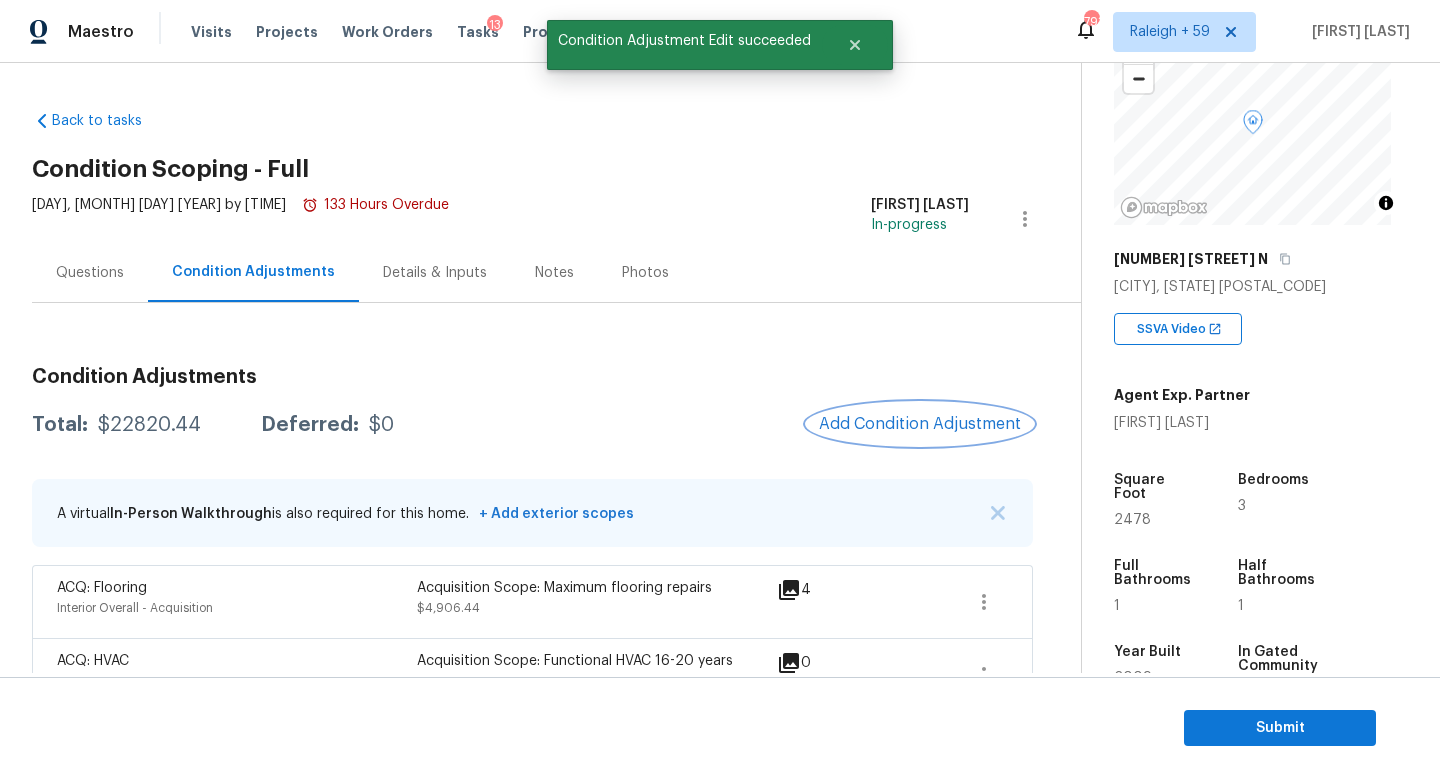 click on "Add Condition Adjustment" at bounding box center (920, 424) 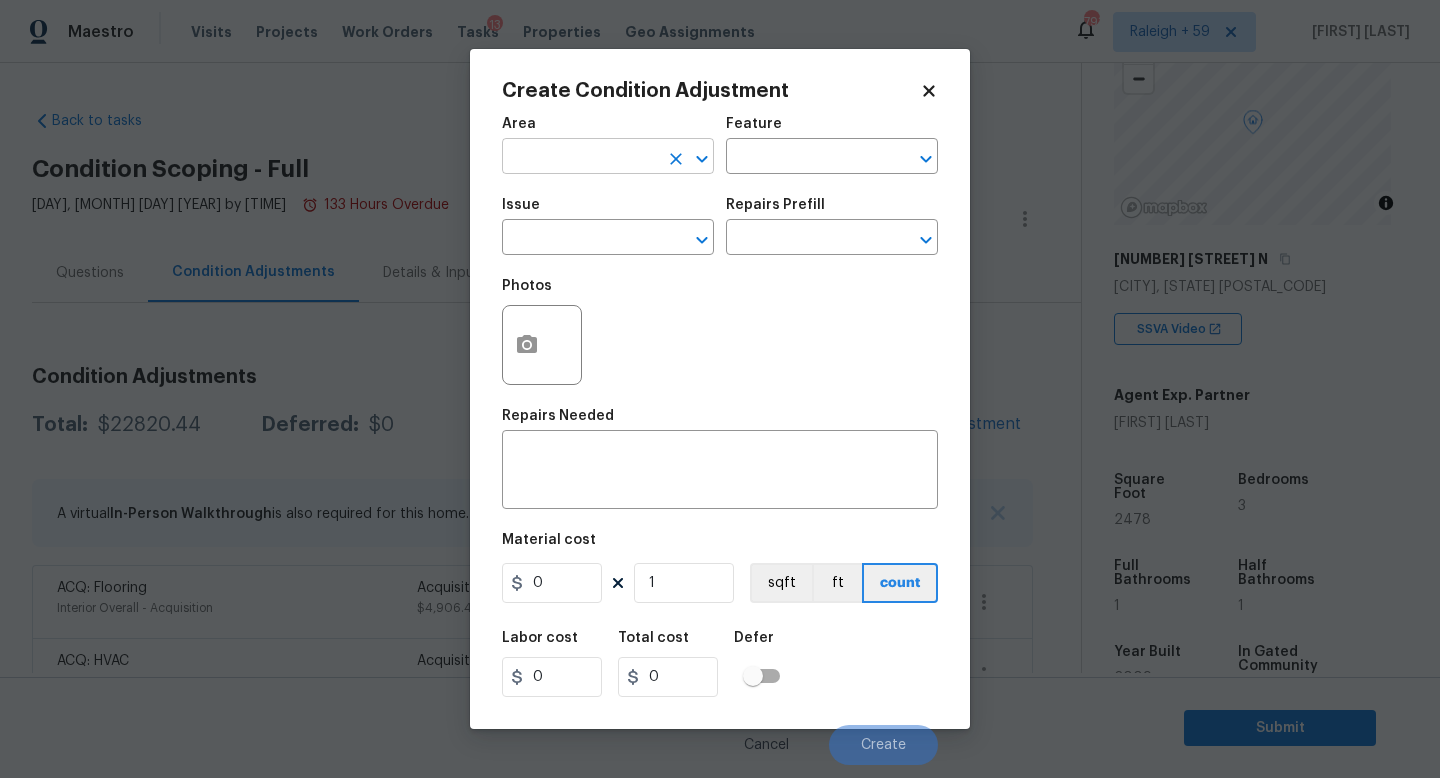 click at bounding box center [580, 158] 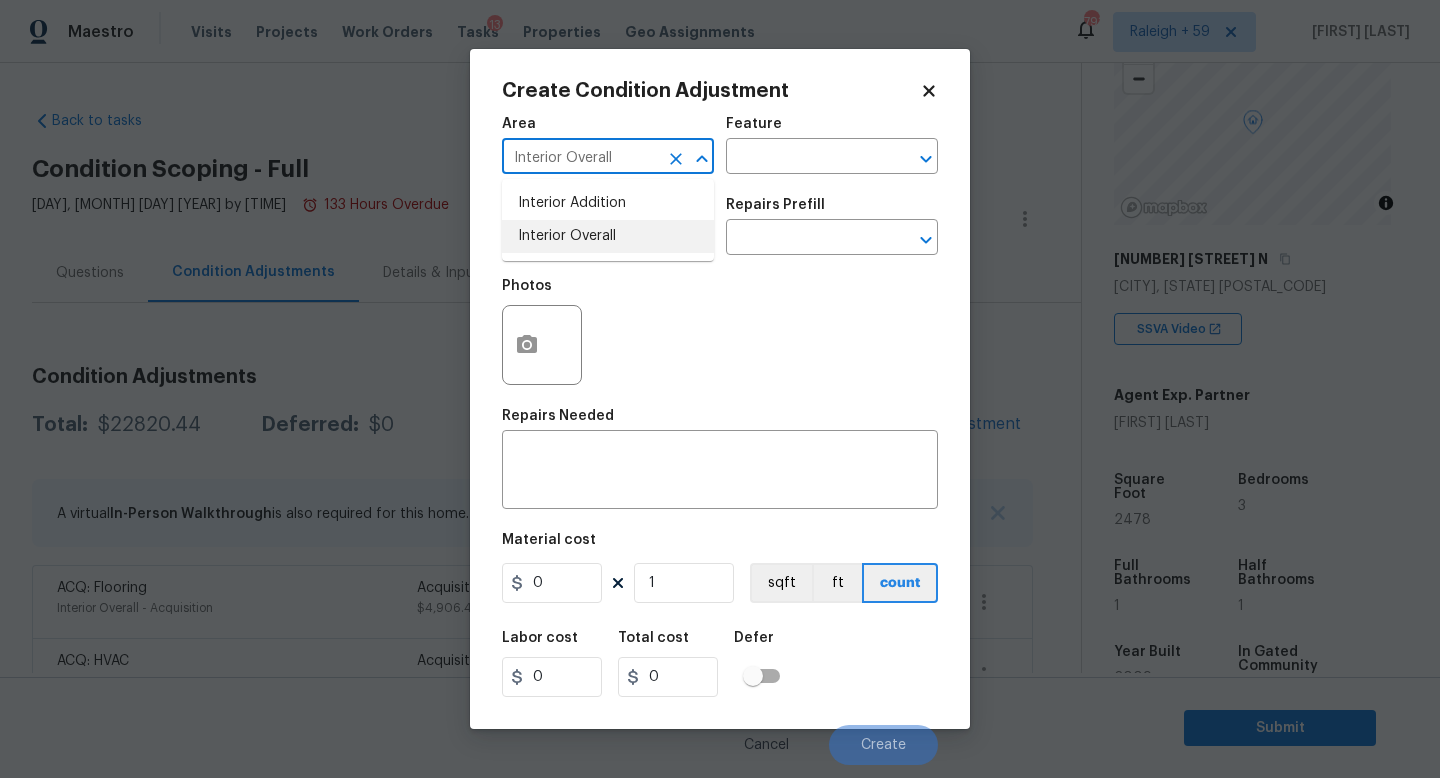 type on "Interior Overall" 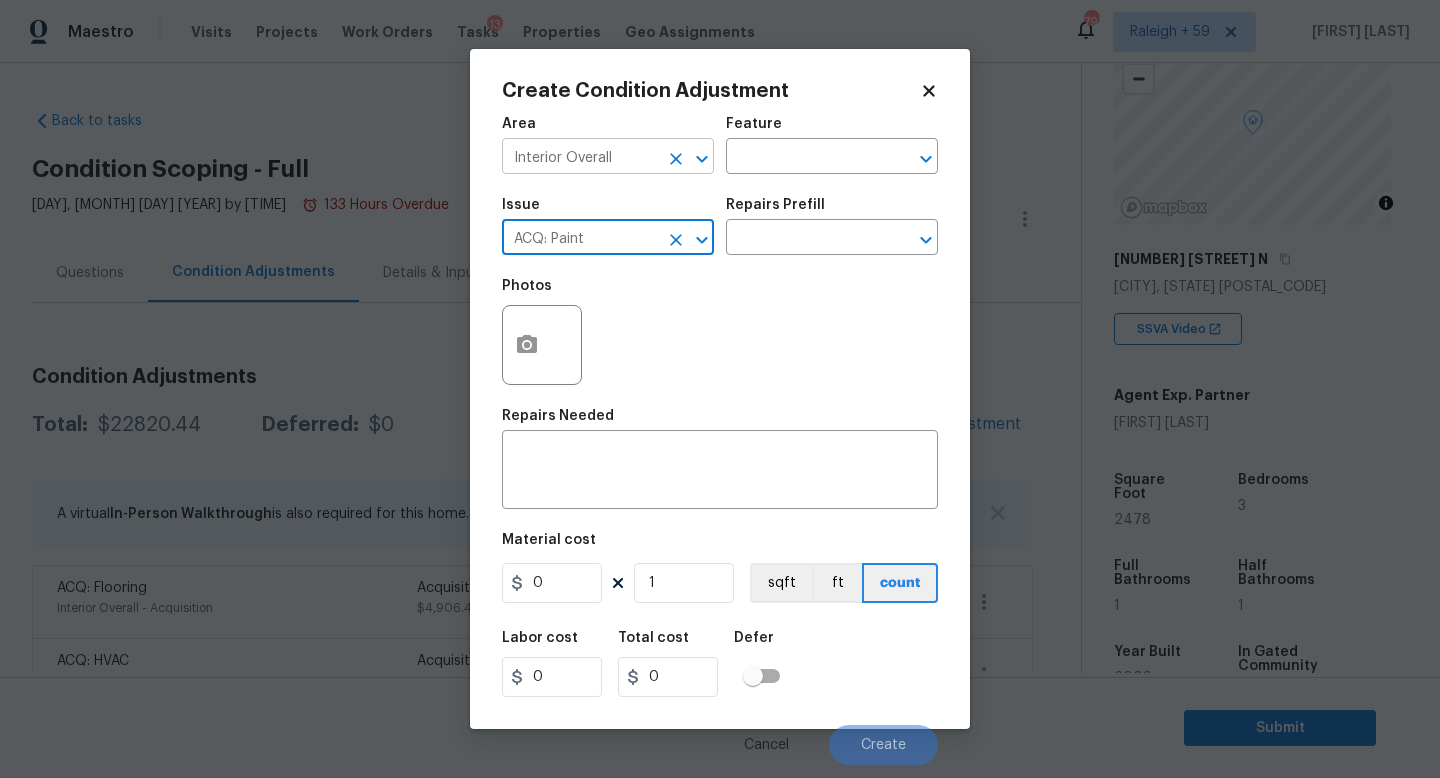 type on "ACQ: Paint" 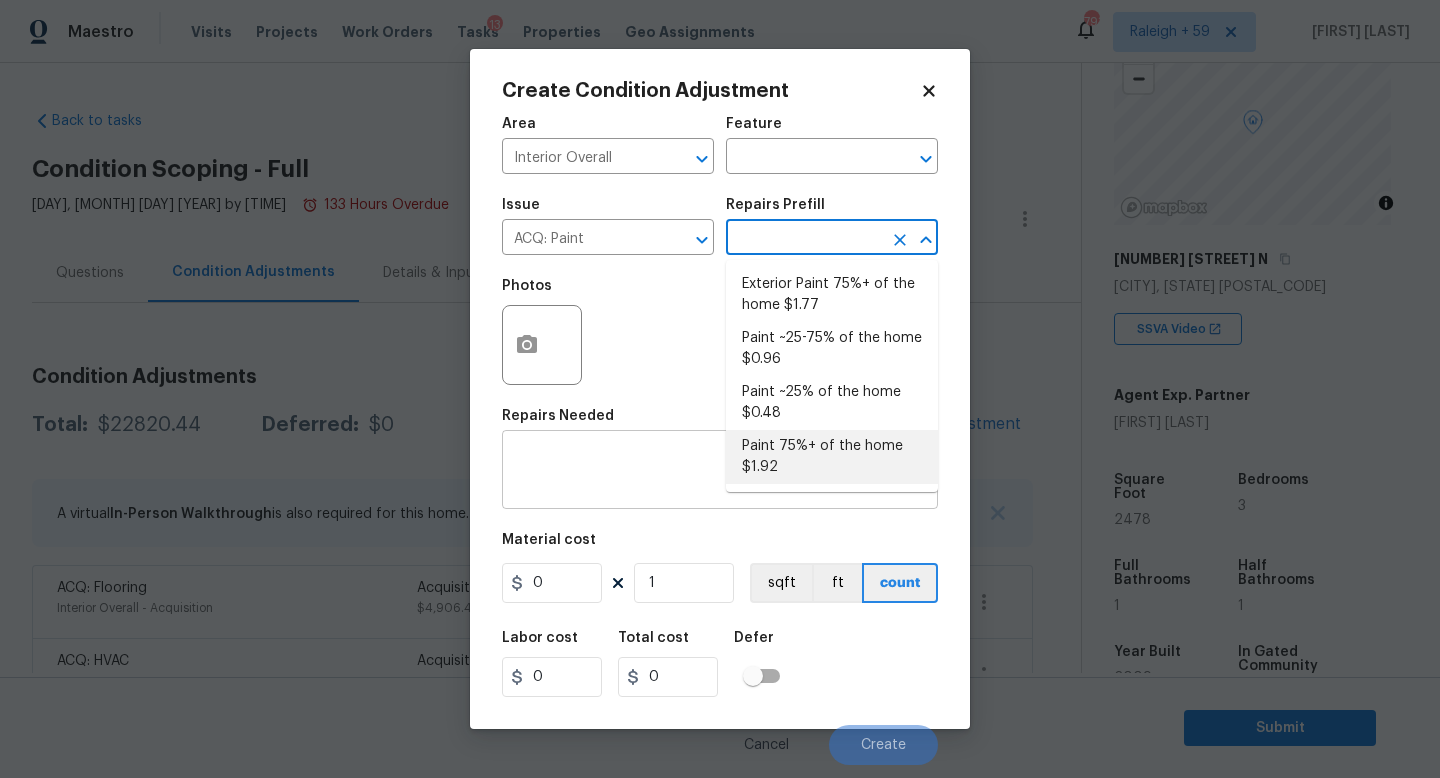 click on "Paint 75%+ of the home $1.92" at bounding box center (832, 457) 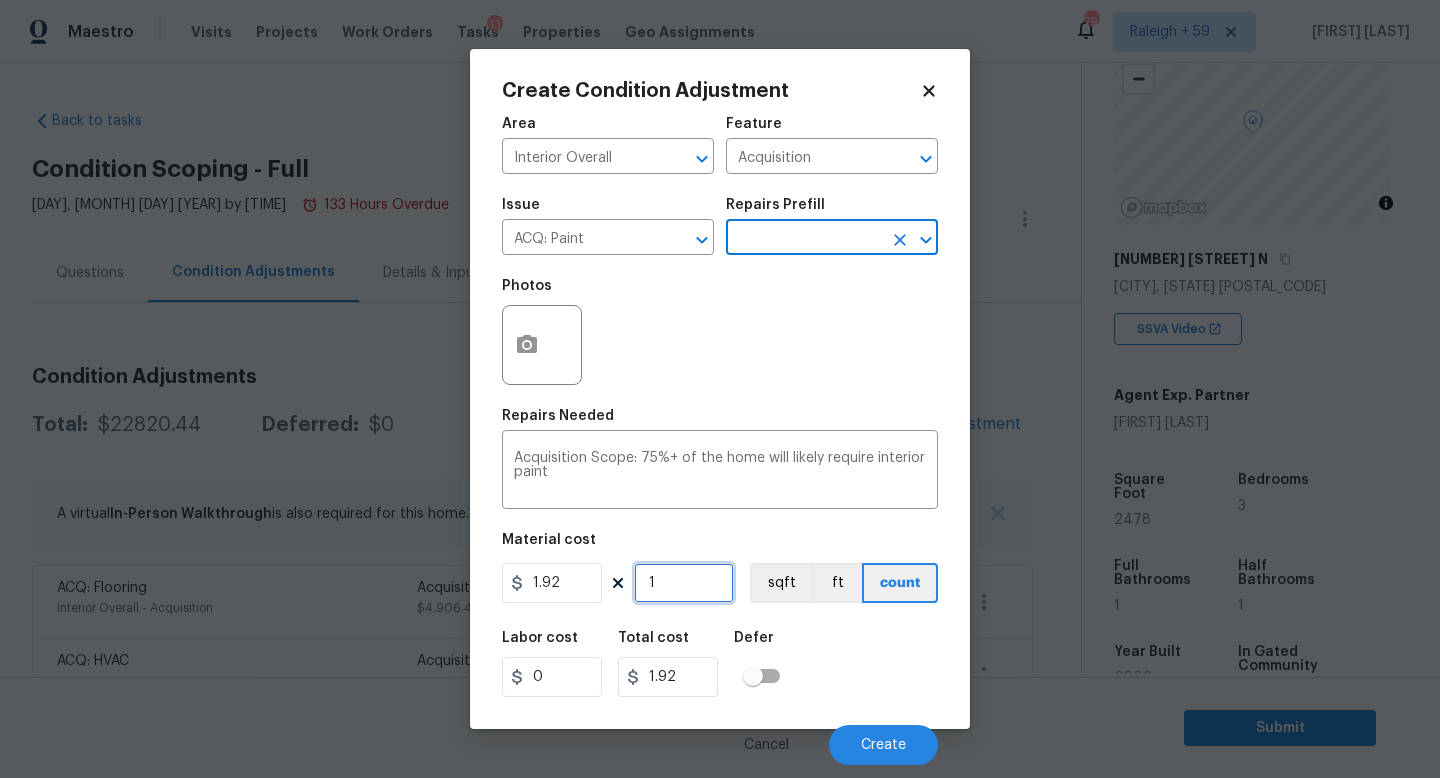 click on "1" at bounding box center [684, 583] 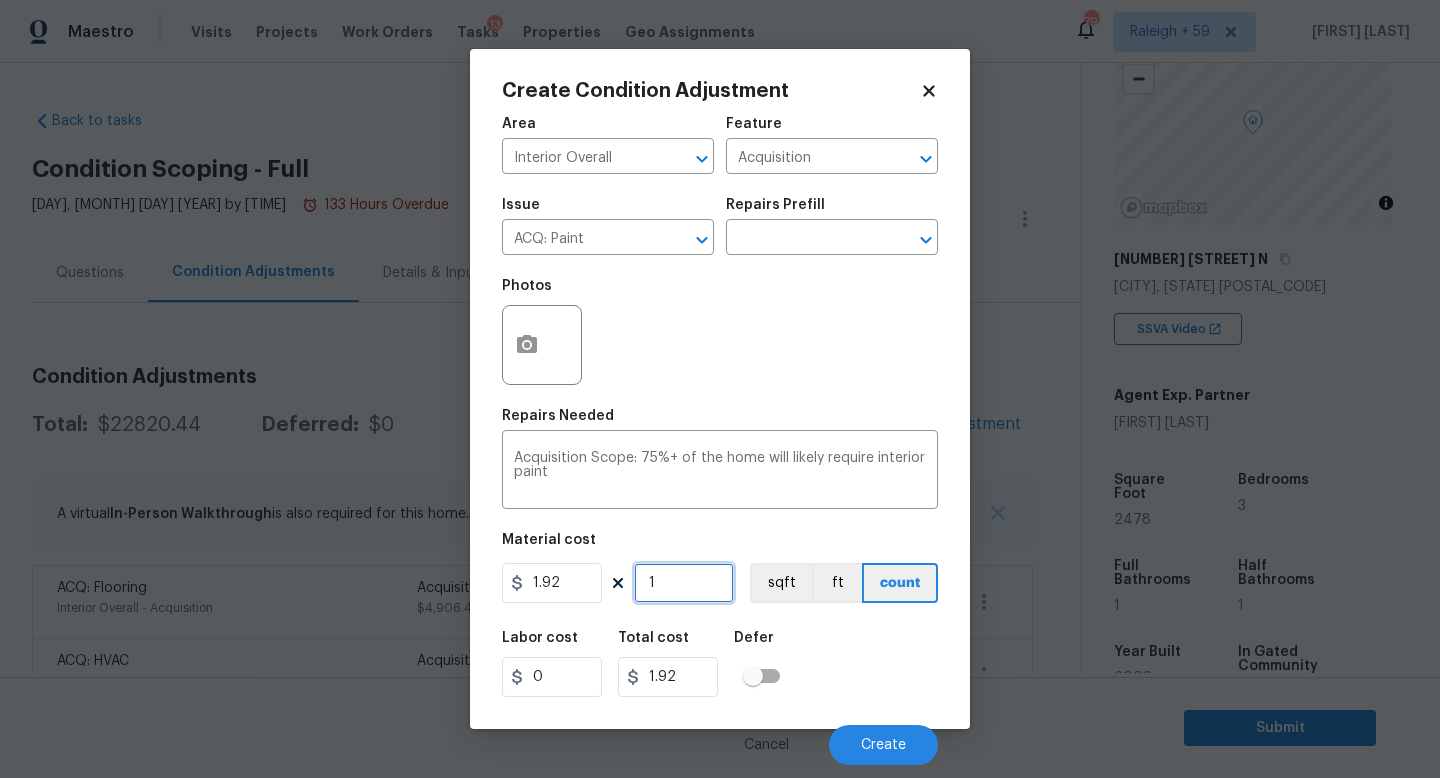 type on "0" 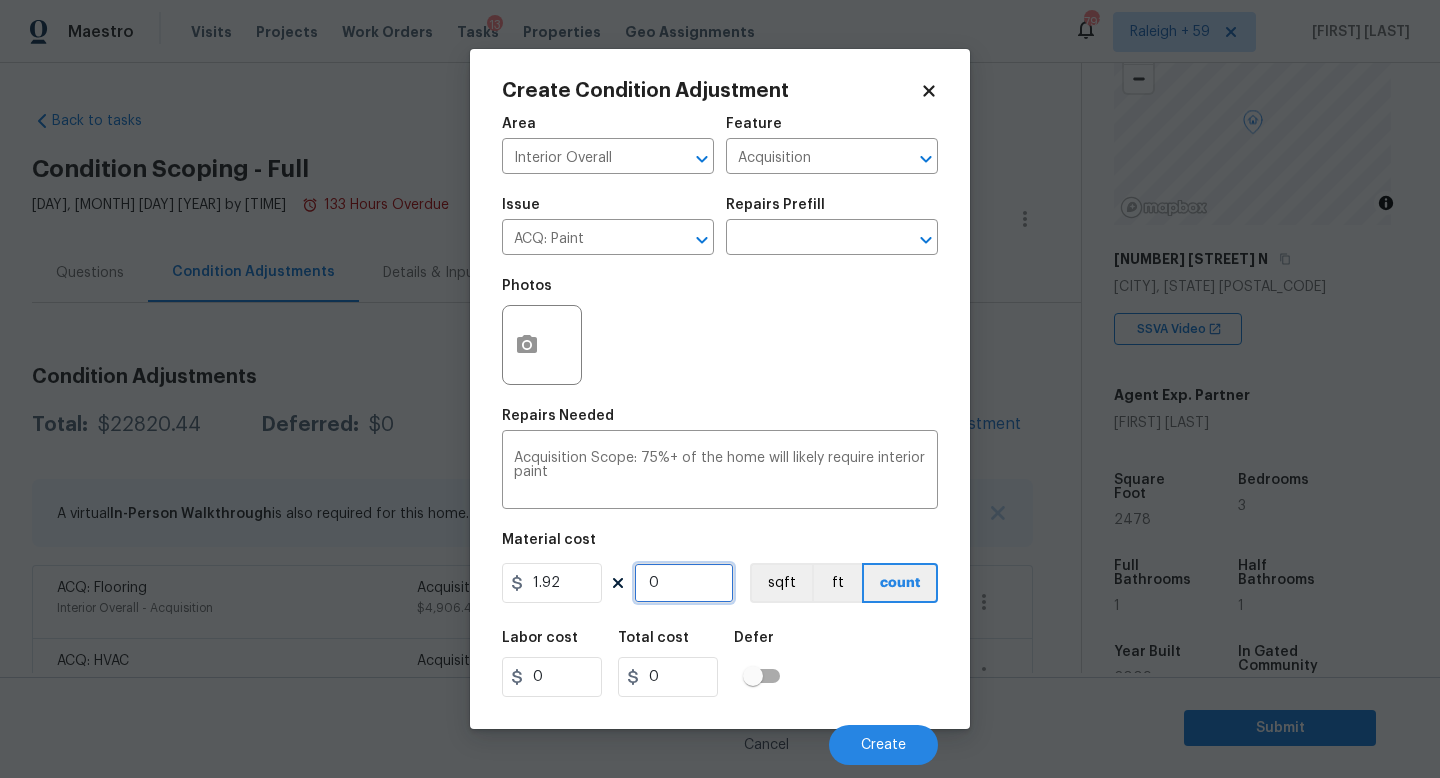 type on "2" 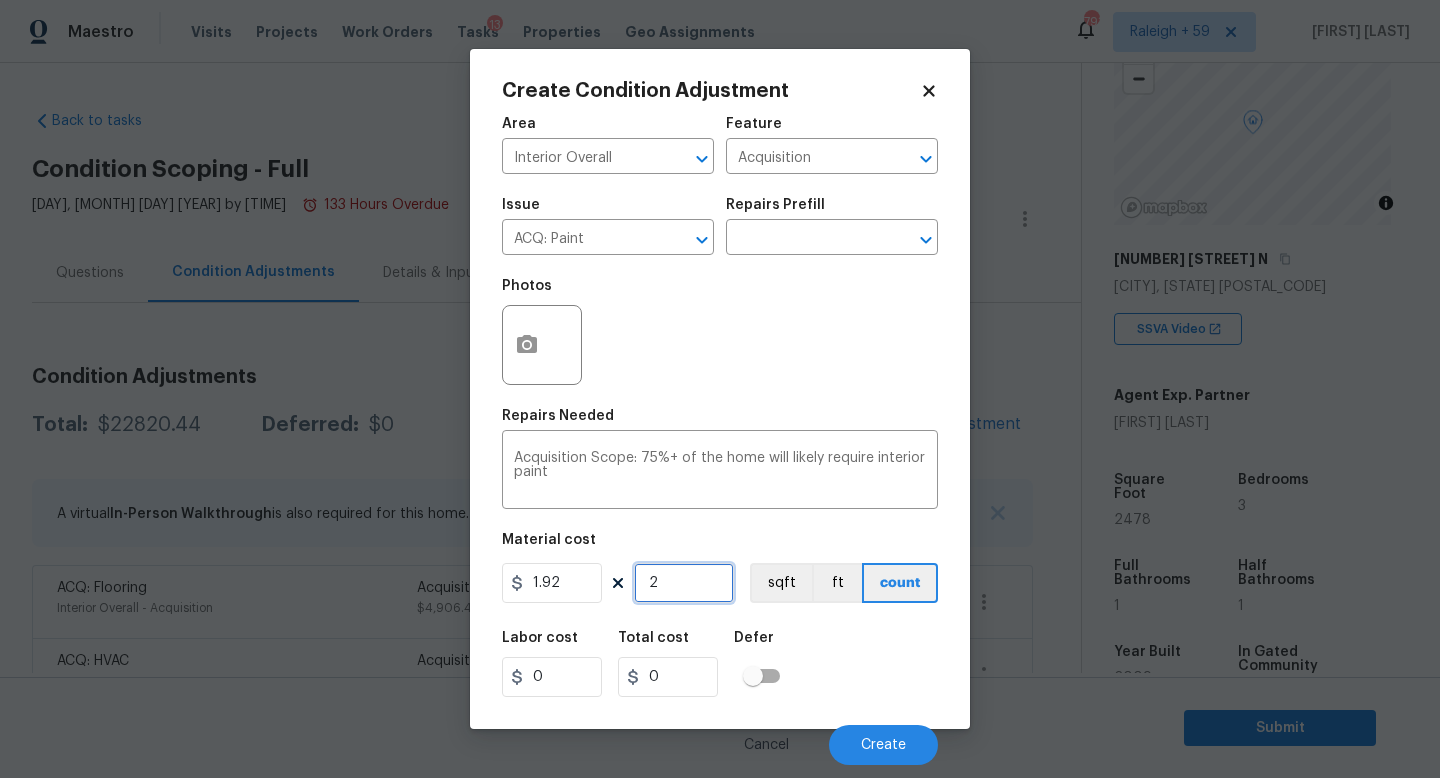 type on "3.84" 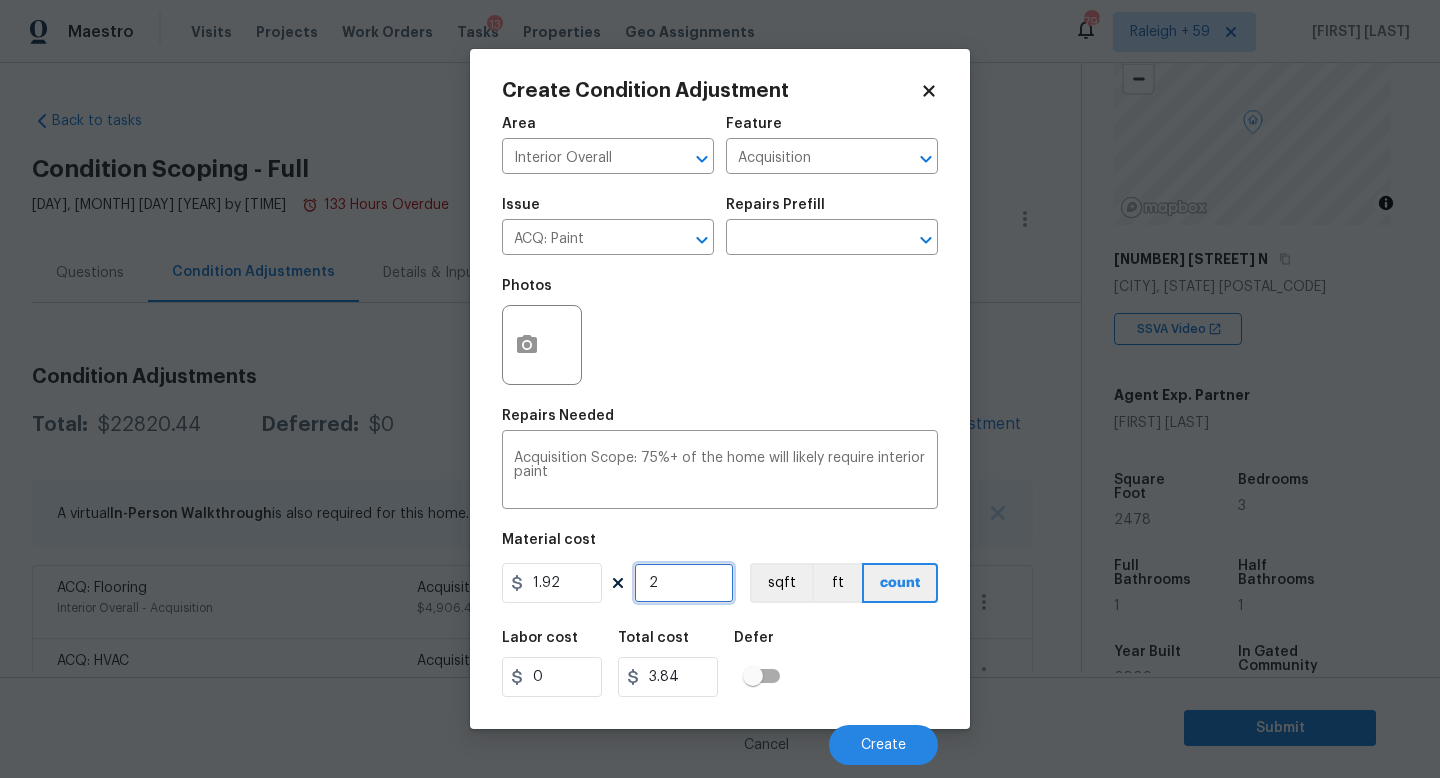 type on "24" 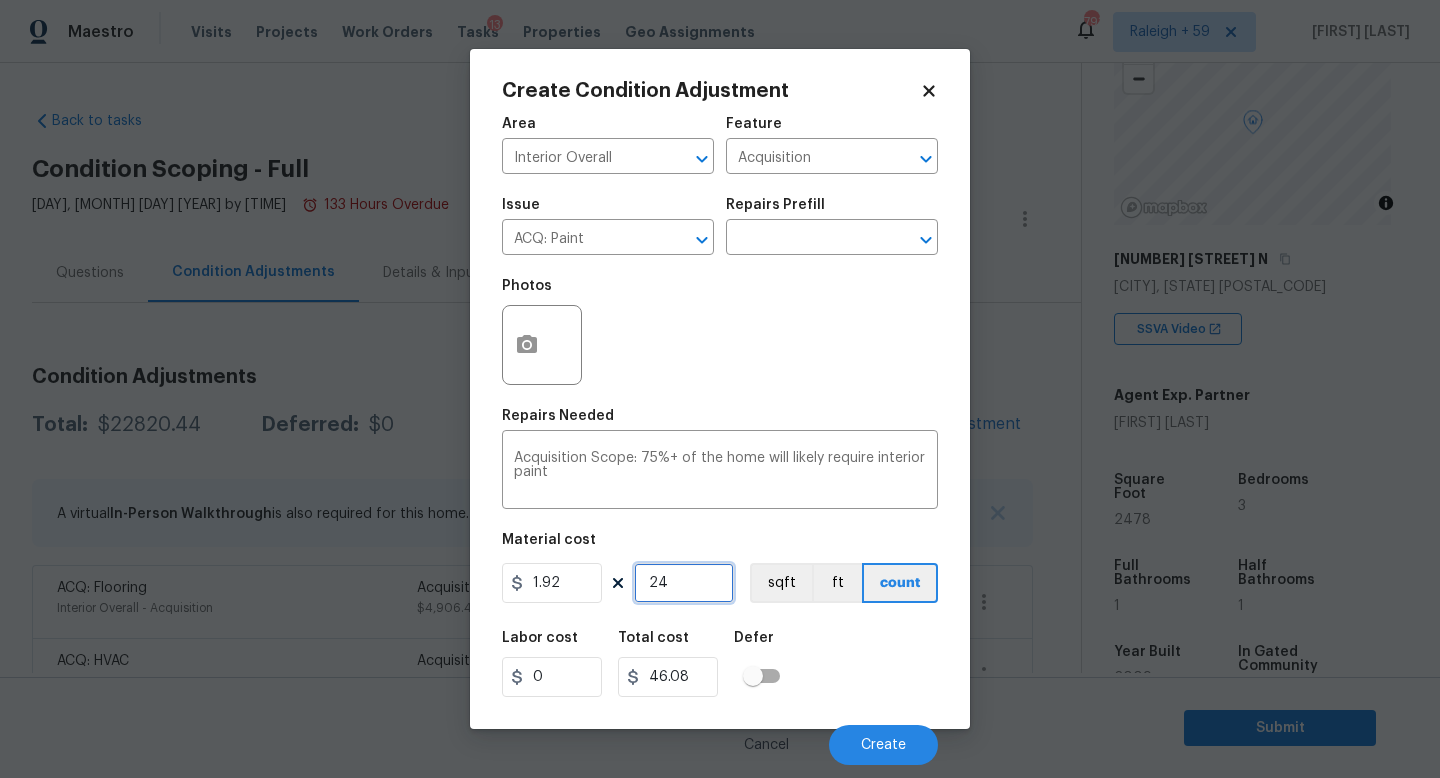 type on "247" 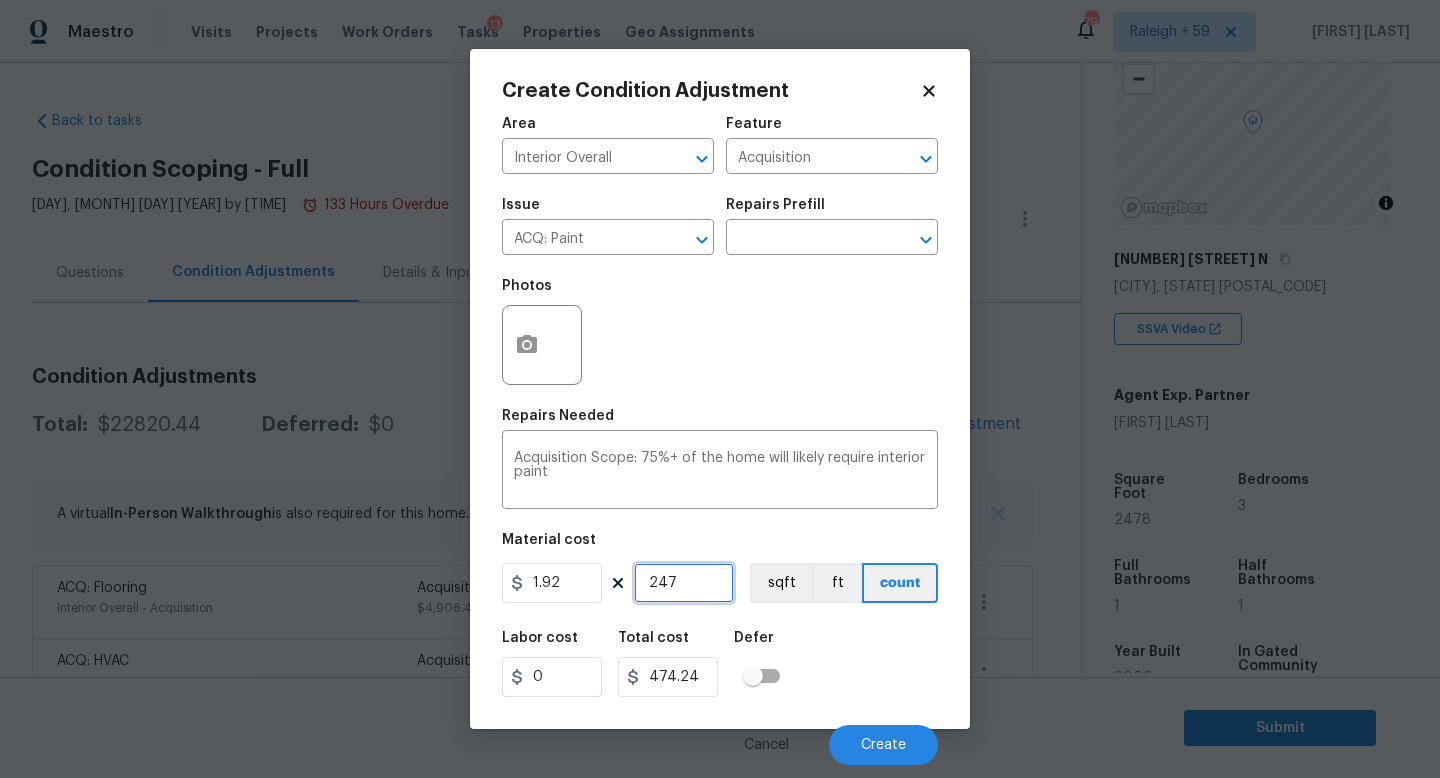 type on "2478" 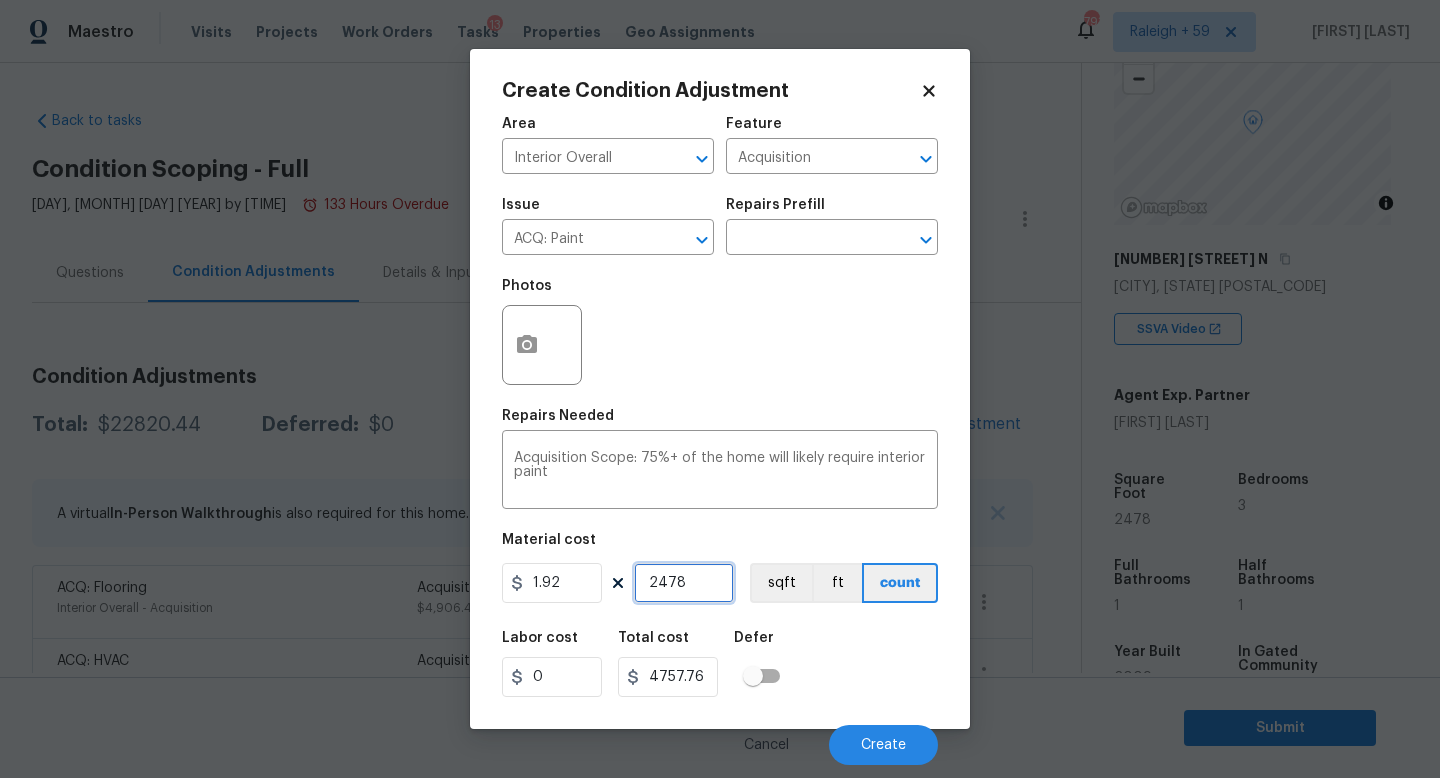 type on "2478" 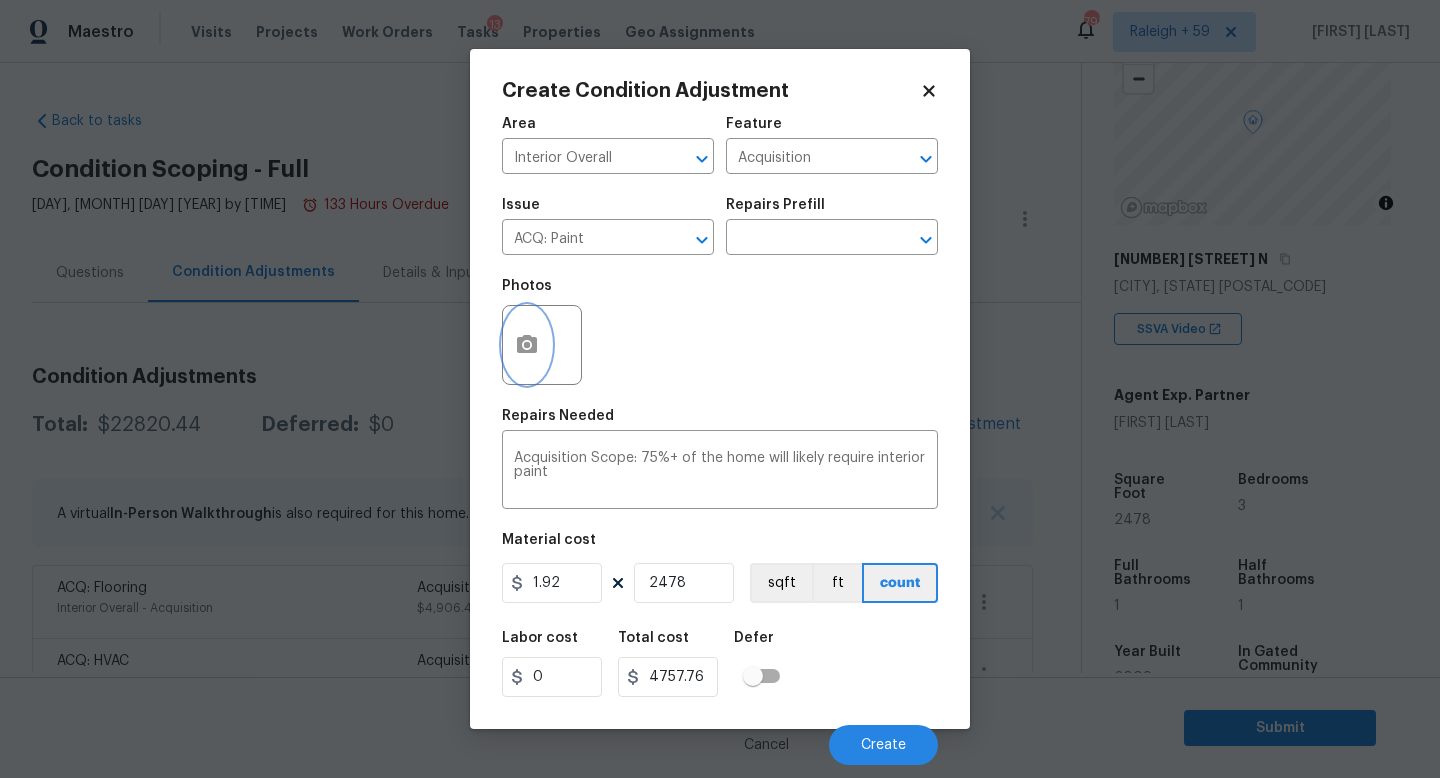 click 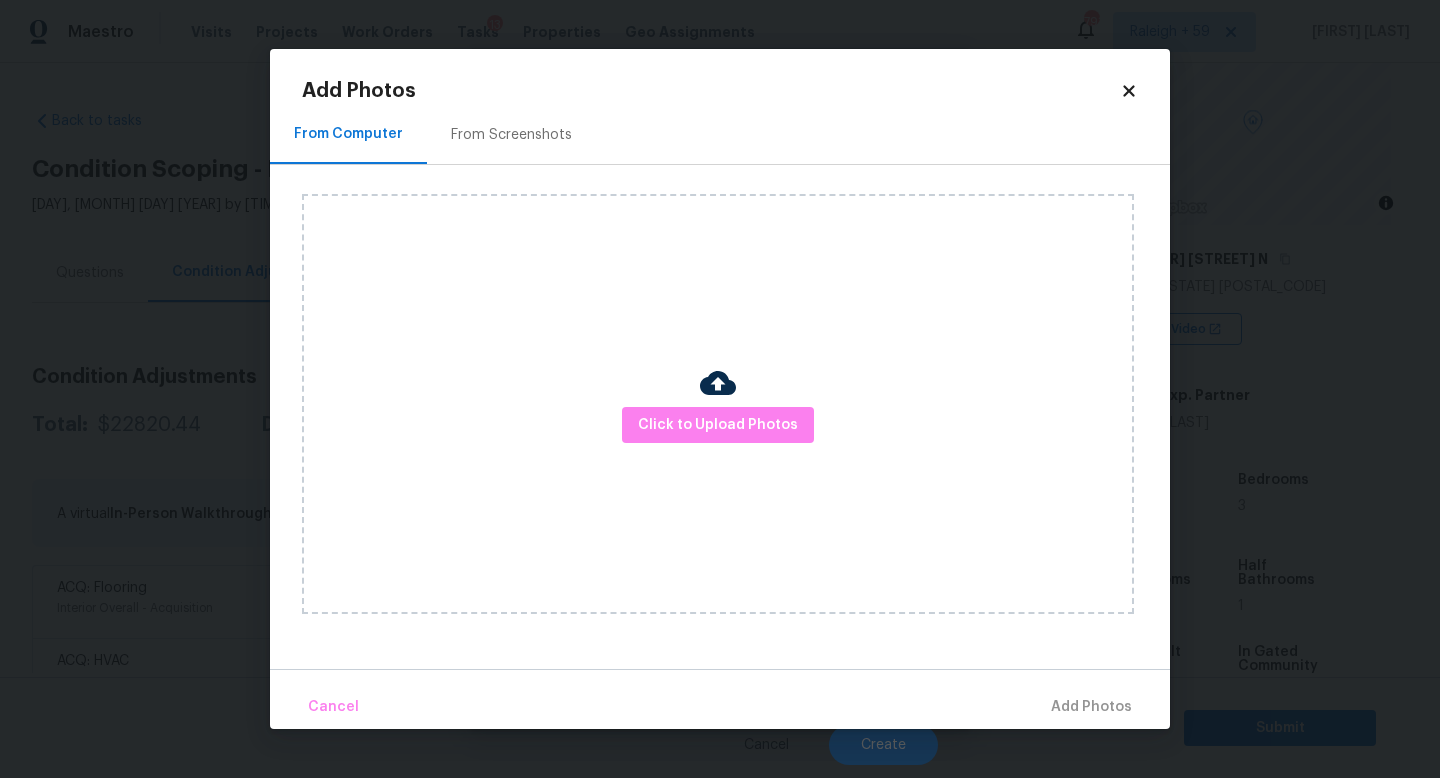 click on "Click to Upload Photos" at bounding box center [718, 404] 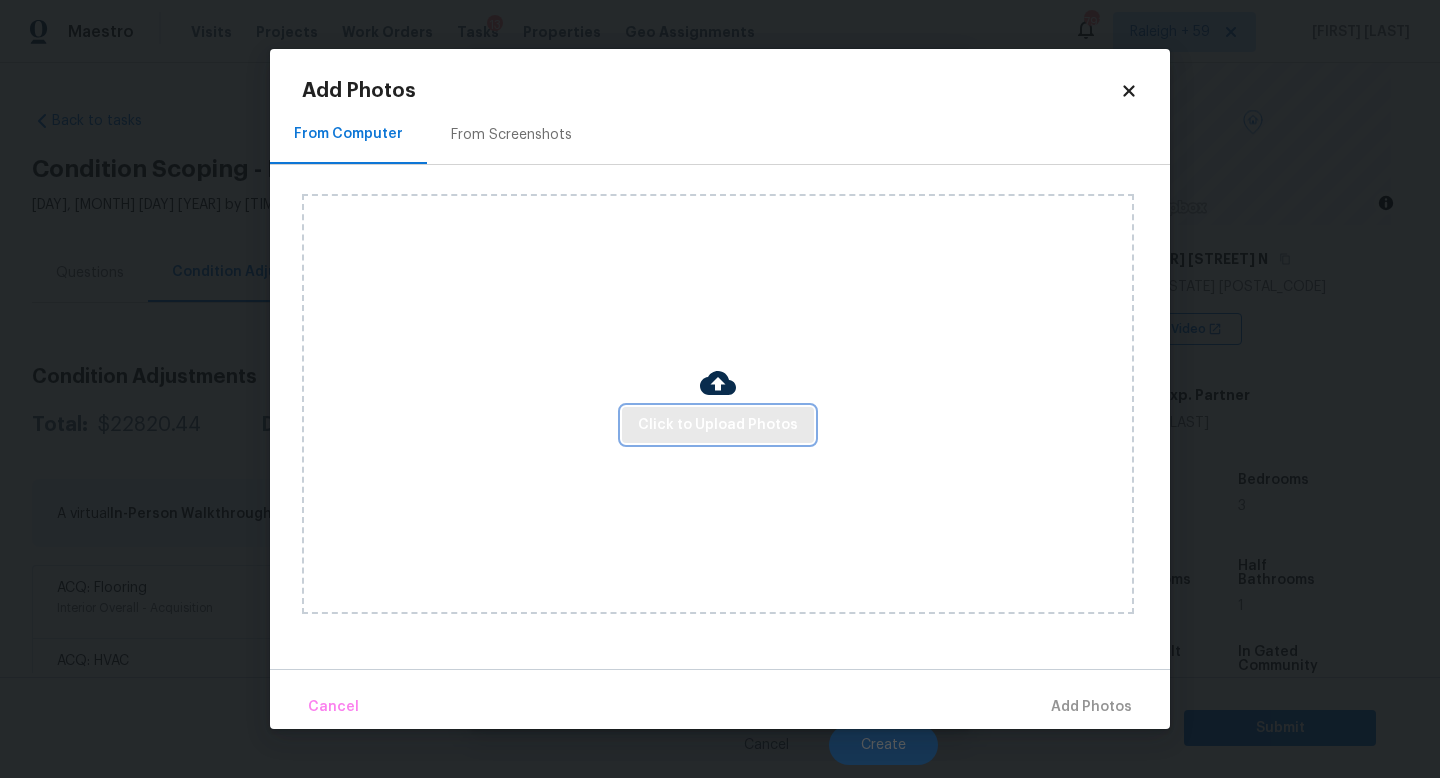 click on "Click to Upload Photos" at bounding box center (718, 425) 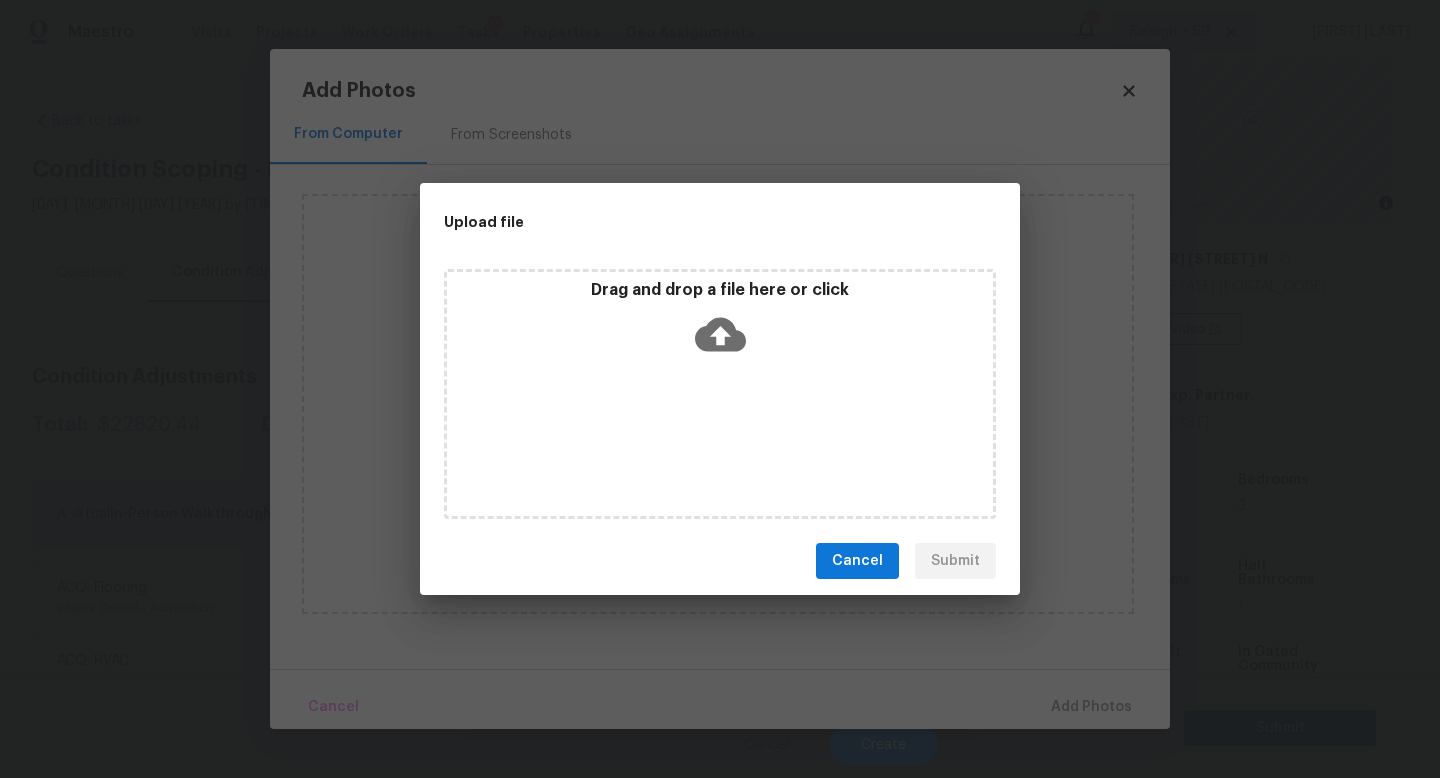 click on "Drag and drop a file here or click" at bounding box center (720, 394) 